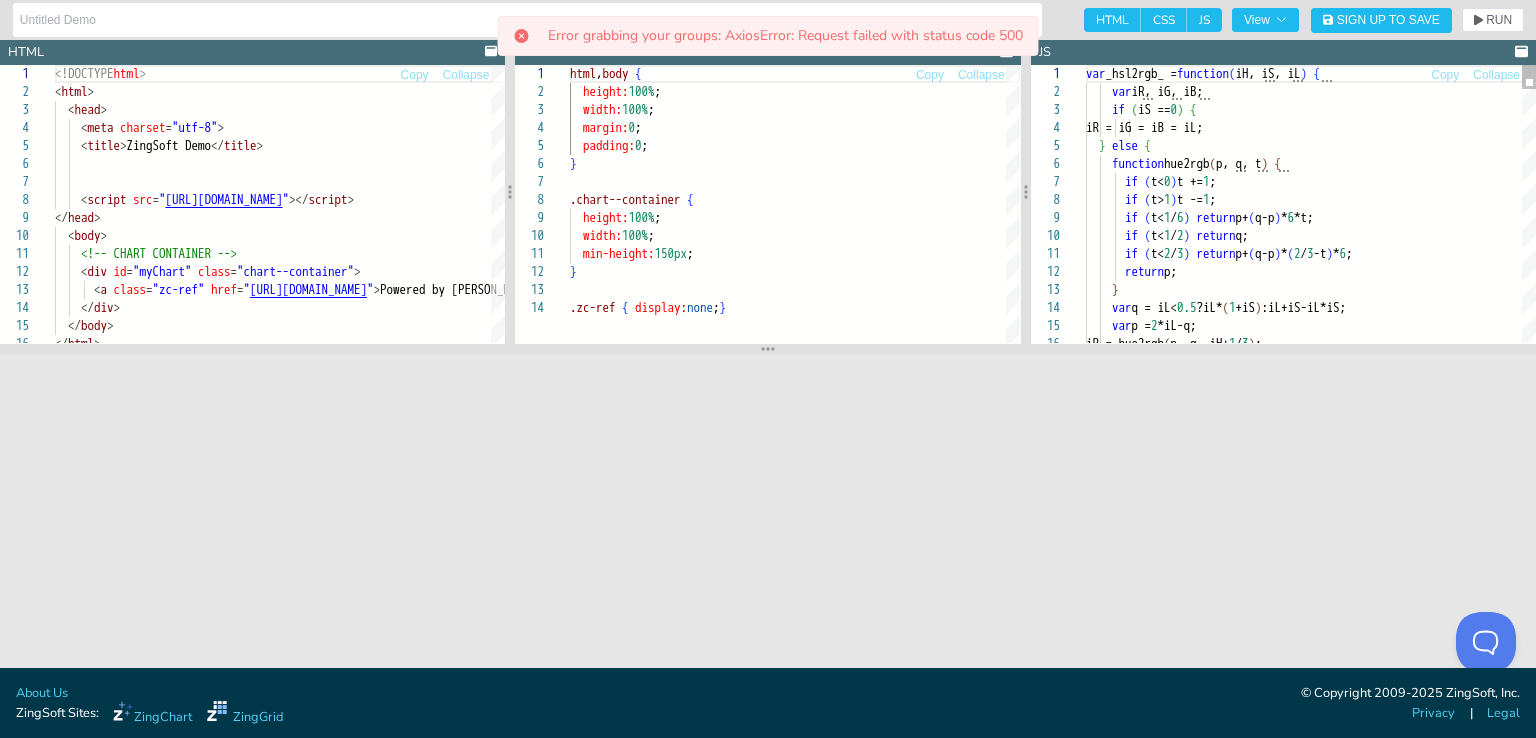 scroll, scrollTop: 0, scrollLeft: 0, axis: both 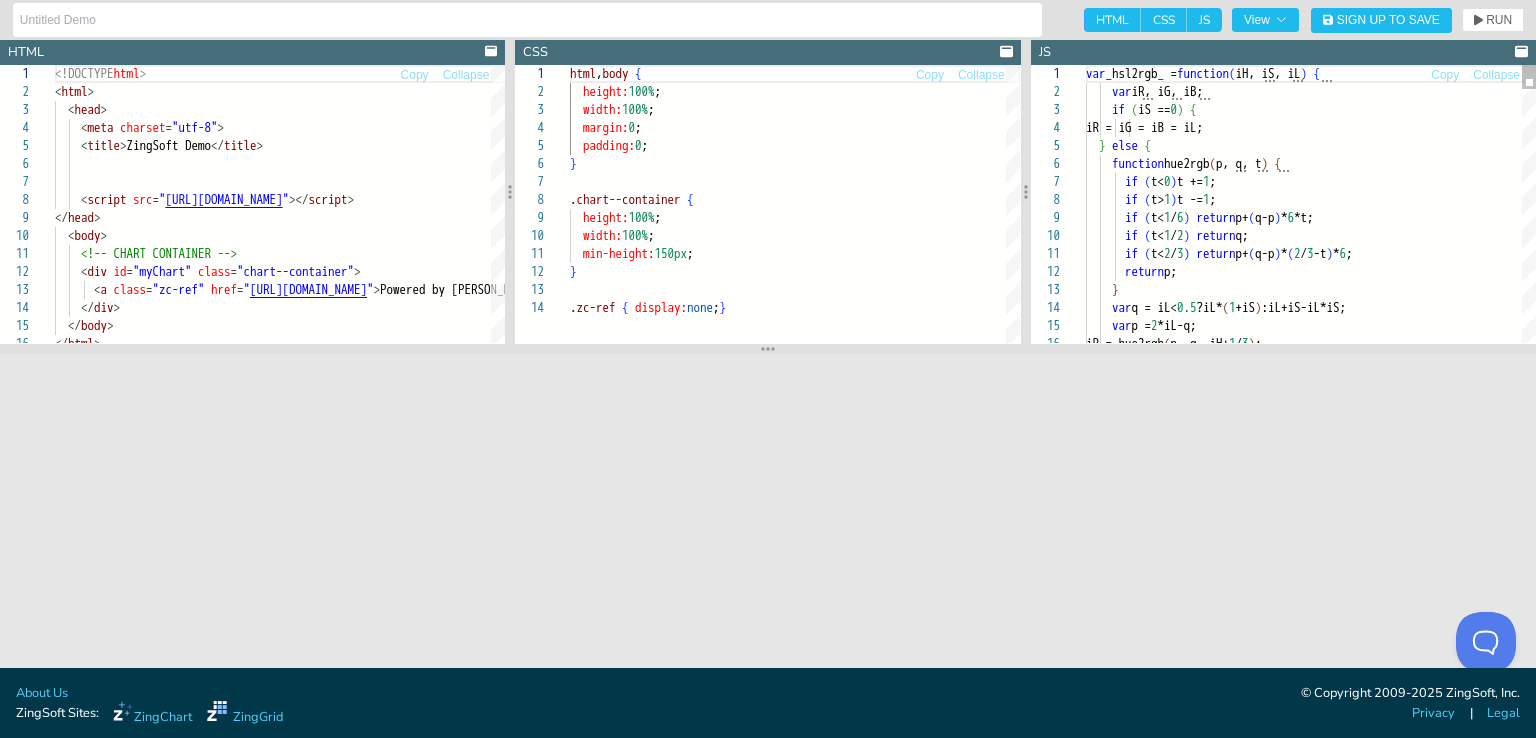 click at bounding box center [1529, 204] 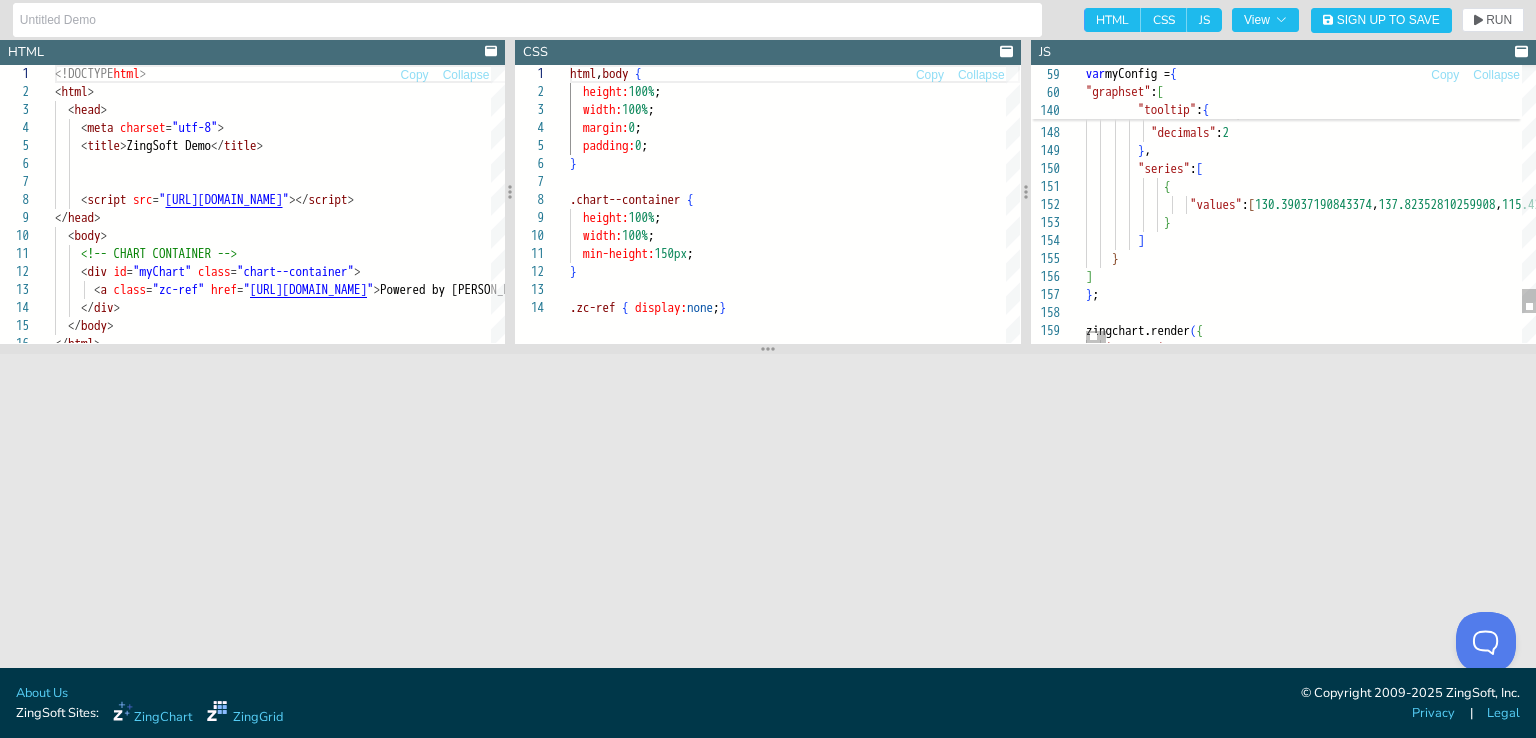 click at bounding box center [1529, 204] 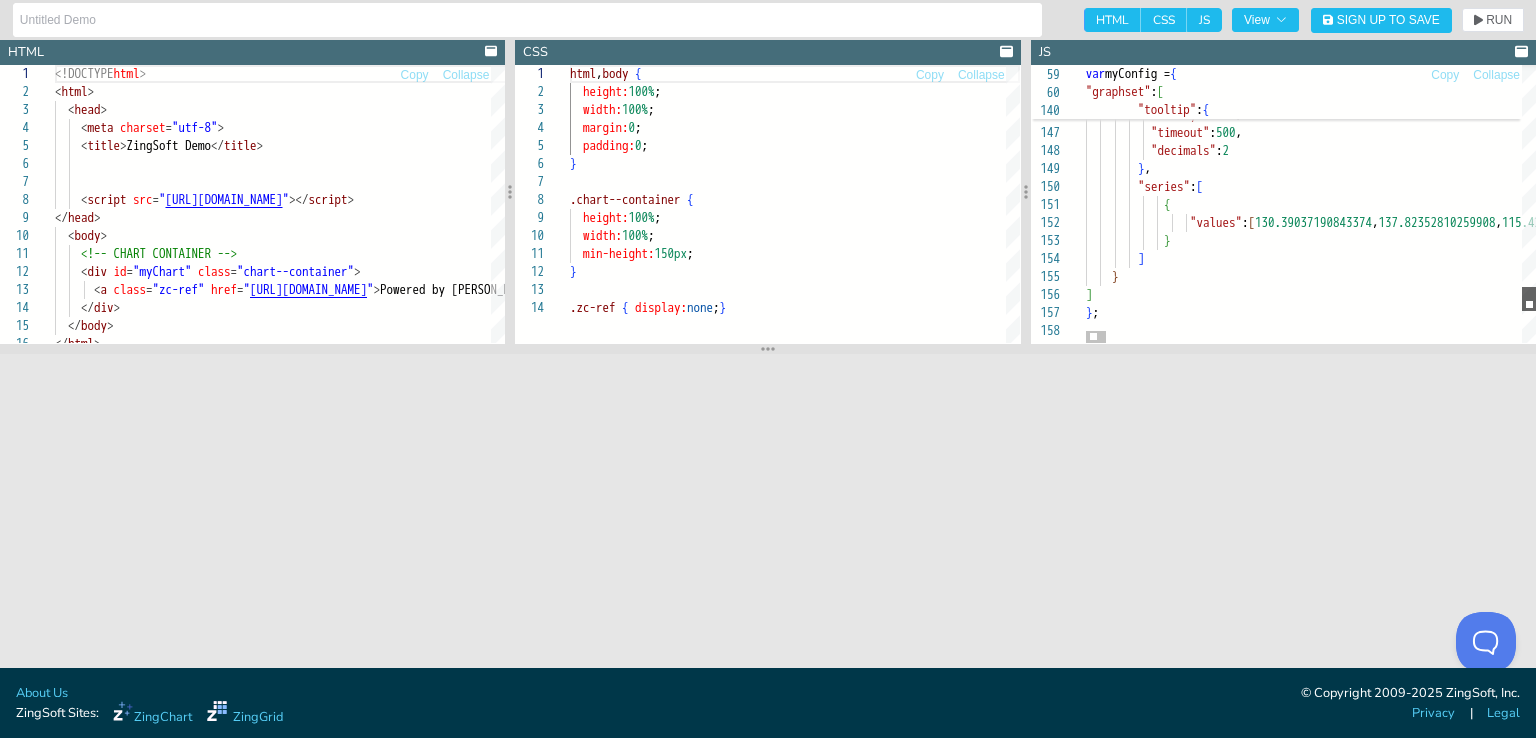 click at bounding box center (1529, 299) 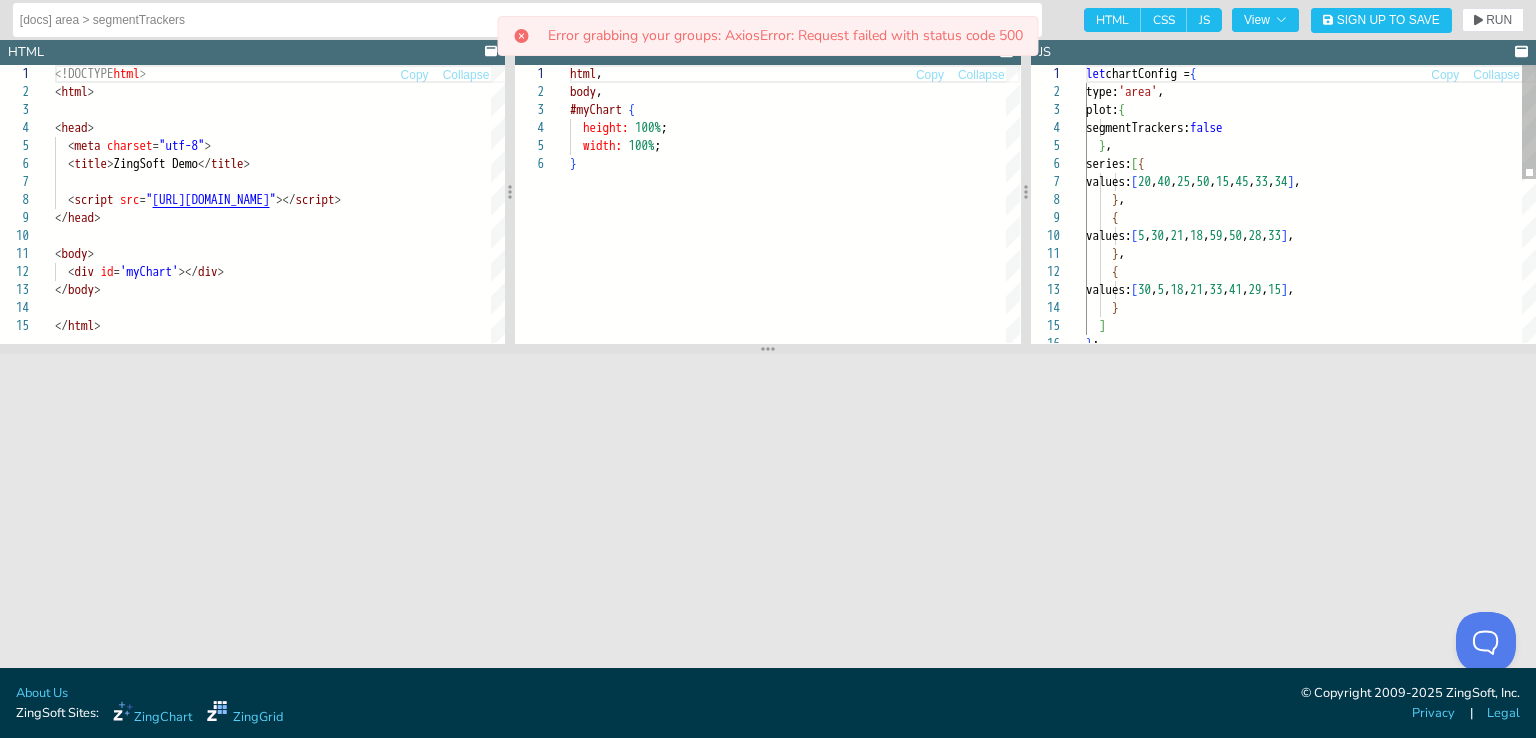scroll, scrollTop: 0, scrollLeft: 0, axis: both 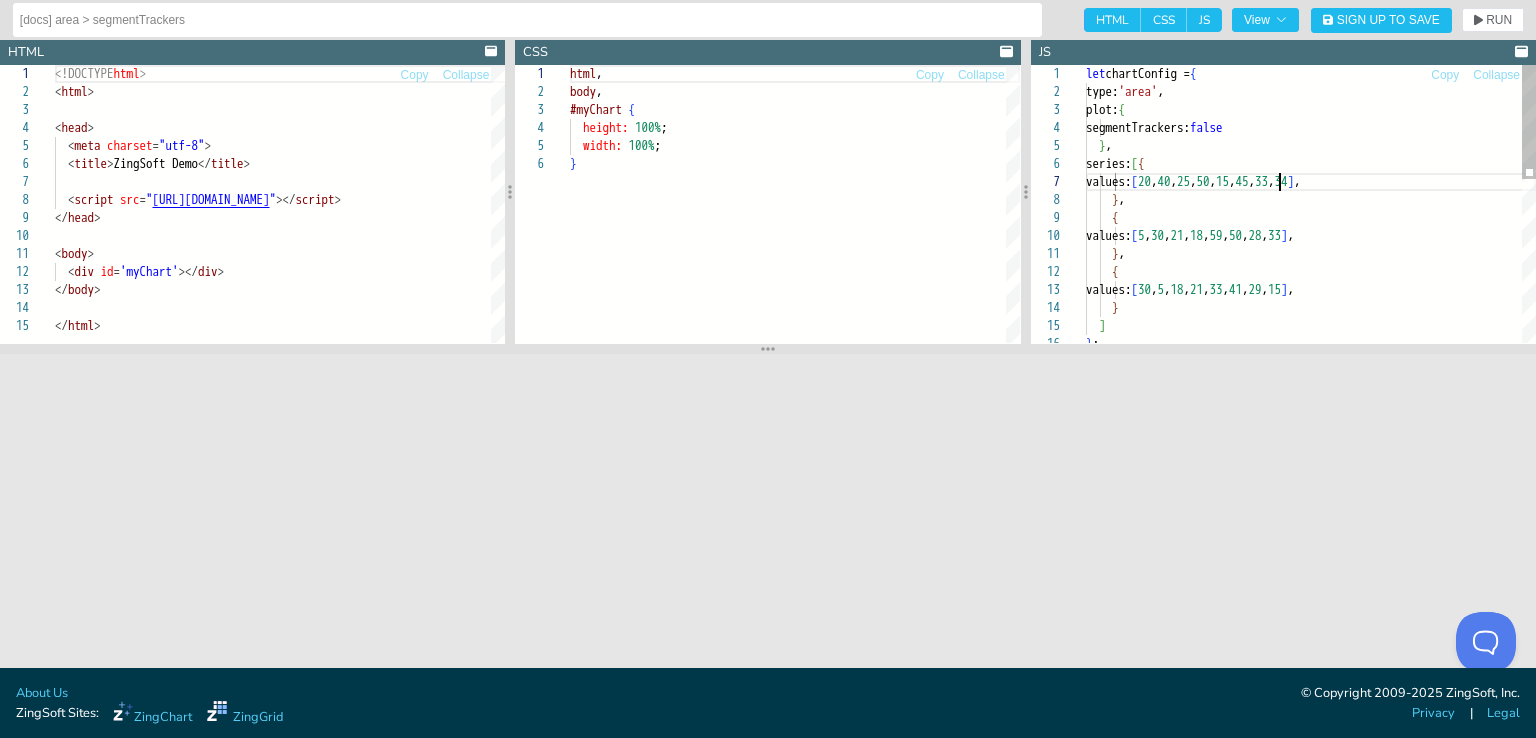 click on "let  chartConfig =  {   type:  'area' ,   plot:  {     segmentTrackers:  false    } ,   series:  [ {       values:  [ 20 ,  40 ,  25 ,  50 ,  15 ,  45 ,  33 ,  34 ] ,      } ,      {       values:  [ 5 ,  30 ,  21 ,  18 ,  59 ,  50 ,  28 ,  33 ] ,      } ,      {       values:  [ 30 ,  5 ,  18 ,  21 ,  33 ,  41 ,  29 ,  15 ] ,      }    ] } ;" at bounding box center (1311, 402) 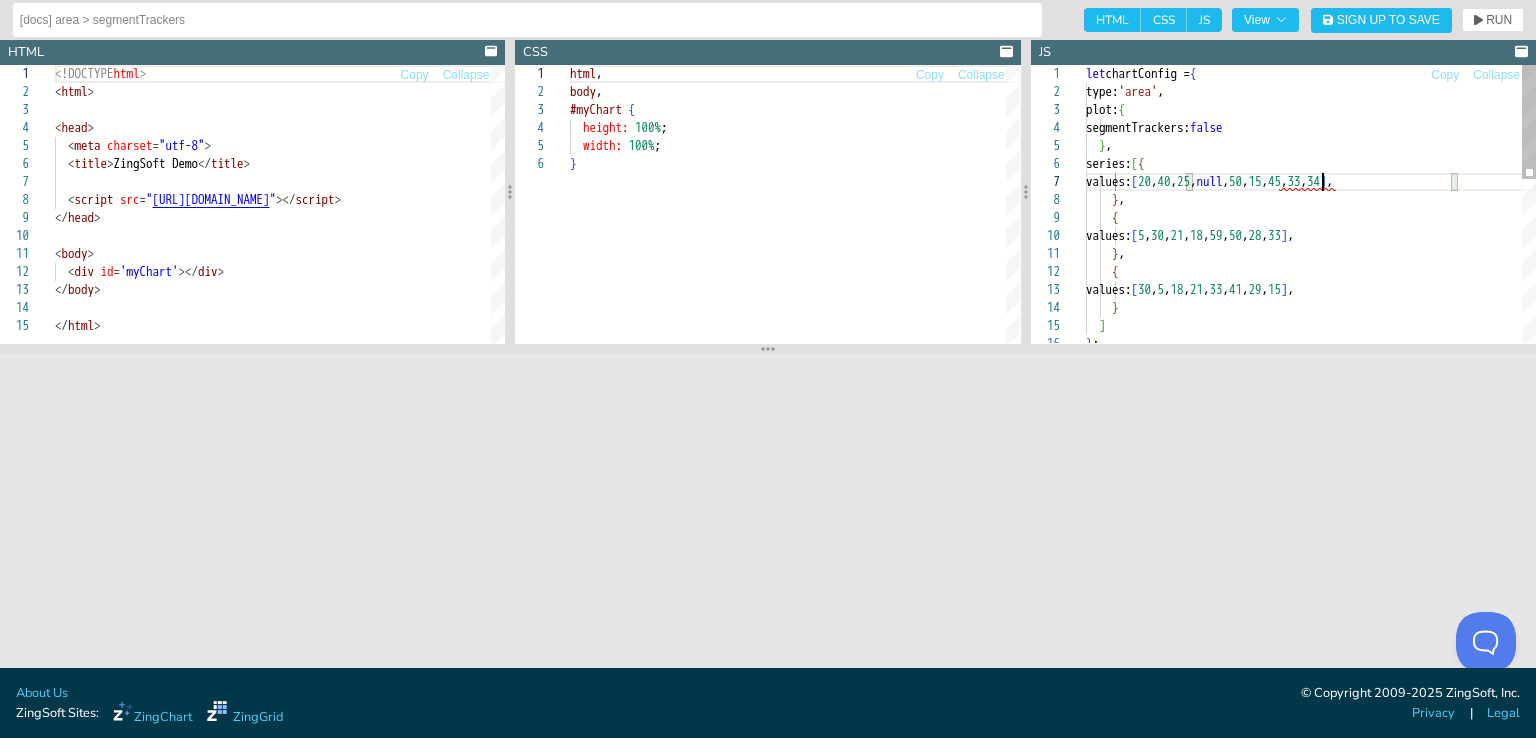 scroll, scrollTop: 108, scrollLeft: 235, axis: both 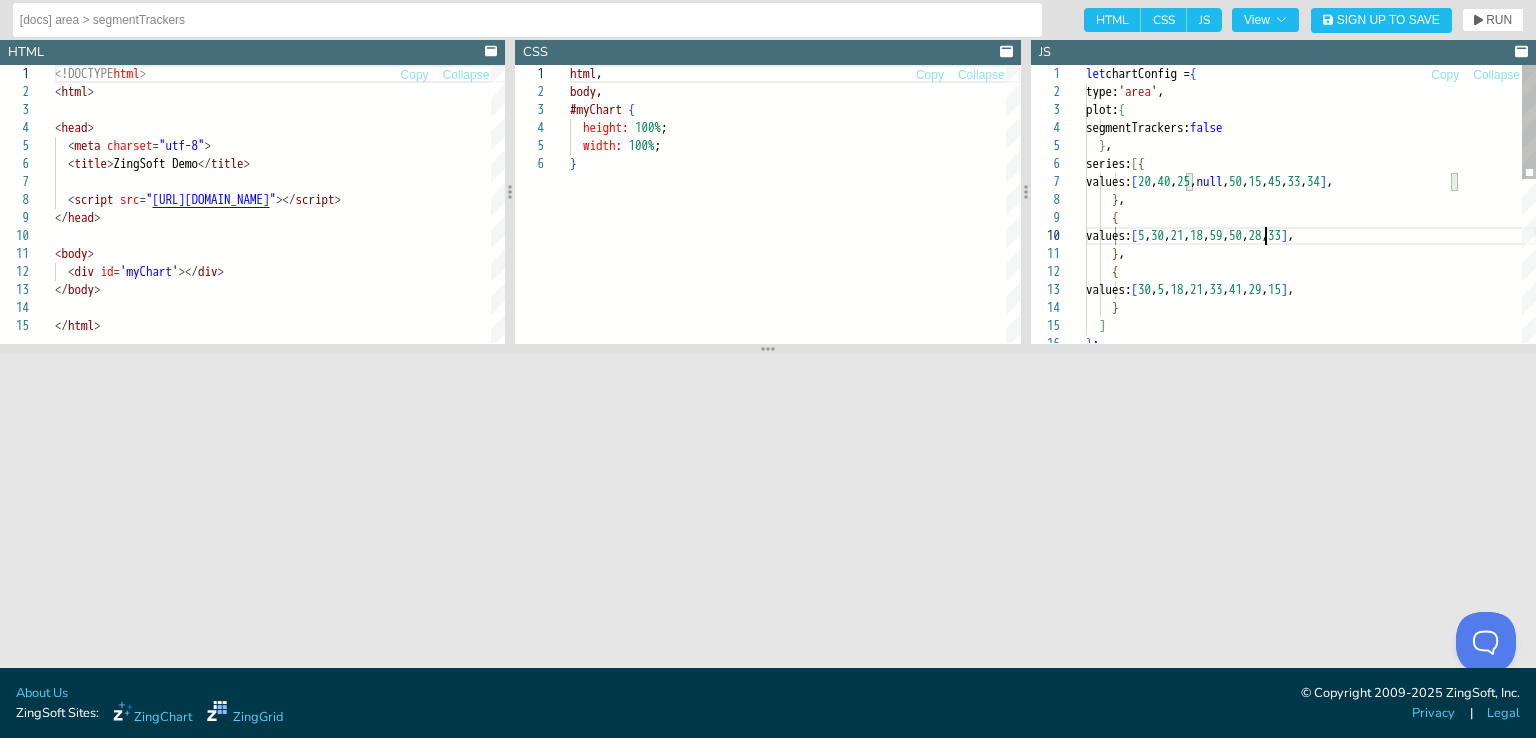 click on "let  chartConfig =  {   type:  'area' ,   plot:  {     segmentTrackers:  false    } ,   series:  [ {       values:  [ 20 ,  40 ,  25 ,  null ,  50 ,  15 ,  45 ,  33 ,  34 ] ,      } ,      {       values:  [ 5 ,  30 ,  21 ,  18 ,  59 ,  50 ,  28 ,  33 ] ,      } ,      {       values:  [ 30 ,  5 ,  18 ,  21 ,  33 ,  41 ,  29 ,  15 ] ,      }    ] } ;" at bounding box center (1311, 402) 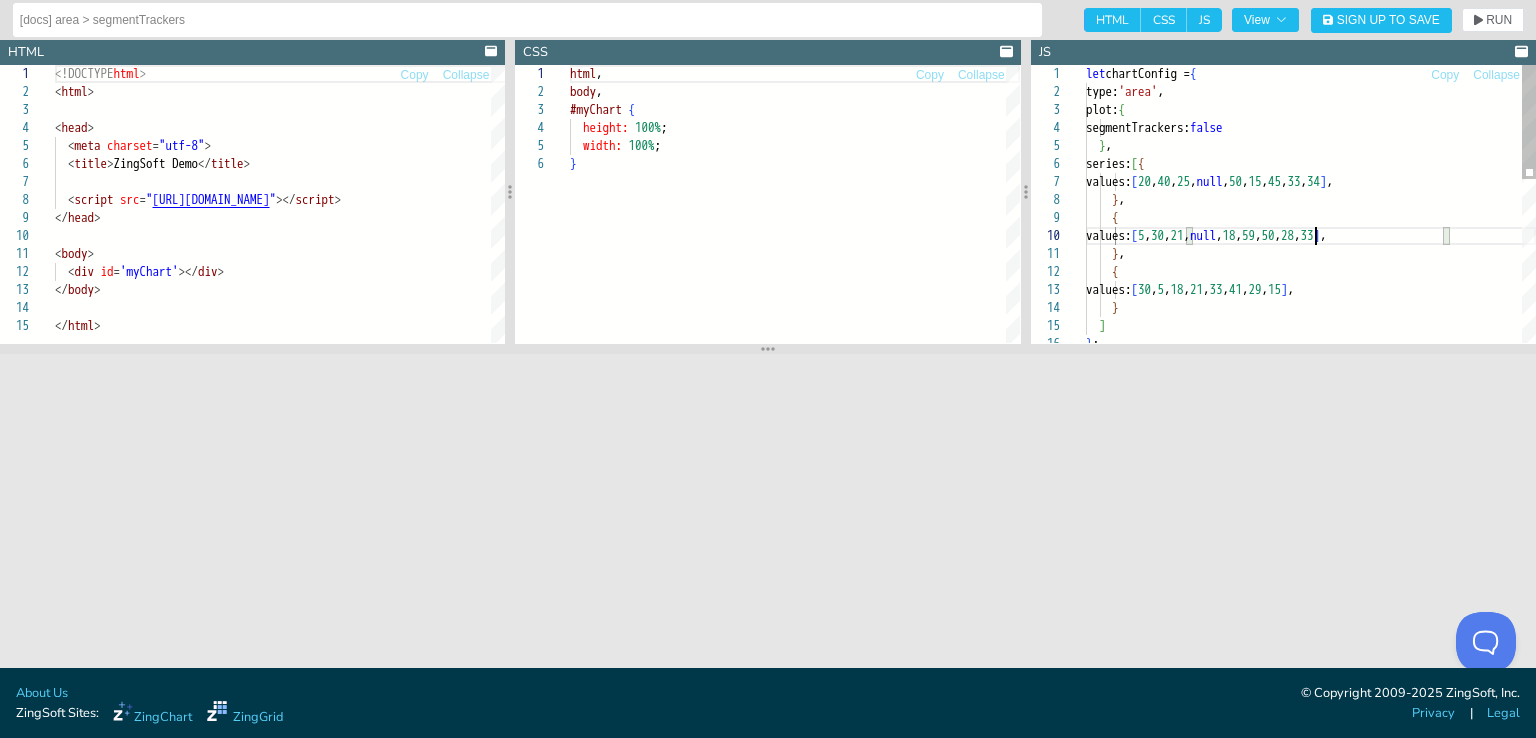 scroll, scrollTop: 162, scrollLeft: 227, axis: both 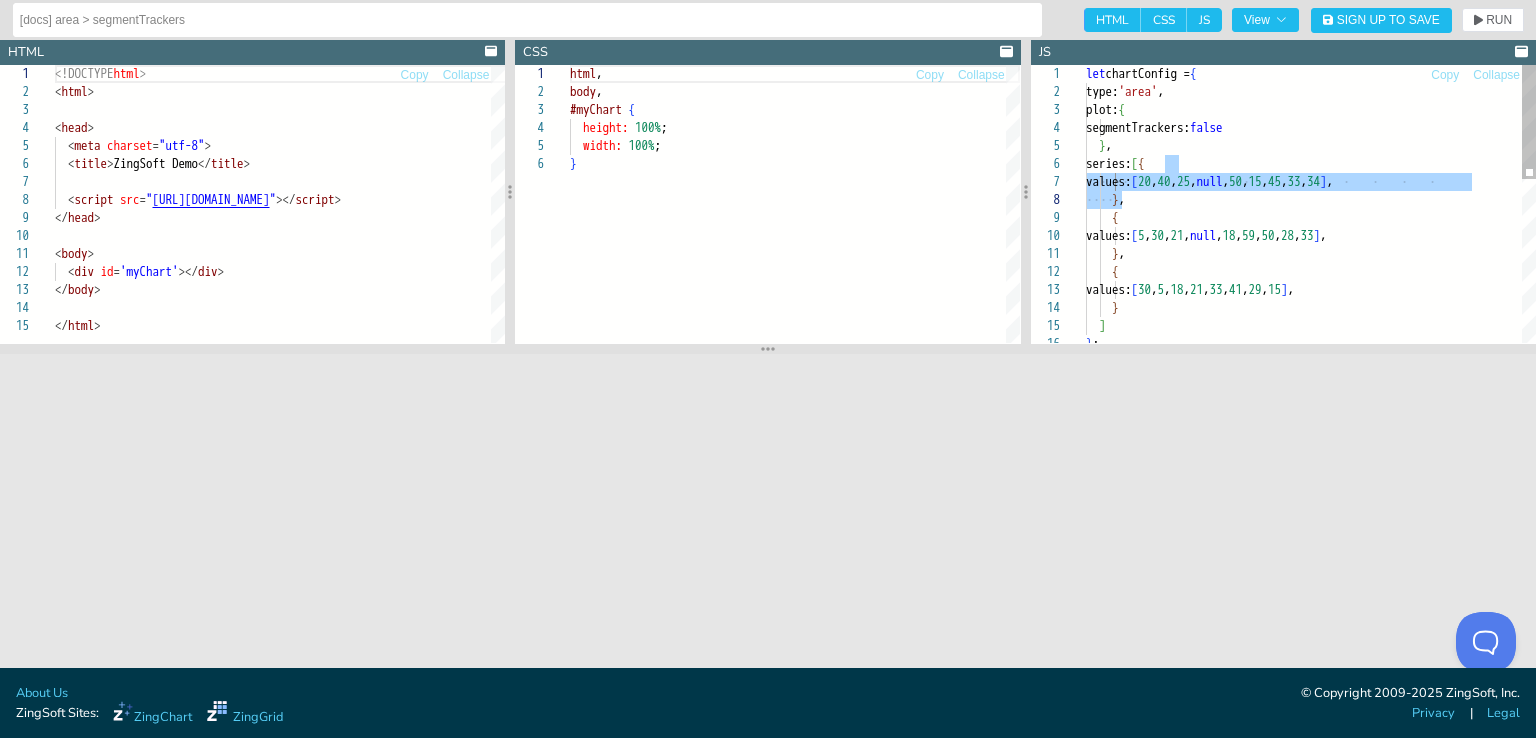 drag, startPoint x: 1167, startPoint y: 164, endPoint x: 1122, endPoint y: 197, distance: 55.803226 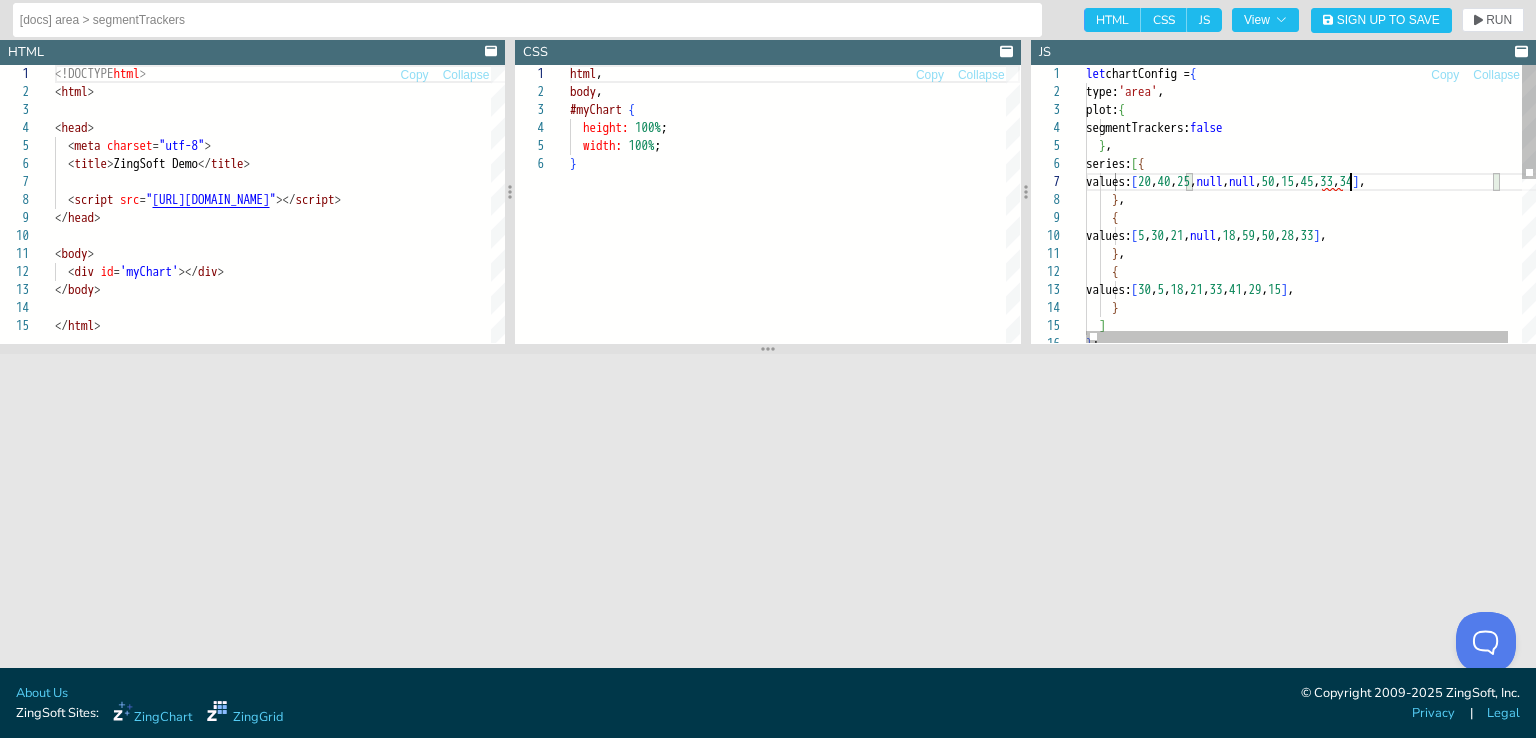scroll, scrollTop: 124, scrollLeft: 271, axis: both 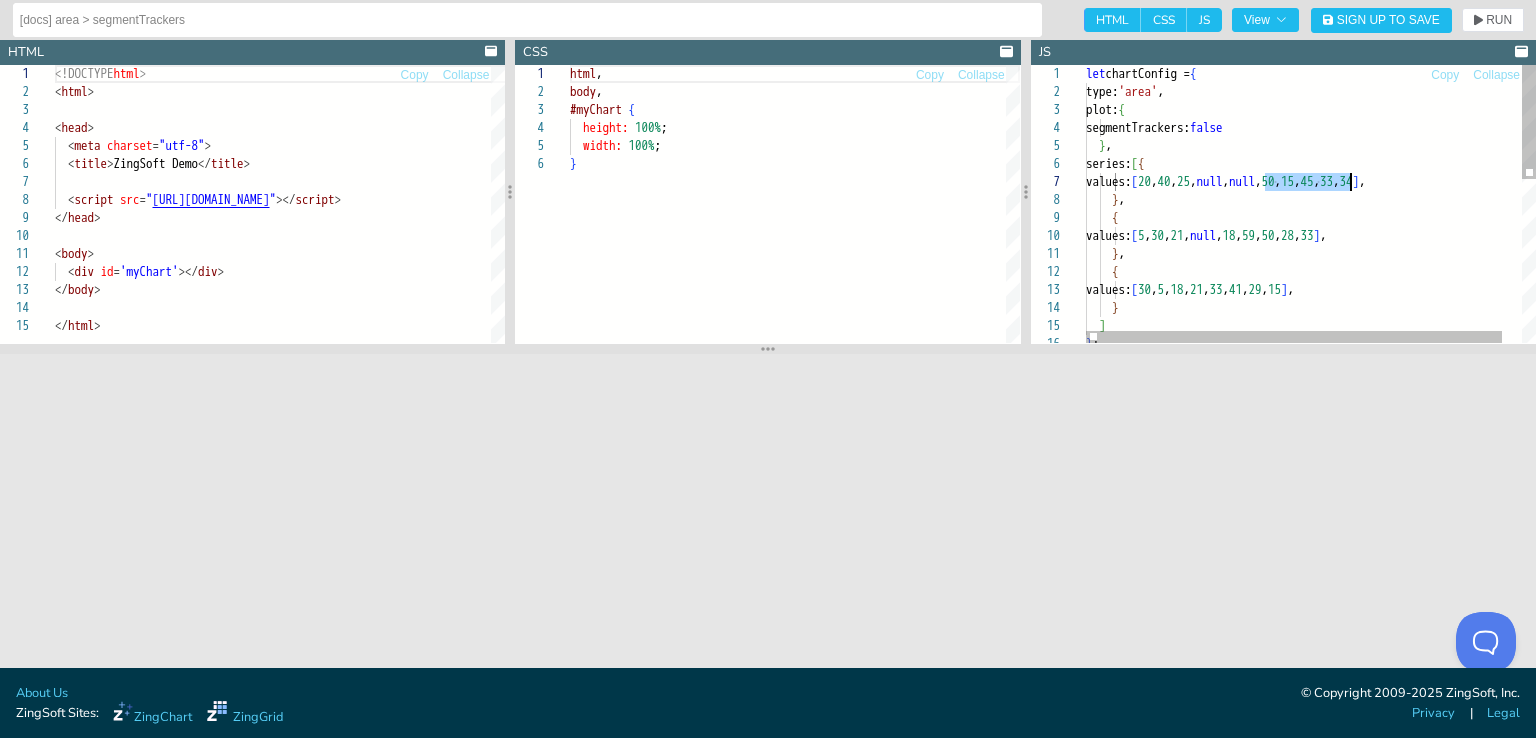 drag, startPoint x: 1274, startPoint y: 184, endPoint x: 1348, endPoint y: 182, distance: 74.02702 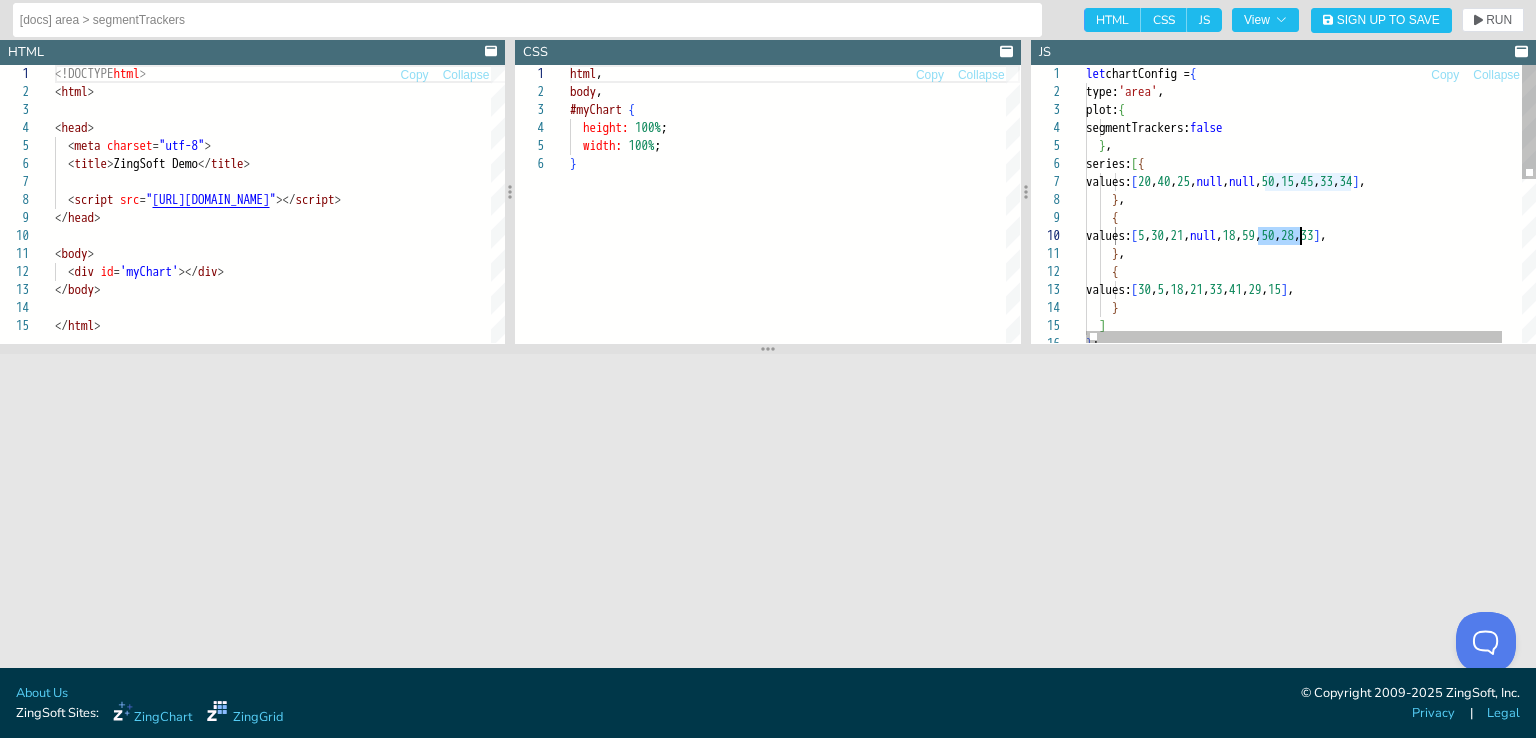 drag, startPoint x: 1259, startPoint y: 239, endPoint x: 1297, endPoint y: 240, distance: 38.013157 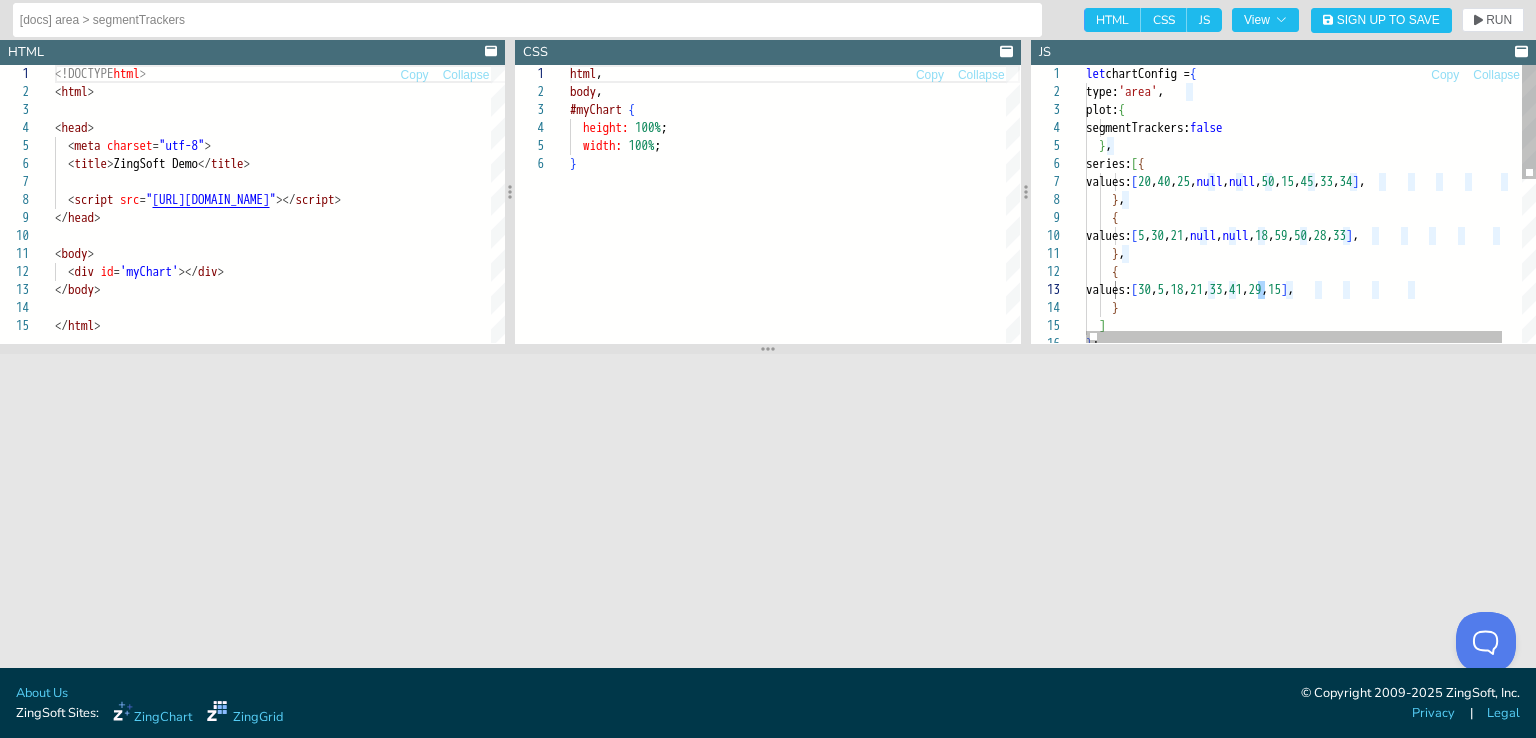 click on "let  chartConfig =  {   type:  'area' ,   plot:  {     segmentTrackers:  false    } ,   series:  [ {       values:  [ 20 ,  40 ,  25 ,  null ,  null ,  50 ,  15 ,  45 ,  33 ,  34 ] ,      } ,      {       values:  [ 5 ,  30 ,  21 ,  null ,  null ,  18 ,  59 ,  50 ,  28 ,  33 ] ,      } ,      {       values:  [ 30 ,  5 ,  18 ,  21 ,  33 ,  41 ,  29 ,  15 ] ,      }    ] } ;" at bounding box center (1321, 402) 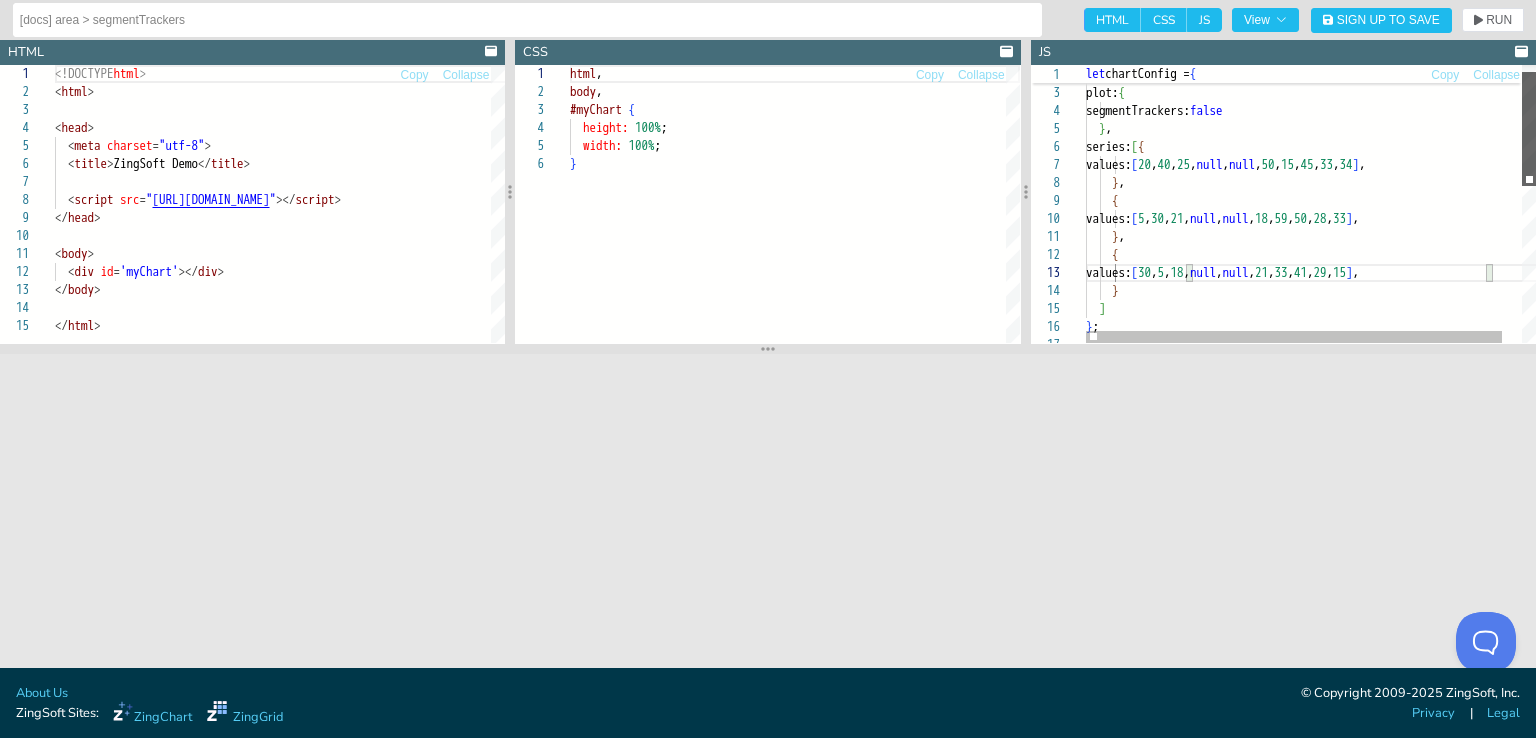 click at bounding box center (1529, 129) 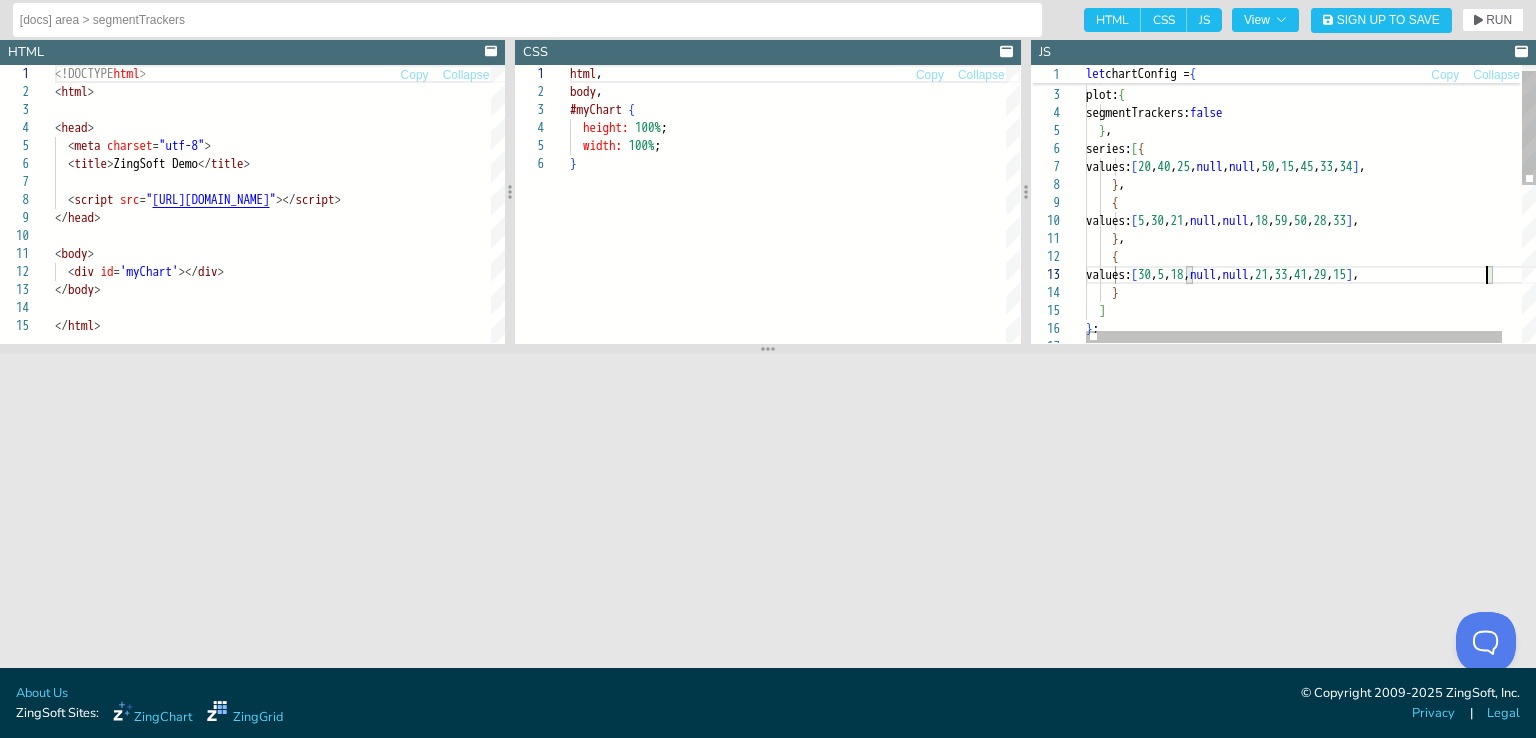 click on "plot:  {     segmentTrackers:  false    } ,   series:  [ {       values:  [ 20 ,  40 ,  25 ,  null ,  null ,  50 ,  15 ,  45 ,  33 ,  34 ] ,      } ,      {       values:  [ 5 ,  30 ,  21 ,  null ,  null ,  18 ,  59 ,  50 ,  28 ,  33 ] ,      } ,      {       values:  [ 30 ,  5 ,  18 ,  null ,  null ,  21 ,  33 ,  41 ,  29 ,  15 ] ,      }    ] } ;     type:  'area' , let  chartConfig =  {" at bounding box center (1321, 387) 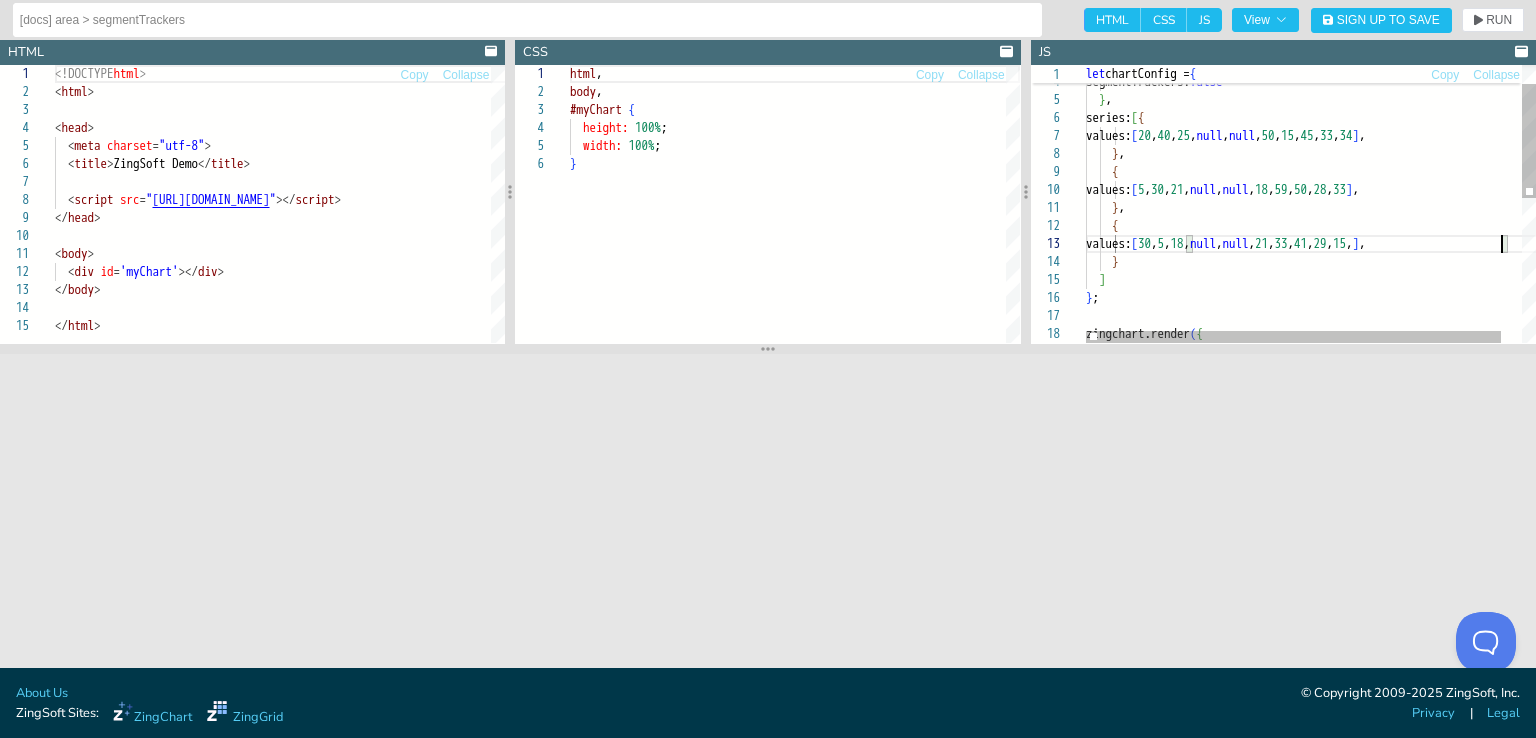 scroll, scrollTop: 51, scrollLeft: 413, axis: both 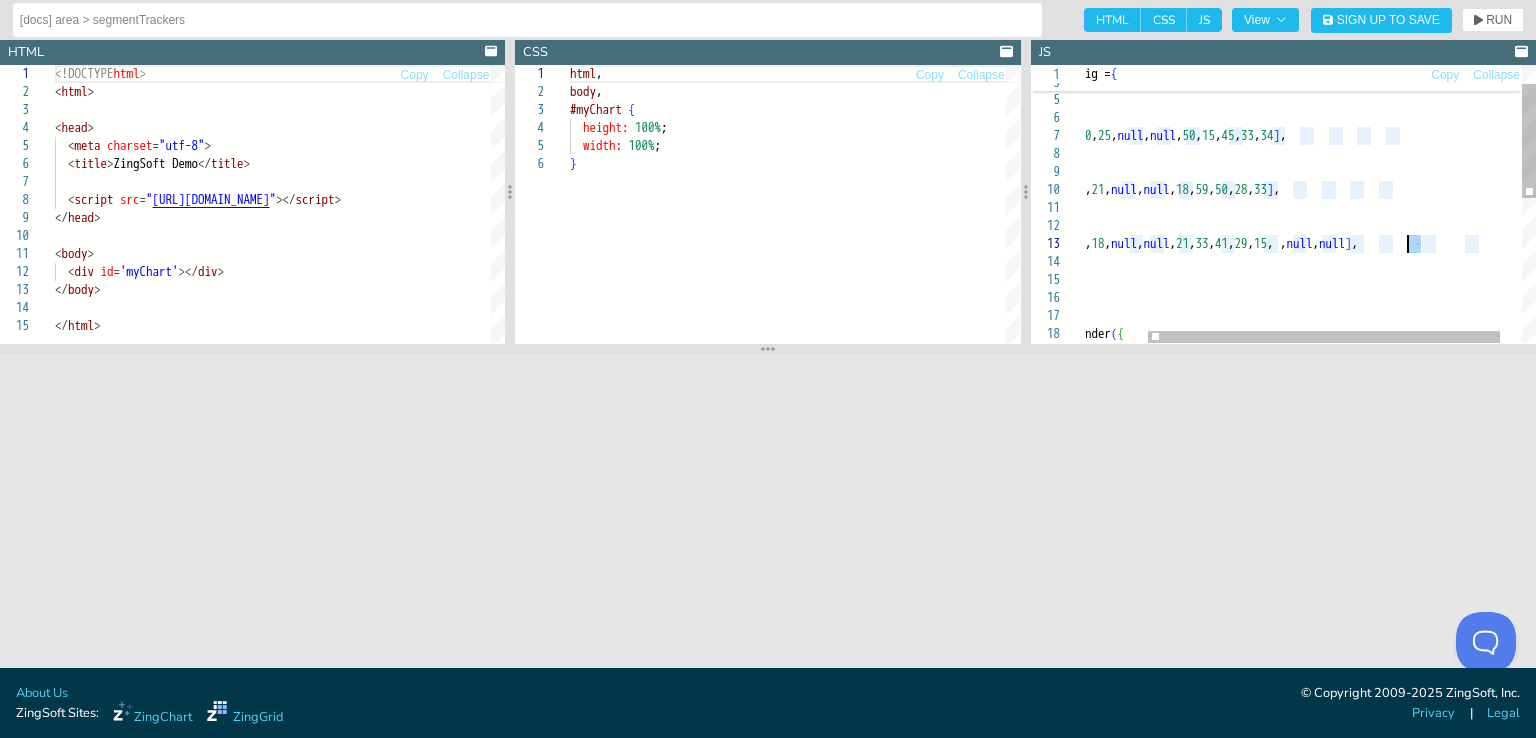 drag, startPoint x: 1425, startPoint y: 249, endPoint x: 1409, endPoint y: 246, distance: 16.27882 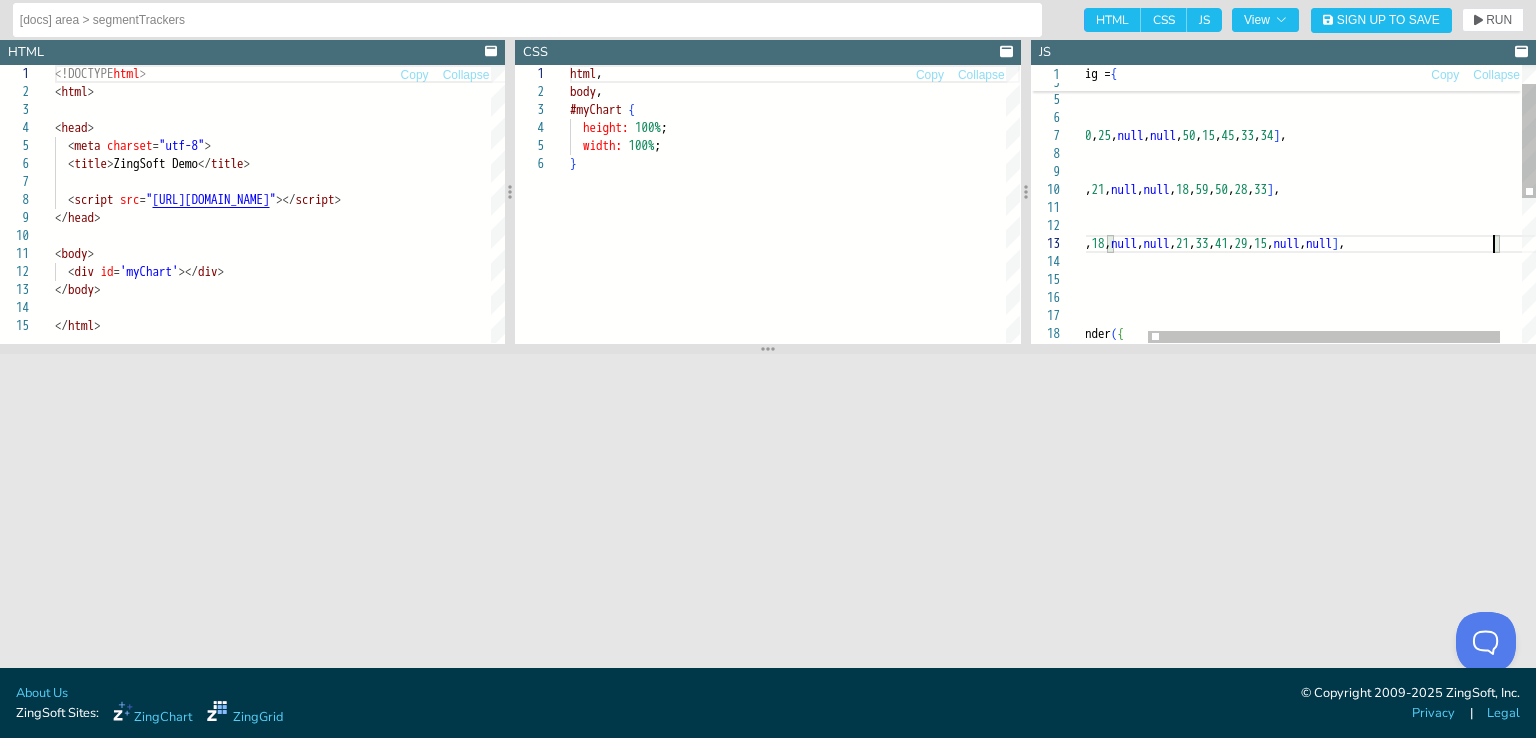 click on "plot:  {     segmentTrackers:  false    } ,   series:  [ {       values:  [ 20 ,  40 ,  25 ,  null ,  null ,  50 ,  15 ,  45 ,  33 ,  34 ] ,      } ,      {       values:  [ 5 ,  30 ,  21 ,  null ,  null ,  18 ,  59 ,  50 ,  28 ,  33 ] ,      } ,      {       values:  [ 30 ,  5 ,  18 ,  null ,  null ,  21 ,  33 ,  41 ,  29 ,  15 ,  null ,  null ] ,      }    ] } ;   zingchart.render ( {" at bounding box center (1285, 356) 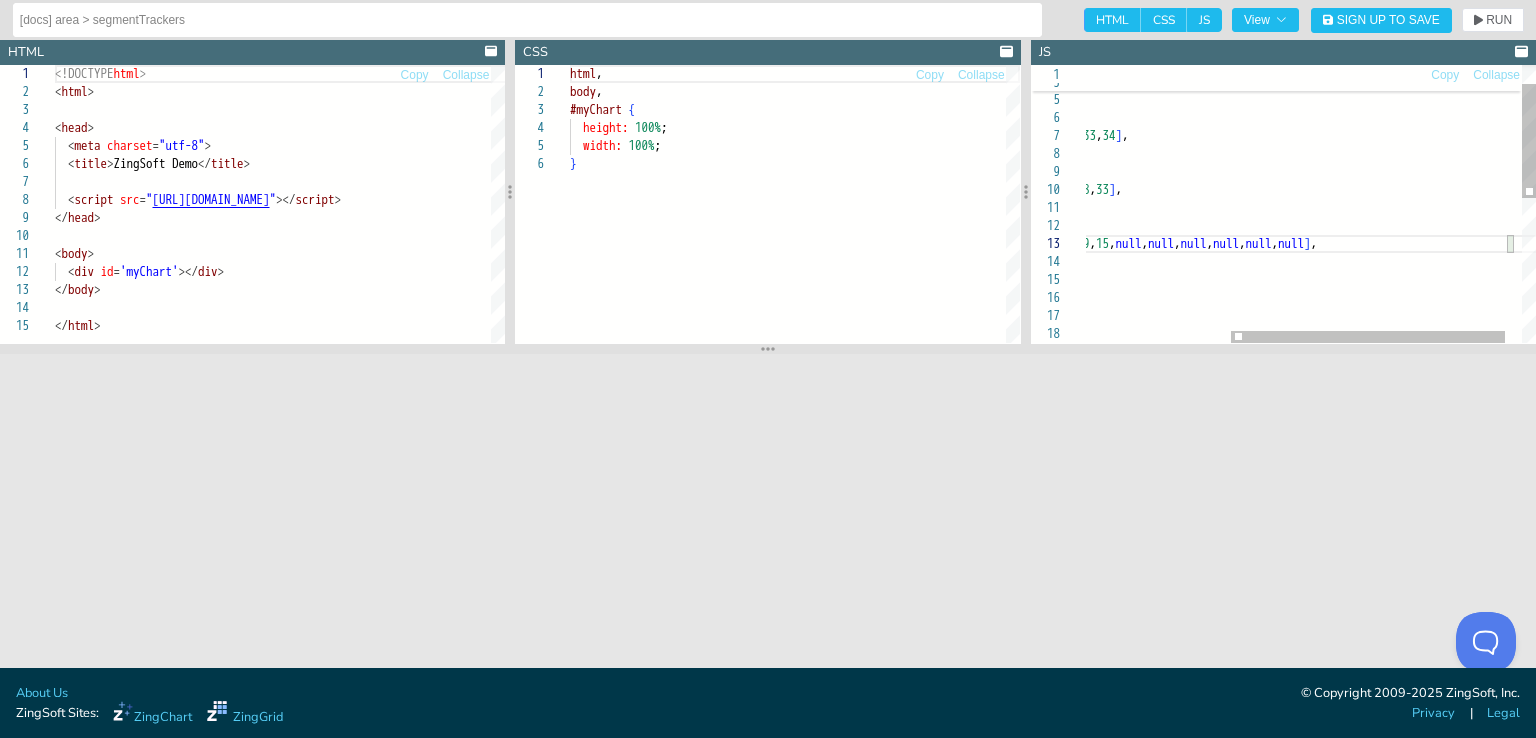 click on "plot:  {     segmentTrackers:  false    } ,   series:  [ {       values:  [ 20 ,  40 ,  25 ,  null ,  null ,  50 ,  15 ,  45 ,  33 ,  34 ] ,      } ,      {       values:  [ 5 ,  30 ,  21 ,  null ,  null ,  18 ,  59 ,  50 ,  28 ,  33 ] ,      } ,      {       values:  [ 30 ,  5 ,  18 ,  null ,  null ,  21 ,  33 ,  41 ,  29 ,  15 ,  null ,  null ,  null ,  null ,  null ,  null ] ,      }    ] } ;   zingchart.render ( {" at bounding box center [1206, 356] 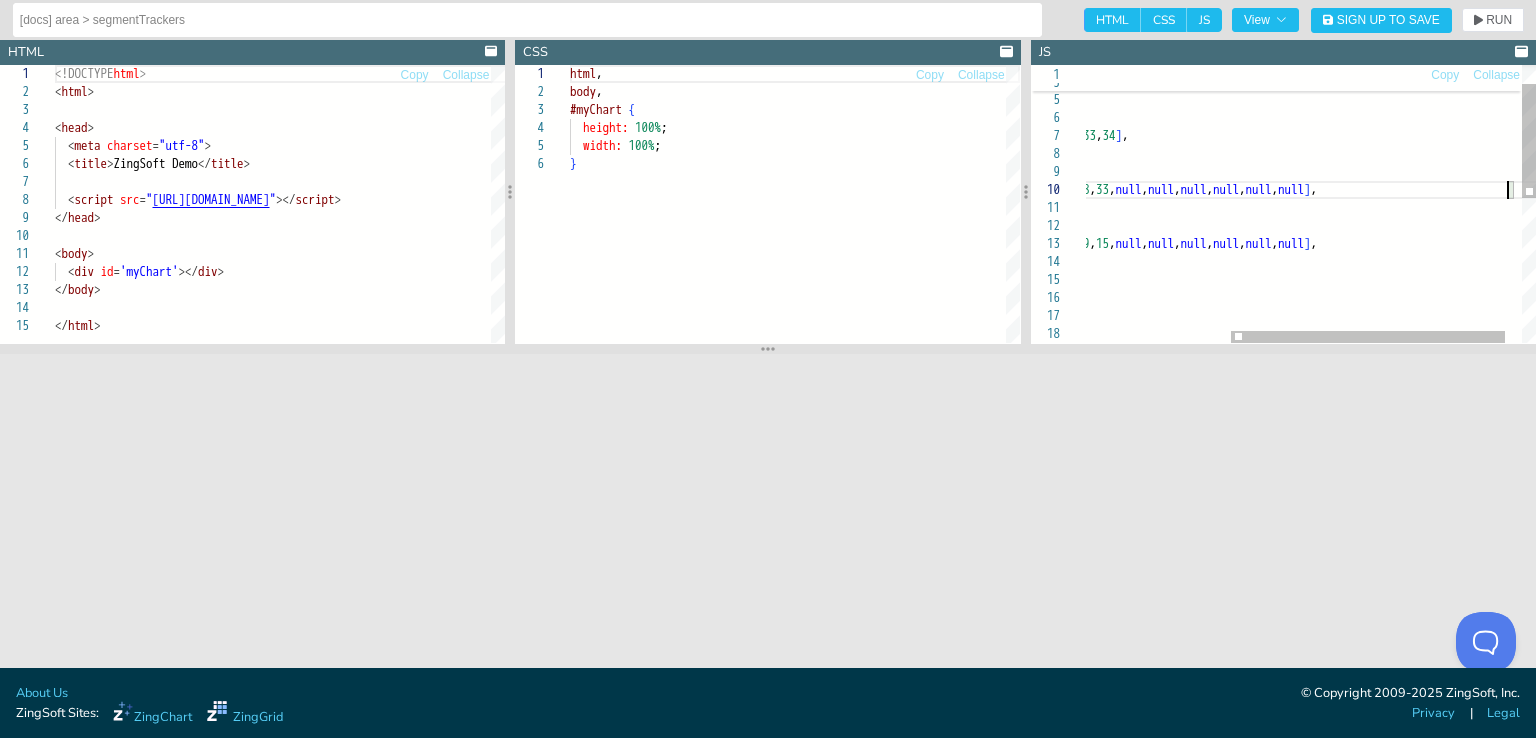 click on "plot:  {     segmentTrackers:  false    } ,   series:  [ {       values:  [ 20 ,  40 ,  25 ,  null ,  null ,  50 ,  15 ,  45 ,  33 ,  34 ] ,      } ,      {       values:  [ 5 ,  30 ,  21 ,  null ,  null ,  18 ,  59 ,  50 ,  28 ,  33 ,  null ,  null ,  null ,  null ,  null ,  null ] ,      } ,      {       values:  [ 30 ,  5 ,  18 ,  null ,  null ,  21 ,  33 ,  41 ,  29 ,  15 ,  null ,  null ,  null ,  null ,  null ,  null ] ,      }    ] } ;   zingchart.render ( {" at bounding box center [1206, 356] 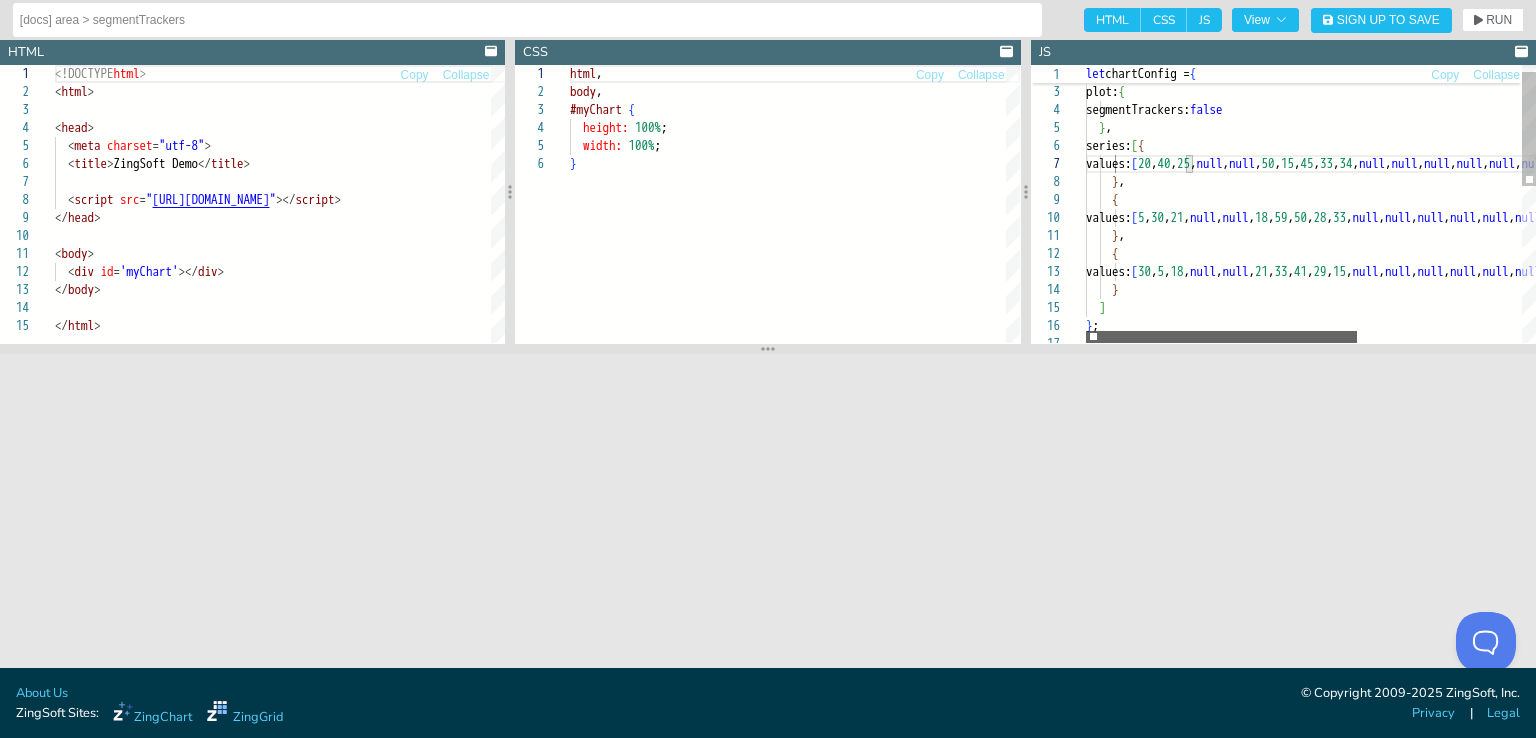 click at bounding box center (1221, 337) 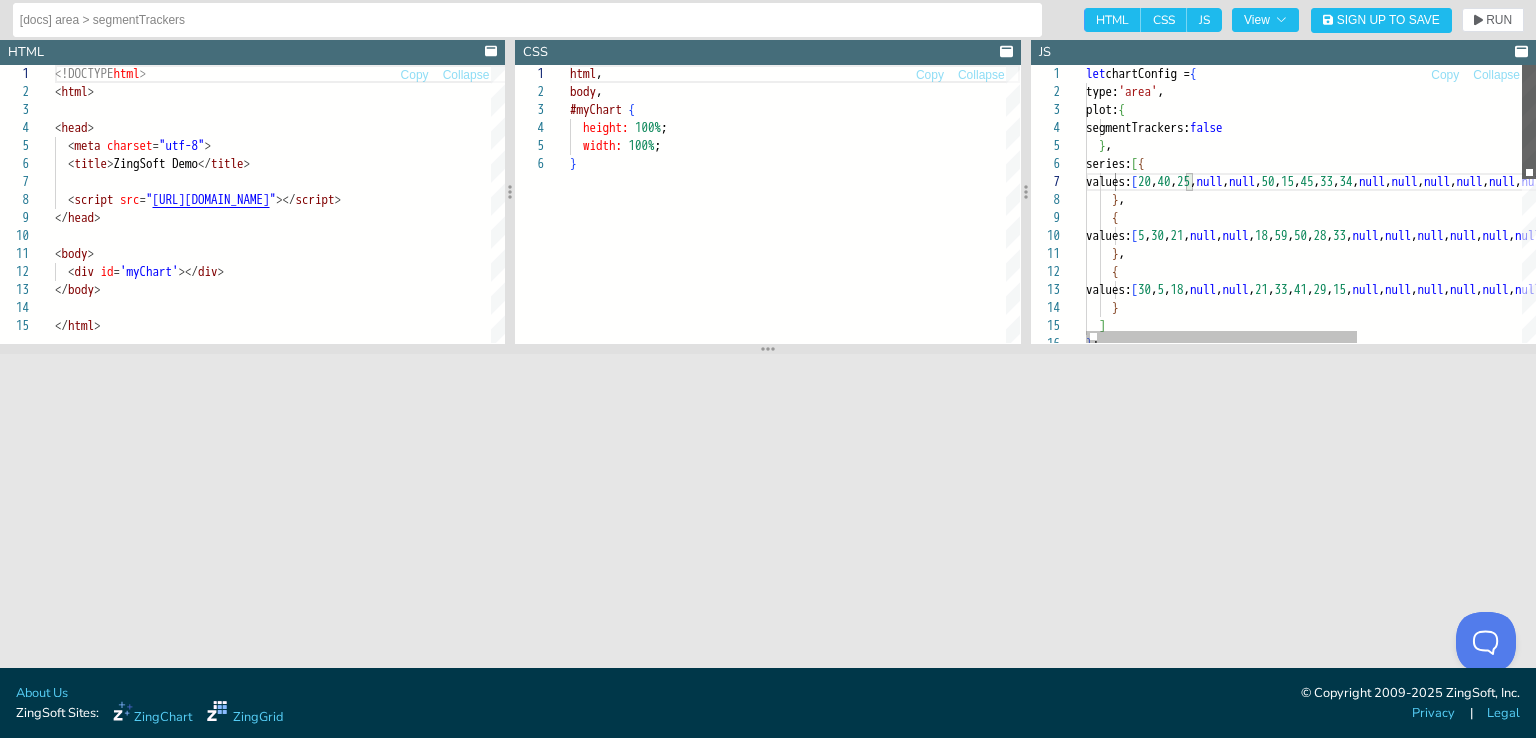 click at bounding box center (1529, 122) 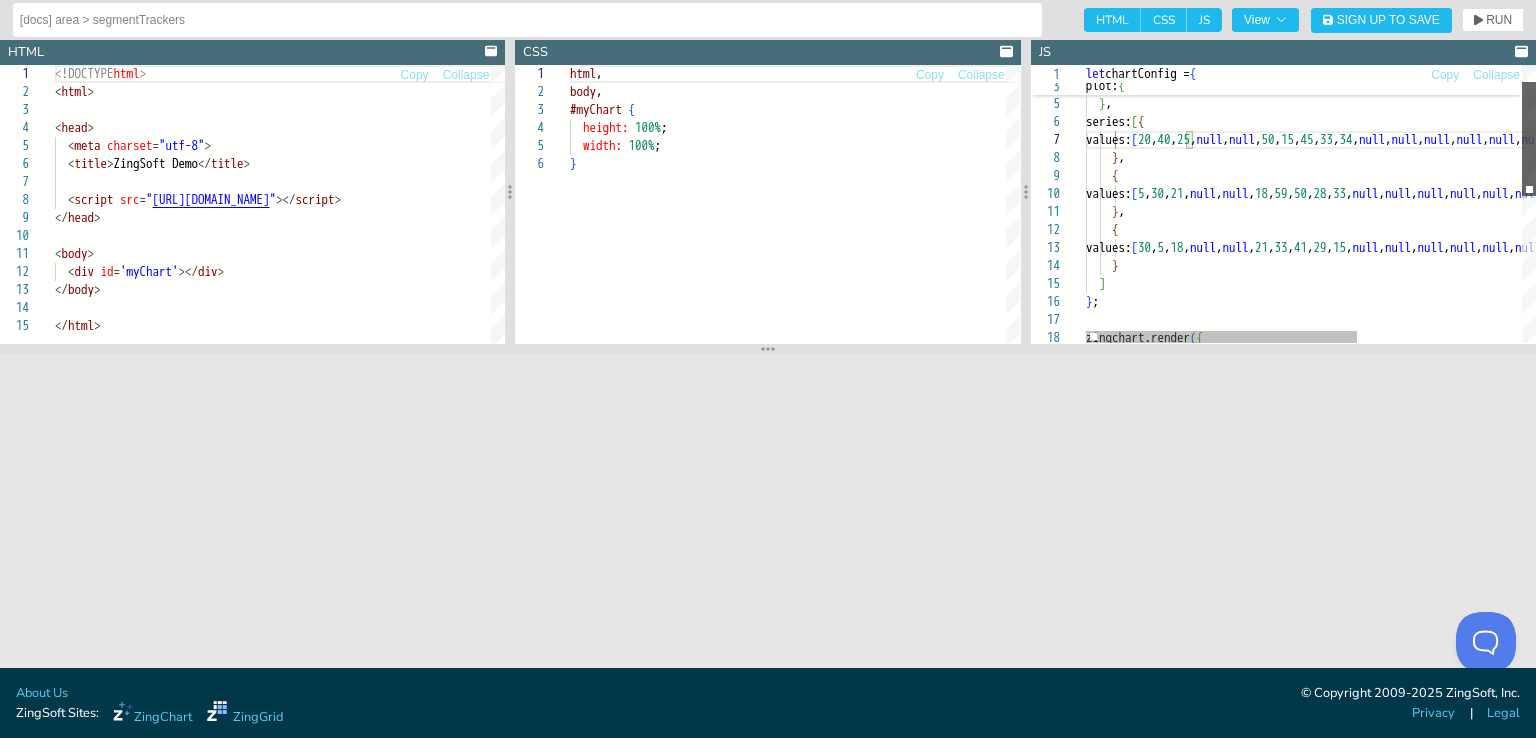 click at bounding box center (1529, 139) 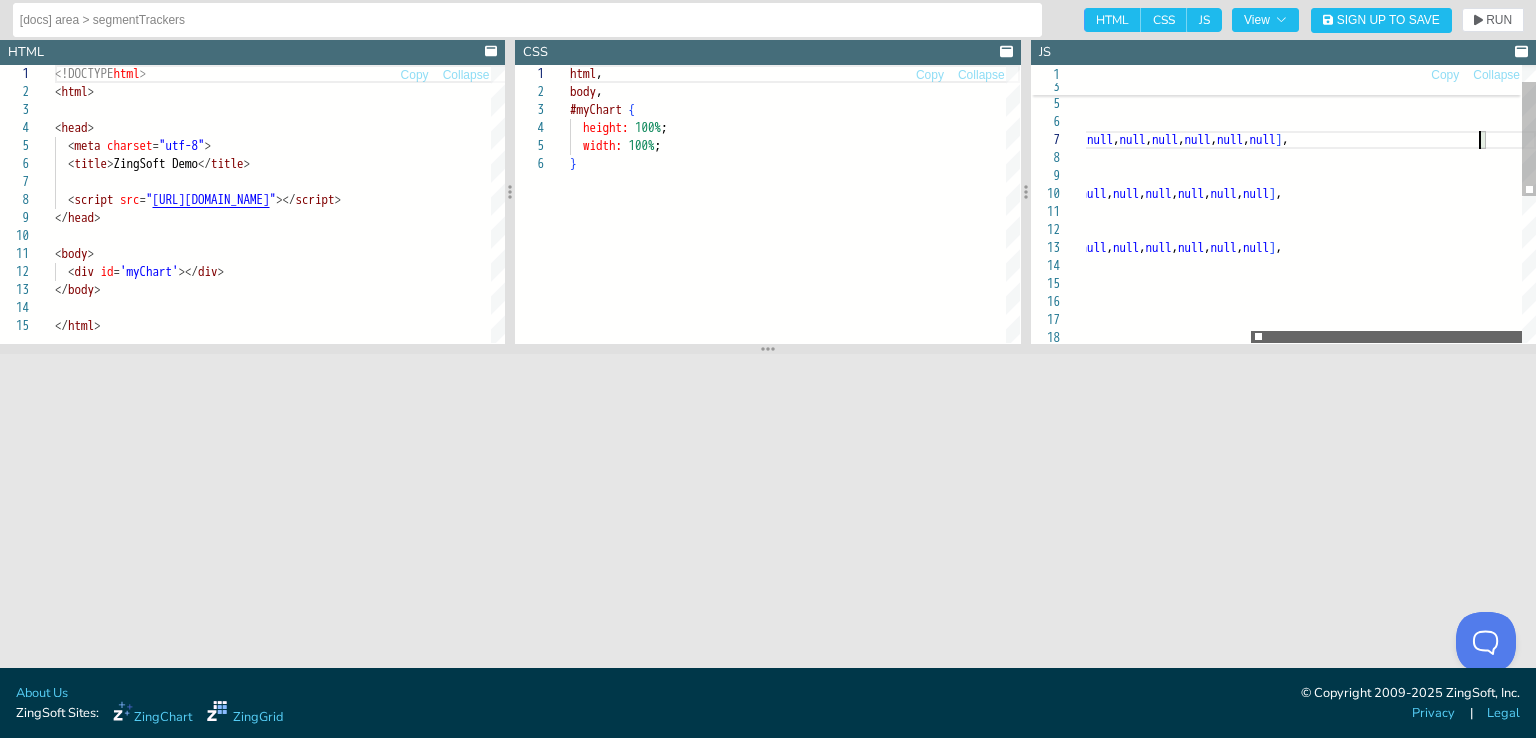 click at bounding box center (1386, 337) 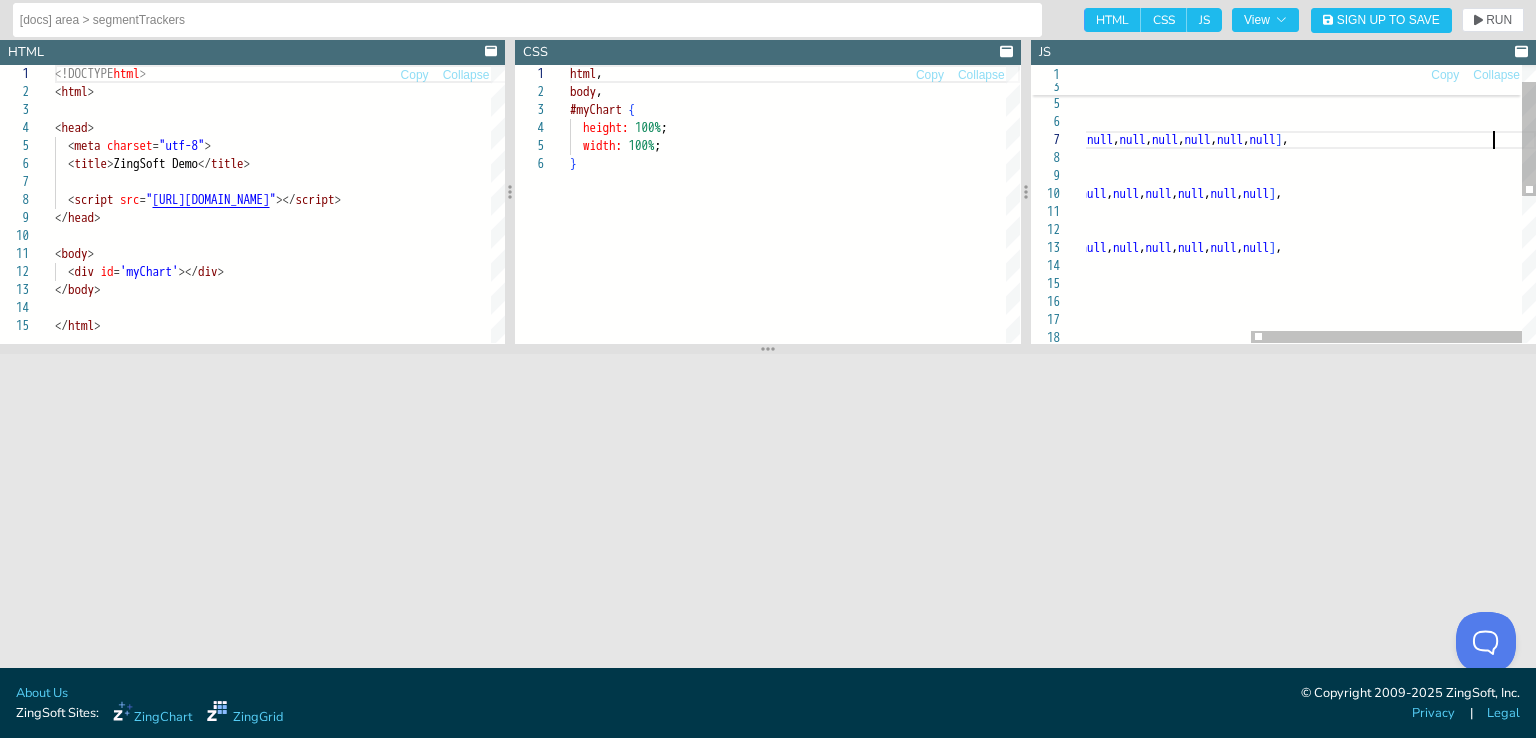 click on "} ,   series:  [ {       values:  [ 20 ,  40 ,  25 ,  null ,  null ,  50 ,  15 ,  45 ,  33 ,  34 ,  null ,  null ,  null ,  null ,  null ,  null ] ,      } ,      {       values:  [ 5 ,  30 ,  21 ,  null ,  null ,  18 ,  59 ,  50 ,  28 ,  33 ,  null ,  null ,  null ,  null ,  null ,  null ] ,      } ,      {       values:  [ 30 ,  5 ,  18 ,  null ,  null ,  21 ,  33 ,  41 ,  29 ,  15 ,  null ,  null ,  null ,  null ,  null ,  null ] ,      }    ] } ;   zingchart.render ( {     segmentTrackers:  false   plot:  {" at bounding box center [1175, 360] 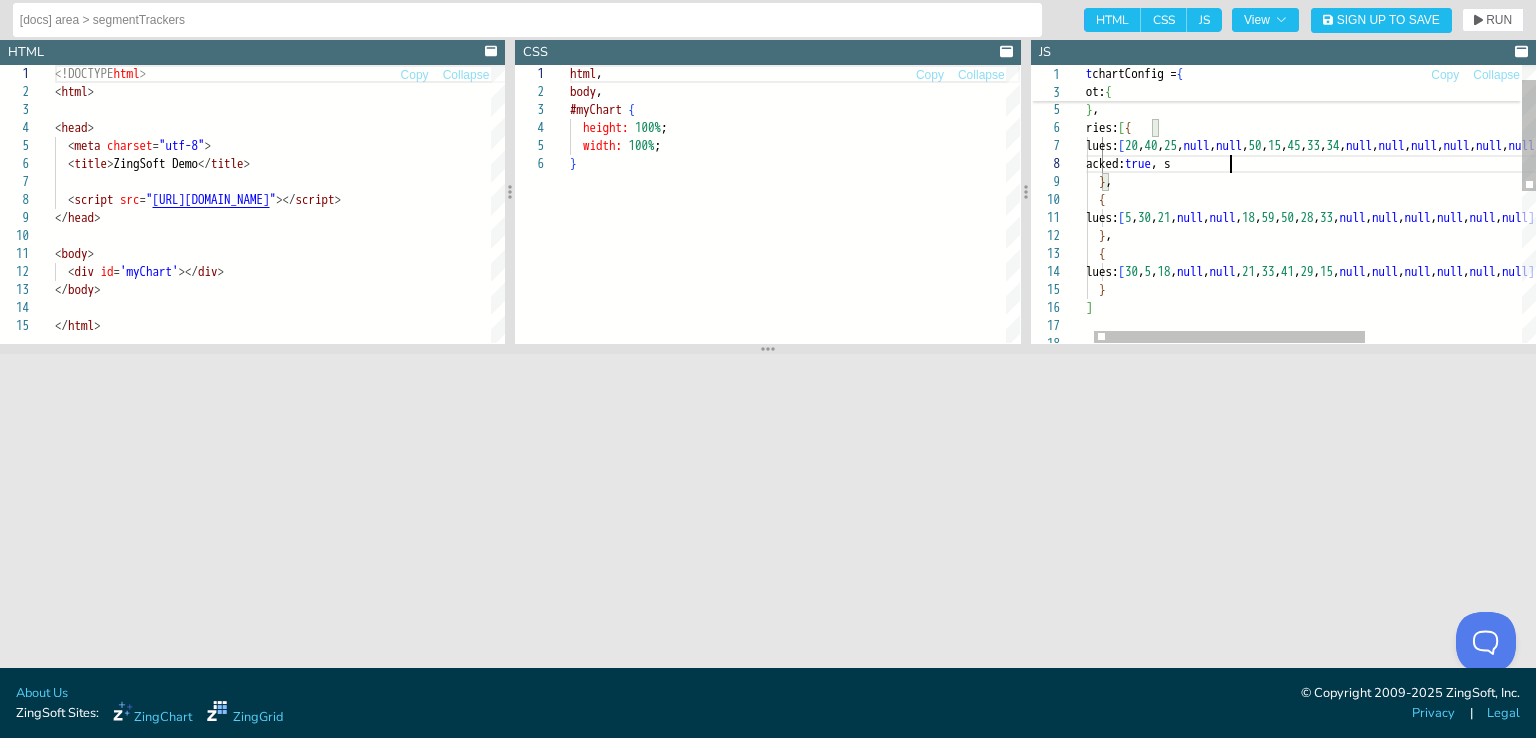 scroll, scrollTop: 126, scrollLeft: 156, axis: both 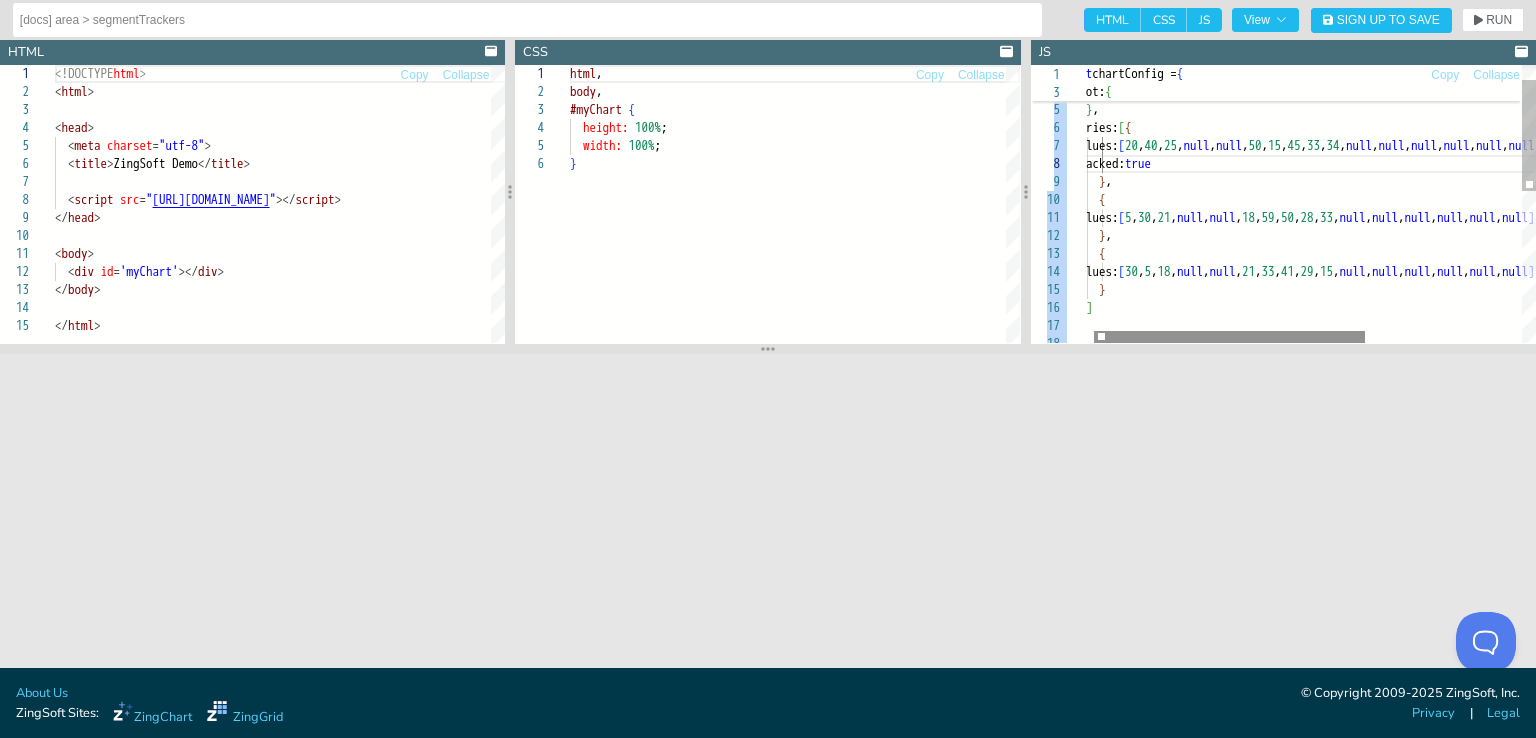 drag, startPoint x: 1280, startPoint y: 342, endPoint x: 1329, endPoint y: 339, distance: 49.09175 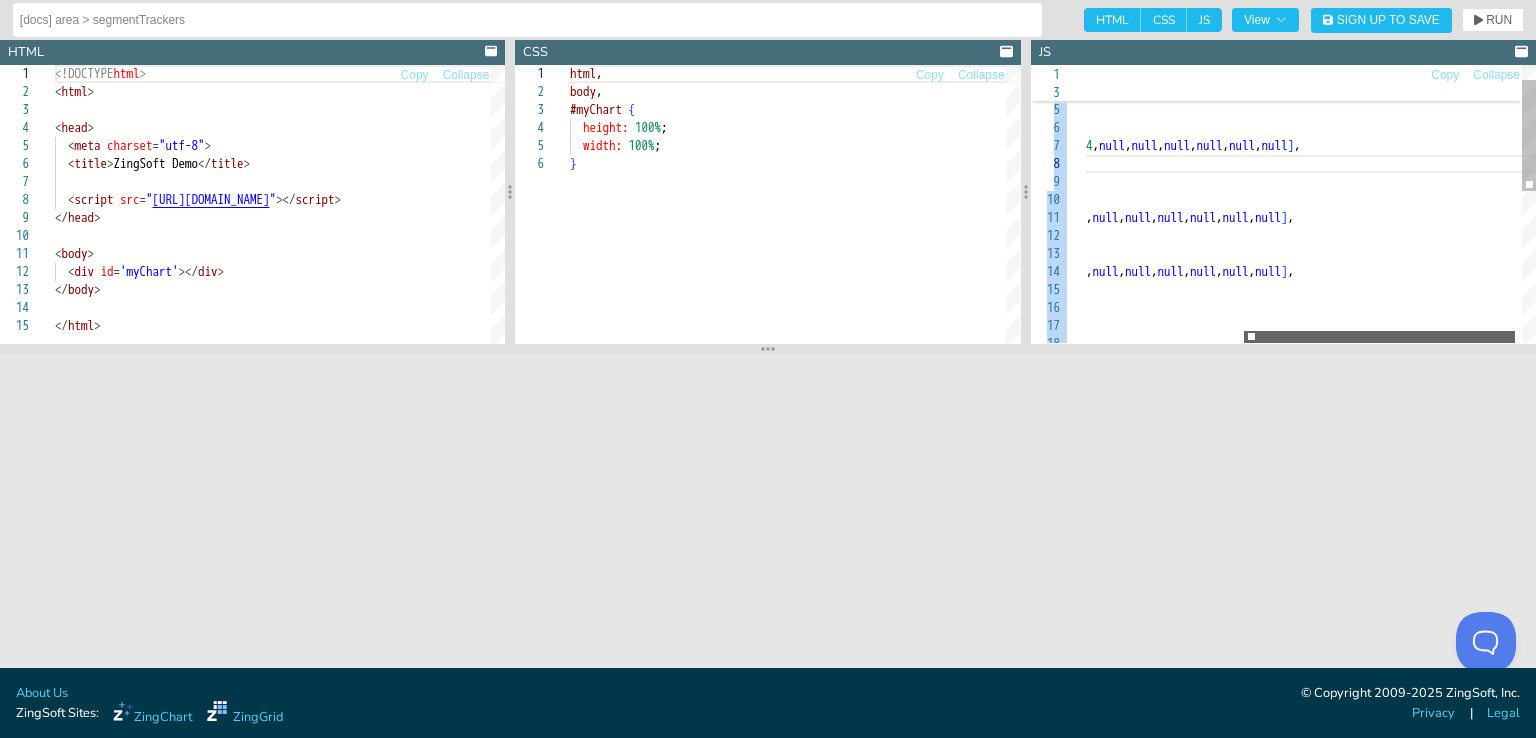 click at bounding box center (1379, 337) 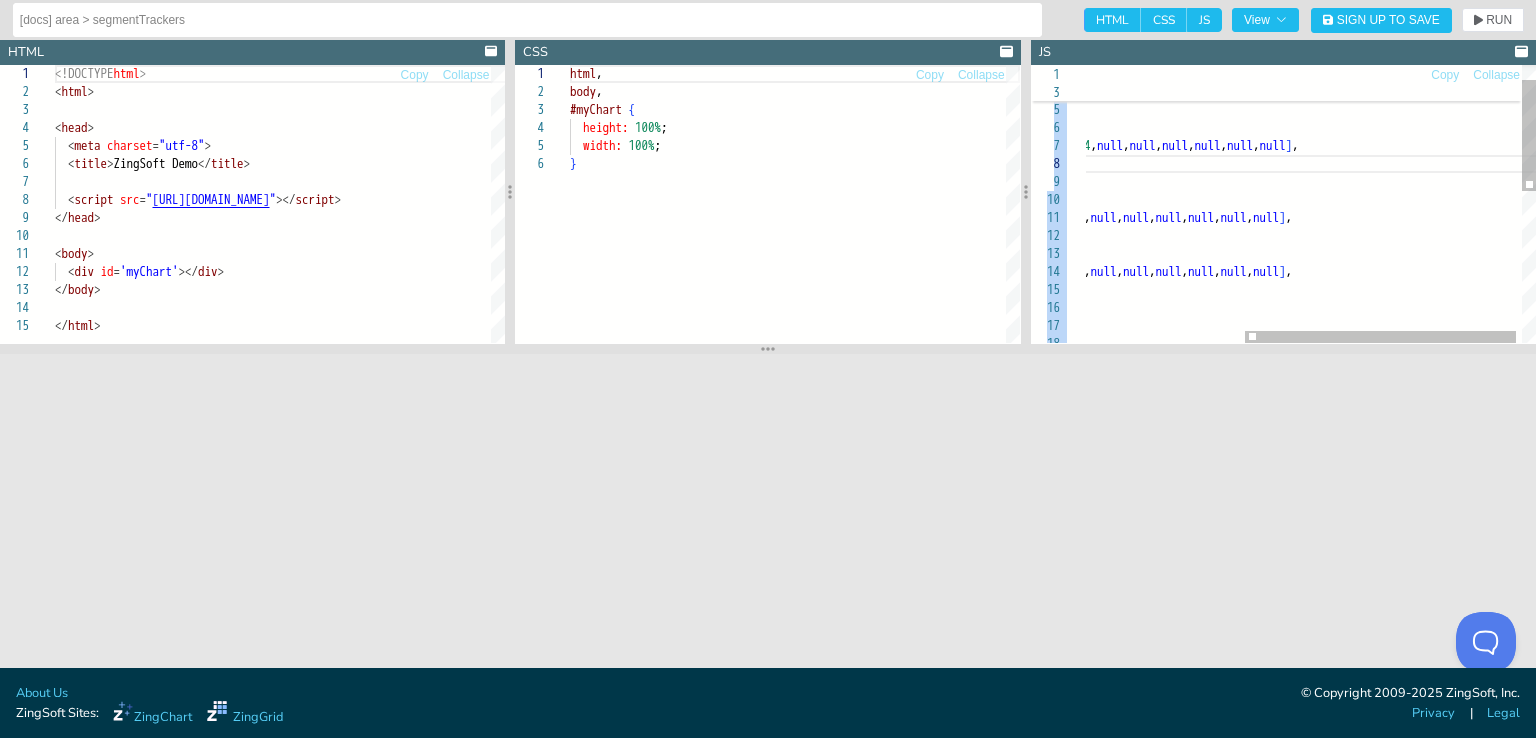 scroll, scrollTop: 126, scrollLeft: 134, axis: both 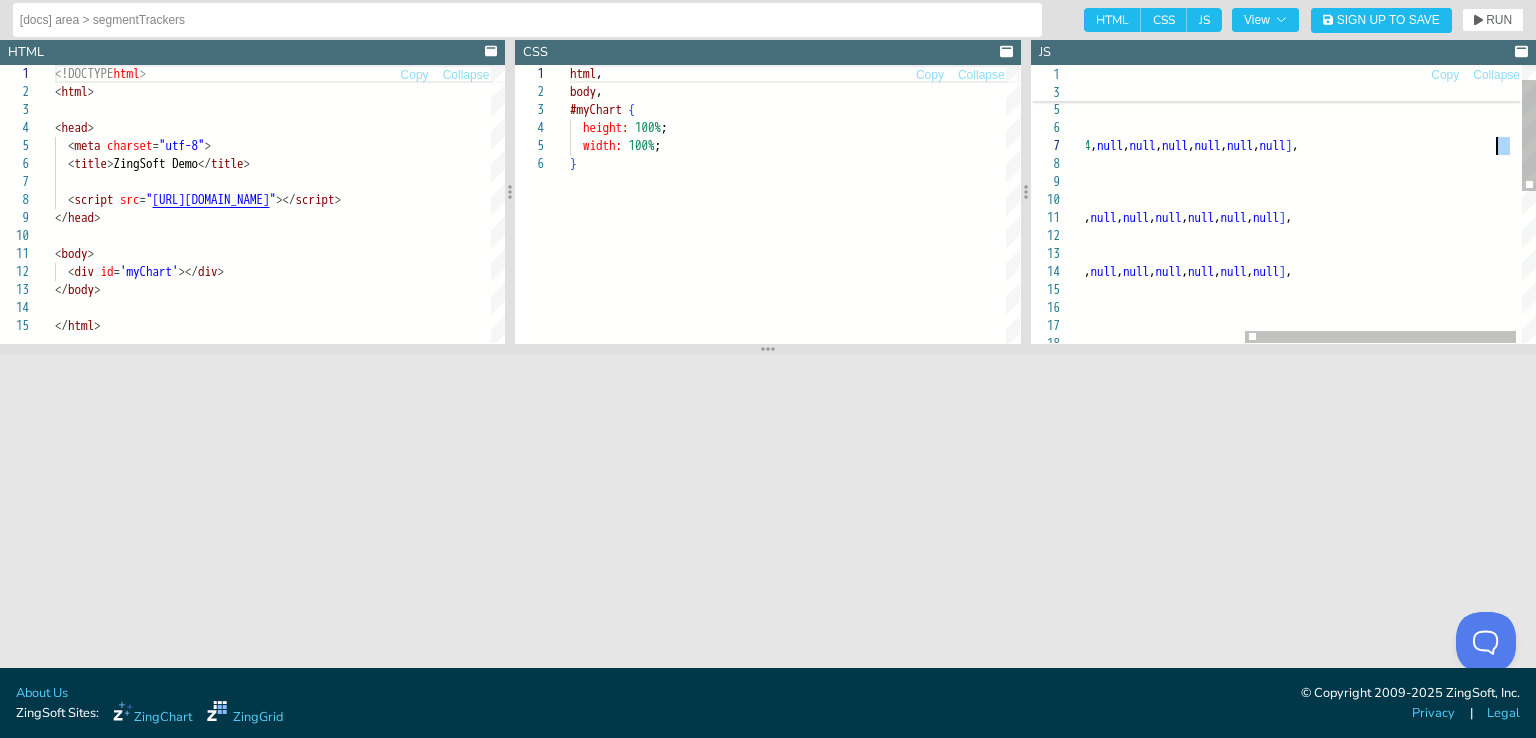 drag, startPoint x: 1496, startPoint y: 166, endPoint x: 1497, endPoint y: 146, distance: 20.024984 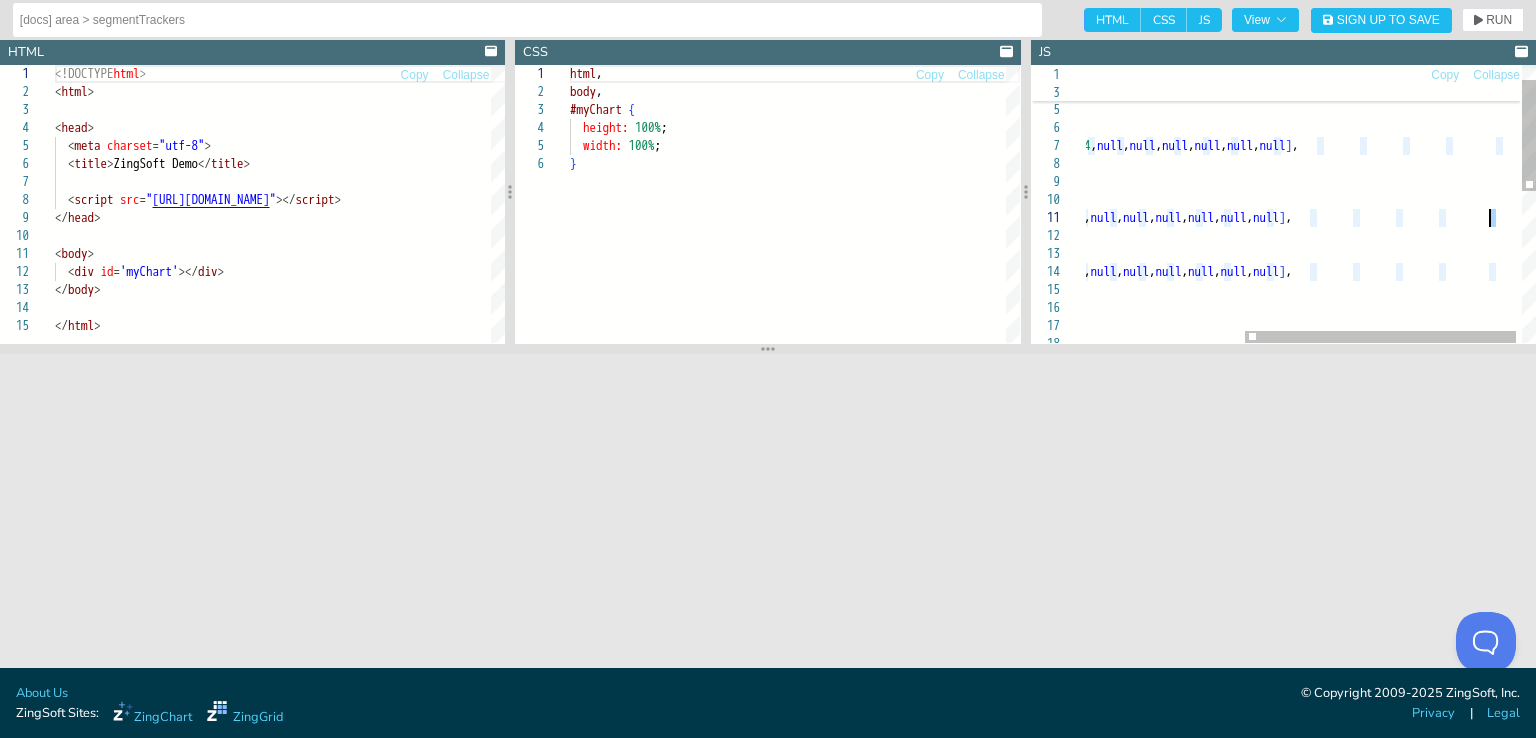 click on "} ,   series:  [ {       values:  [ 20 ,  40 ,  25 ,  null ,  null ,  50 ,  15 ,  45 ,  33 ,  34 ,  null ,  null ,  null ,  null ,  null ,  null ] ,      } ,      {       values:  [ 5 ,  30 ,  21 ,  null ,  null ,  18 ,  59 ,  50 ,  28 ,  33 ,  null ,  null ,  null ,  null ,  null ,  null ] ,      } ,      {       values:  [ 30 ,  5 ,  18 ,  null ,  null ,  21 ,  33 ,  41 ,  29 ,  15 ,  null ,  null ,  null ,  null ,  null ,  null ] ,      }    ] } ;       segmentTrackers:  false   plot:  {       stacked:  true" at bounding box center (1185, 375) 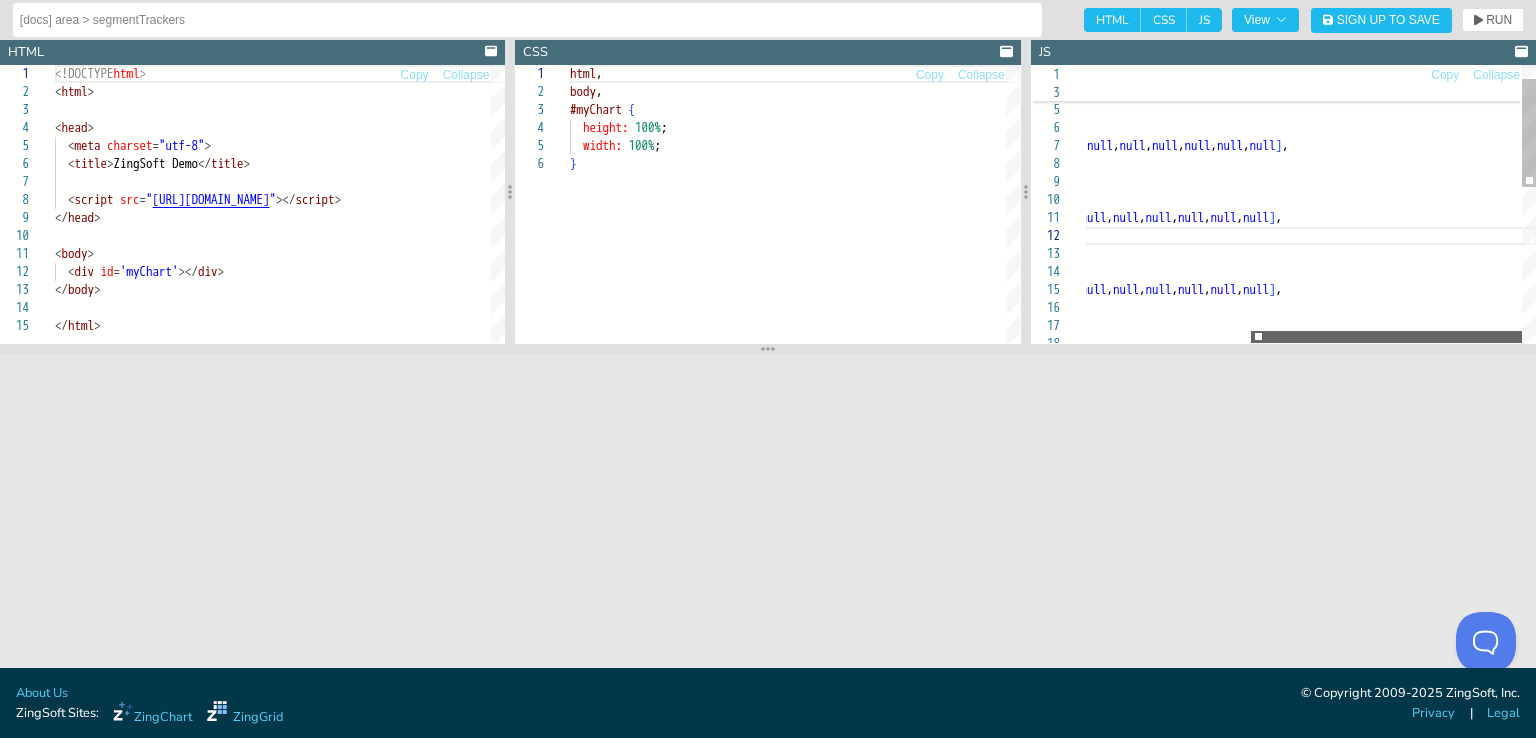 click at bounding box center [1386, 337] 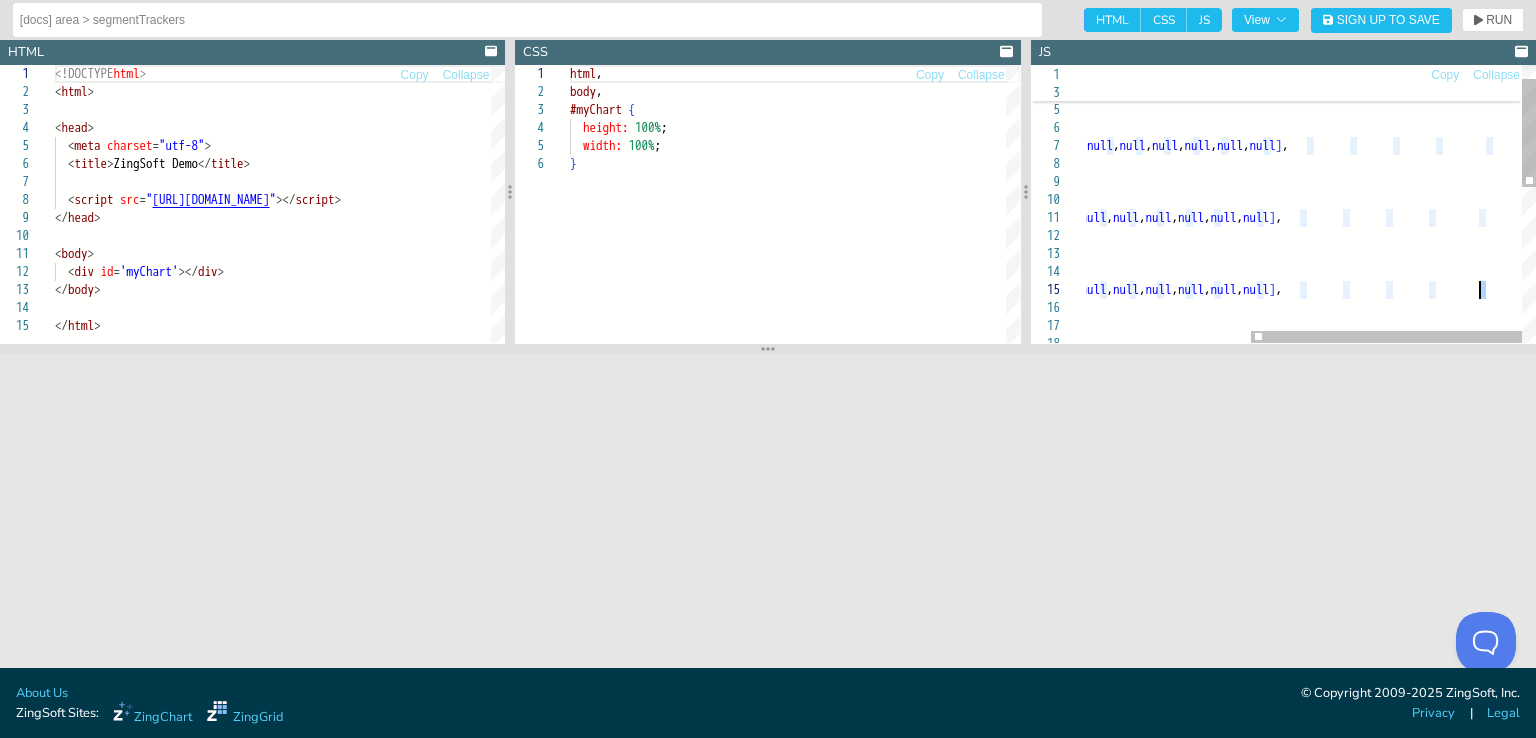 click on "} ,   series:  [ {       values:  [ 20 ,  40 ,  25 ,  null ,  null ,  50 ,  15 ,  45 ,  33 ,  34 ,  null ,  null ,  null ,  null ,  null ,  null ] ,      } ,      {       values:  [ 5 ,  30 ,  21 ,  null ,  null ,  18 ,  59 ,  50 ,  28 ,  33 ,  null ,  null ,  null ,  null ,  null ,  null ] ,      } ,      {       values:  [ 30 ,  5 ,  18 ,  null ,  null ,  21 ,  33 ,  41 ,  29 ,  15 ,  null ,  null ,  null ,  null ,  null ,  null ] ,      }    ] } ;     segmentTrackers:  false   plot:  {       stacked:  true       stacked:  true" at bounding box center [1175, 384] 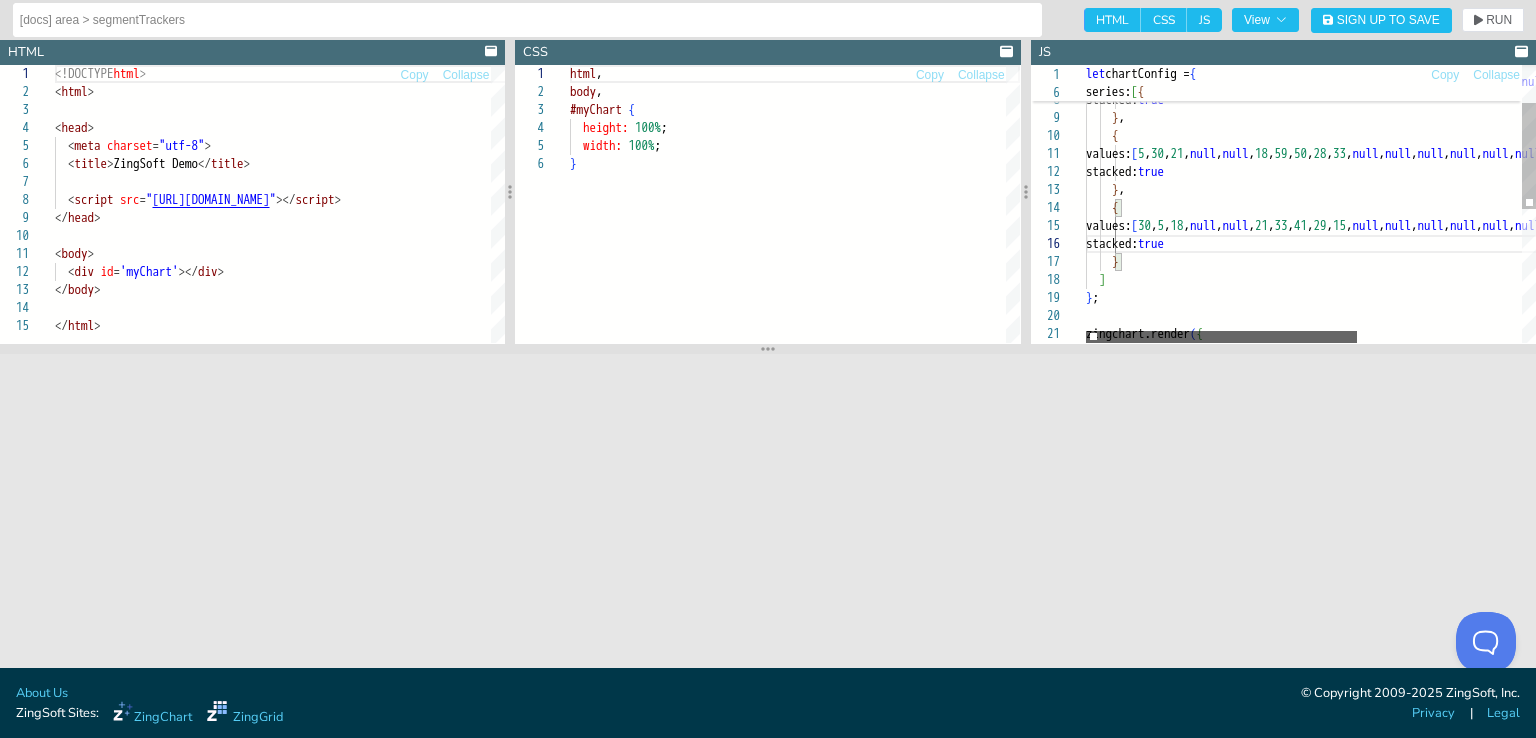 click at bounding box center [1221, 337] 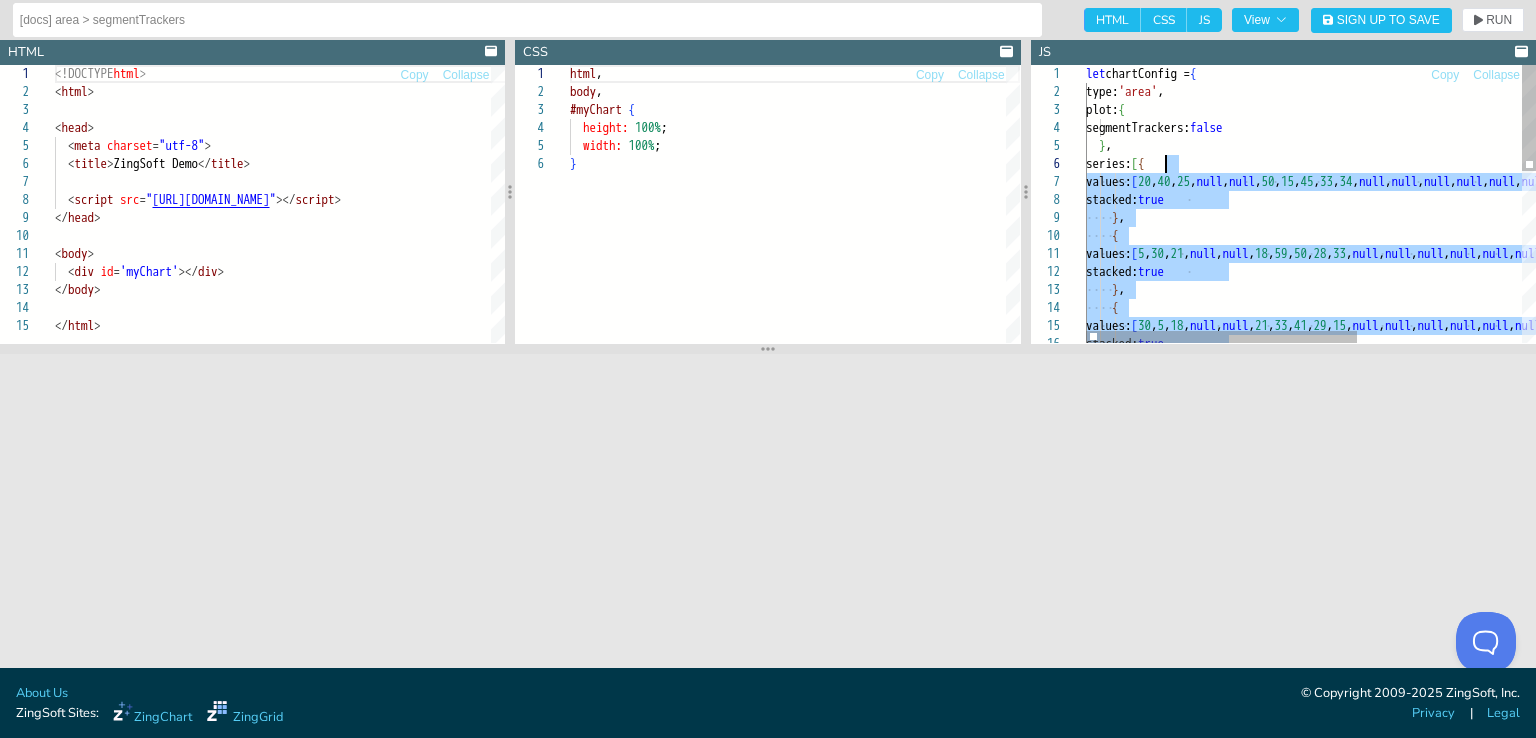 drag, startPoint x: 1127, startPoint y: 262, endPoint x: 1167, endPoint y: 167, distance: 103.077644 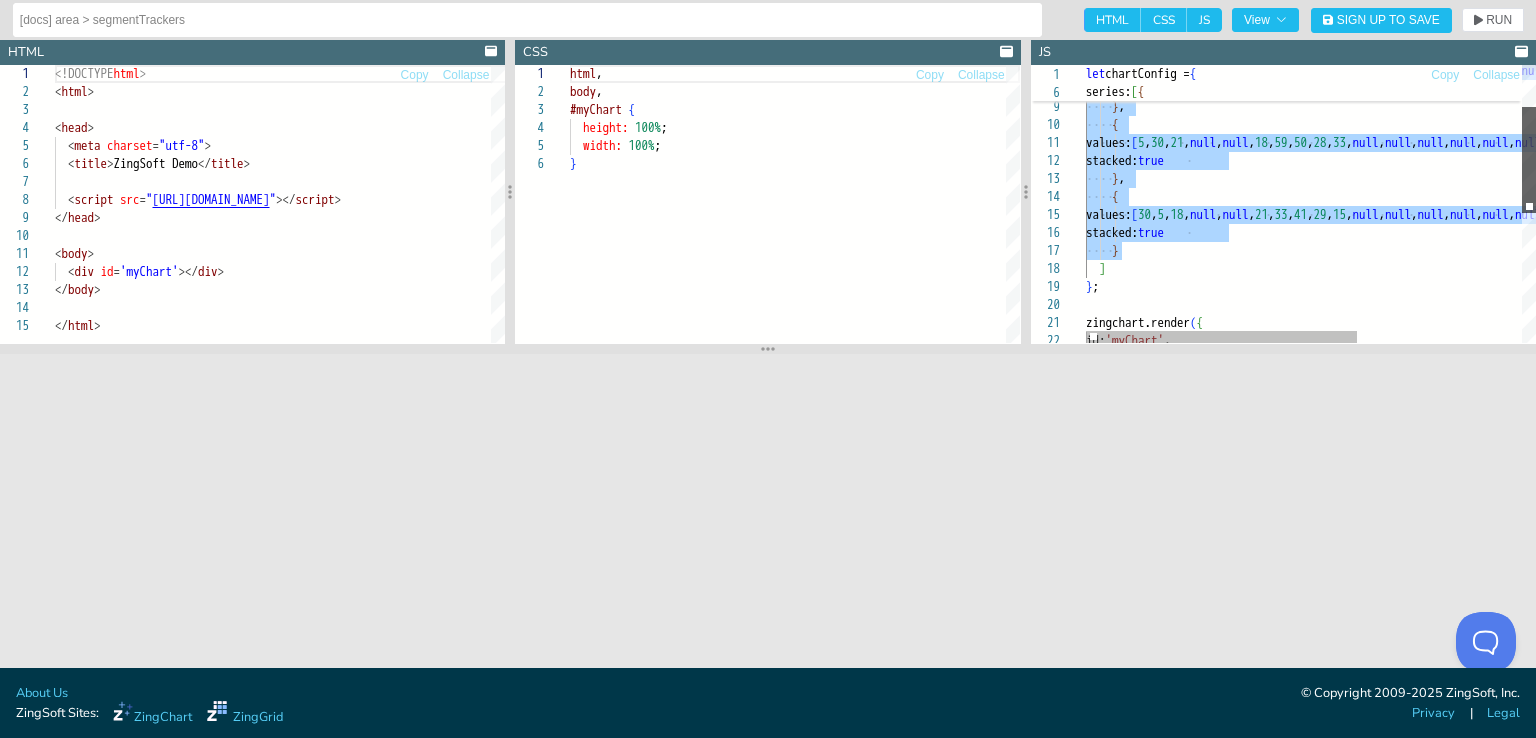 click at bounding box center [1529, 160] 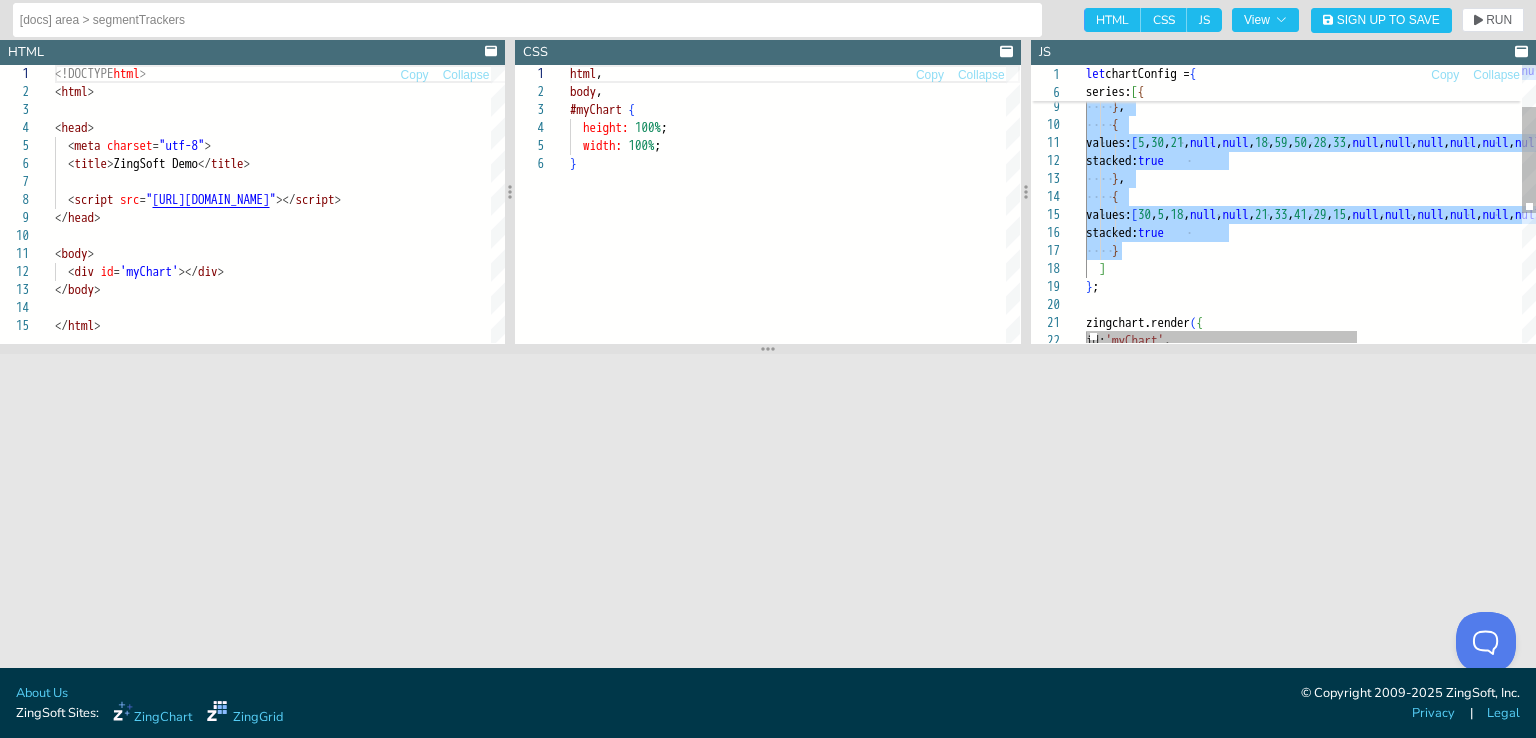 click on "values:  [ 20 ,  40 ,  25 ,  null ,  null ,  50 ,  15 ,  45 ,  33 ,  34 ,  null ,  null ,  null ,  null ,  null ,  null ] ,      } ,      {       values:  [ 5 ,  30 ,  21 ,  null ,  null ,  18 ,  59 ,  50 ,  28 ,  33 ,  null ,  null ,  null ,  null ,  null ,  null ] ,      } ,      {       values:  [ 30 ,  5 ,  18 ,  null ,  null ,  21 ,  33 ,  41 ,  29 ,  15 ,  null ,  null ,  null ,  null ,  null ,  null ] ,       stacked:  true       stacked:  true       stacked:  true      }    ] } ;   zingchart.render ( {   id:  'myChart' ," at bounding box center (1447, 318) 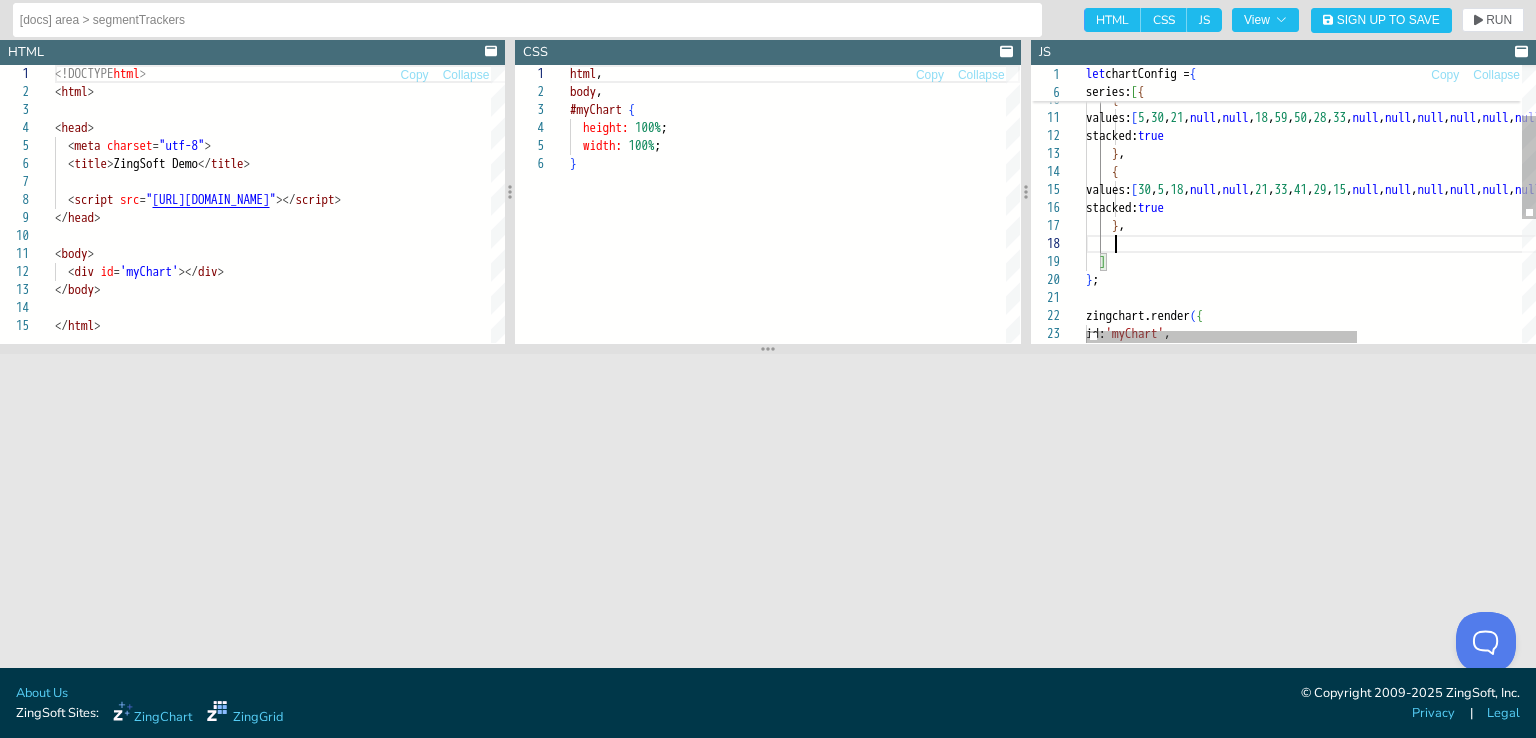 scroll, scrollTop: 126, scrollLeft: 28, axis: both 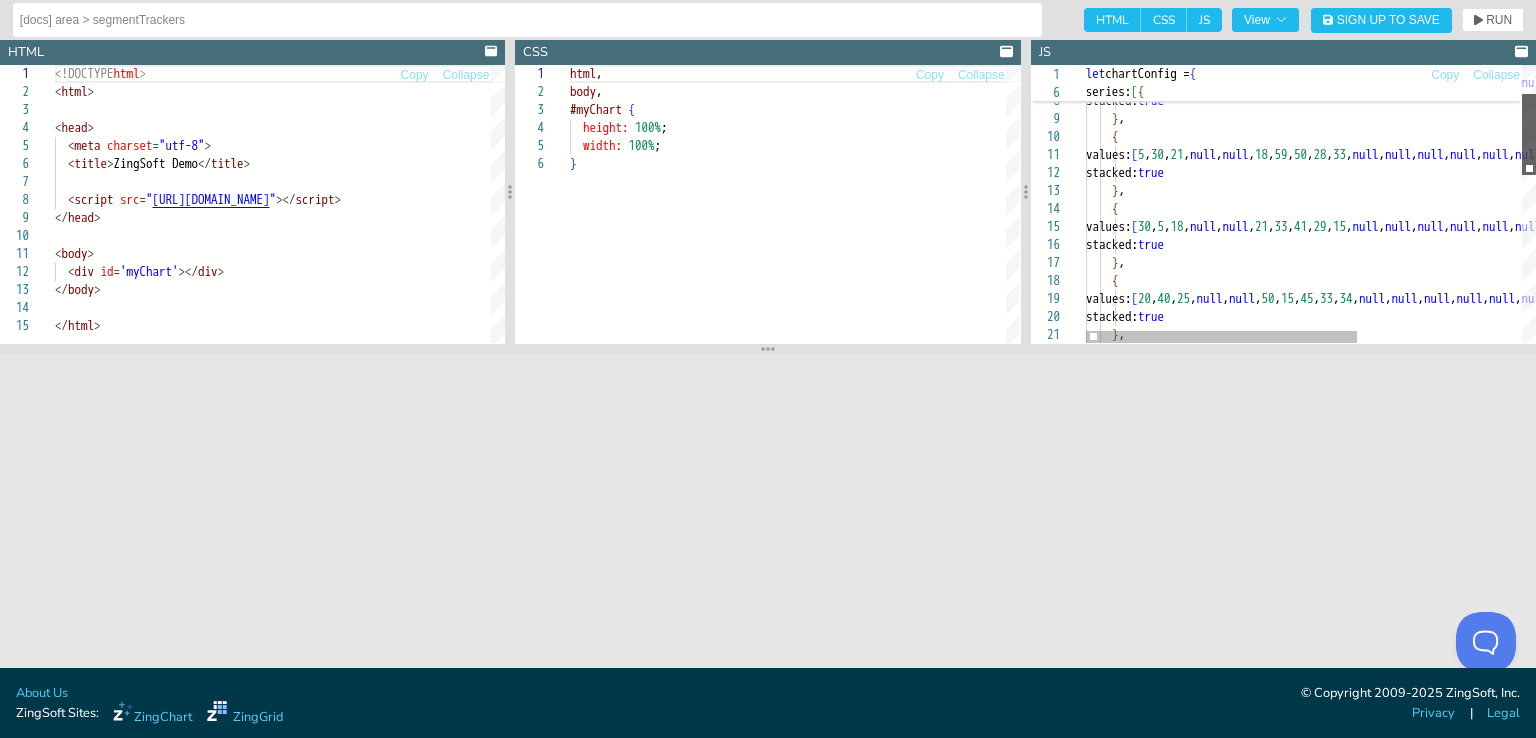 click at bounding box center (1529, 134) 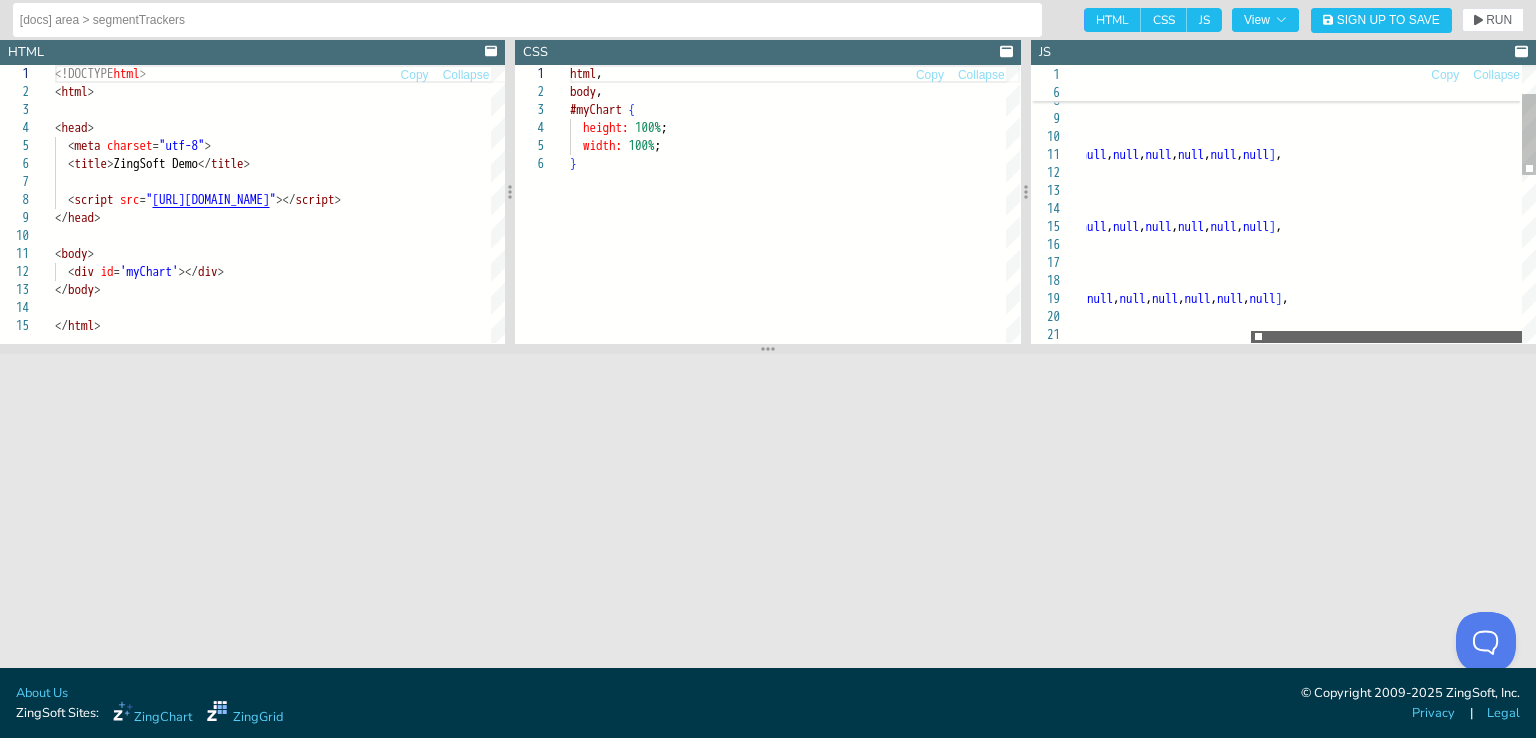 click at bounding box center [1386, 337] 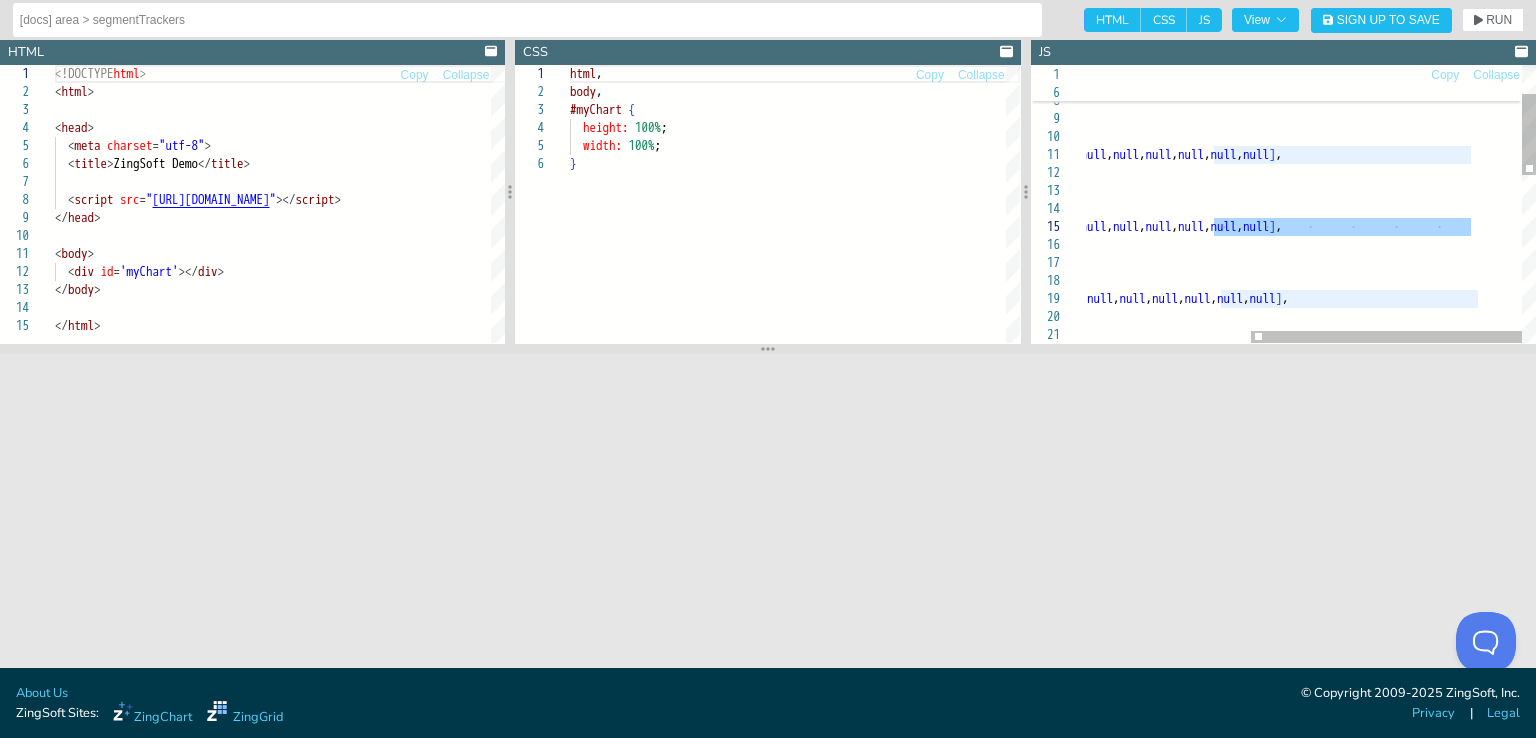 drag, startPoint x: 1472, startPoint y: 224, endPoint x: 1213, endPoint y: 225, distance: 259.00192 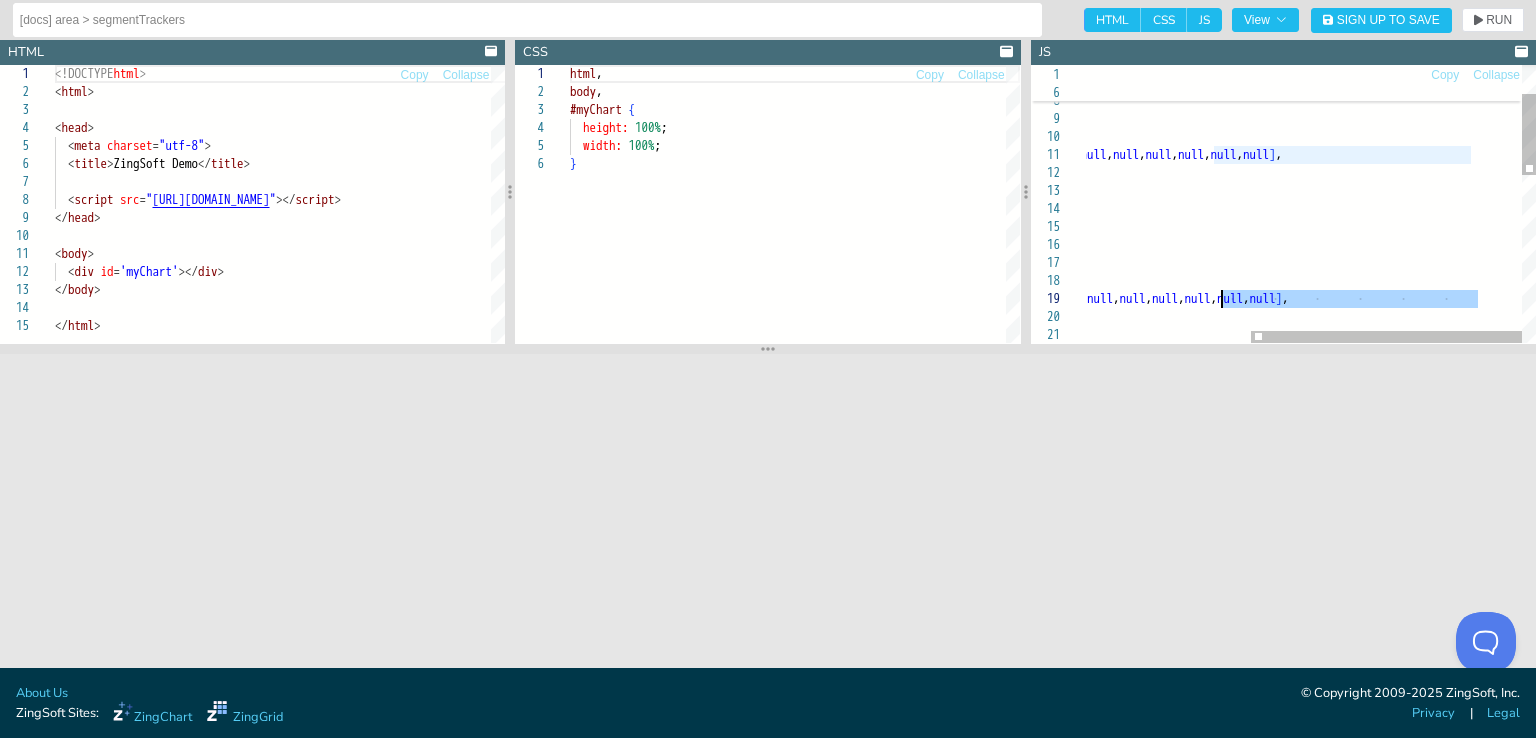 drag, startPoint x: 1477, startPoint y: 303, endPoint x: 1220, endPoint y: 298, distance: 257.04865 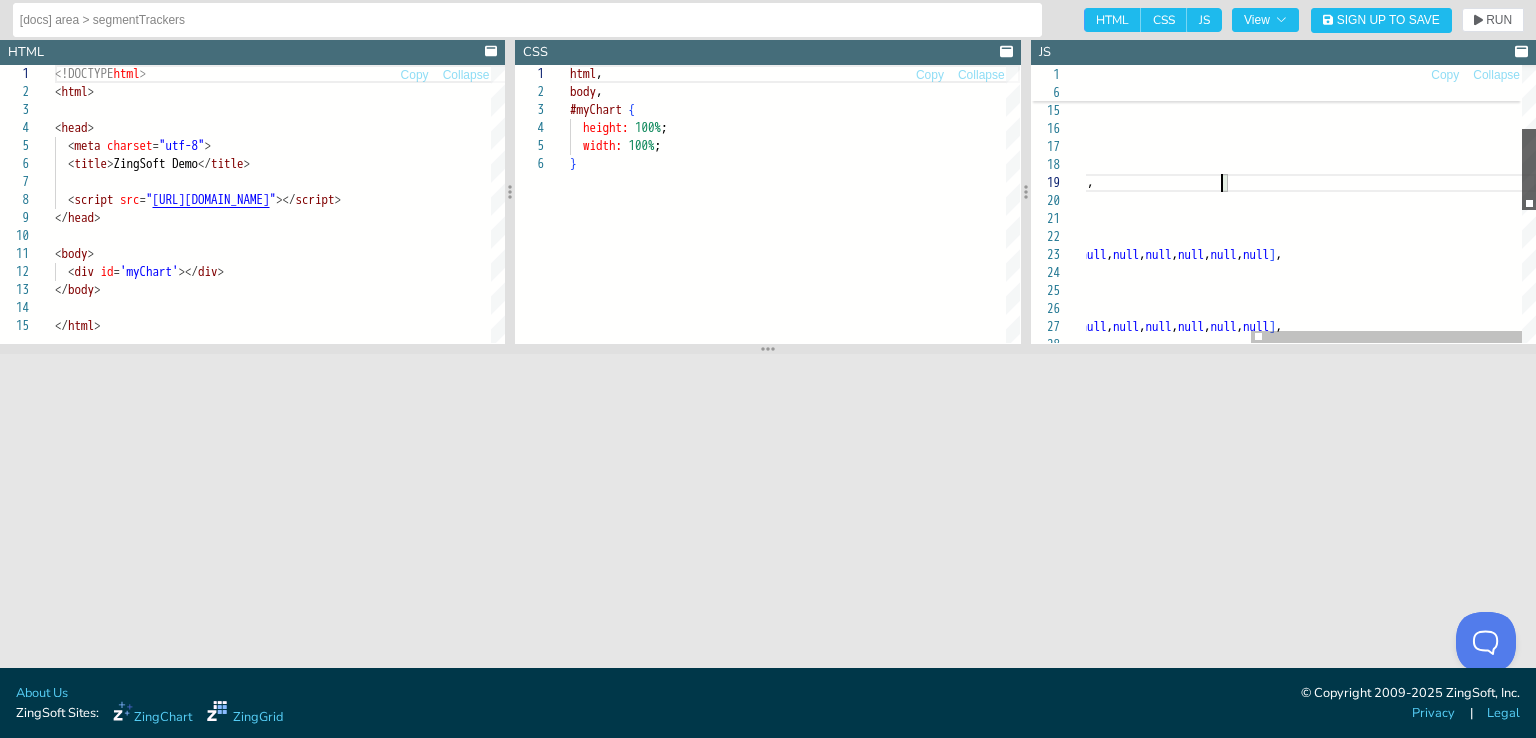 click at bounding box center (1529, 169) 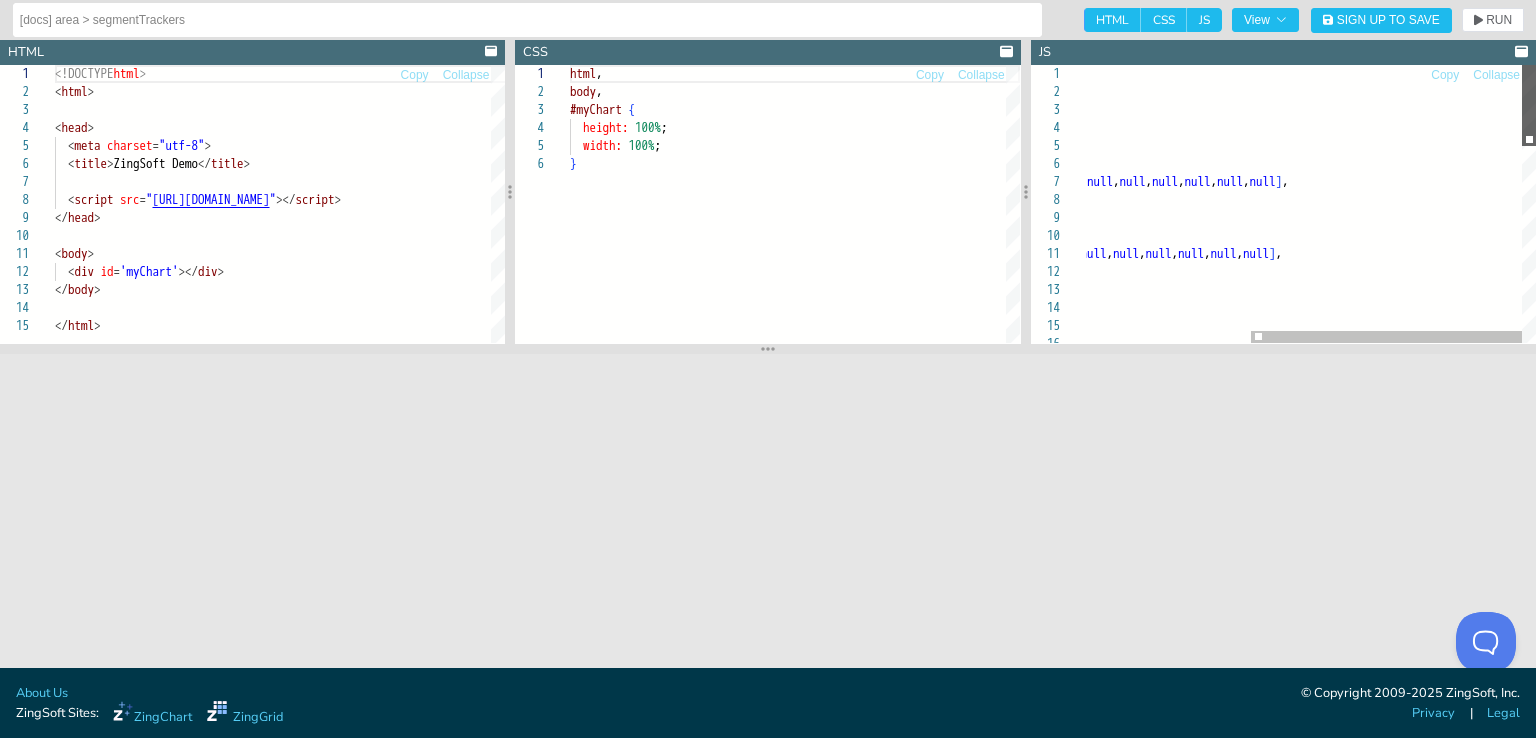 click at bounding box center [1529, 105] 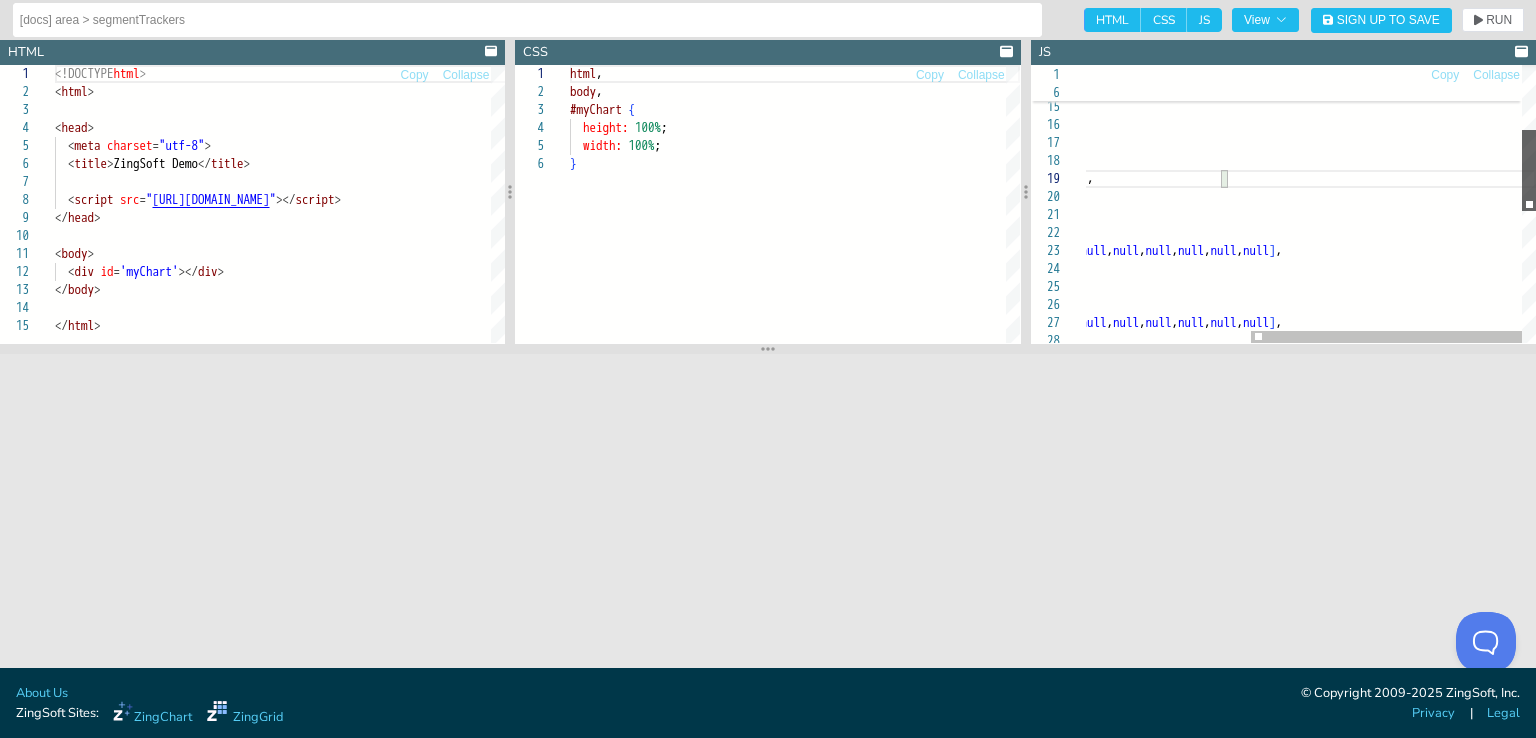 click at bounding box center [1529, 170] 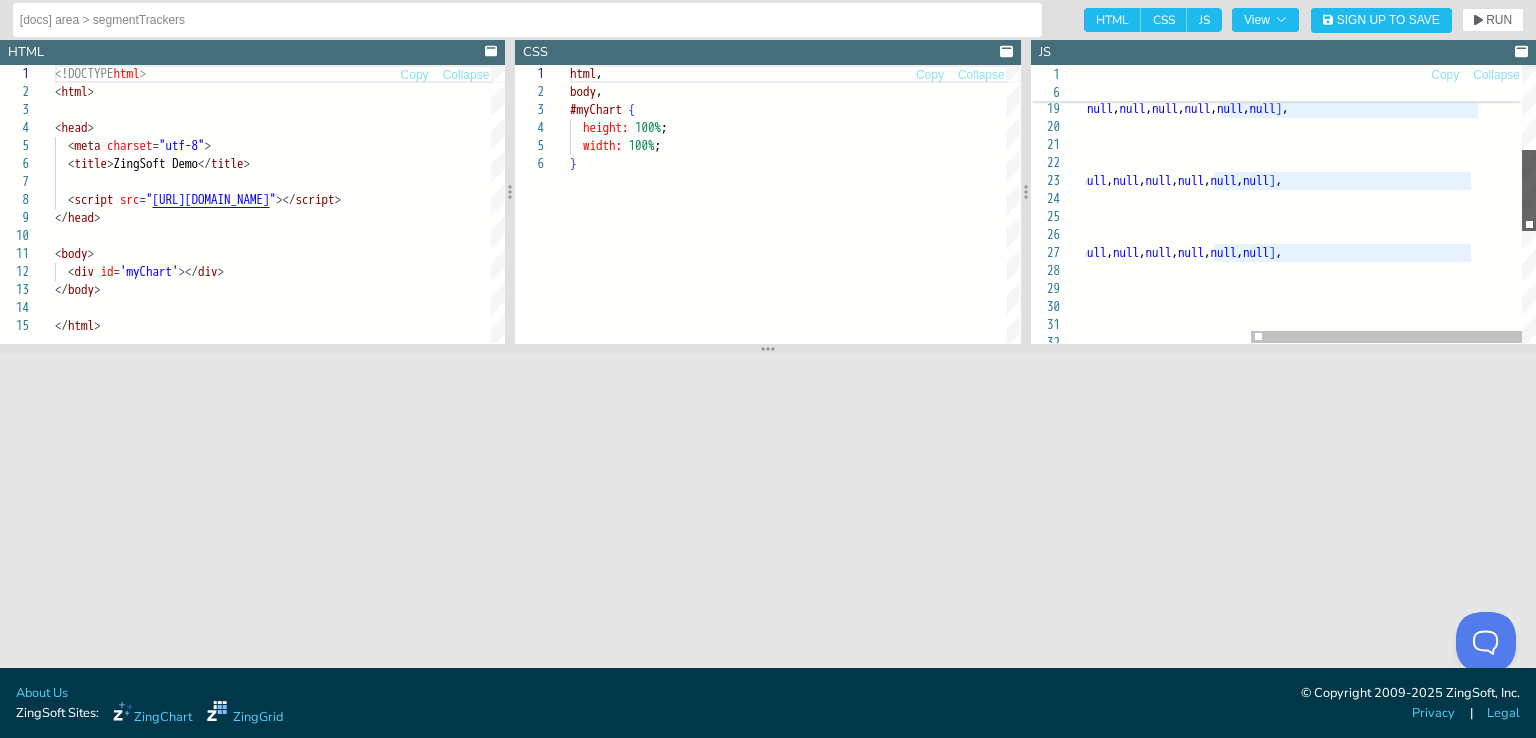 click at bounding box center (1529, 190) 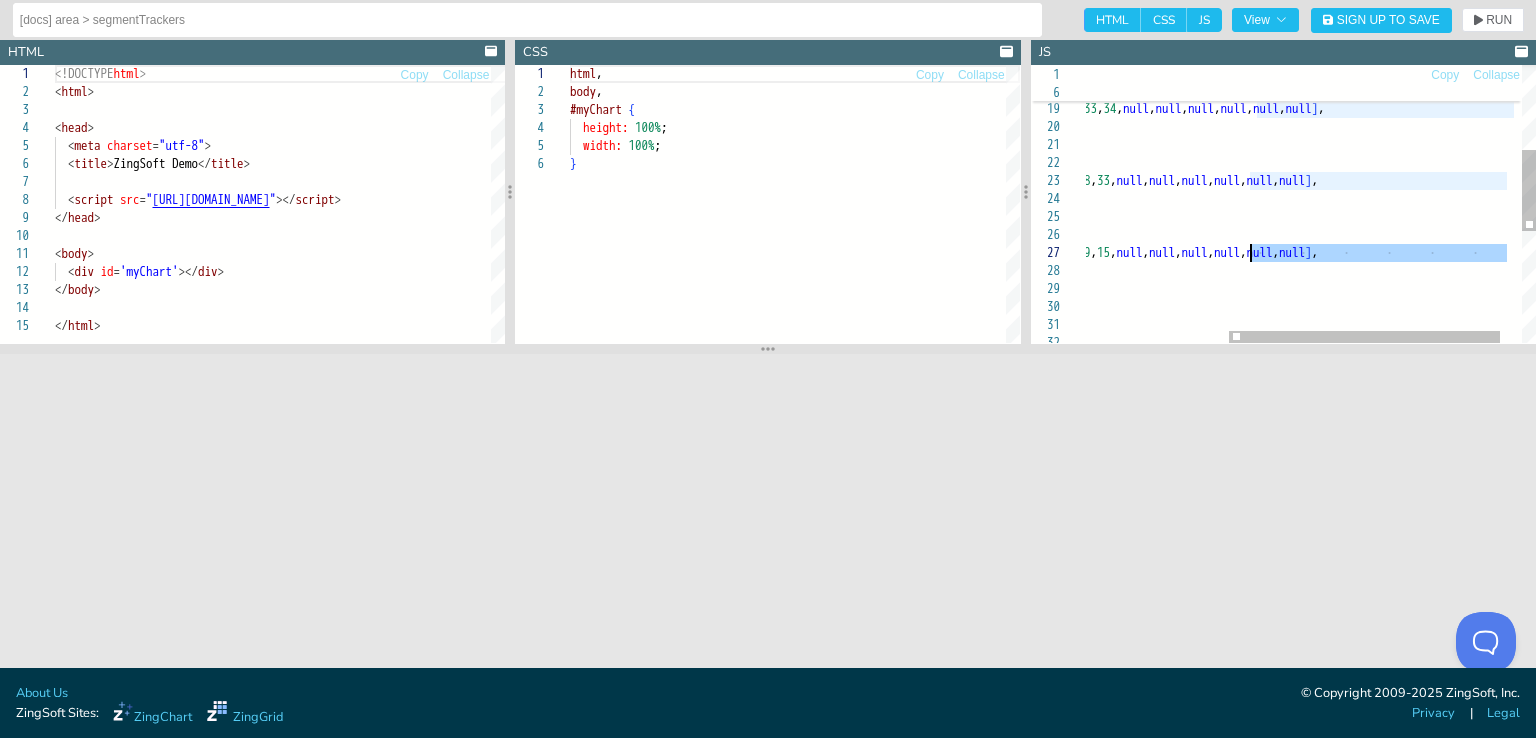 drag, startPoint x: 1473, startPoint y: 252, endPoint x: 1252, endPoint y: 249, distance: 221.02036 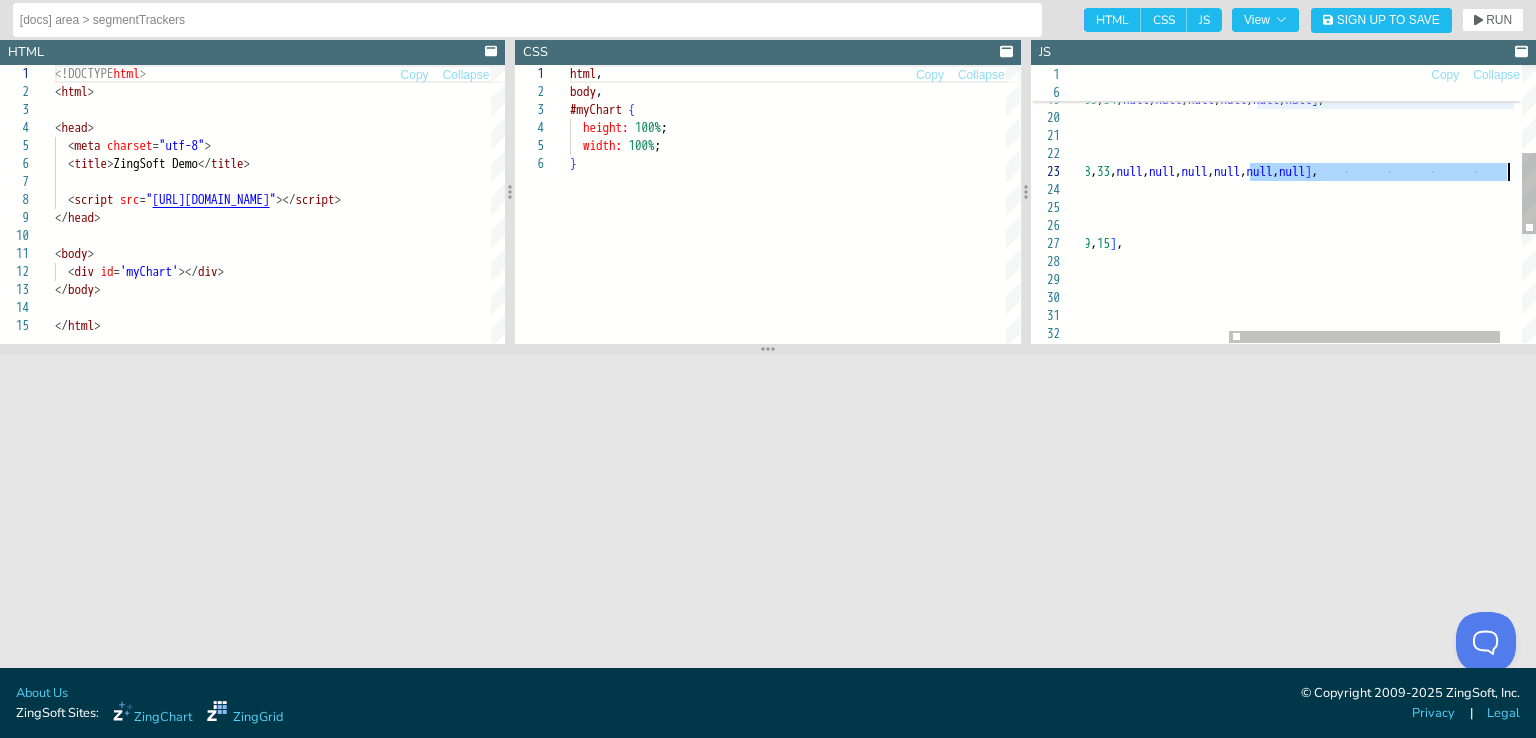 drag, startPoint x: 1249, startPoint y: 177, endPoint x: 1508, endPoint y: 173, distance: 259.03088 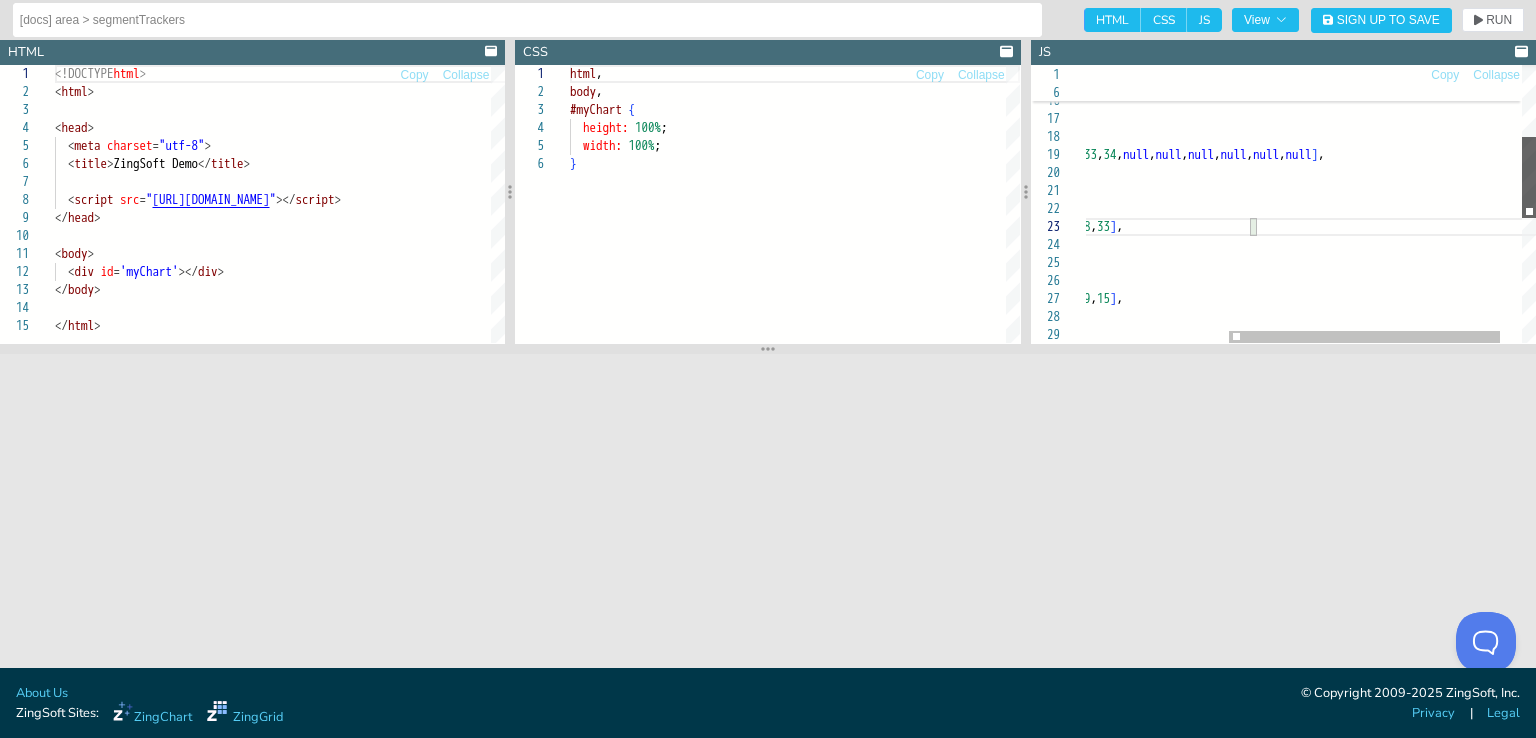 click at bounding box center [1529, 177] 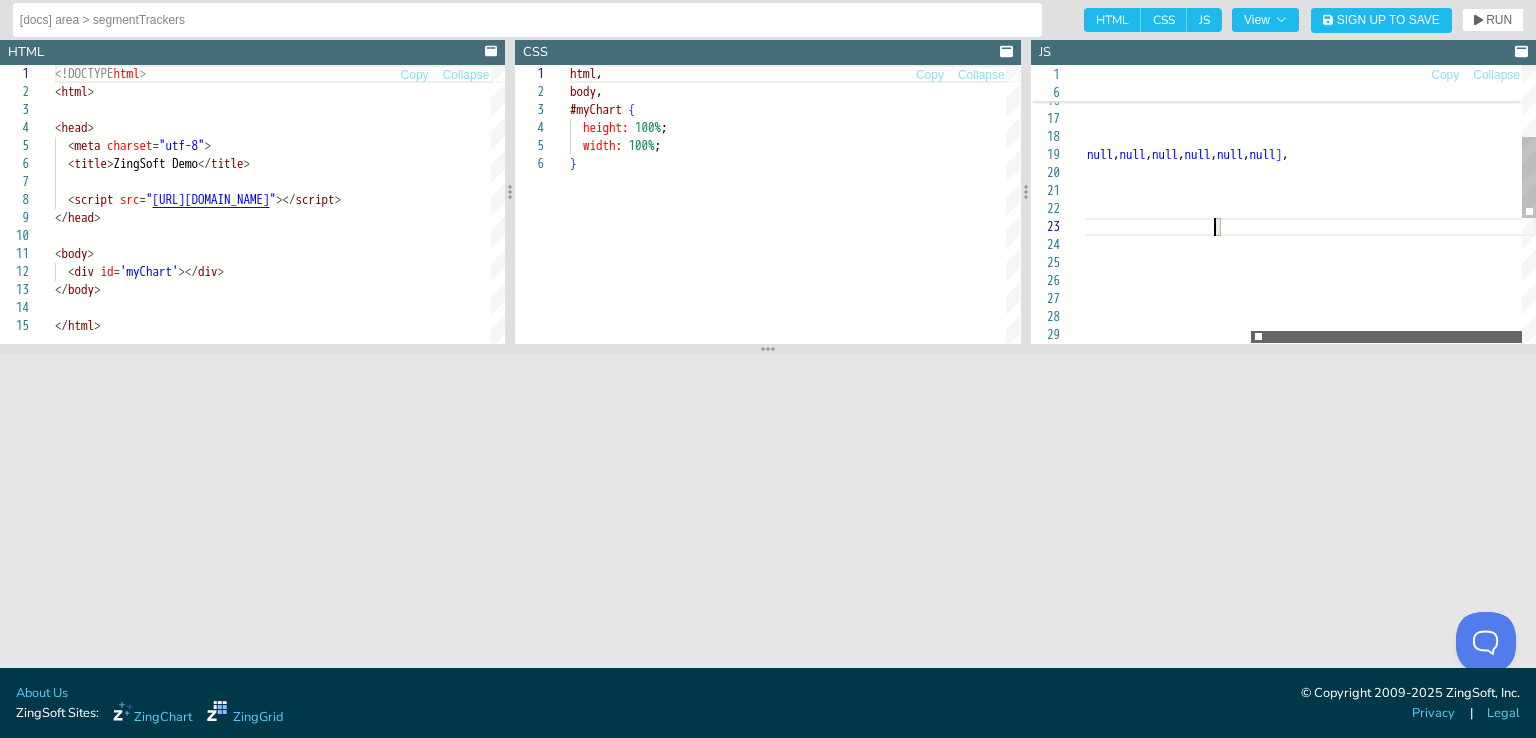 click at bounding box center (1386, 337) 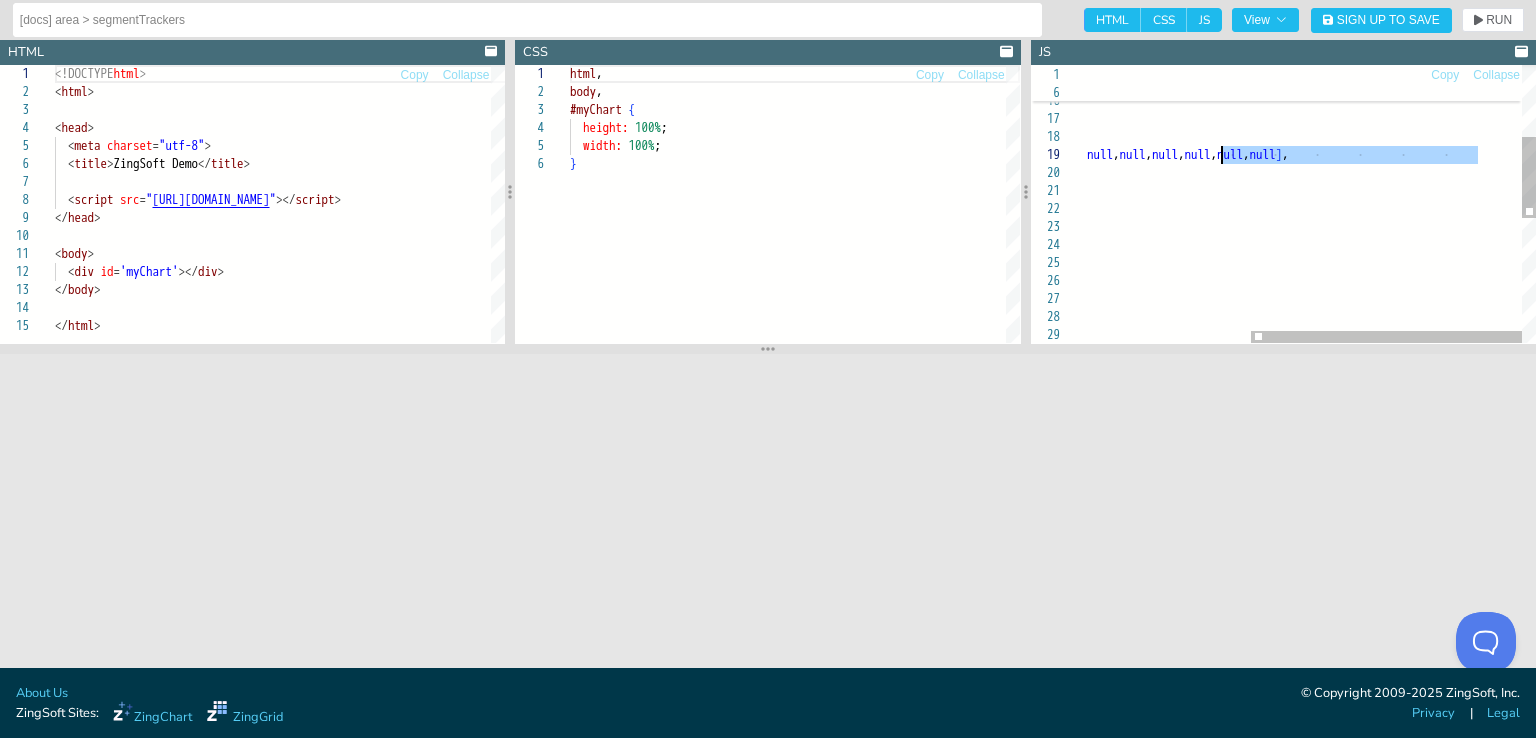 drag, startPoint x: 1478, startPoint y: 157, endPoint x: 1224, endPoint y: 151, distance: 254.07086 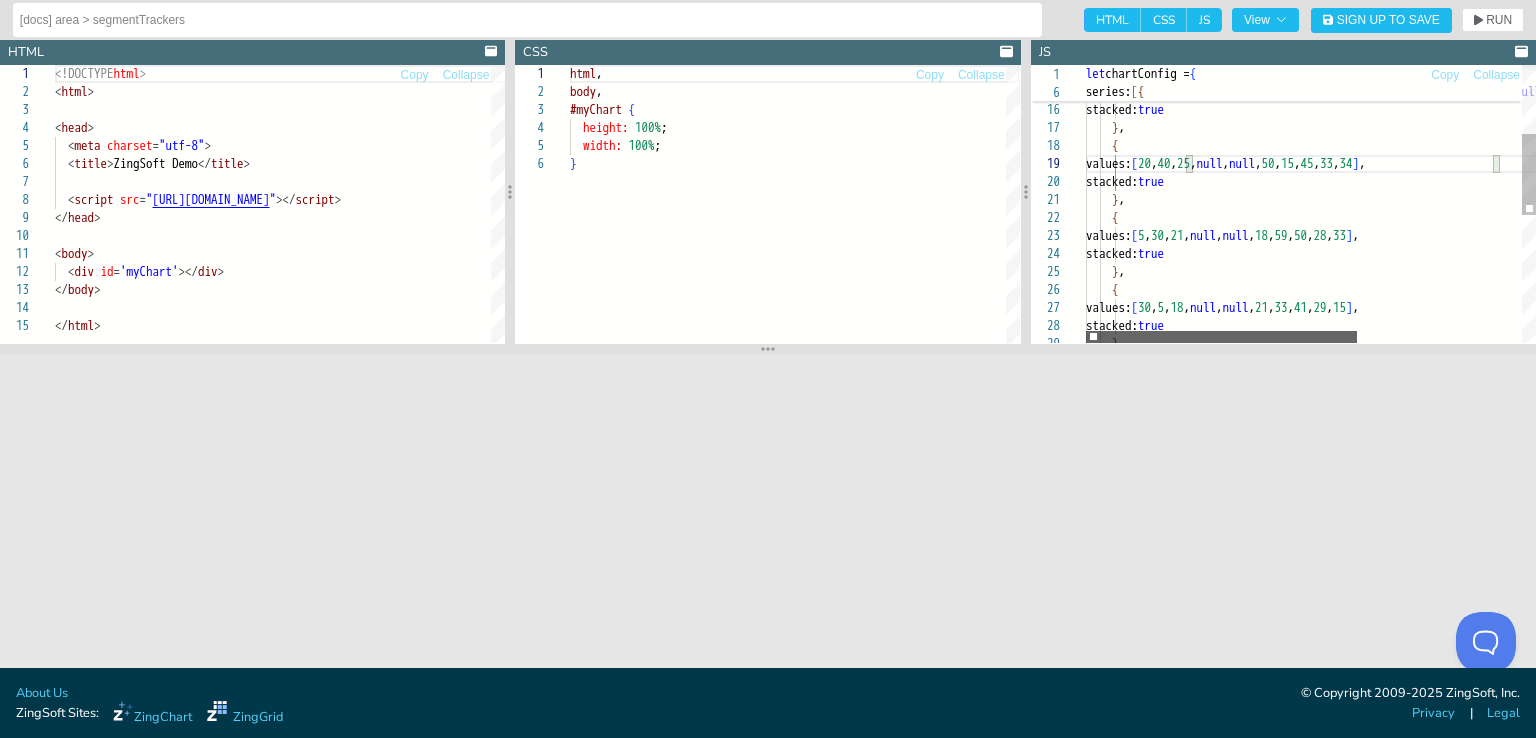 click at bounding box center (1221, 337) 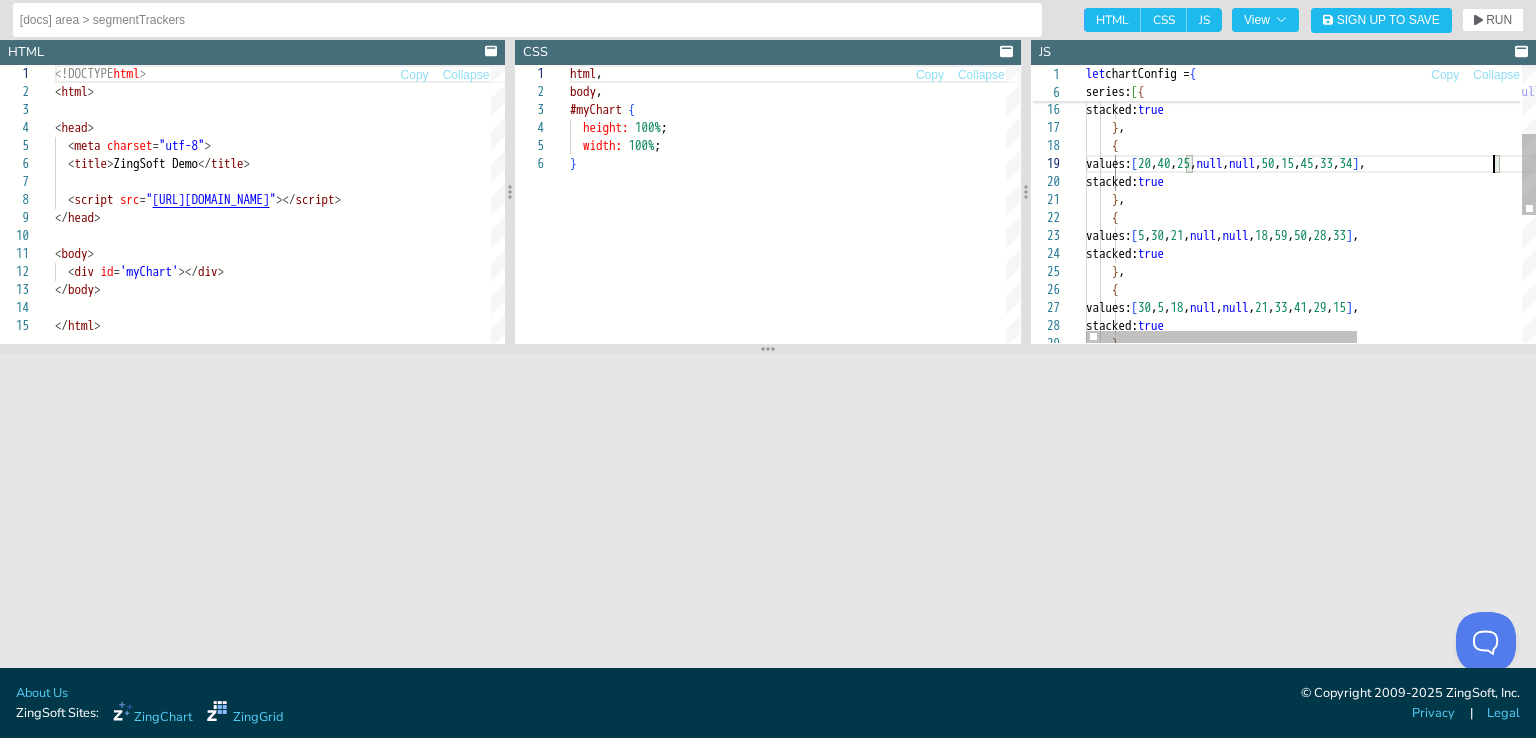 click on "}      {       values:  [ 30 ,  5 ,  18 ,  null ,  null ,  21 ,  33 ,  41 ,  29 ,  15 ] ,       stacked:  true       stacked:  true      } ,      } ,      {       values:  [ 5 ,  30 ,  21 ,  null ,  null ,  18 ,  59 ,  50 ,  28 ,  33 ] ,       stacked:  true       values:  [ 20 ,  40 ,  25 ,  null ,  null ,  50 ,  15 ,  45 ,  33 ,  34 ] ,      {      } ,       stacked:  true       values:  [ 30 ,  5 ,  18 ,  null ,  null ,  21 ,  33 ,  41 ,  29 ,  15 ,  null ,  null ,  null ,  null ,  null ,  null ] ,      {" at bounding box center [1447, 303] 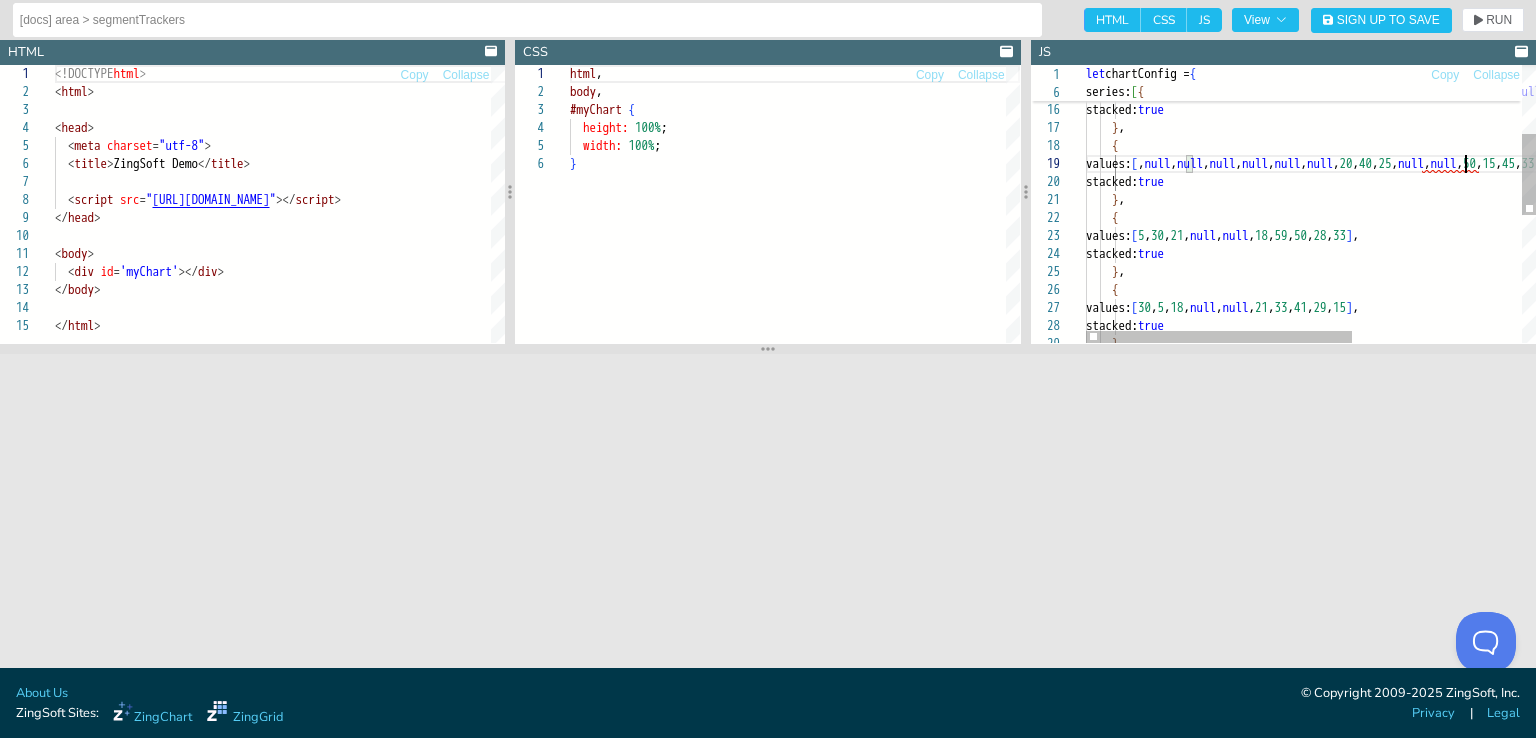 scroll, scrollTop: 144, scrollLeft: 378, axis: both 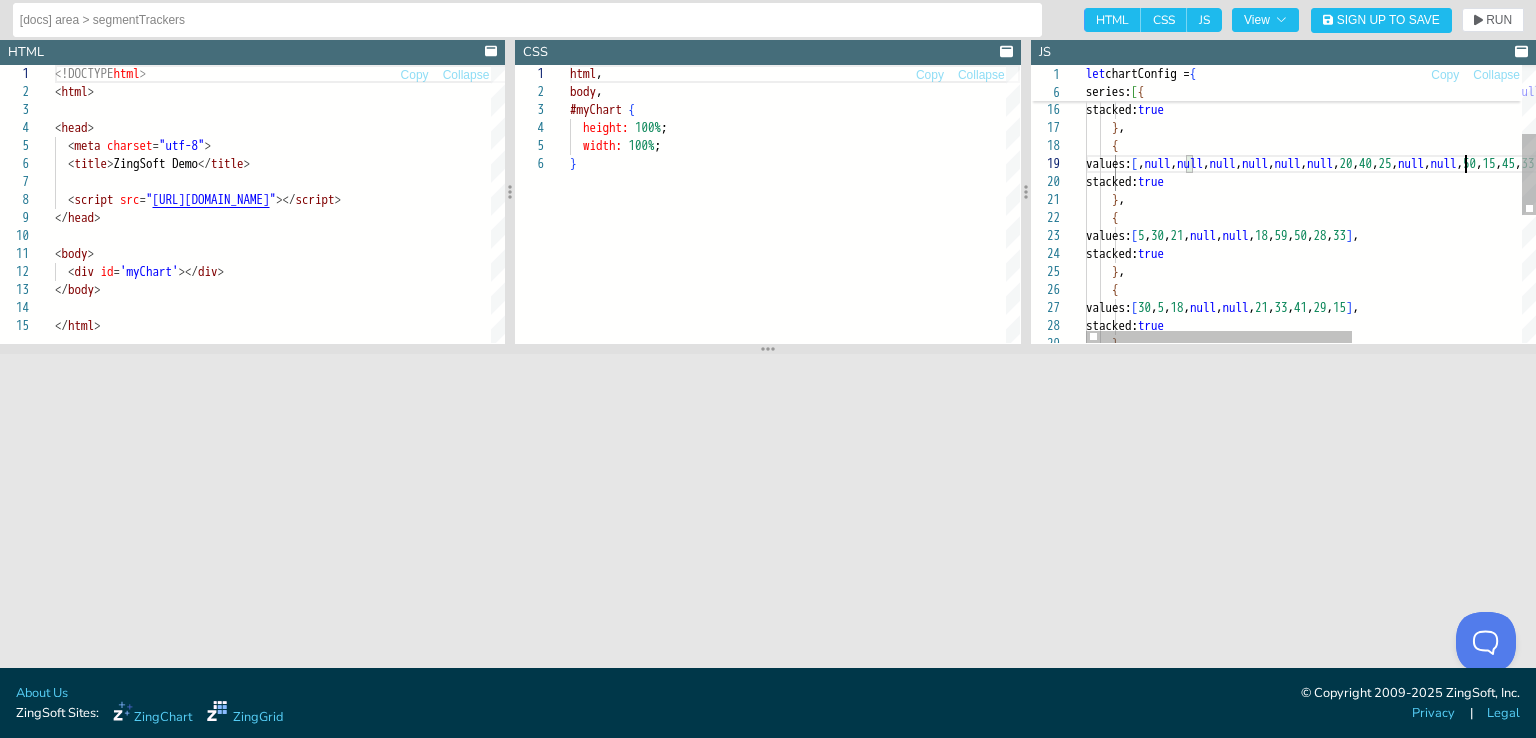 click on "}      {       values:  [ 30 ,  5 ,  18 ,  null ,  null ,  21 ,  33 ,  41 ,  29 ,  15 ] ,       stacked:  true       stacked:  true      } ,      } ,      {       values:  [ 5 ,  30 ,  21 ,  null ,  null ,  18 ,  59 ,  50 ,  28 ,  33 ] ,       stacked:  true       values:  [ ,  null ,  null ,  null ,  null ,  null ,  null ,  20 ,  40 ,  25 ,  null ,  null ,  50 ,  15 ,  45 ,  33 ,  34 ] ,      {      } ,       stacked:  true       values:  [ 30 ,  5 ,  18 ,  null ,  null ,  21 ,  33 ,  41 ,  29 ,  15 ,  null ,  null ,  null ,  null ,  null ,  null ] ,      {" at bounding box center (1453, 303) 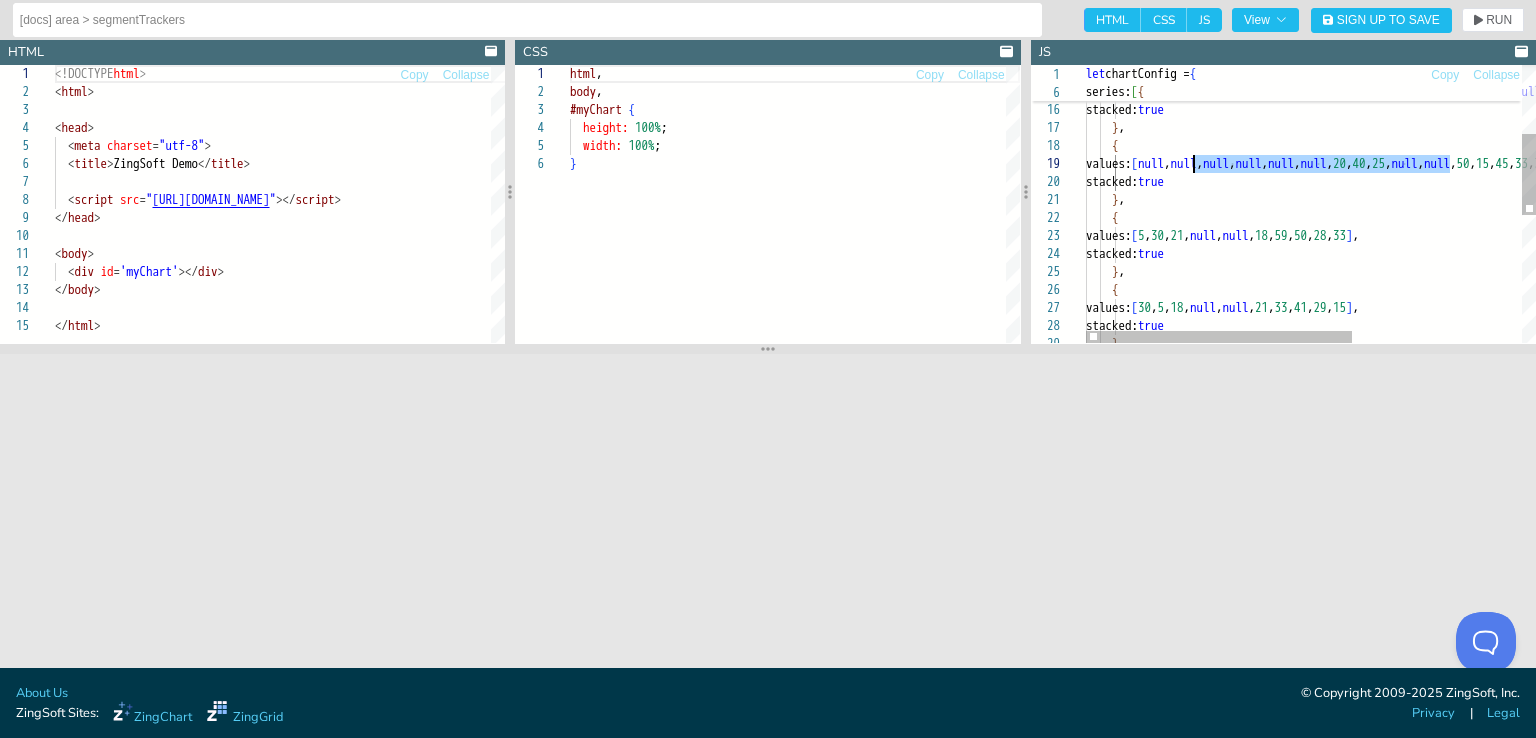 drag, startPoint x: 1449, startPoint y: 166, endPoint x: 1191, endPoint y: 164, distance: 258.00775 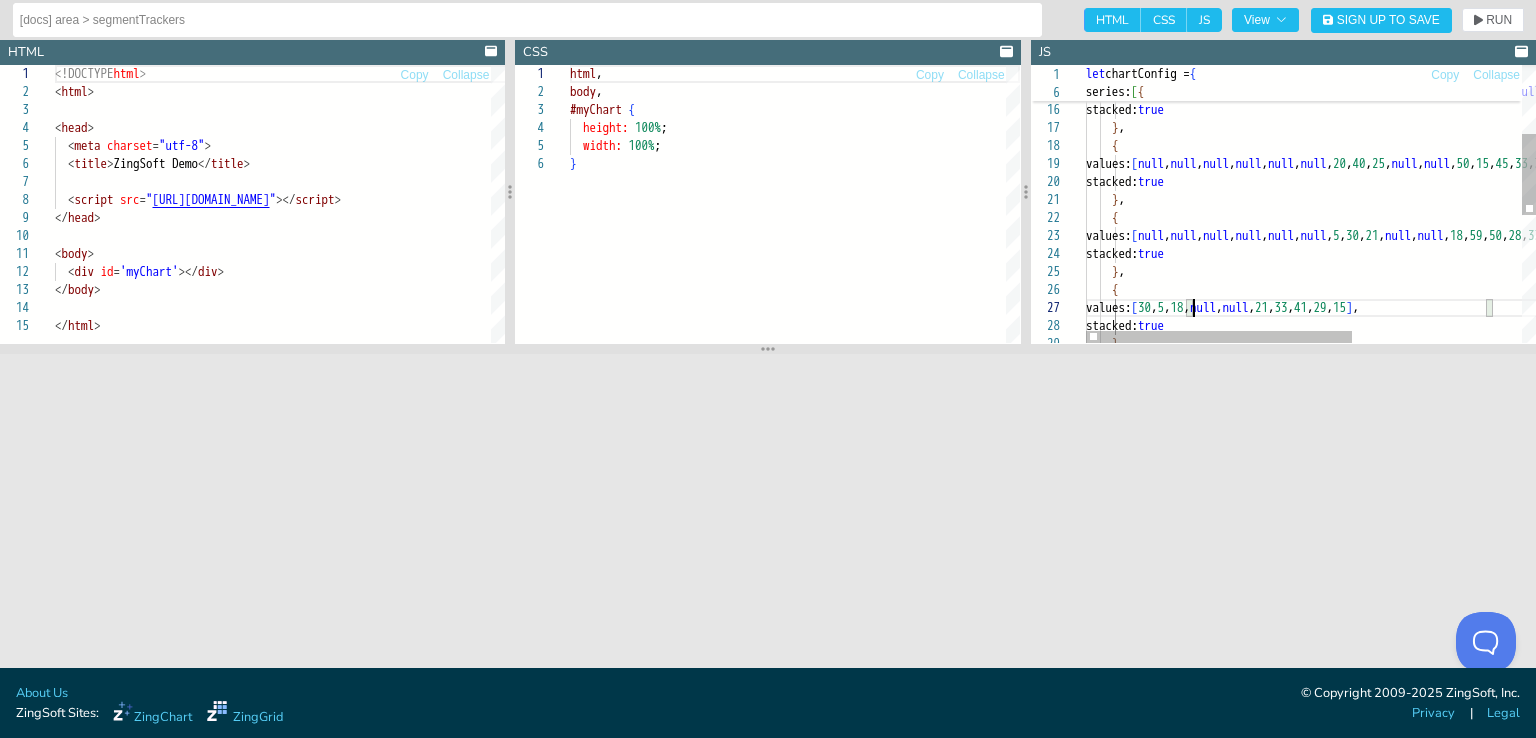 click on "}      {       values:  [ 30 ,  5 ,  18 ,  null ,  null ,  21 ,  33 ,  41 ,  29 ,  15 ] ,       stacked:  true       stacked:  true      } ,      } ,      {       values:  [ null ,  null ,  null ,  null ,  null ,  null ,  5 ,  30 ,  21 ,  null ,  null ,  18 ,  59 ,  50 ,  28 ,  33 ] ,       stacked:  true       values:  [ null ,  null ,  null ,  null ,  null ,  null ,  20 ,  40 ,  25 ,  null ,  null ,  50 ,  15 ,  45 ,  33 ,  34 ] ,      {      } ,       stacked:  true       values:  [ 30 ,  5 ,  18 ,  null ,  null ,  21 ,  33 ,  41 ,  29 ,  15 ,  null ,  null ,  null ,  null ,  null ,  null ] ,      {" at bounding box center [1453, 303] 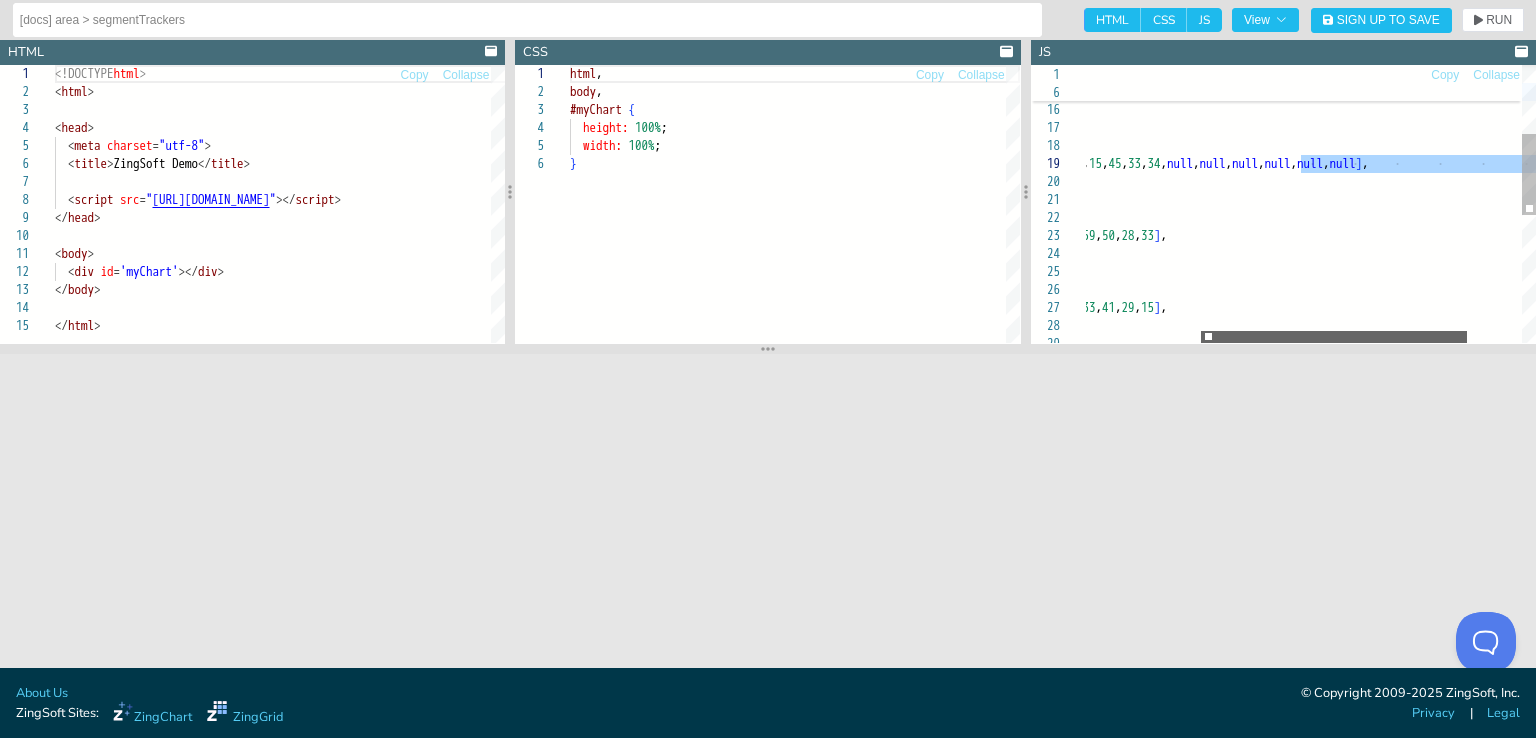 click at bounding box center [1334, 337] 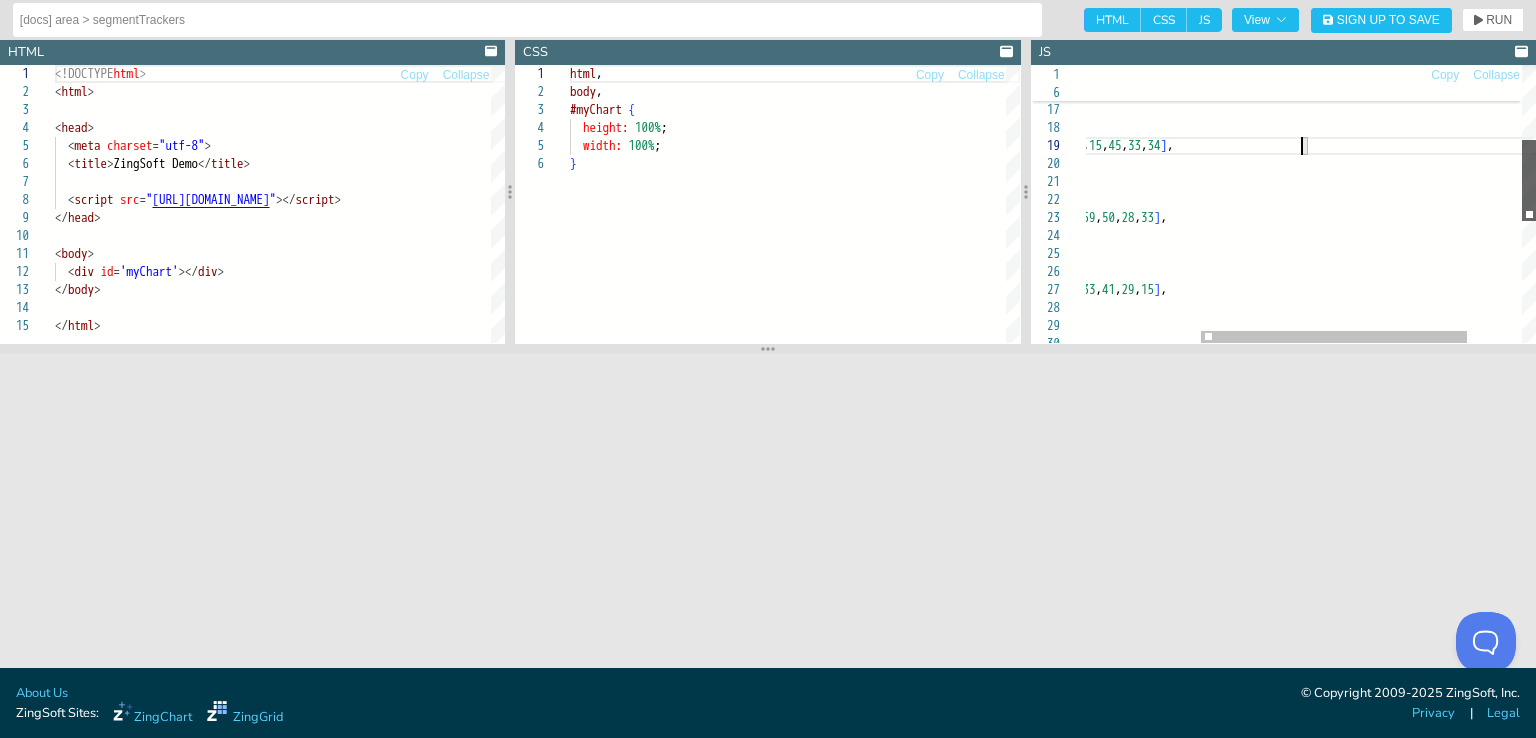 click at bounding box center (1529, 180) 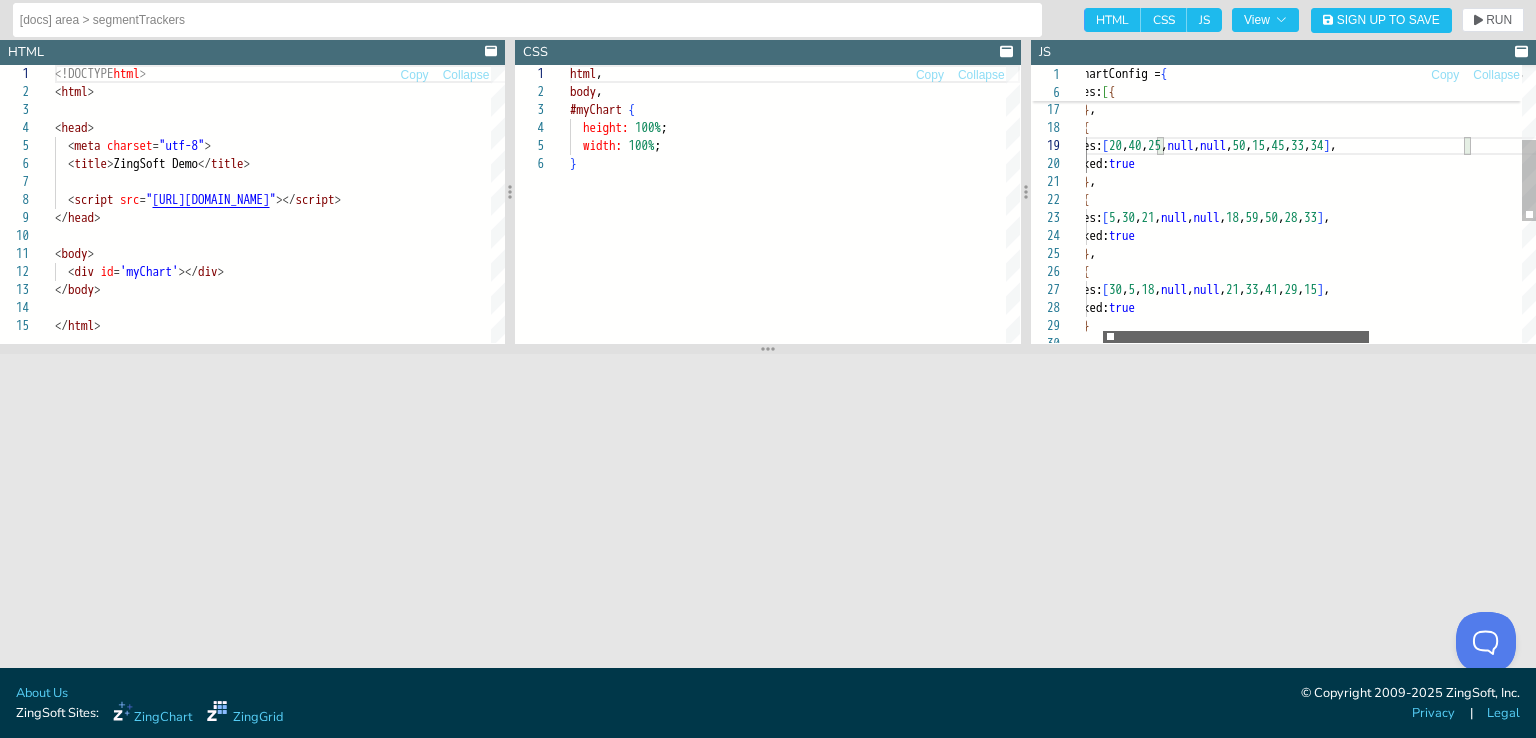 click at bounding box center (1236, 337) 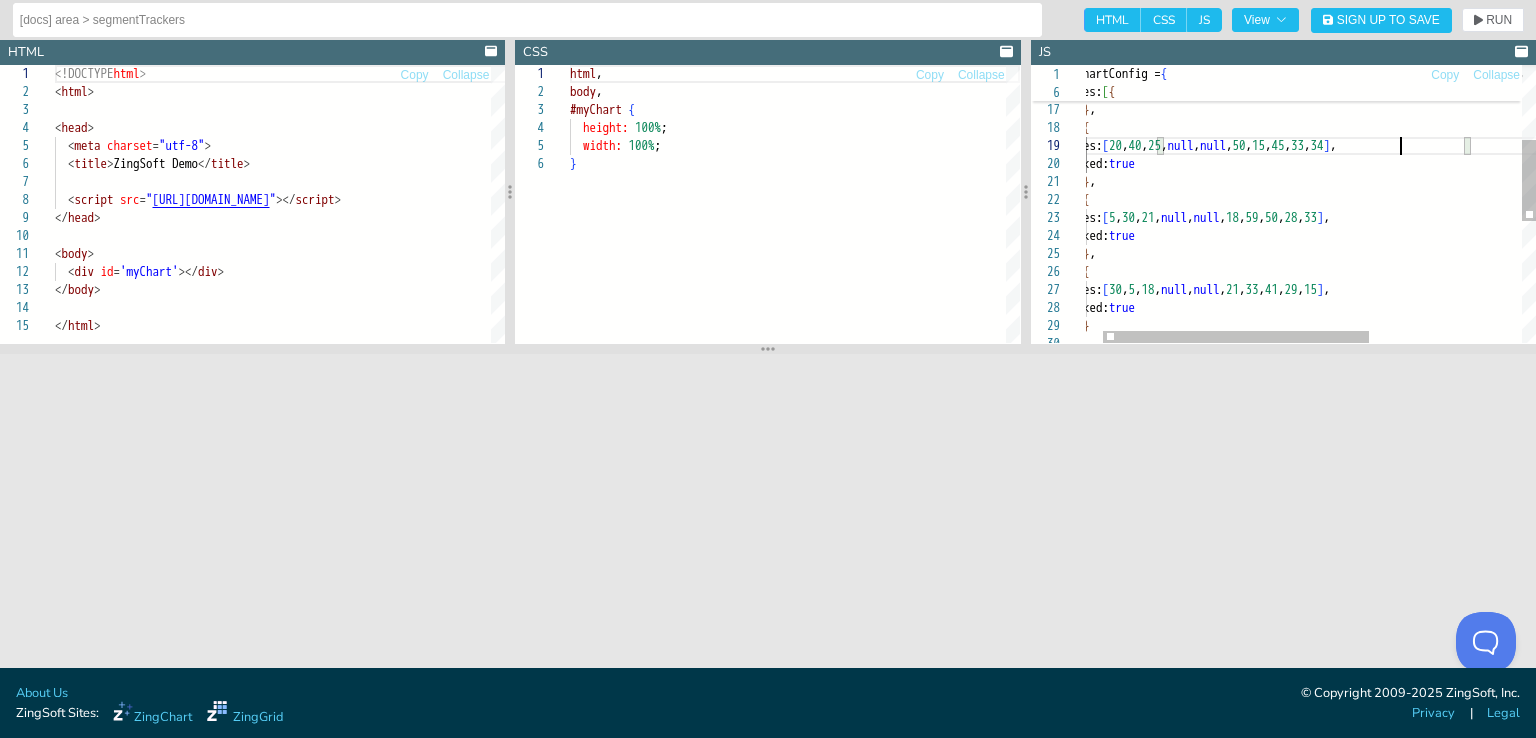 click on "}      {       values:  [ 30 ,  5 ,  18 ,  null ,  null ,  21 ,  33 ,  41 ,  29 ,  15 ] ,       stacked:  true       stacked:  true      } ,       values:  [ 5 ,  30 ,  21 ,  null ,  null ,  18 ,  59 ,  50 ,  28 ,  33 ] ,    ]      } ,      {       values:  [ 20 ,  40 ,  25 ,  null ,  null ,  50 ,  15 ,  45 ,  33 ,  34 ] ,       stacked:  true      {      } ,       stacked:  true       values:  [ 30 ,  5 ,  18 ,  null ,  null ,  21 ,  33 ,  41 ,  29 ,  15 ,  null ,  null ,  null ,  null ,  null ,  null ] ," at bounding box center (1424, 285) 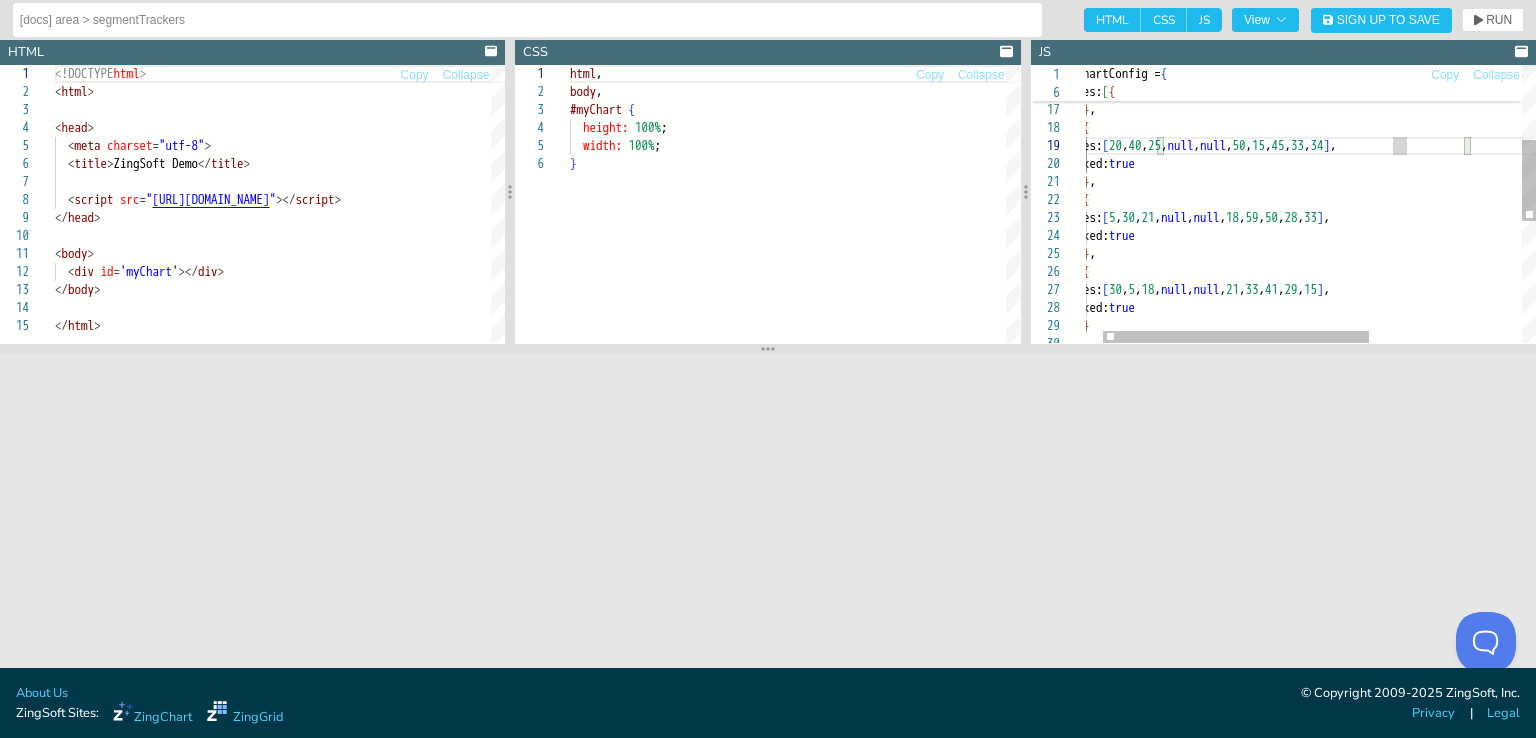 click on "}      {       values:  [ 30 ,  5 ,  18 ,  null ,  null ,  21 ,  33 ,  41 ,  29 ,  15 ] ,       stacked:  true       stacked:  true      } ,       values:  [ 5 ,  30 ,  21 ,  null ,  null ,  18 ,  59 ,  50 ,  28 ,  33 ] ,    ]      } ,      {       values:  [ 20 ,  40 ,  25 ,  null ,  null ,  50 ,  15 ,  45 ,  33 ,  34 ] ,       stacked:  true      {      } ,       stacked:  true       values:  [ 30 ,  5 ,  18 ,  null ,  null ,  21 ,  33 ,  41 ,  29 ,  15 ,  null ,  null ,  null ,  null ,  null ,  null ] ," at bounding box center [1424, 285] 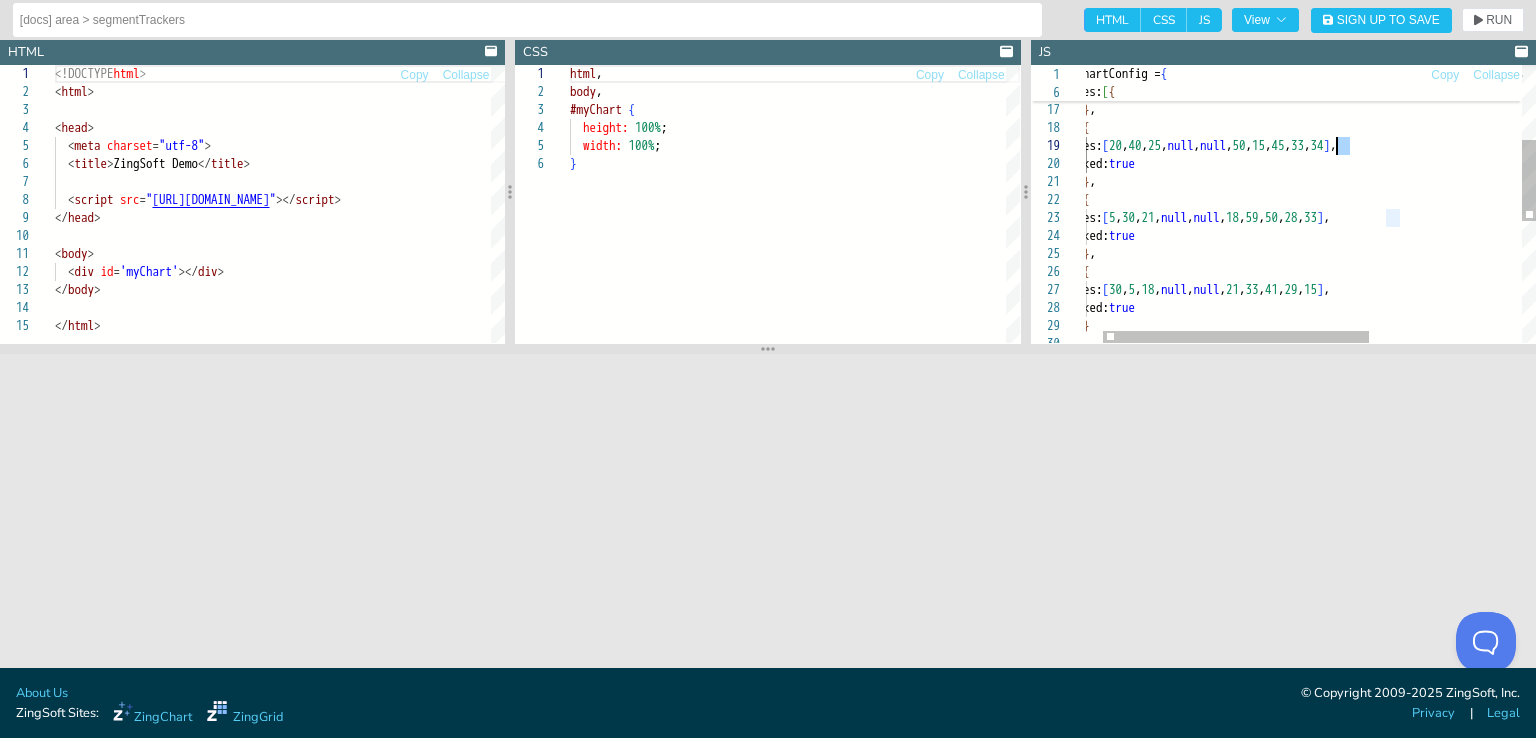drag, startPoint x: 1350, startPoint y: 145, endPoint x: 1332, endPoint y: 145, distance: 18 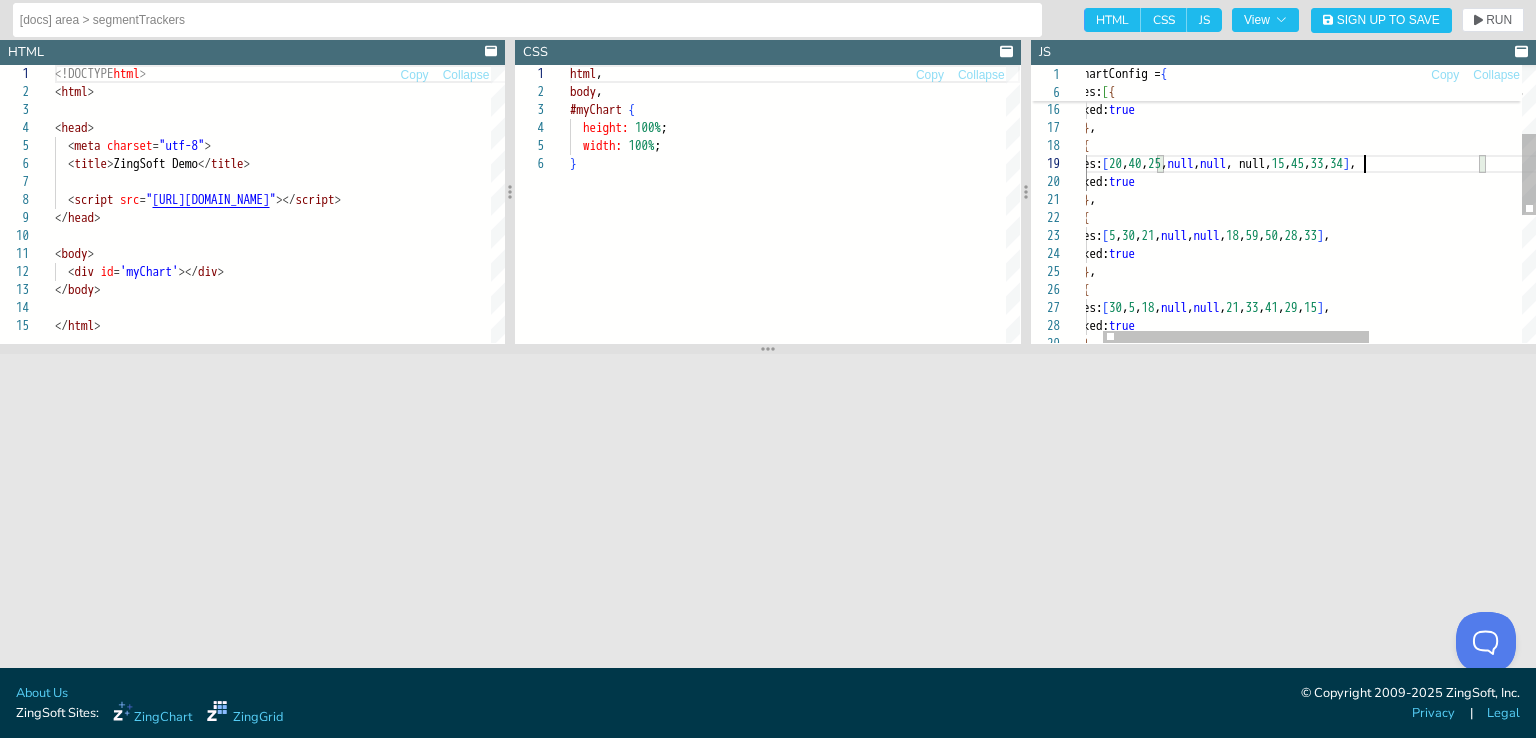 scroll, scrollTop: 144, scrollLeft: 306, axis: both 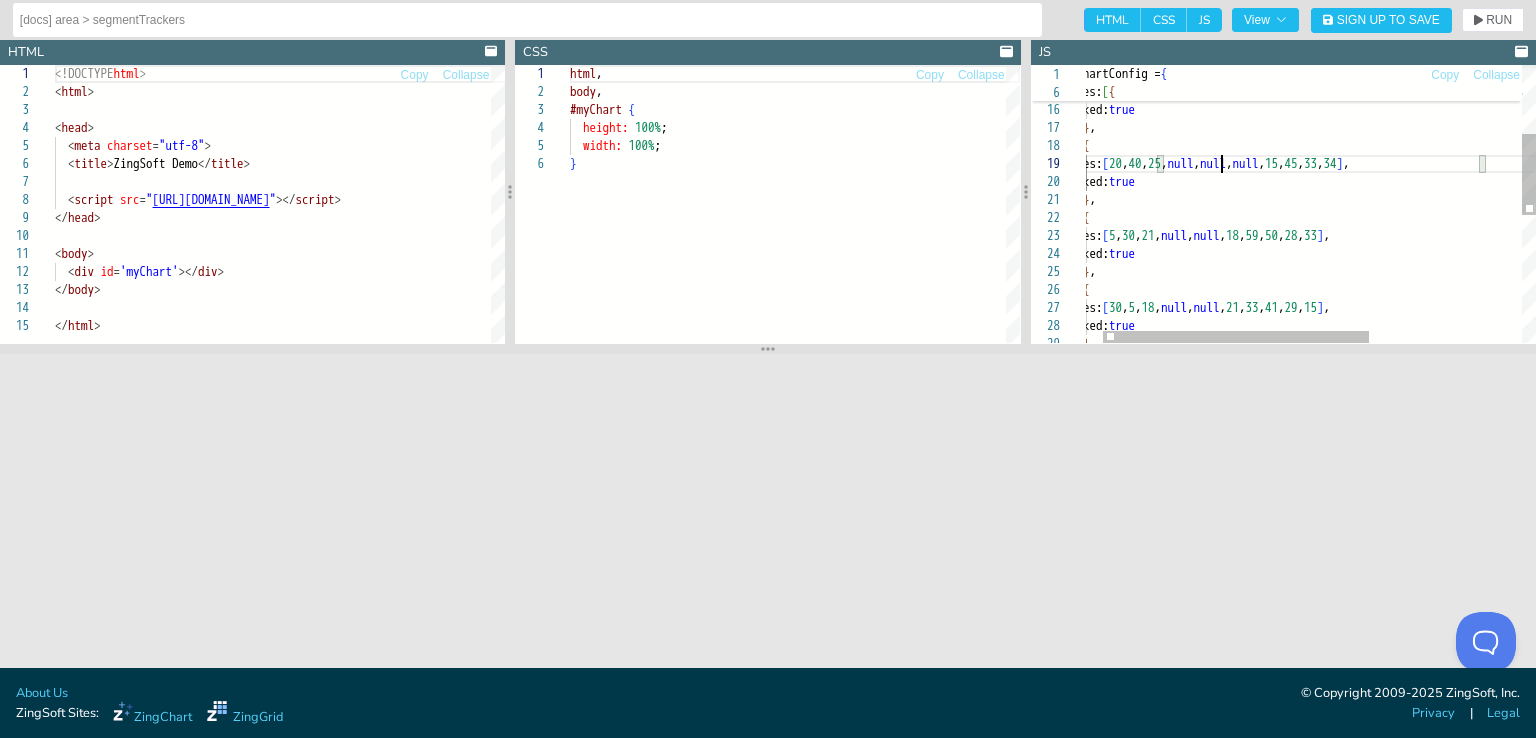 click on "}      {       values:  [ 30 ,  5 ,  18 ,  null ,  null ,  21 ,  33 ,  41 ,  29 ,  15 ] ,       stacked:  true       stacked:  true      } ,       values:  [ 5 ,  30 ,  21 ,  null ,  null ,  18 ,  59 ,  50 ,  28 ,  33 ] ,      } ,      {       values:  [ 20 ,  40 ,  25 ,  null ,  null ,  null ,  15 ,  45 ,  33 ,  34 ] ,       stacked:  true      {      } ,       stacked:  true       values:  [ 30 ,  5 ,  18 ,  null ,  null ,  21 ,  33 ,  41 ,  29 ,  15 ,  null ,  null ,  null ,  null ,  null ,  null ] ,      {" at bounding box center [1424, 303] 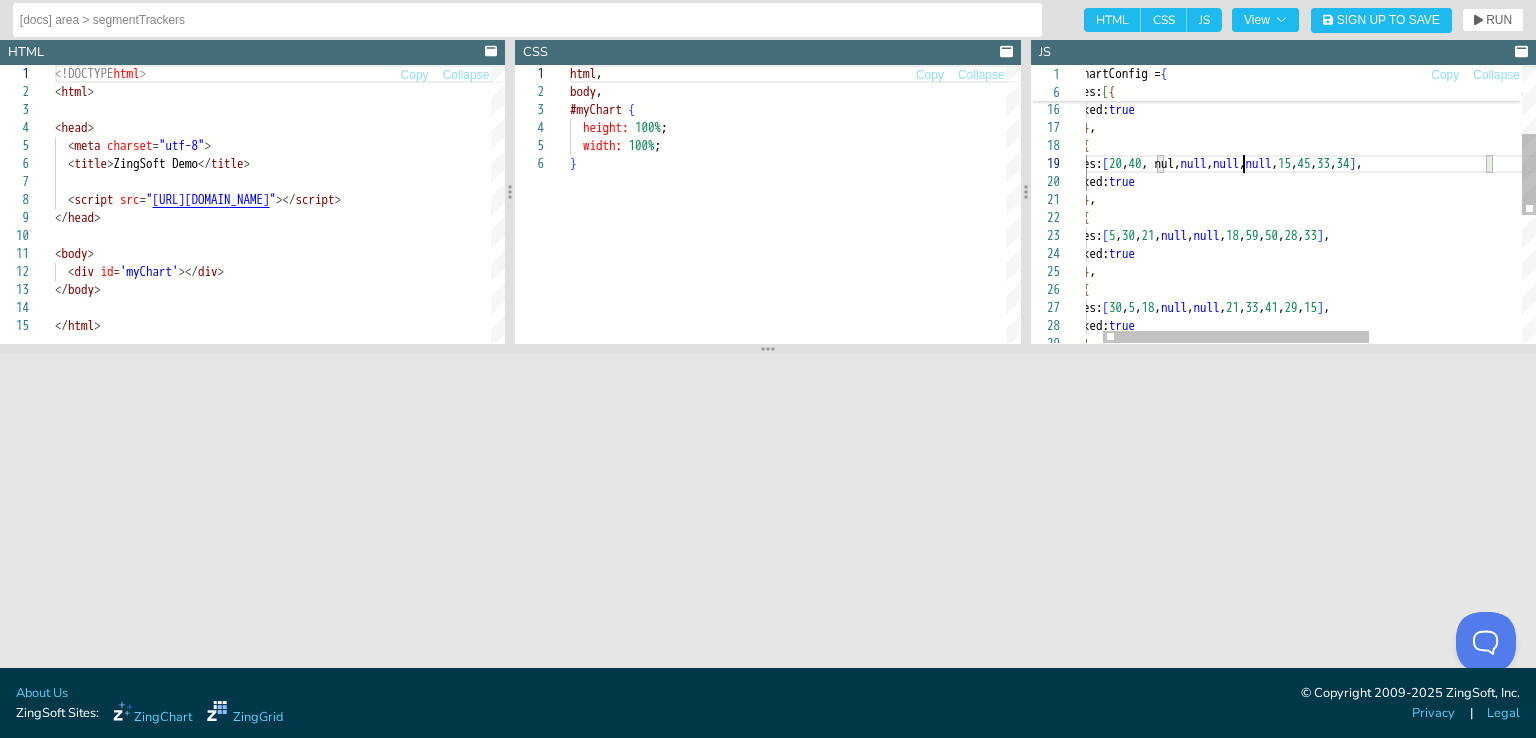 scroll, scrollTop: 144, scrollLeft: 192, axis: both 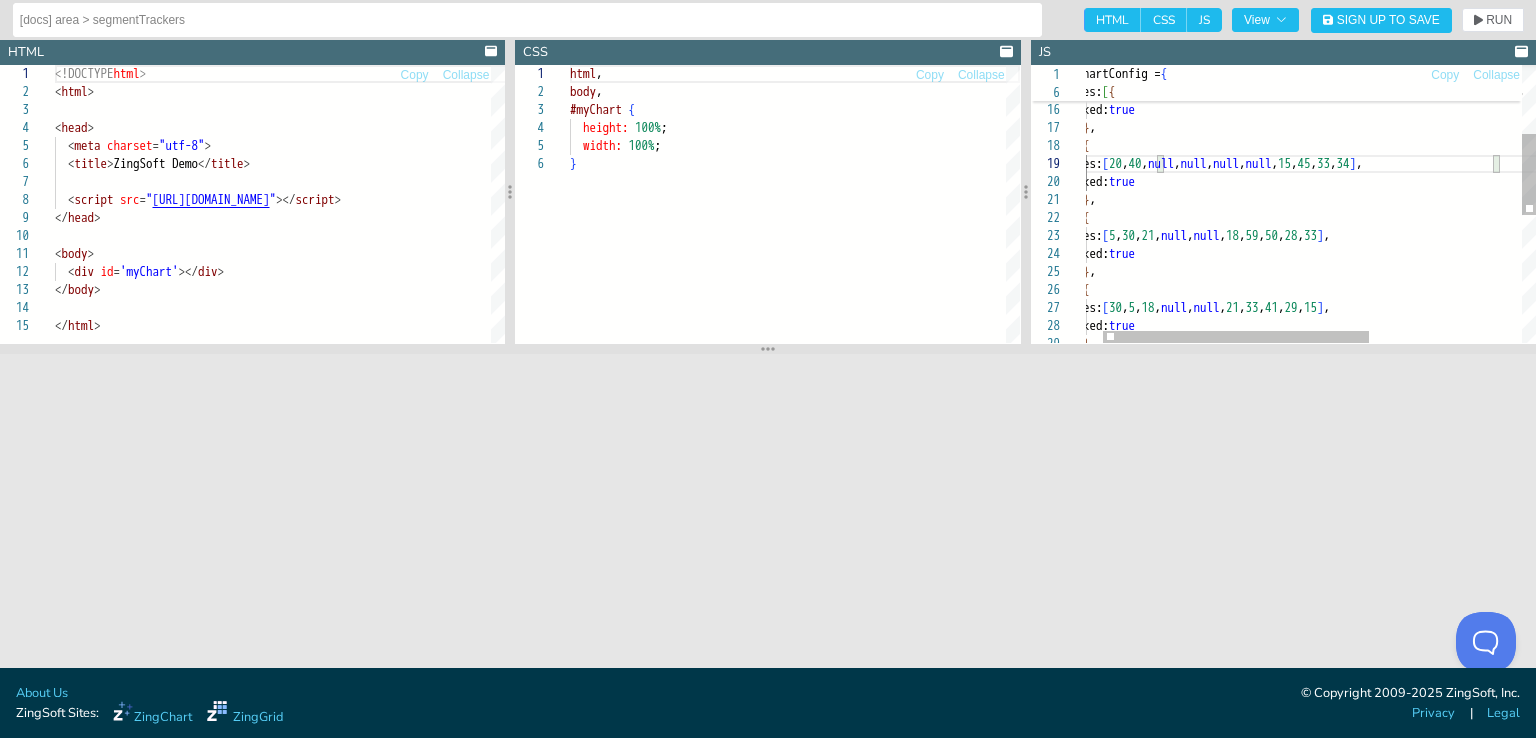 click on "}      {       values:  [ 30 ,  5 ,  18 ,  null ,  null ,  21 ,  33 ,  41 ,  29 ,  15 ] ,       stacked:  true       stacked:  true      } ,       values:  [ 5 ,  30 ,  21 ,  null ,  null ,  18 ,  59 ,  50 ,  28 ,  33 ] ,      } ,      {       values:  [ 20 ,  40 ,  null ,  null ,  null ,  null ,  15 ,  45 ,  33 ,  34 ] ,       stacked:  true      {      } ,       stacked:  true       values:  [ 30 ,  5 ,  18 ,  null ,  null ,  21 ,  33 ,  41 ,  29 ,  15 ,  null ,  null ,  null ,  null ,  null ,  null ] ,      {" at bounding box center (1424, 303) 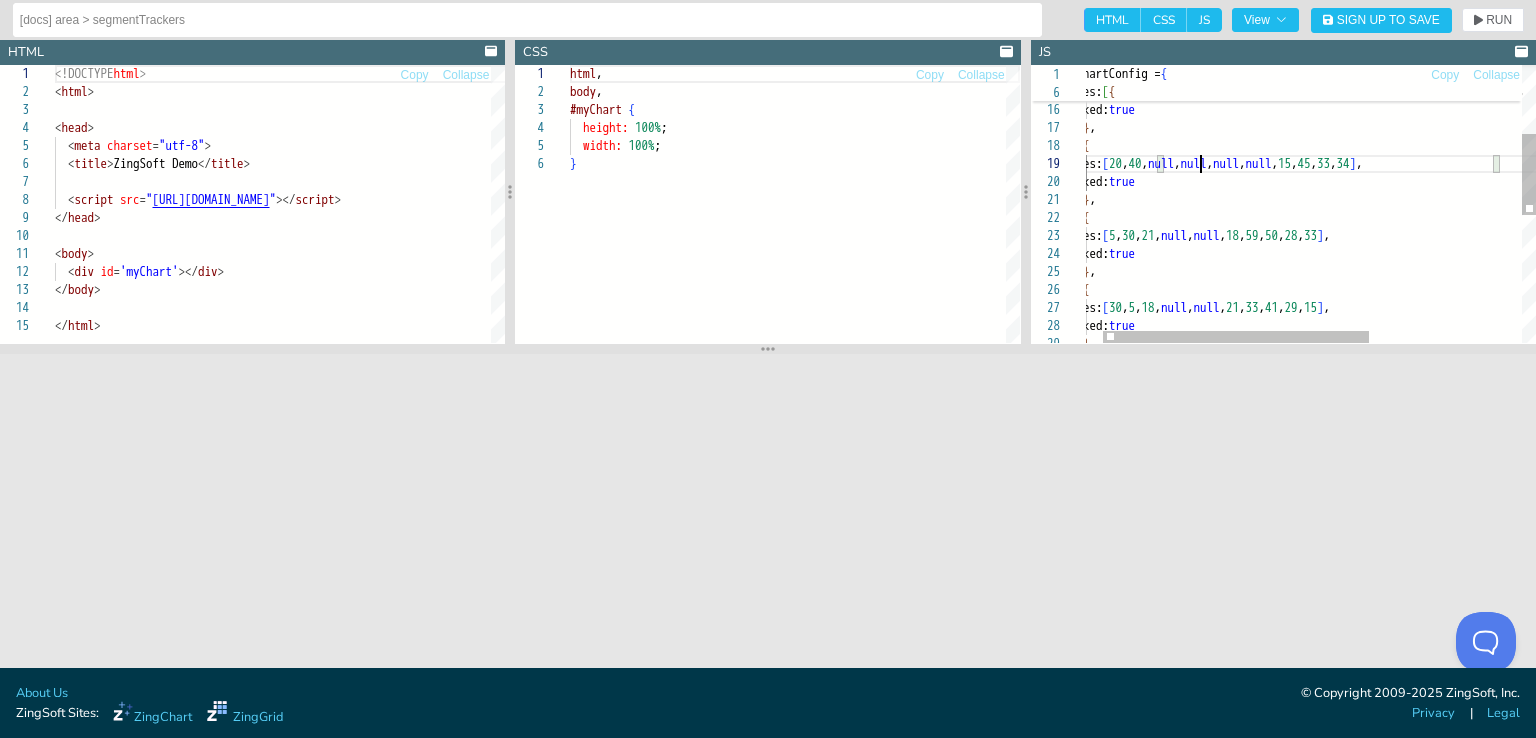 click on "}      {       values:  [ 30 ,  5 ,  18 ,  null ,  null ,  21 ,  33 ,  41 ,  29 ,  15 ] ,       stacked:  true       stacked:  true      } ,       values:  [ 5 ,  30 ,  21 ,  null ,  null ,  18 ,  59 ,  50 ,  28 ,  33 ] ,      } ,      {       values:  [ 20 ,  40 ,  null ,  null ,  null ,  null ,  15 ,  45 ,  33 ,  34 ] ,       stacked:  true      {      } ,       stacked:  true       values:  [ 30 ,  5 ,  18 ,  null ,  null ,  21 ,  33 ,  41 ,  29 ,  15 ,  null ,  null ,  null ,  null ,  null ,  null ] ,      {" at bounding box center (1424, 303) 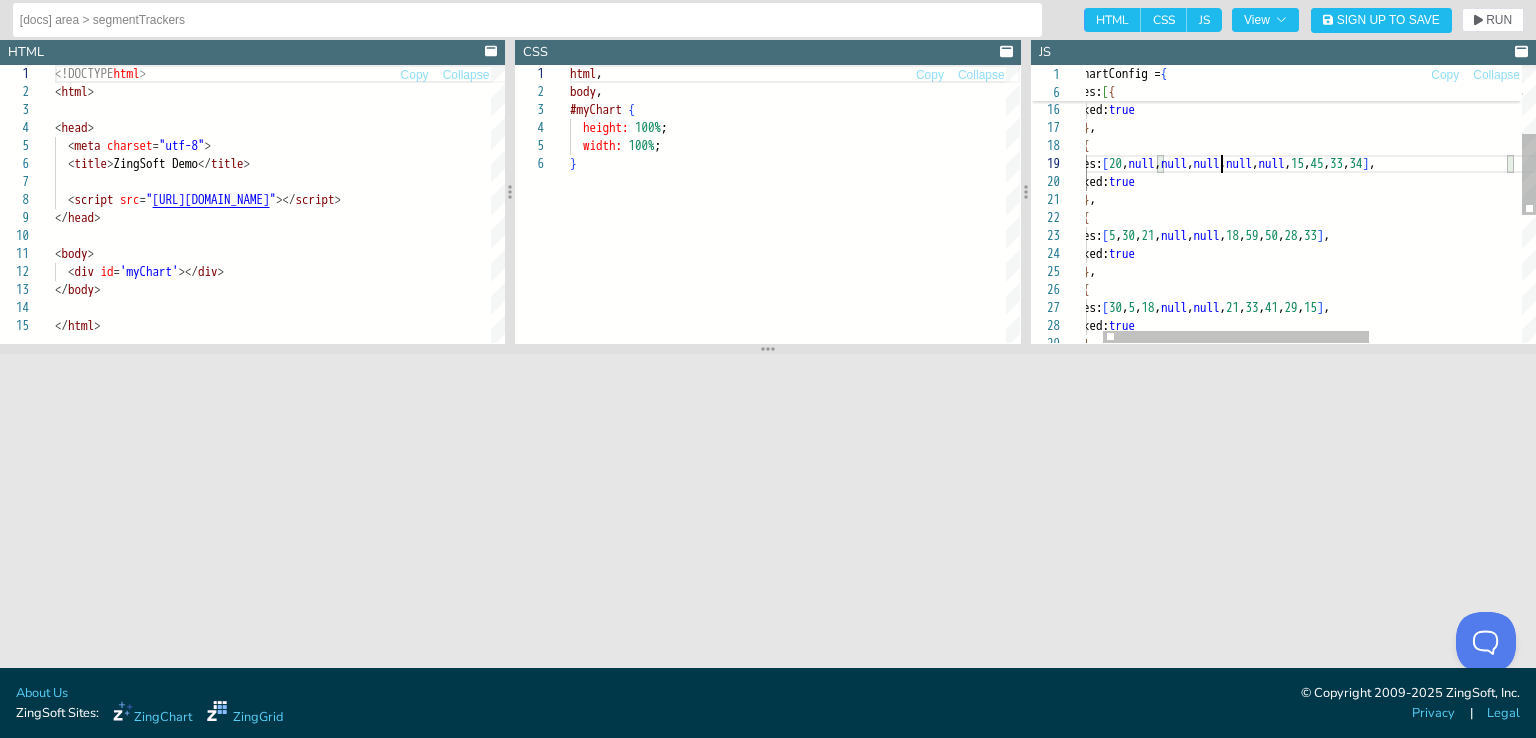 scroll, scrollTop: 144, scrollLeft: 164, axis: both 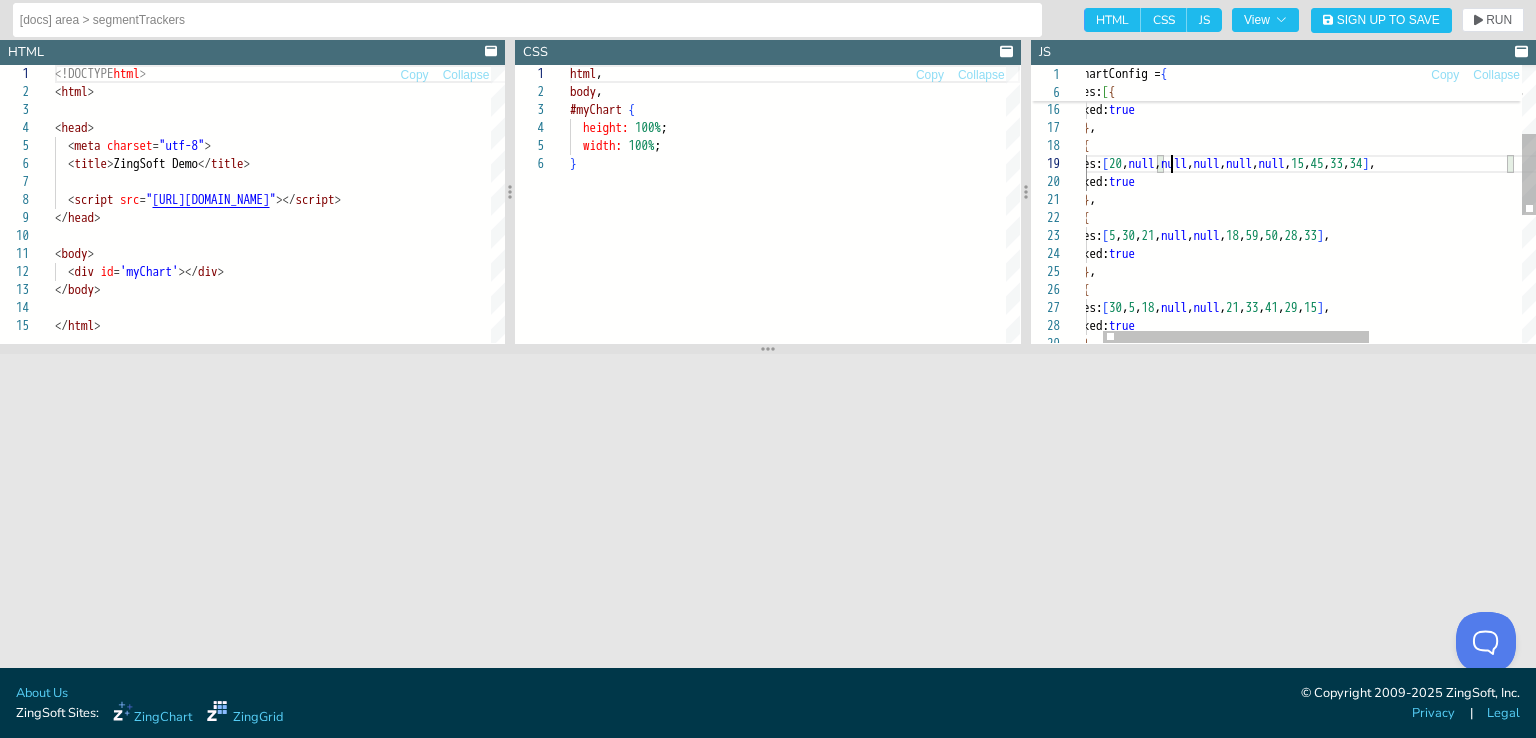 click on "}      {       values:  [ 30 ,  5 ,  18 ,  null ,  null ,  21 ,  33 ,  41 ,  29 ,  15 ] ,       stacked:  true       stacked:  true      } ,       values:  [ 5 ,  30 ,  21 ,  null ,  null ,  18 ,  59 ,  50 ,  28 ,  33 ] ,      } ,      {       values:  [ 20 ,  null ,  null ,  null ,  null ,  null ,  15 ,  45 ,  33 ,  34 ] ,       stacked:  true      {      } ,       stacked:  true       values:  [ 30 ,  5 ,  18 ,  null ,  null ,  21 ,  33 ,  41 ,  29 ,  15 ,  null ,  null ,  null ,  null ,  null ,  null ] ,      {" at bounding box center (1424, 303) 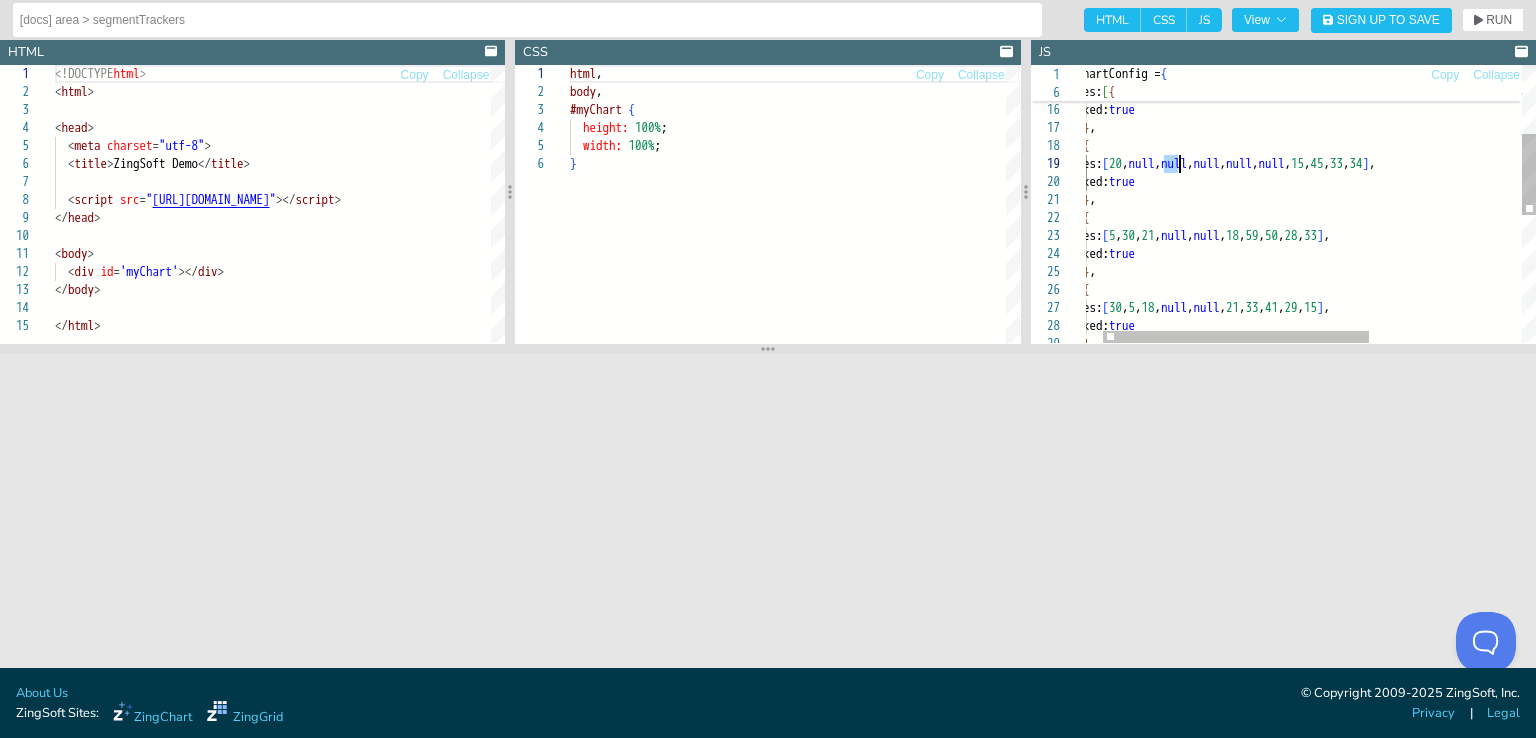 click on "}      {       values:  [ 30 ,  5 ,  18 ,  null ,  null ,  21 ,  33 ,  41 ,  29 ,  15 ] ,       stacked:  true       stacked:  true      } ,       values:  [ 5 ,  30 ,  21 ,  null ,  null ,  18 ,  59 ,  50 ,  28 ,  33 ] ,      } ,      {       values:  [ 20 ,  null ,  null ,  null ,  null ,  null ,  15 ,  45 ,  33 ,  34 ] ,       stacked:  true      {      } ,       stacked:  true       values:  [ 30 ,  5 ,  18 ,  null ,  null ,  21 ,  33 ,  41 ,  29 ,  15 ,  null ,  null ,  null ,  null ,  null ,  null ] ,      {" at bounding box center (1424, 303) 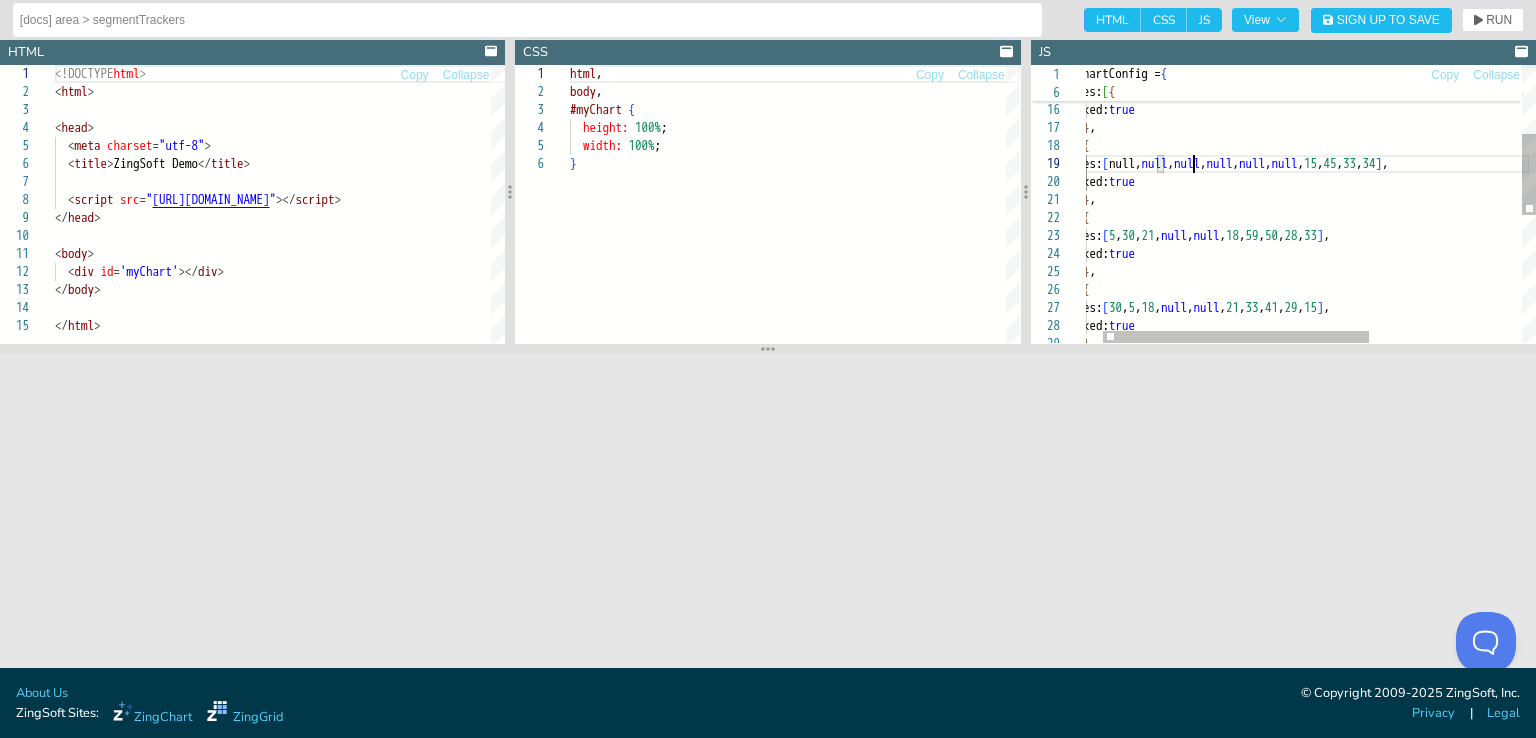 scroll, scrollTop: 144, scrollLeft: 135, axis: both 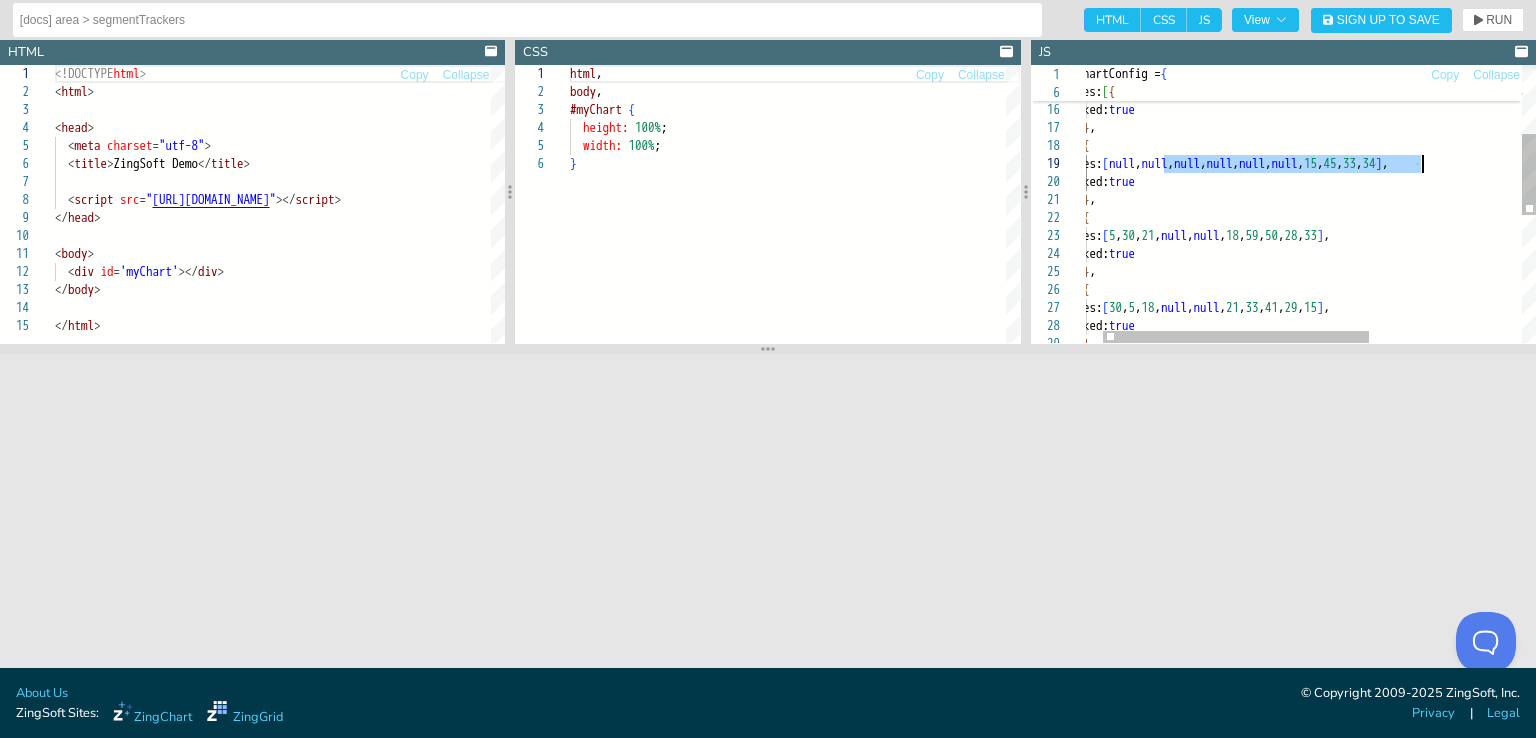 drag, startPoint x: 1164, startPoint y: 164, endPoint x: 1421, endPoint y: 163, distance: 257.00195 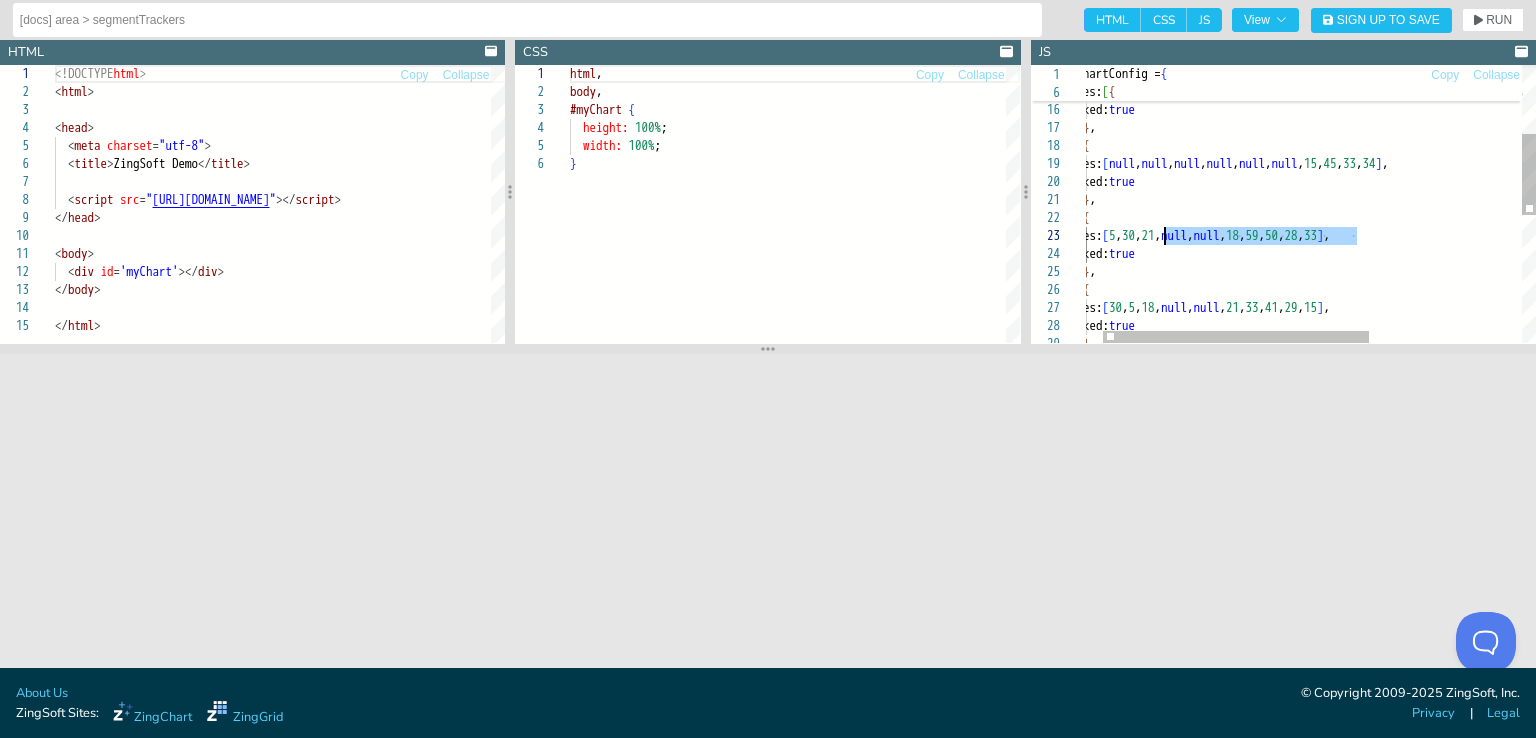 drag, startPoint x: 1356, startPoint y: 234, endPoint x: 1163, endPoint y: 234, distance: 193 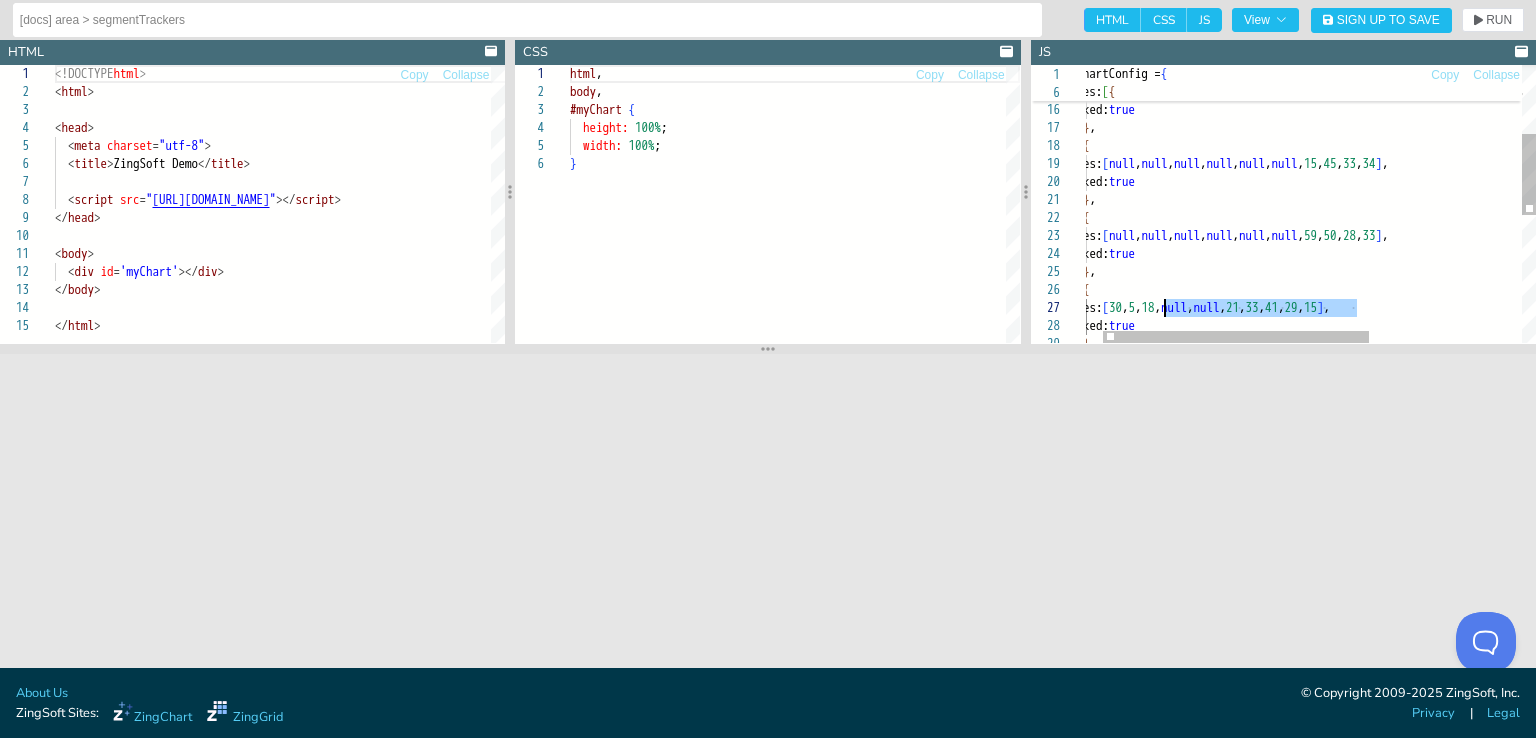 drag, startPoint x: 1354, startPoint y: 307, endPoint x: 1164, endPoint y: 305, distance: 190.01053 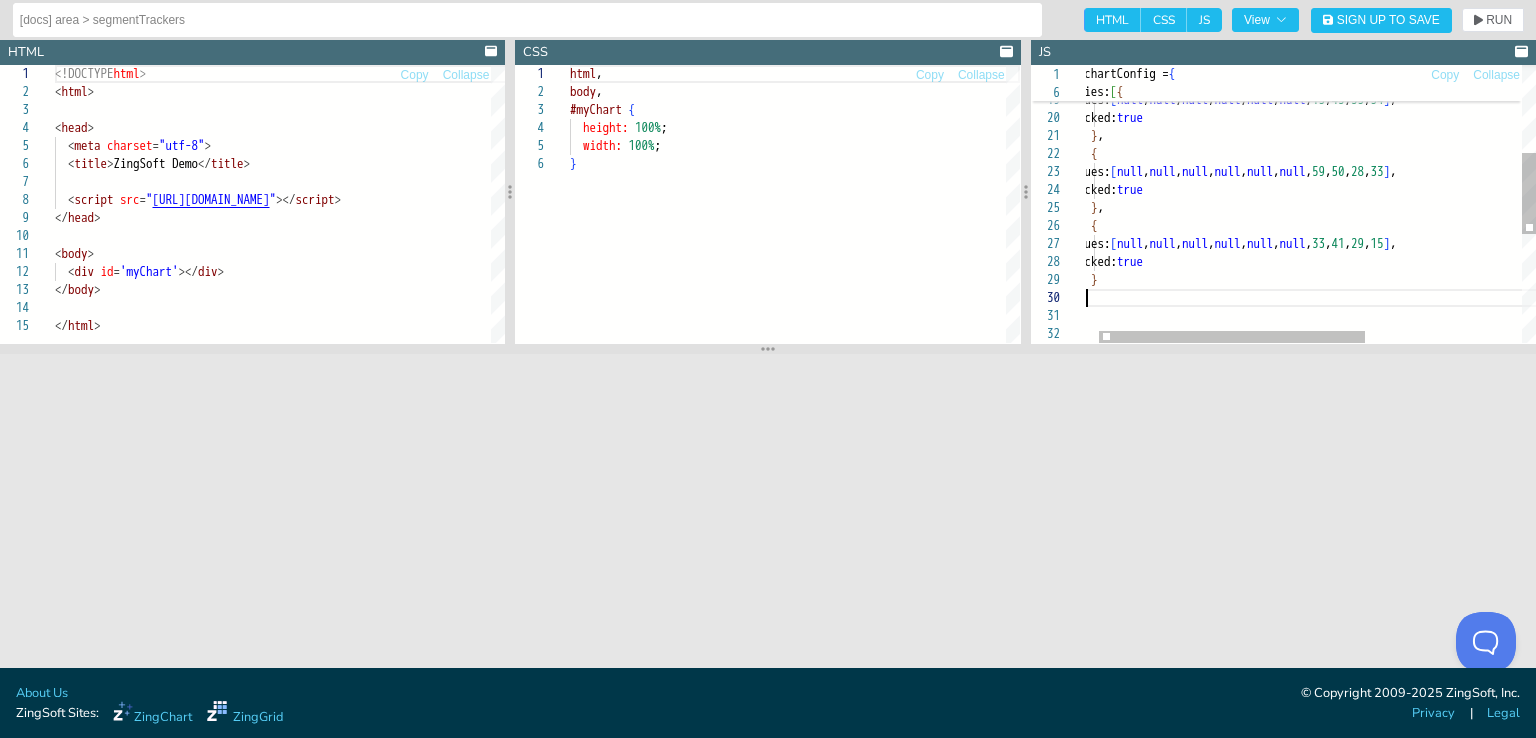 click on "}      {       values:  [ null ,  null ,  null ,  null ,  null ,  null ,  33 ,  41 ,  29 ,  15 ] ,       stacked:  true       stacked:  true      } ,       values:  [ null ,  null ,  null ,  null ,  null ,  null ,  59 ,  50 ,  28 ,  33 ] ,      } ,      {       values:  [ null ,  null ,  null ,  null ,  null ,  null ,  15 ,  45 ,  33 ,  34 ] ,       stacked:  true      {      } ,    ] } ;" at bounding box center [1432, 239] 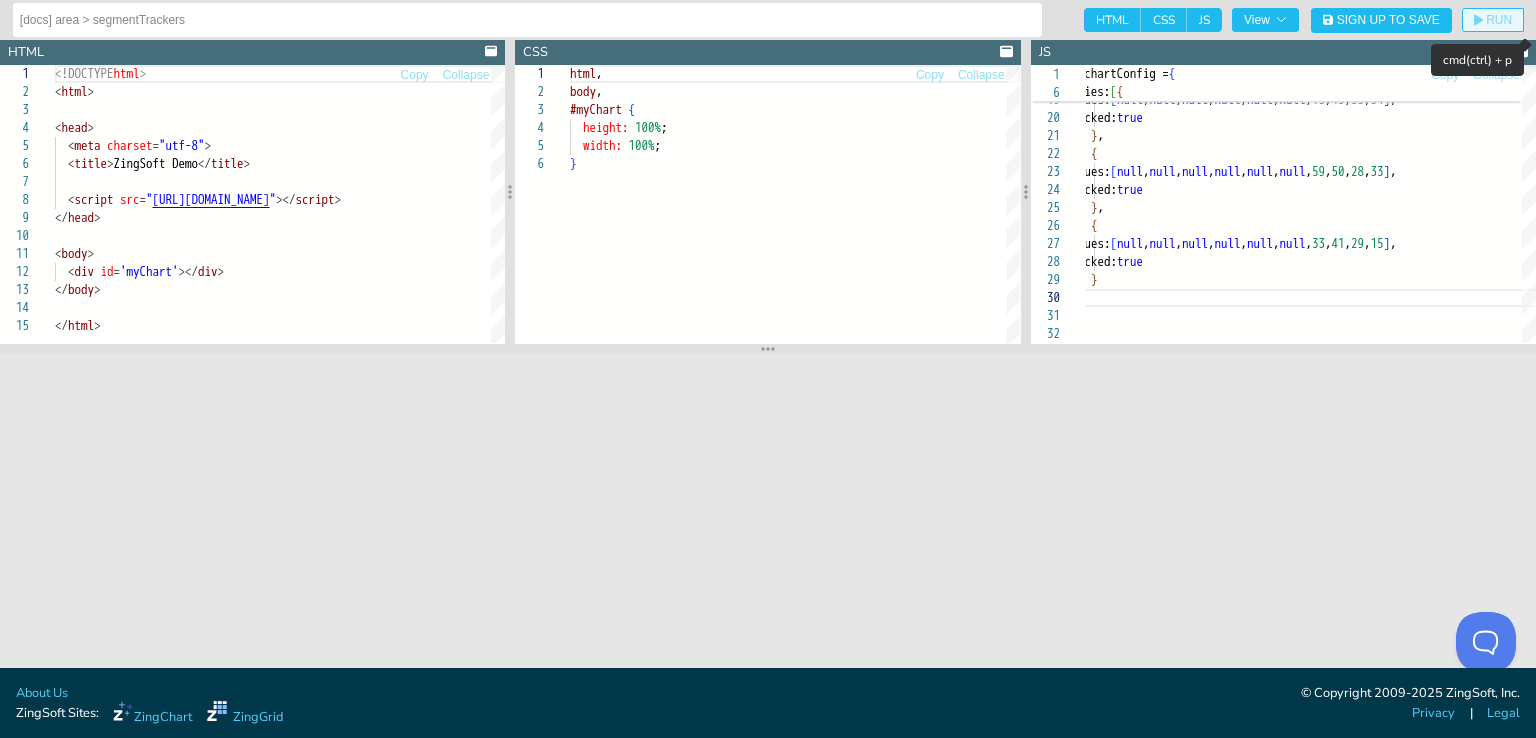 click on "RUN" 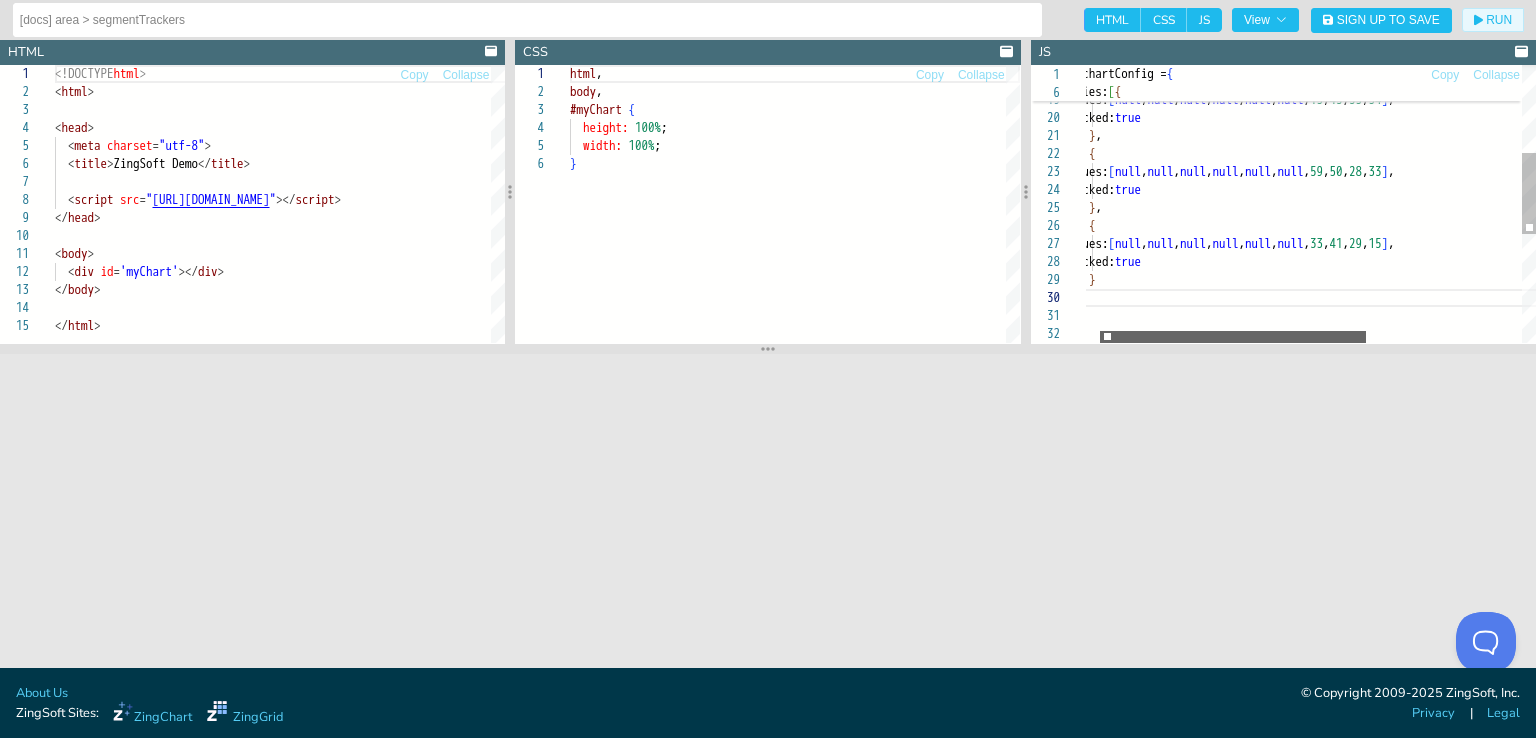 click at bounding box center (1233, 337) 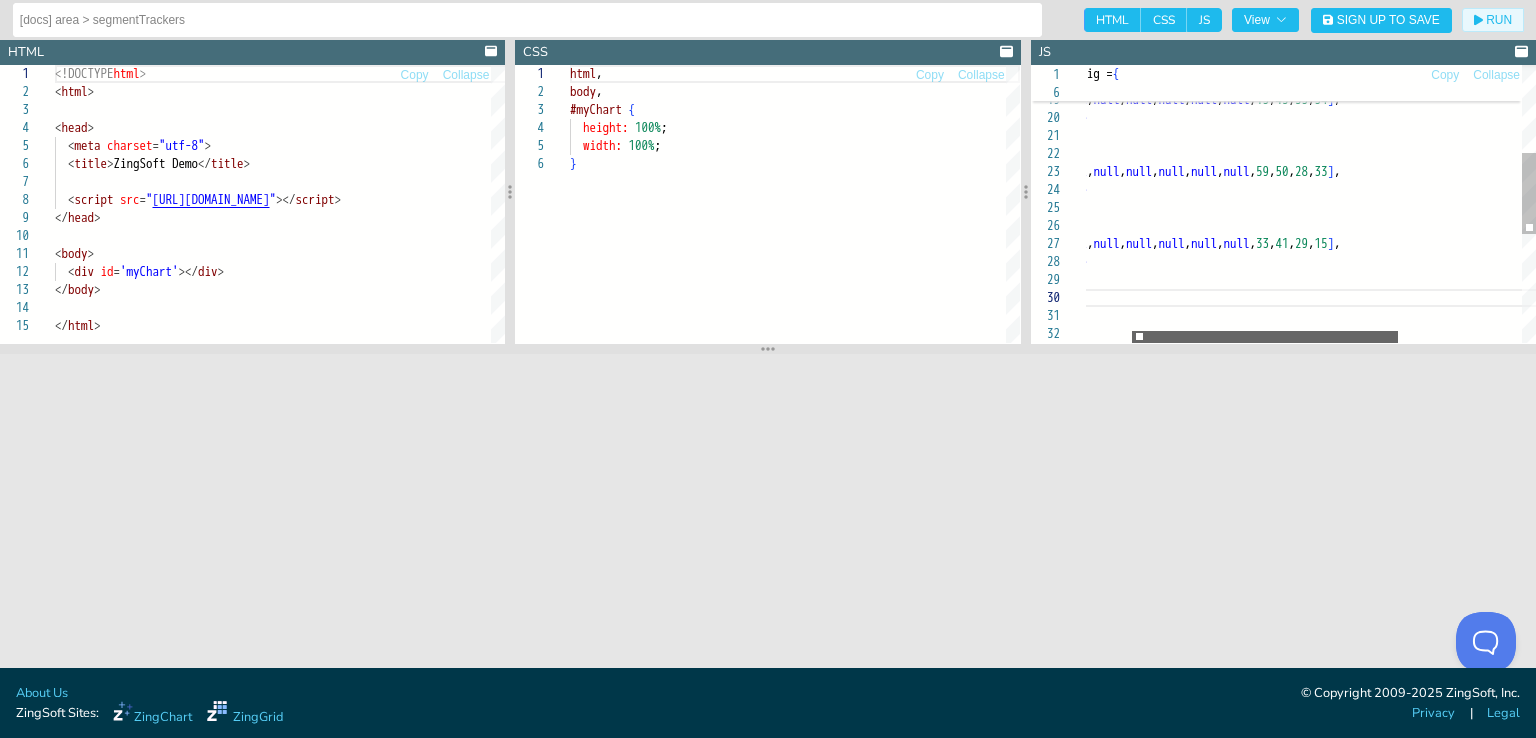 click at bounding box center [1265, 337] 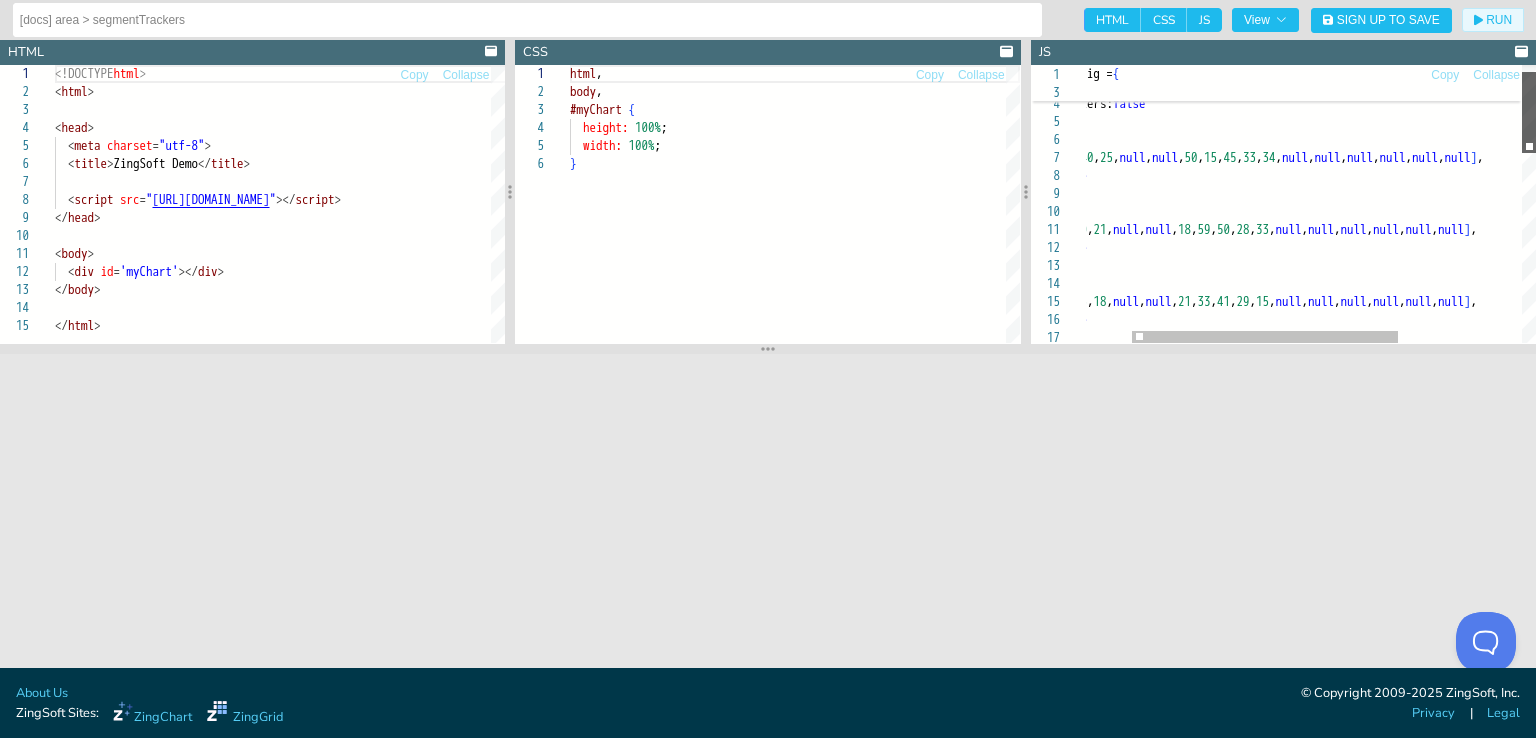 click at bounding box center [1529, 112] 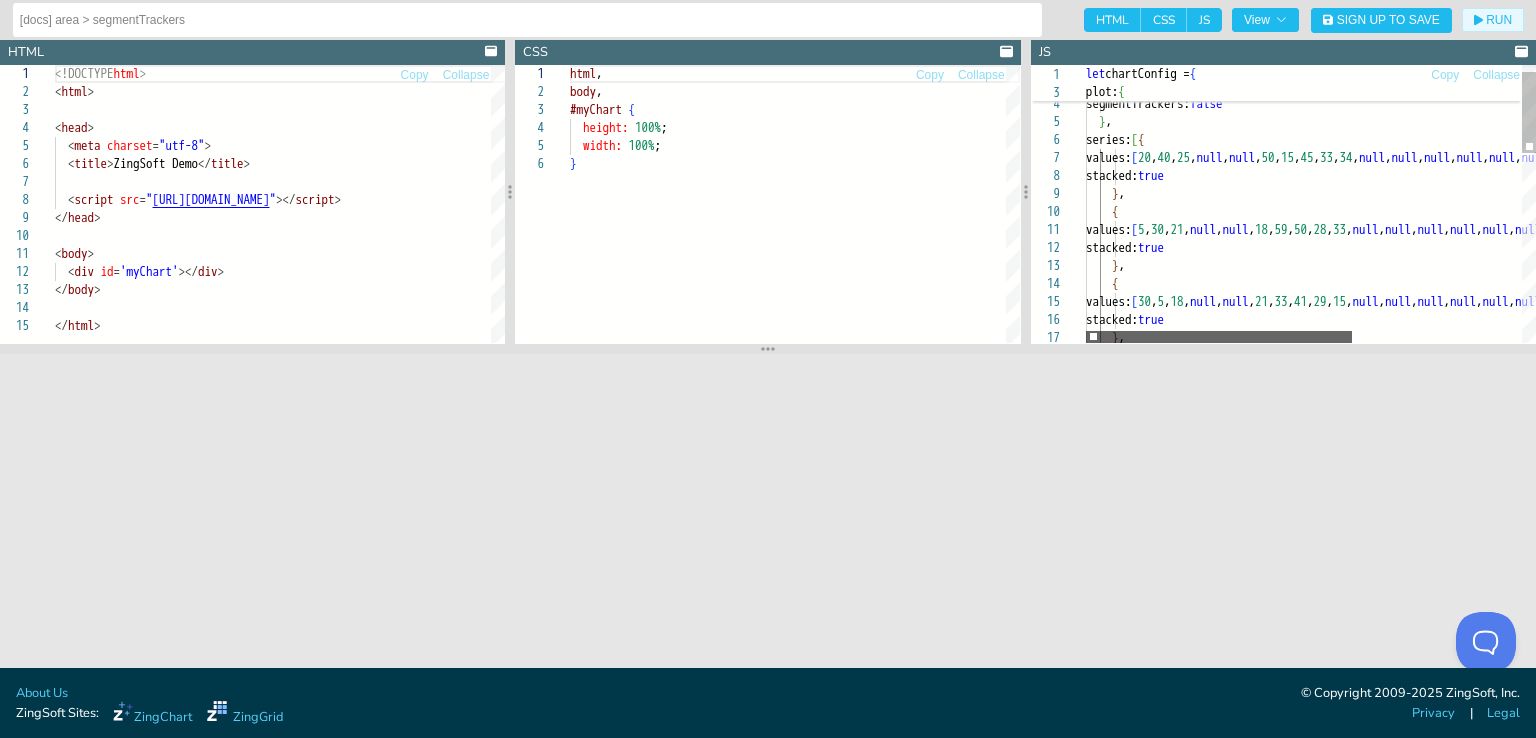 click at bounding box center [1219, 337] 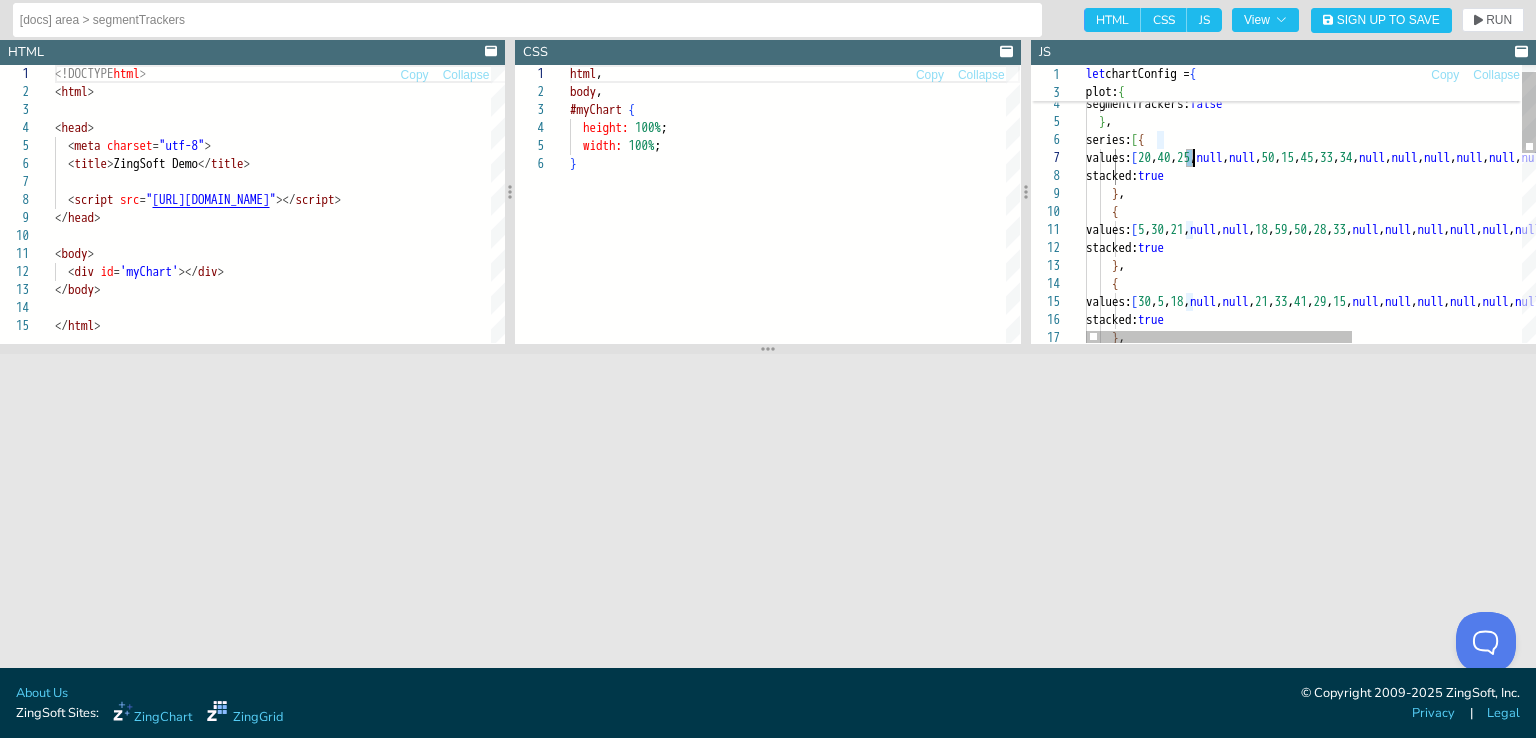 scroll, scrollTop: 144, scrollLeft: 20, axis: both 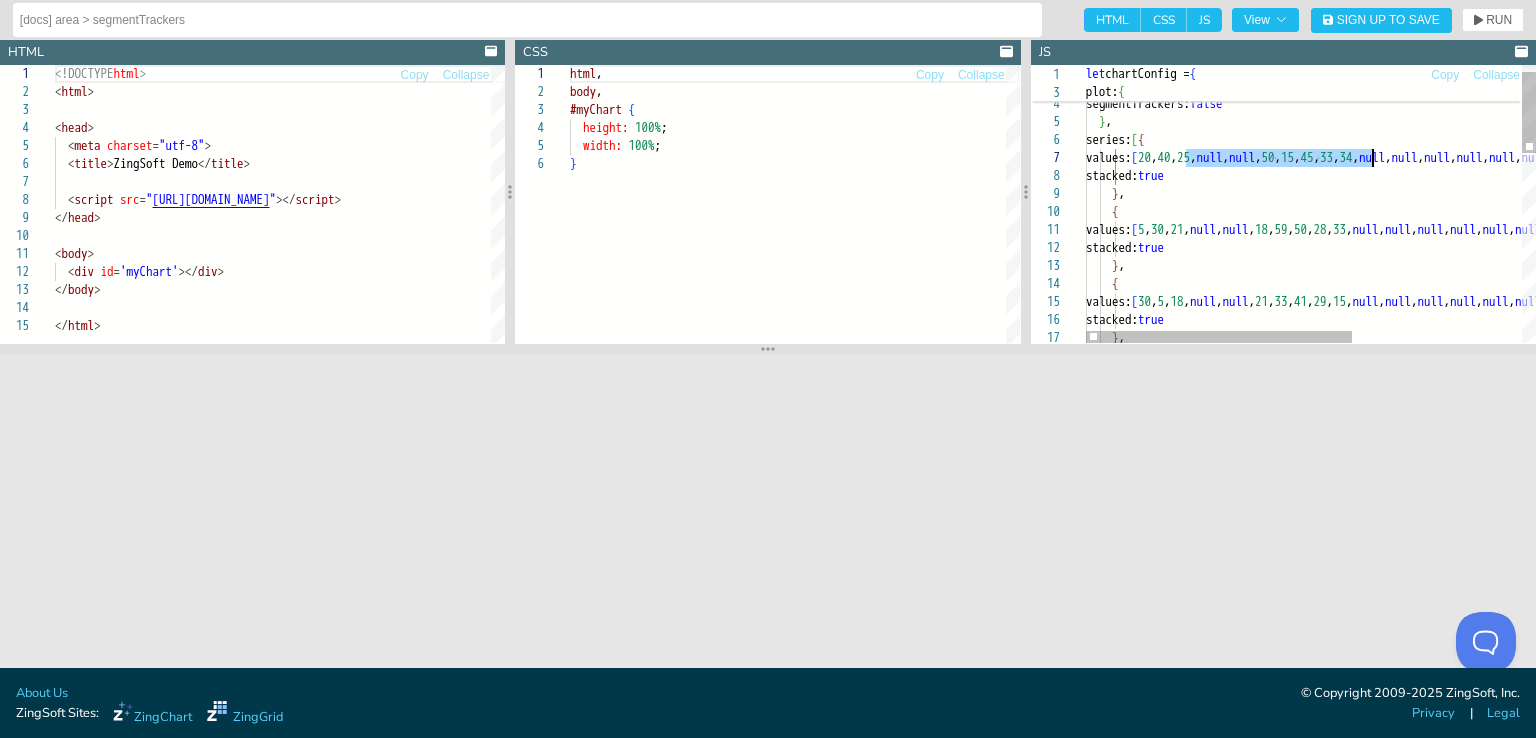 drag, startPoint x: 1189, startPoint y: 158, endPoint x: 1322, endPoint y: 148, distance: 133.37541 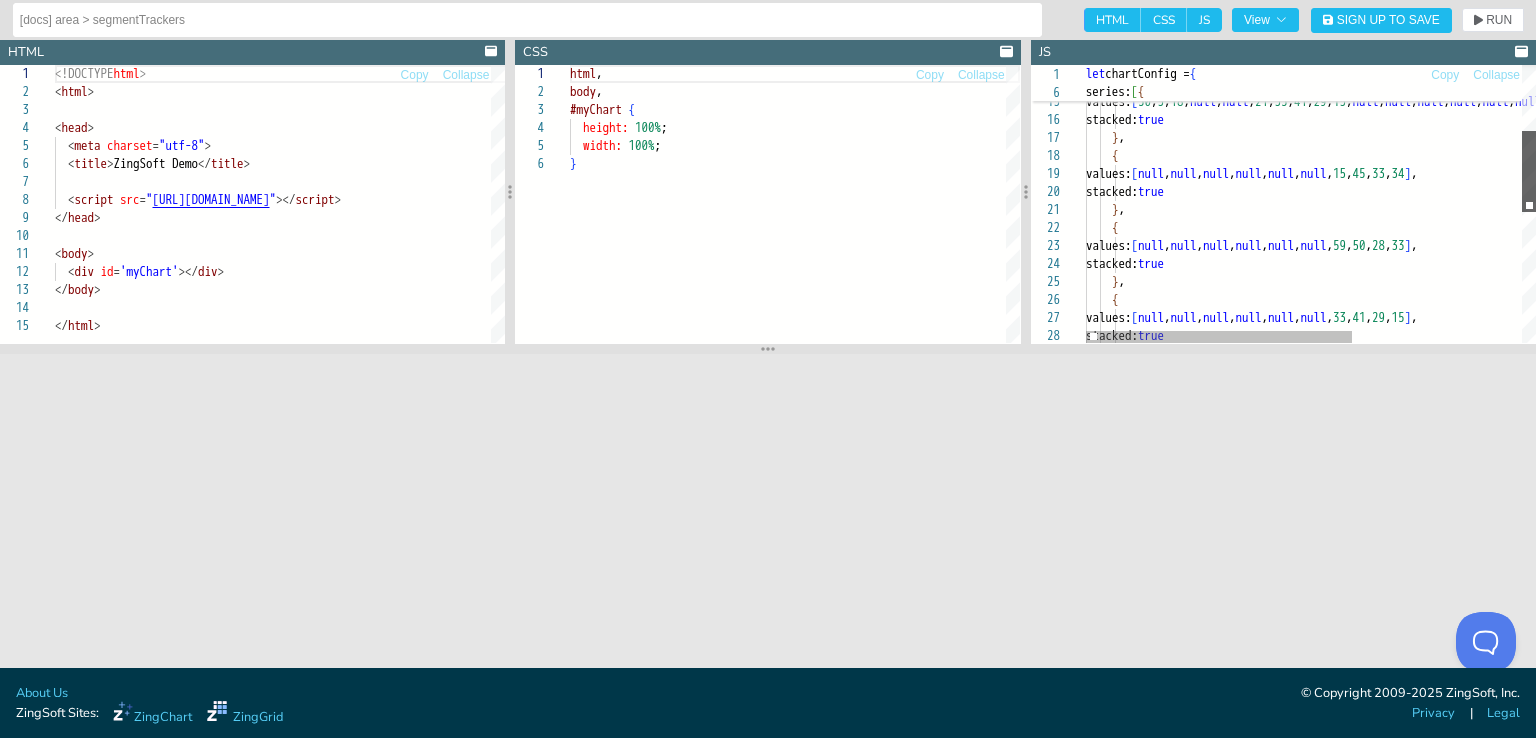 click at bounding box center (1529, 171) 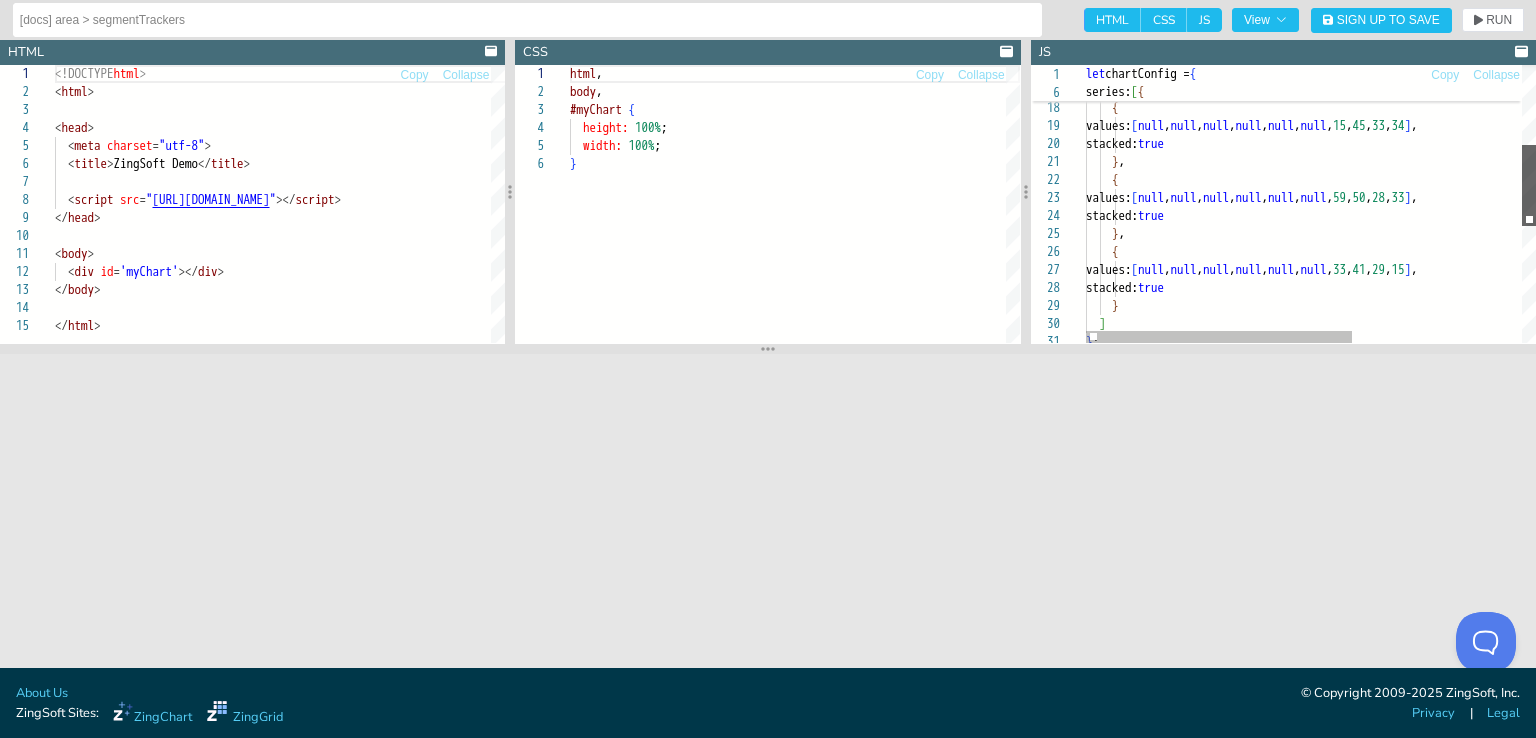 click at bounding box center (1529, 185) 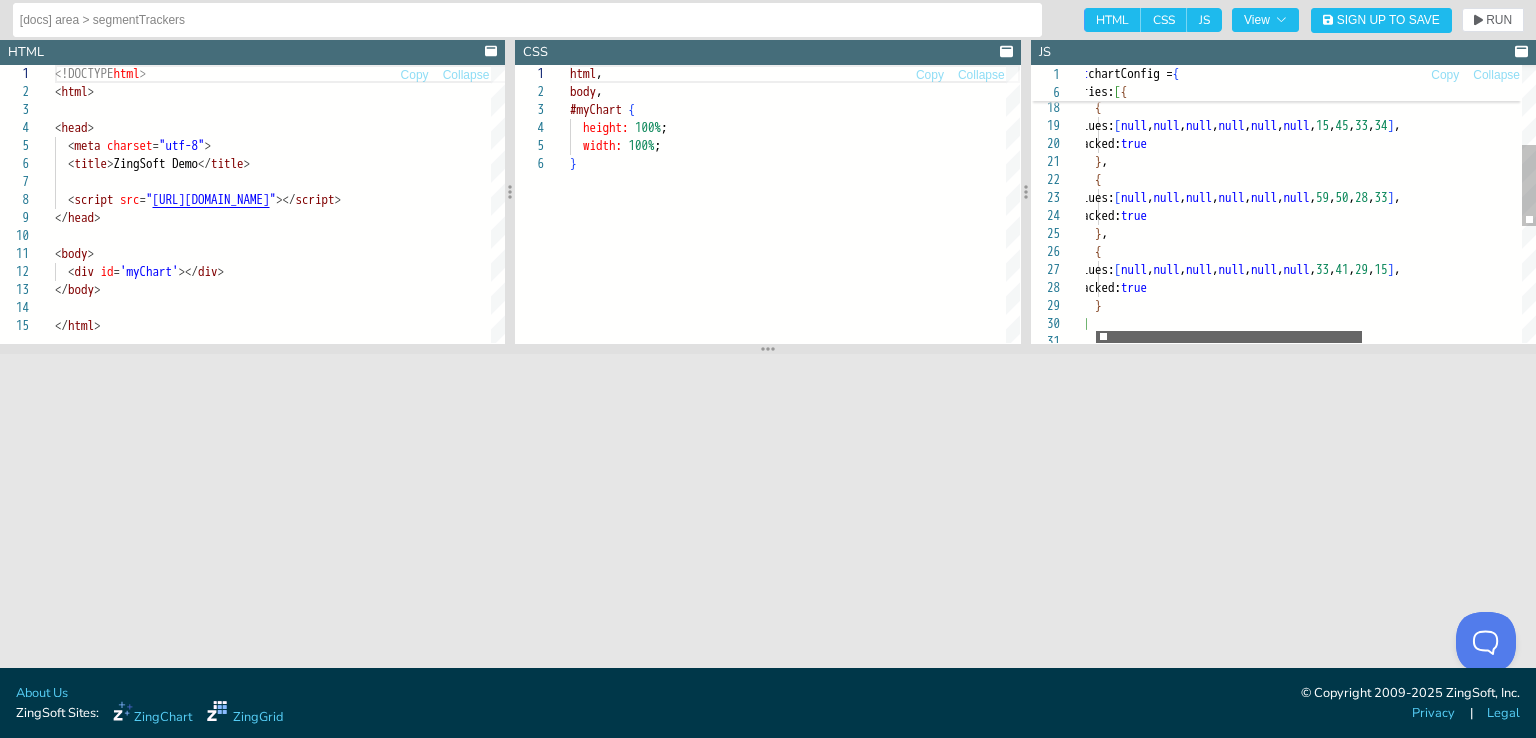 click at bounding box center [1229, 337] 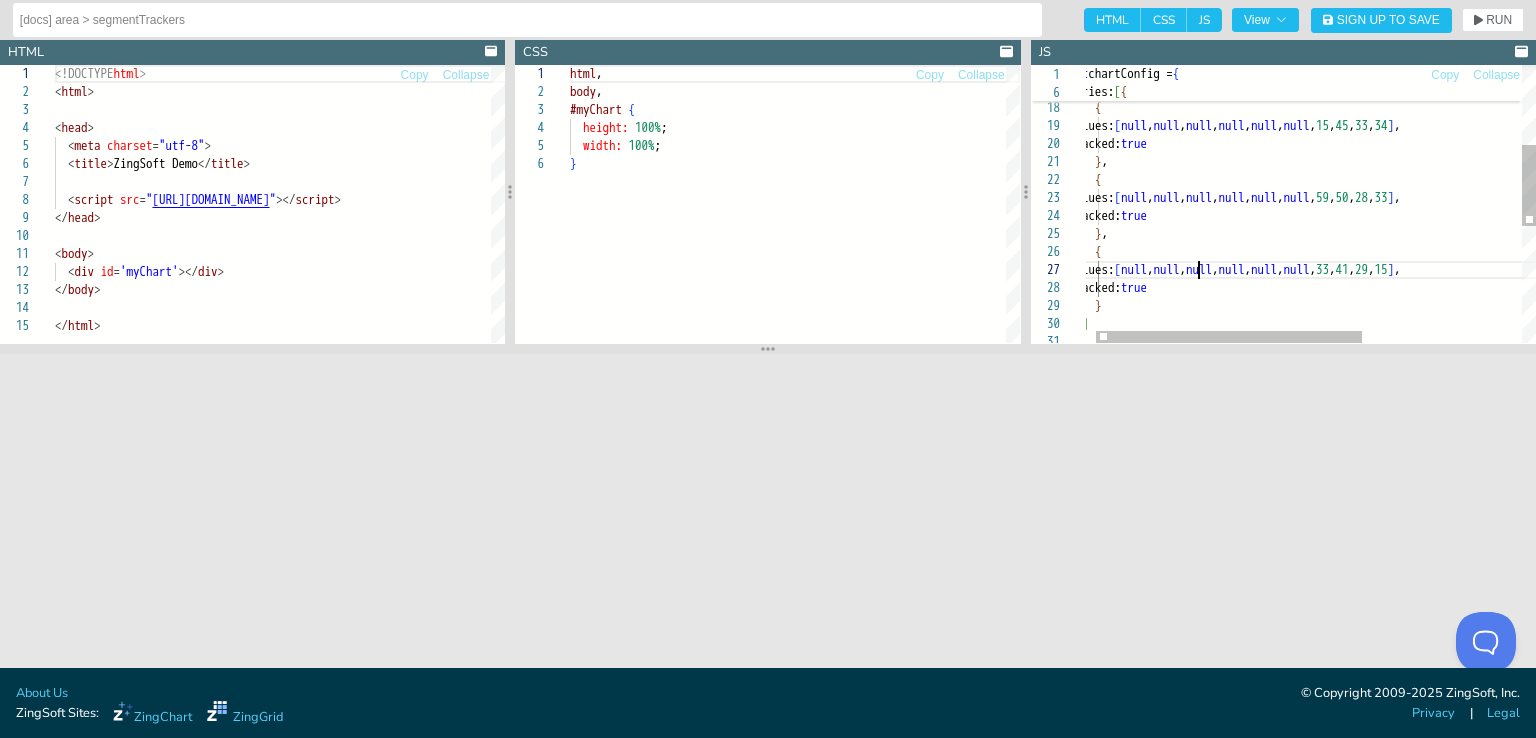 click on "} ,       stacked:  true      {       values:  [ null ,  null ,  null ,  null ,  null ,  null ,  15 ,  45 ,  33 ,  34 ] ,       stacked:  true      } ,      {       values:  [ null ,  null ,  null ,  null ,  null ,  null ,  59 ,  50 ,  28 ,  33 ] ,       stacked:  true      } ,      {       values:  [ null ,  null ,  null ,  null ,  null ,  null ,  33 ,  41 ,  29 ,  15 ] ,       stacked:  true      }    ] } ;" at bounding box center (1436, 265) 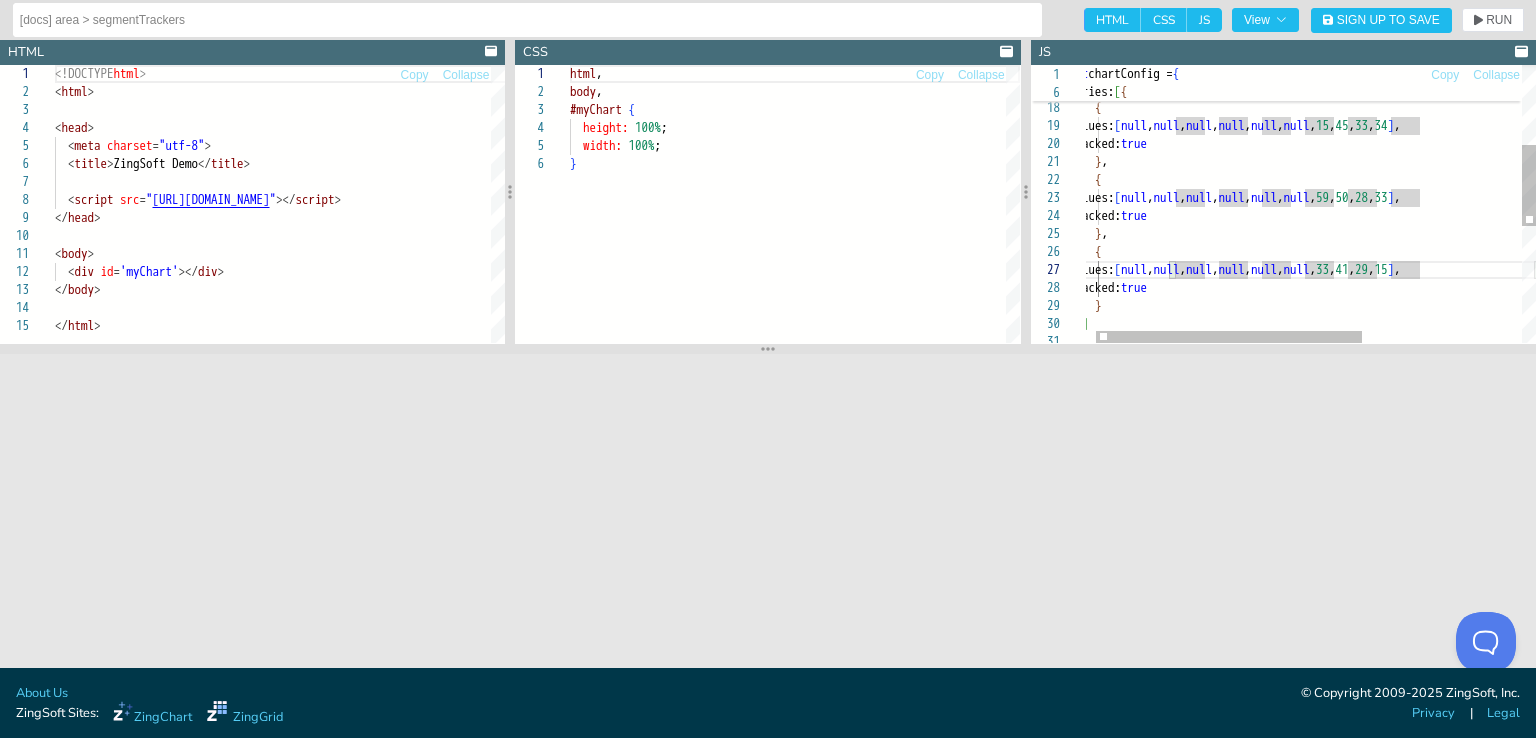 click on "} ,       stacked:  true      {       values:  [ null ,  null ,  null ,  null ,  null ,  null ,  15 ,  45 ,  33 ,  34 ] ,       stacked:  true      } ,      {       values:  [ null ,  null ,  null ,  null ,  null ,  null ,  59 ,  50 ,  28 ,  33 ] ,       stacked:  true      } ,      {       values:  [ null ,  null ,  null ,  null ,  null ,  null ,  33 ,  41 ,  29 ,  15 ] ,       stacked:  true      }    ] } ;" at bounding box center [1436, 265] 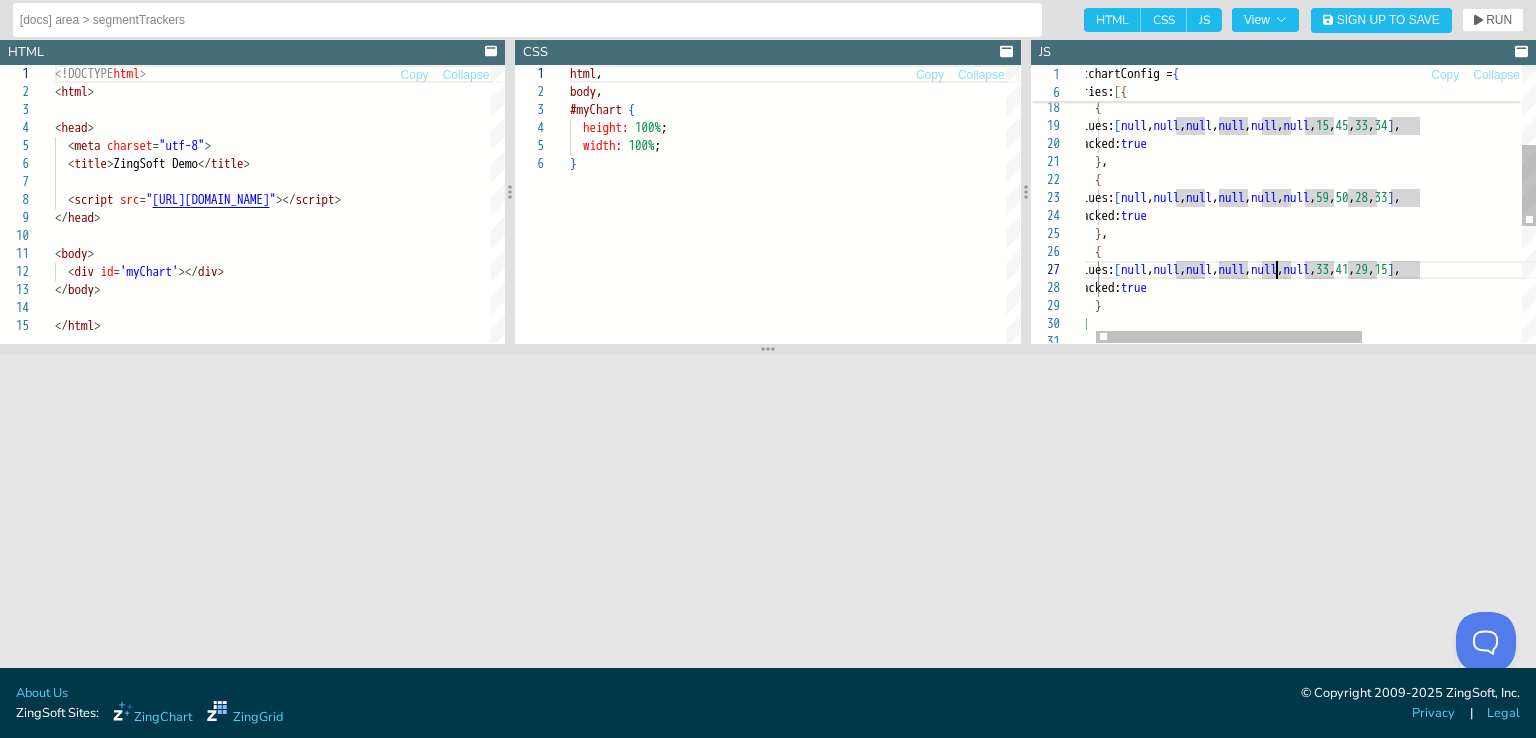 click on "} ,       stacked:  true      {       values:  [ null ,  null ,  null ,  null ,  null ,  null ,  15 ,  45 ,  33 ,  34 ] ,       stacked:  true      } ,      {       values:  [ null ,  null ,  null ,  null ,  null ,  null ,  59 ,  50 ,  28 ,  33 ] ,       stacked:  true      } ,      {       values:  [ null ,  null ,  null ,  null ,  null ,  null ,  33 ,  41 ,  29 ,  15 ] ,       stacked:  true      }    ] } ;" at bounding box center [1436, 265] 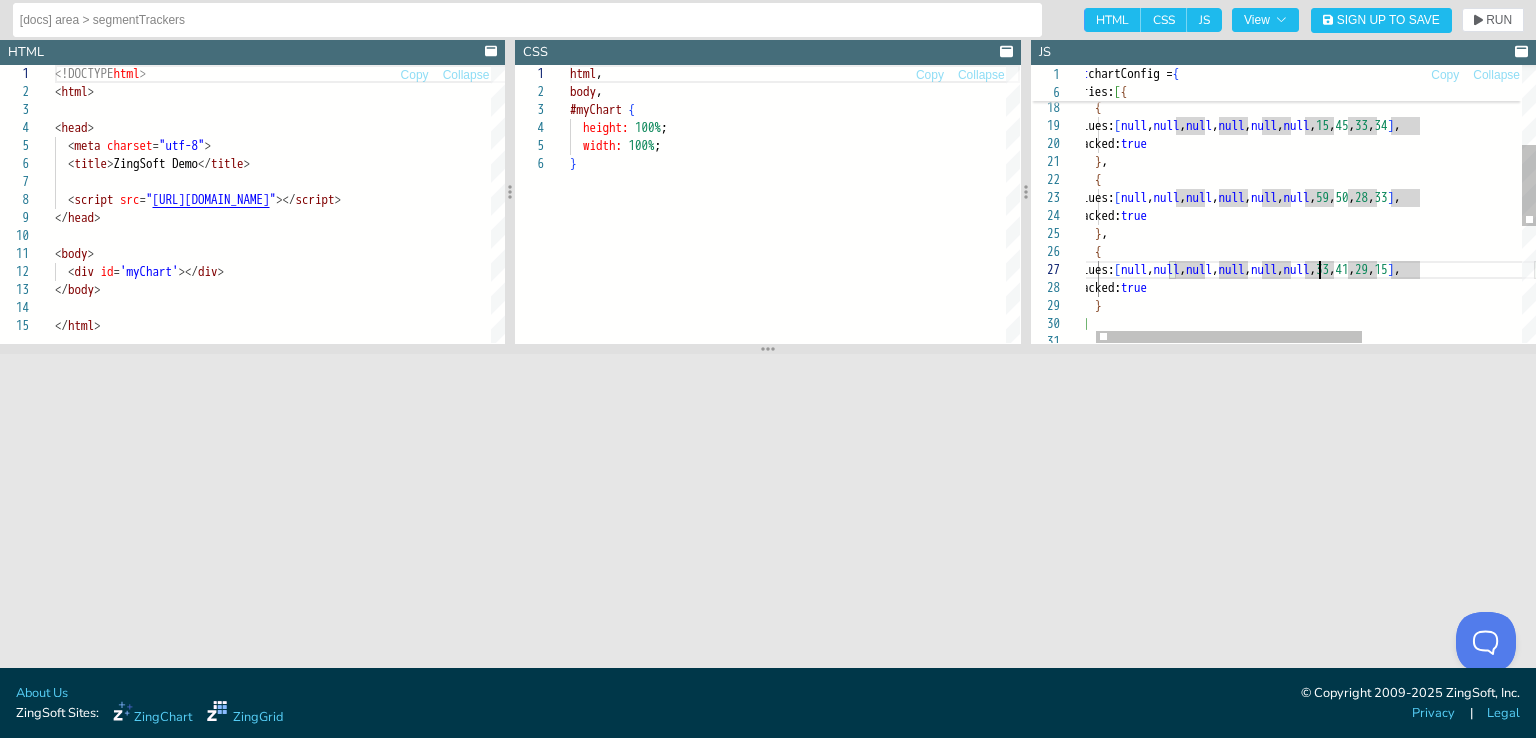 click on "} ,       stacked:  true      {       values:  [ null ,  null ,  null ,  null ,  null ,  null ,  15 ,  45 ,  33 ,  34 ] ,       stacked:  true      } ,      {       values:  [ null ,  null ,  null ,  null ,  null ,  null ,  59 ,  50 ,  28 ,  33 ] ,       stacked:  true      } ,      {       values:  [ null ,  null ,  null ,  null ,  null ,  null ,  33 ,  41 ,  29 ,  15 ] ,       stacked:  true      }    ] } ;" at bounding box center (1436, 265) 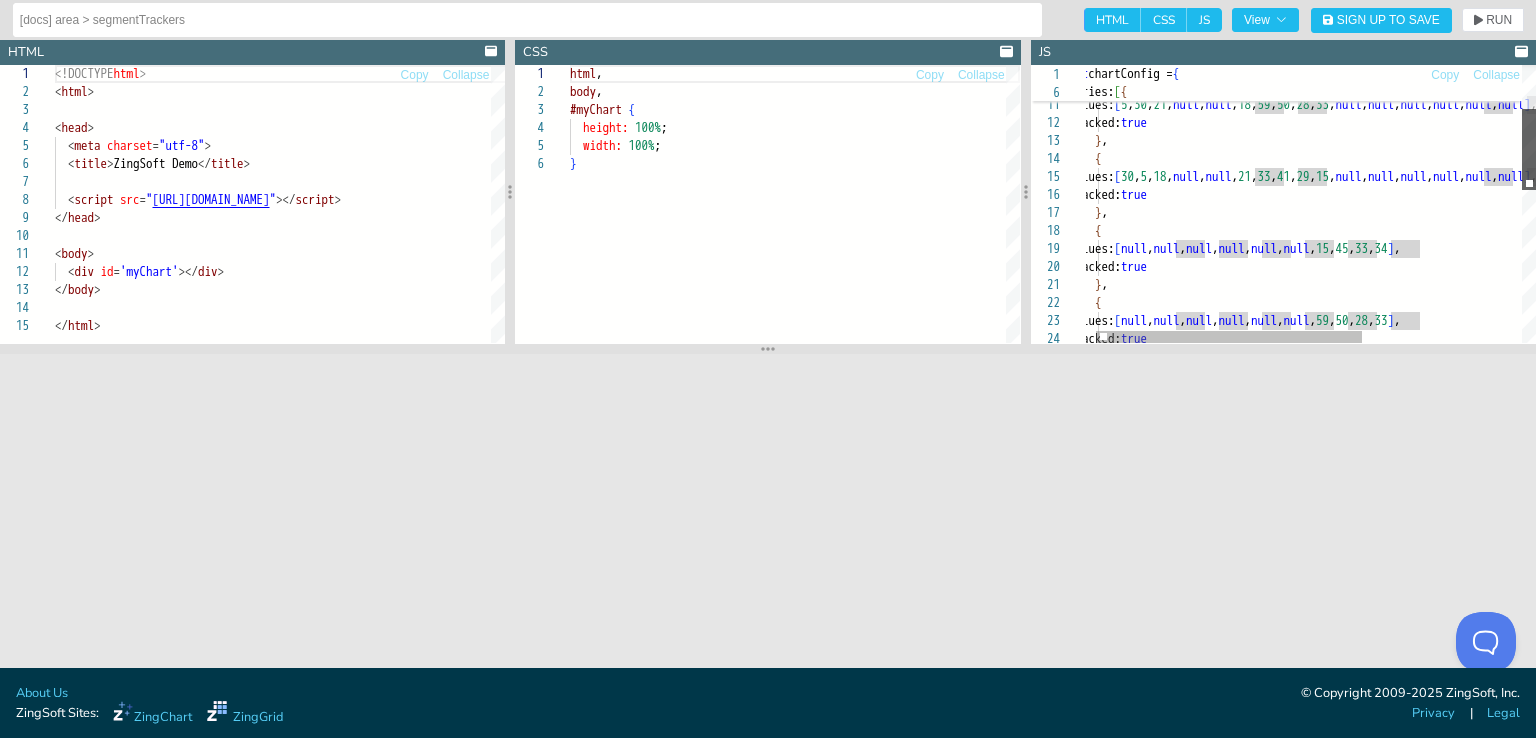 click at bounding box center [1529, 149] 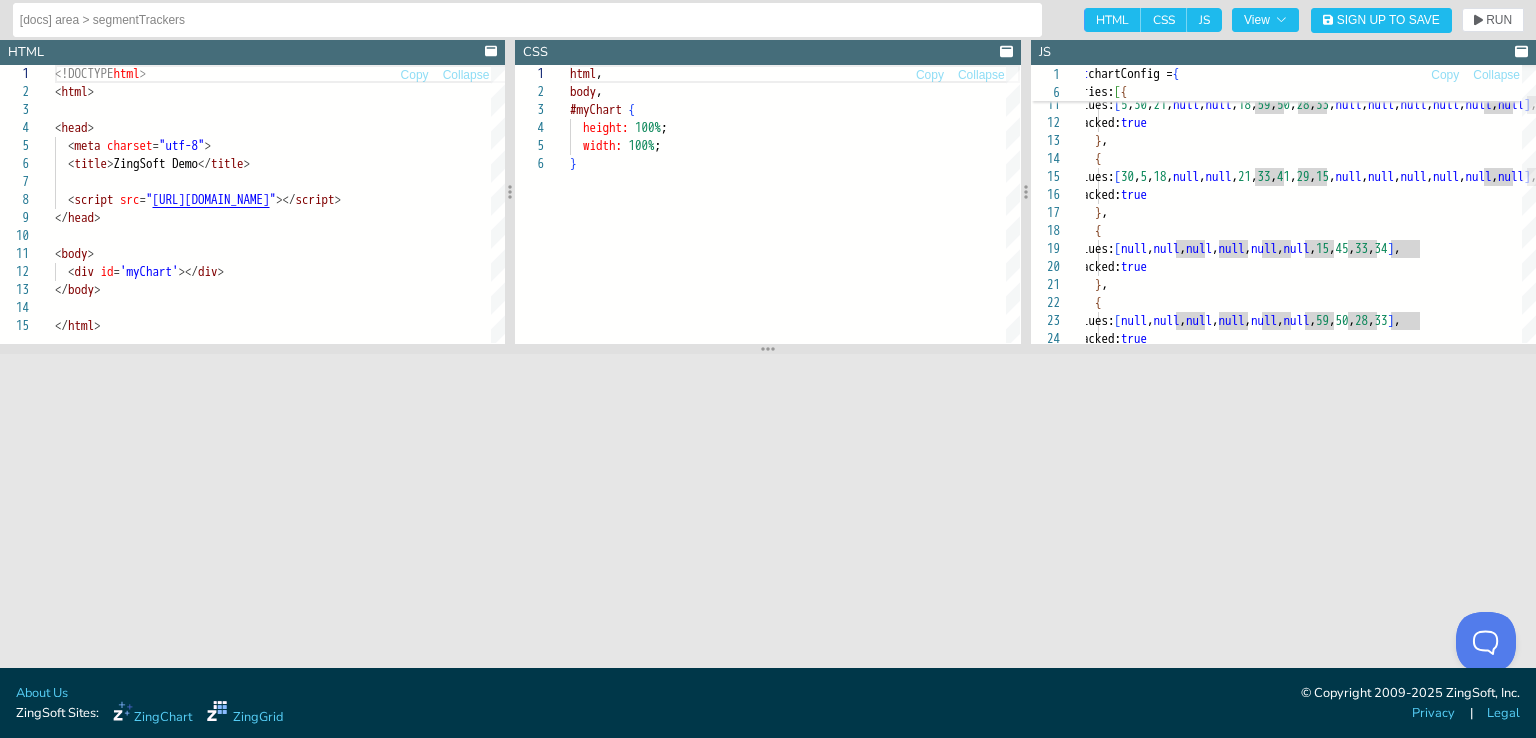 click on "17 16 15 12 13 14 11 10 9 18 19 20 21 22 23 24      } ,       stacked:  true       values:  [ 30 ,  5 ,  18 ,  null ,  null ,  21 ,  33 ,  41 ,  29 ,  15 ,  null ,  null ,  null ,  null ,  null ,  null ] ,       stacked:  true      } ,      {       values:  [ 5 ,  30 ,  21 ,  null ,  null ,  18 ,  59 ,  50 ,  28 ,  33 ,  null ,  null ,  null ,  null ,  null ,  null ] ,      {      } ,      {       values:  [ null ,  null ,  null ,  null ,  null ,  null ,  15 ,  45 ,  33 ,  34 ] ,       stacked:  true      } ,      {       values:  [ null ,  null ,  null ,  null ,  null ,  null ,  59 ,  50 ,  28 ,  33 ] ,       stacked:  true },
{
values: [null, null, null, null, null, null, 59, 50, 28, 33],
stacked: true
},
{
values: [null, null, null, null, null, null, 33, 41, 29, 15],
stacked: true
}
] 1 6 let  chartConfig =  {   series:  [ {" at bounding box center [1283, 204] 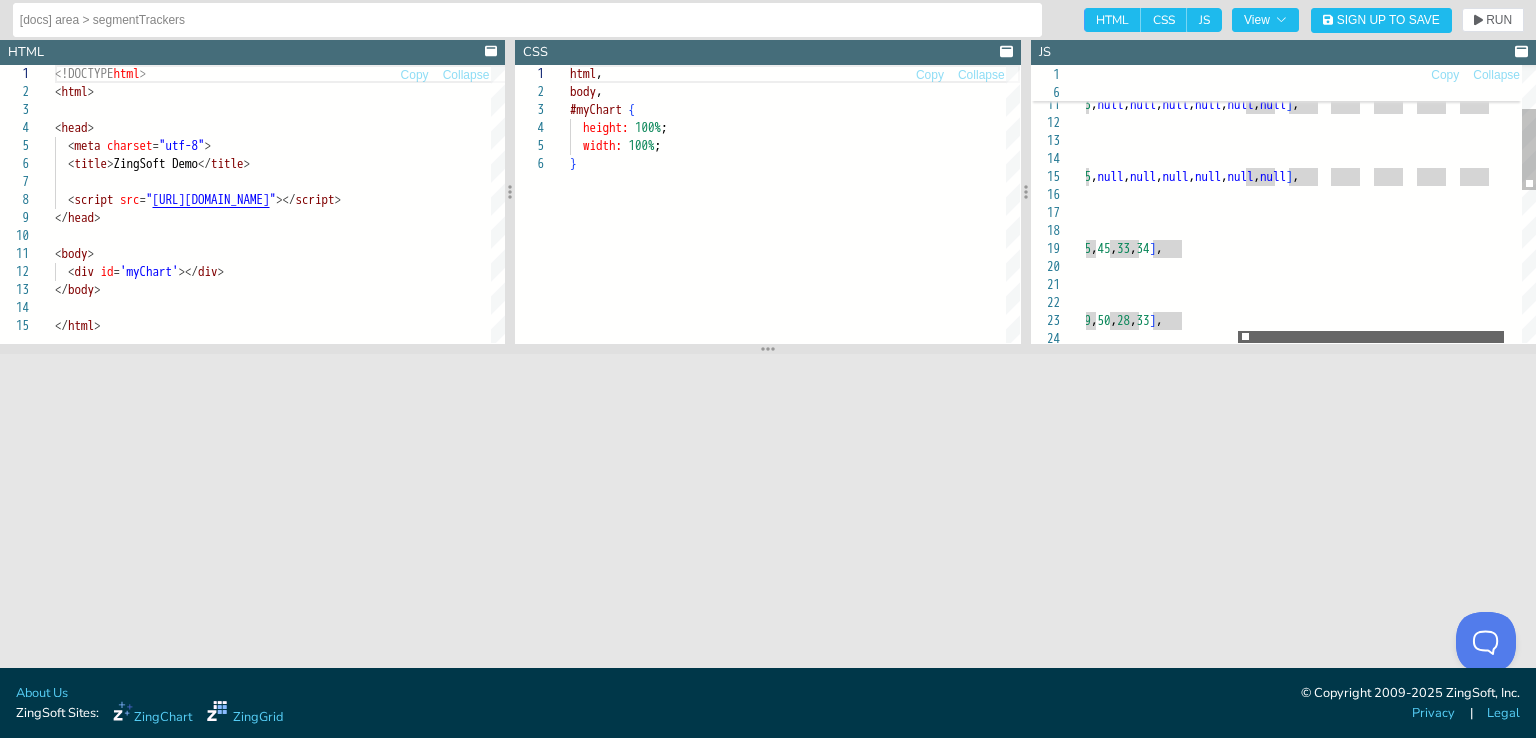 click at bounding box center [1371, 337] 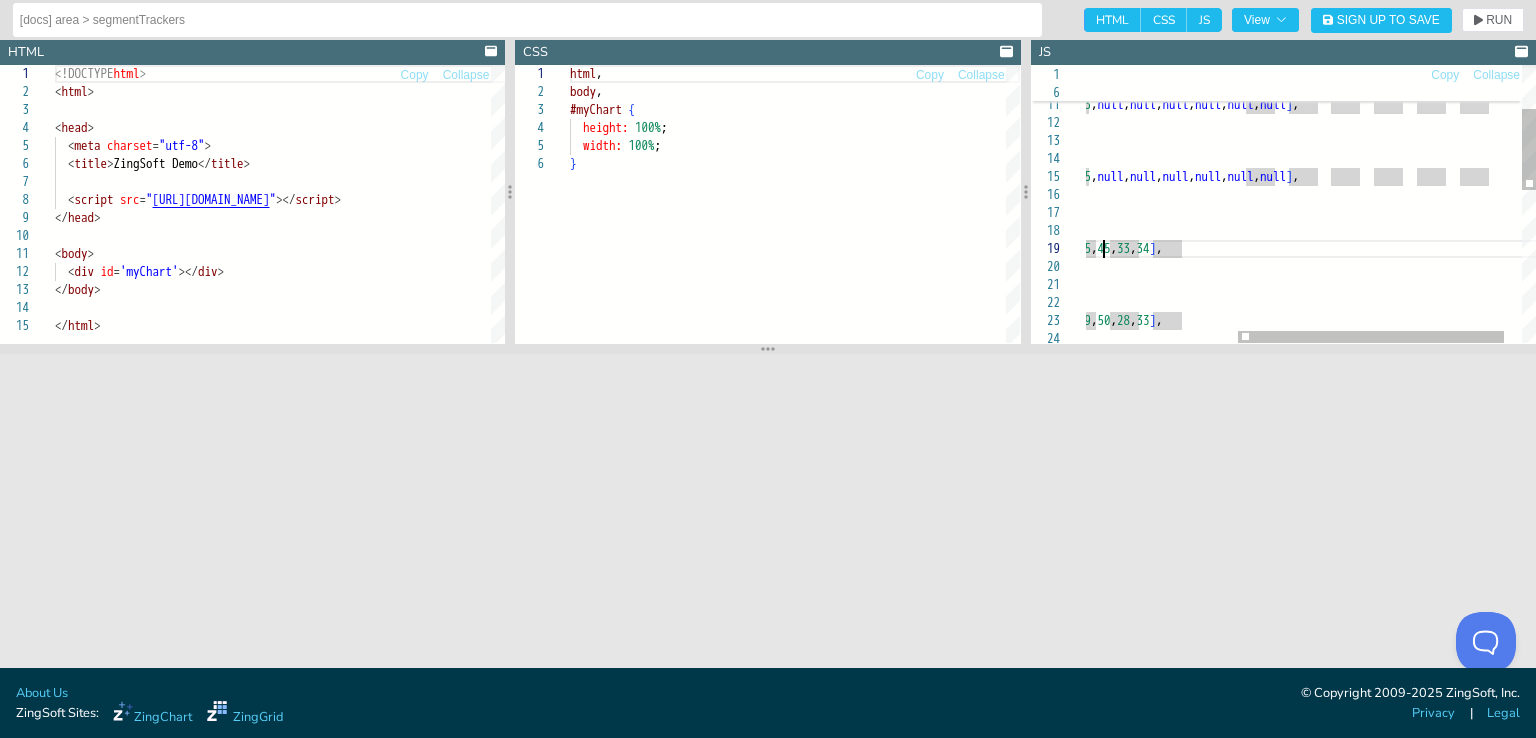scroll, scrollTop: 144, scrollLeft: 249, axis: both 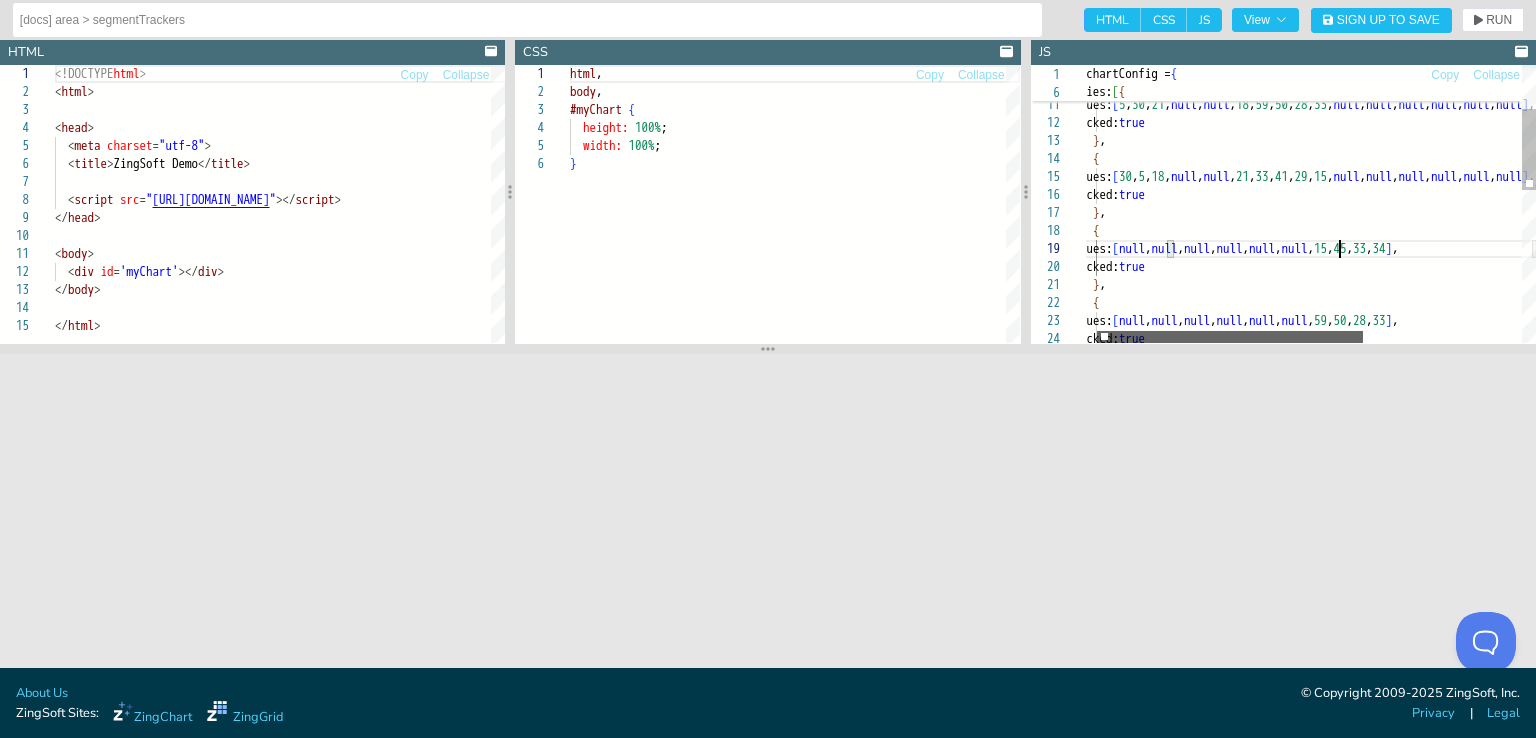 click at bounding box center [1230, 337] 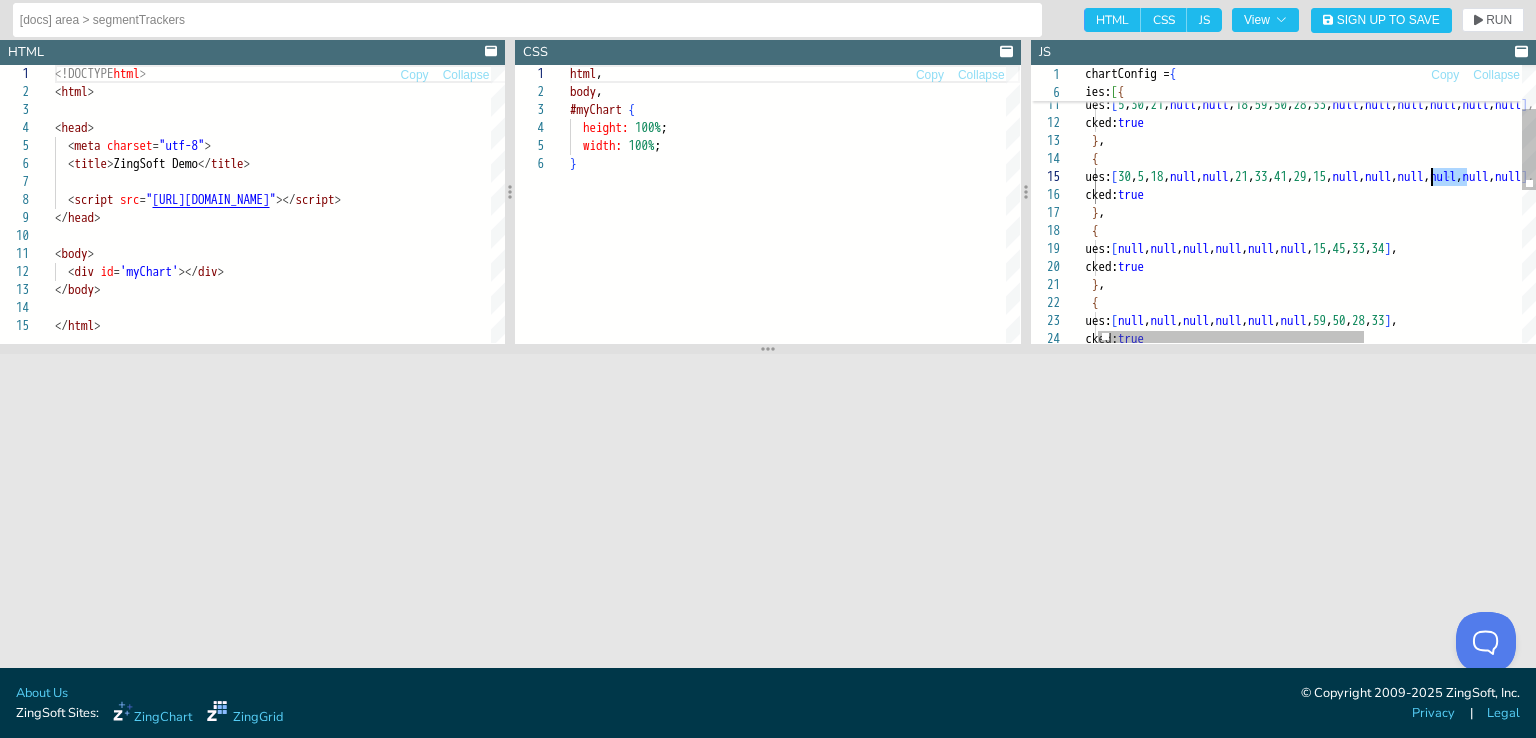 drag, startPoint x: 1466, startPoint y: 176, endPoint x: 1428, endPoint y: 173, distance: 38.118237 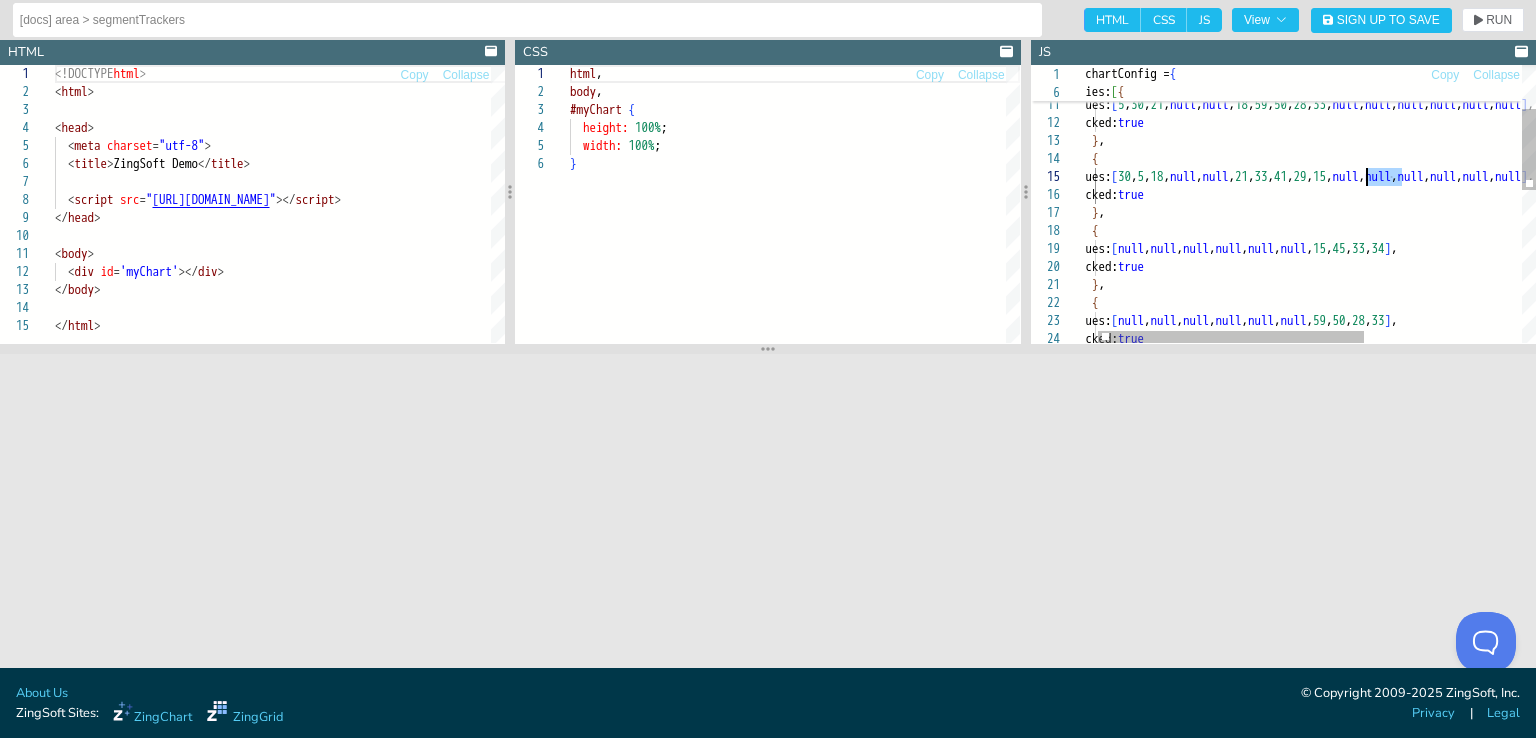 drag, startPoint x: 1405, startPoint y: 173, endPoint x: 1368, endPoint y: 177, distance: 37.215588 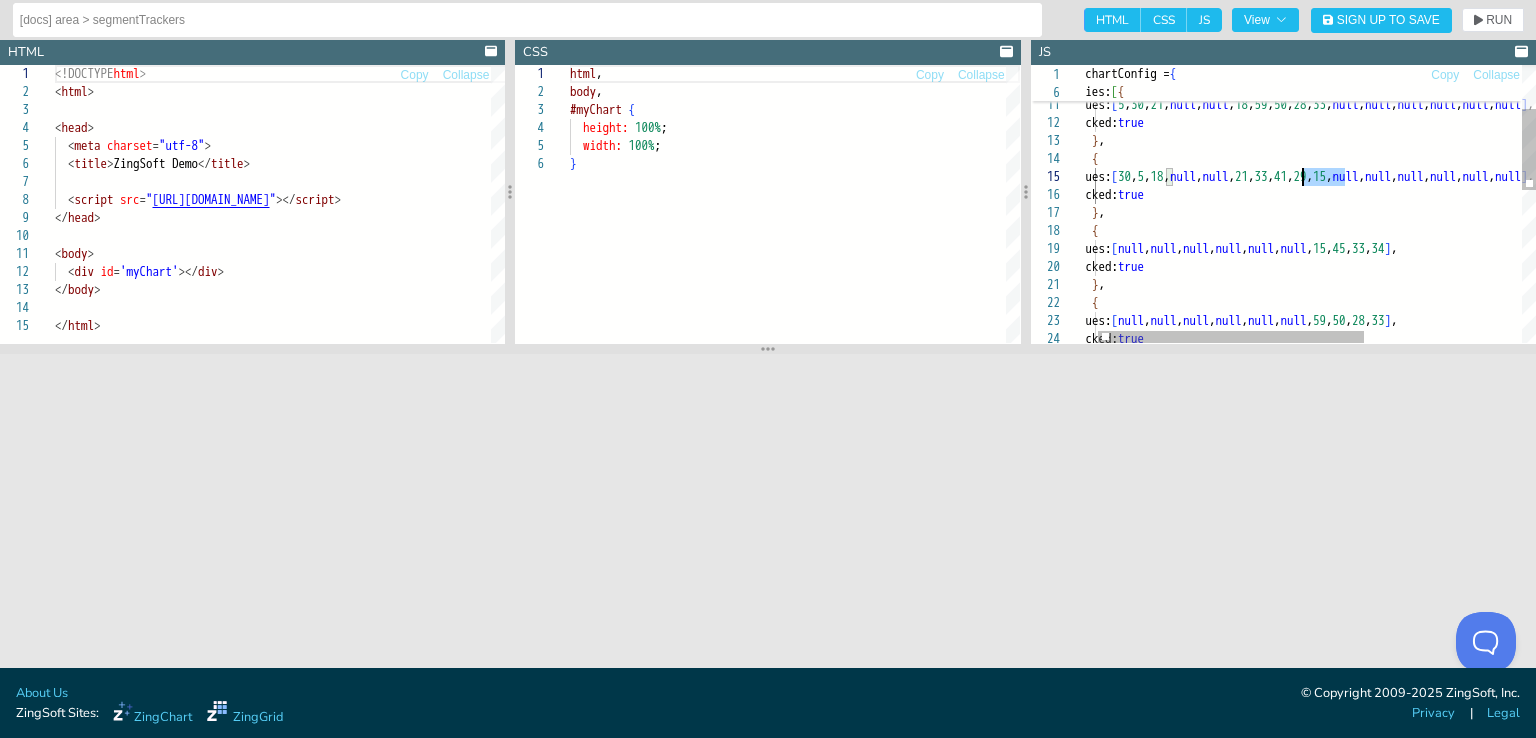 drag, startPoint x: 1348, startPoint y: 175, endPoint x: 1299, endPoint y: 180, distance: 49.25444 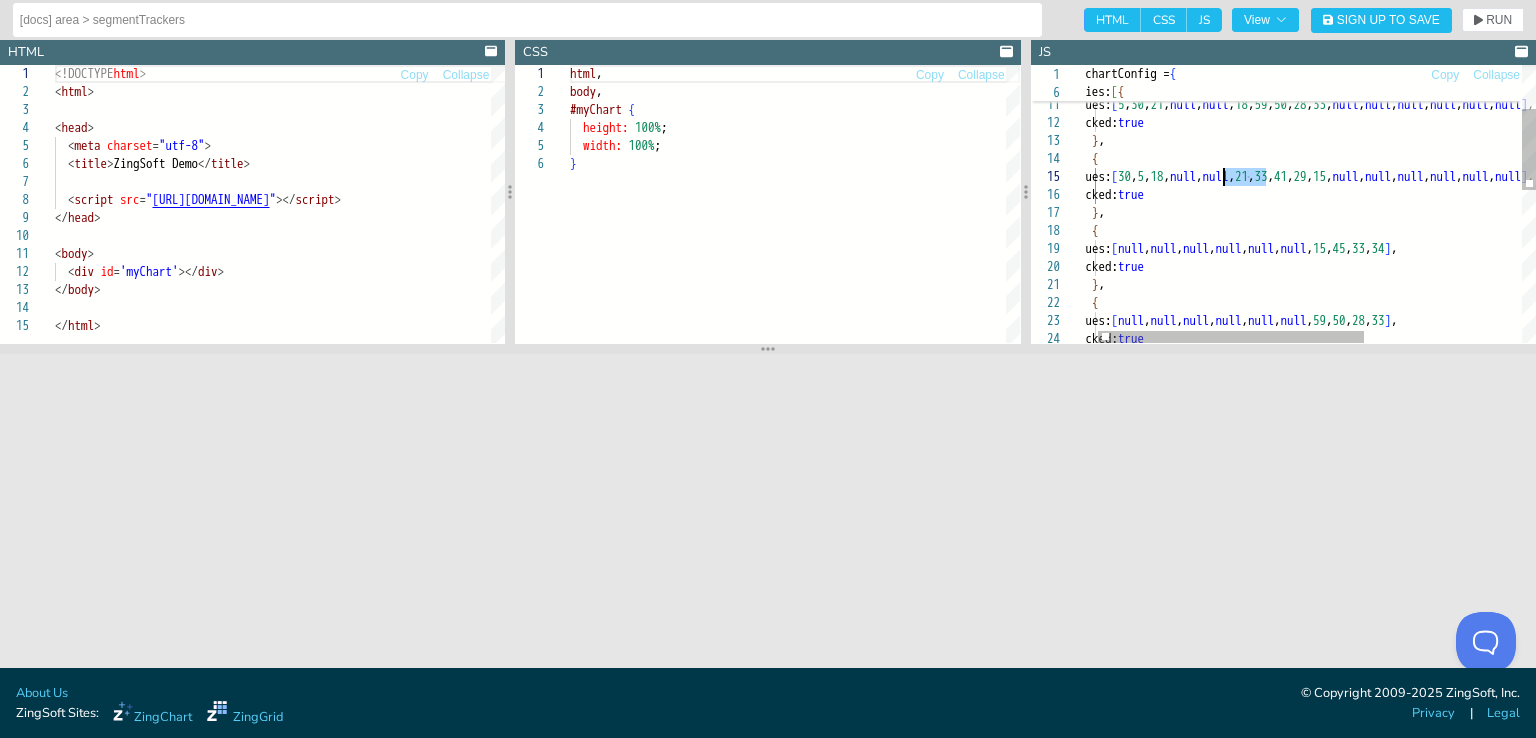 drag, startPoint x: 1265, startPoint y: 174, endPoint x: 1222, endPoint y: 172, distance: 43.046486 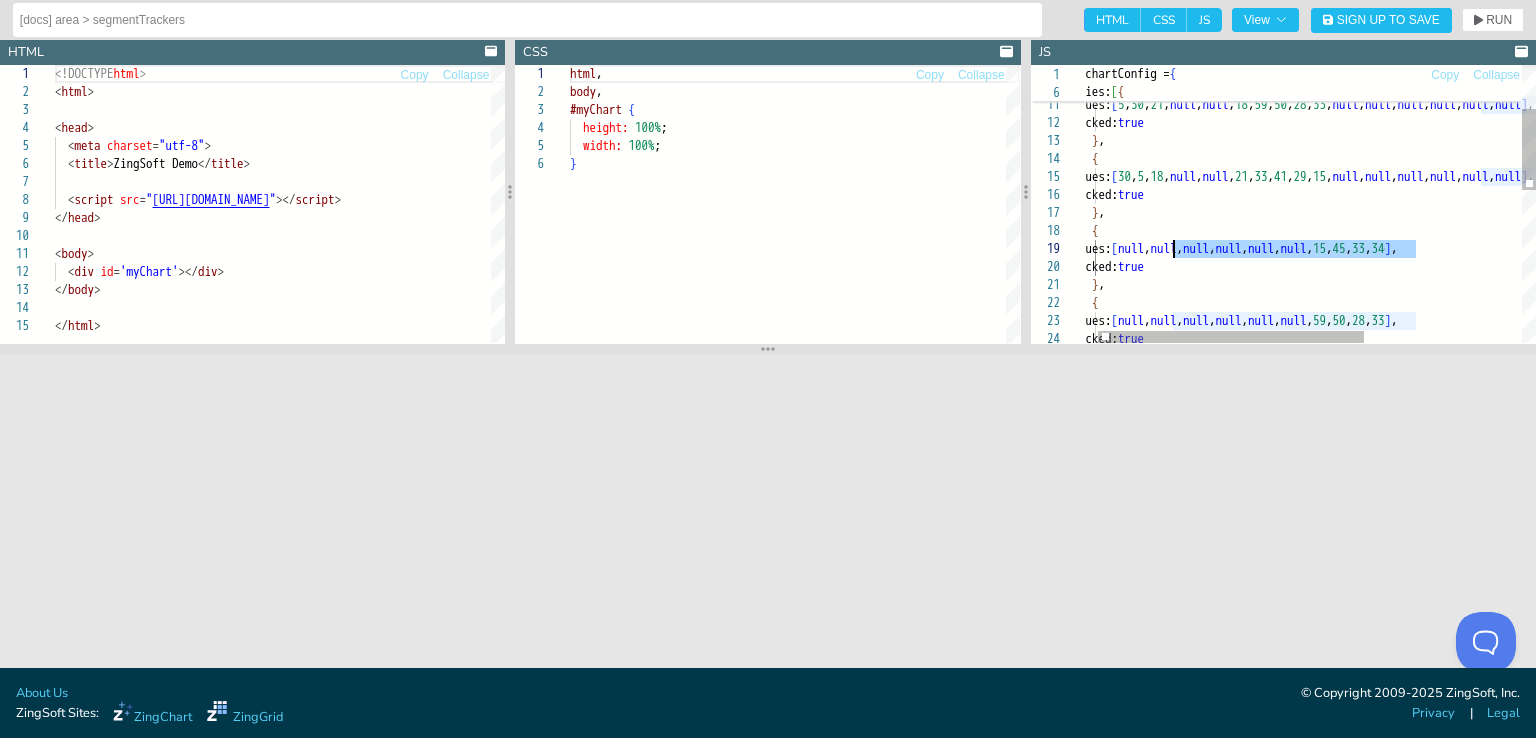 drag, startPoint x: 1417, startPoint y: 245, endPoint x: 1173, endPoint y: 242, distance: 244.01845 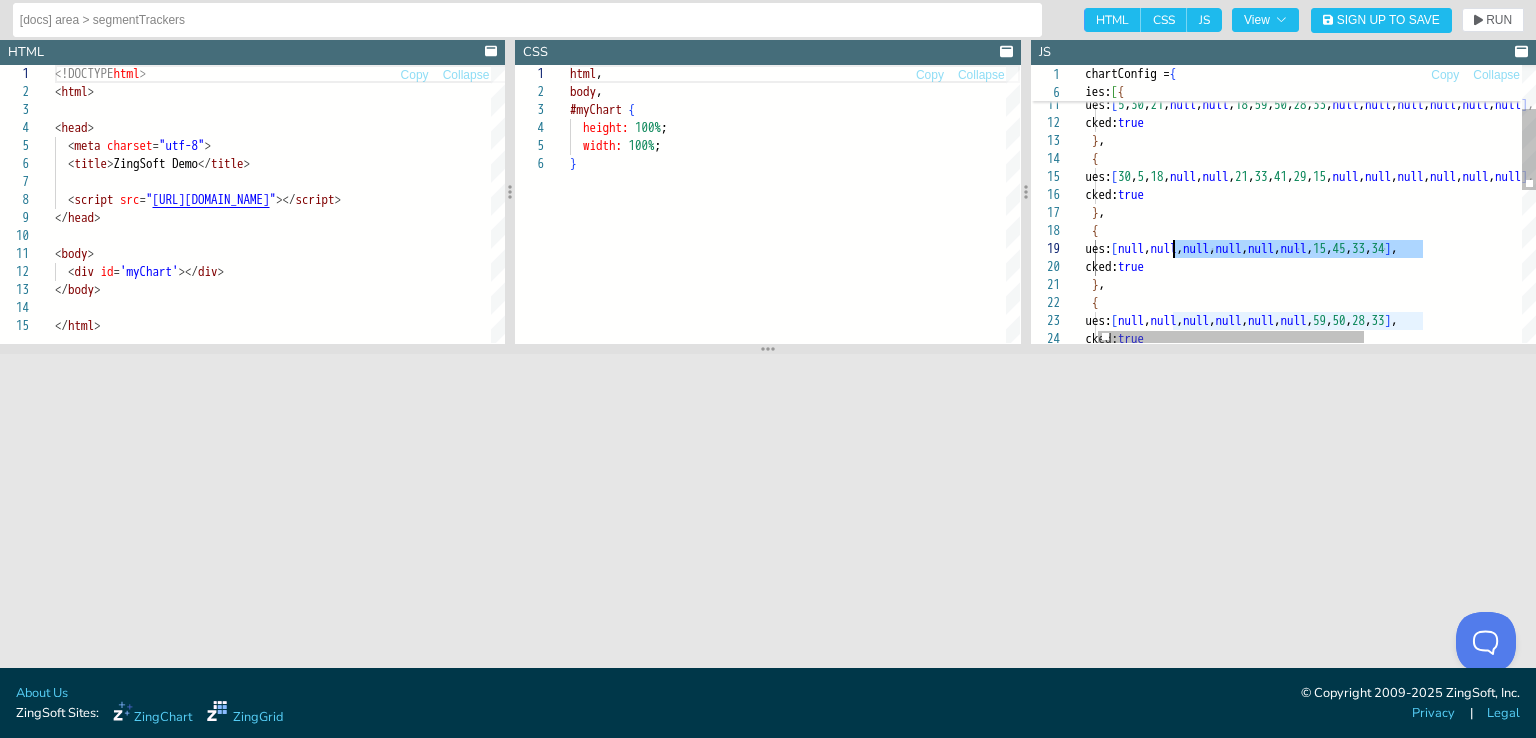 drag, startPoint x: 1420, startPoint y: 253, endPoint x: 1175, endPoint y: 246, distance: 245.09998 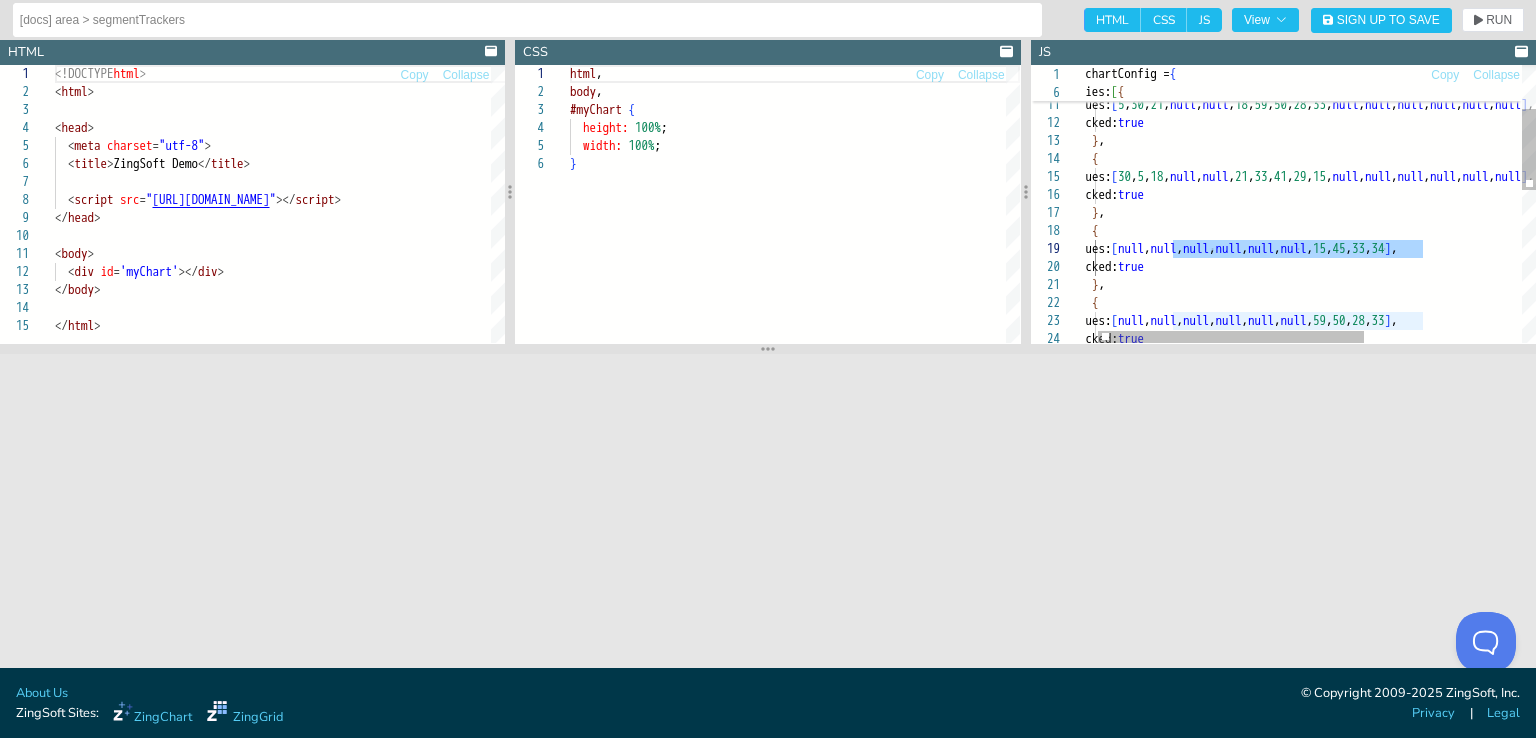 click on "} ,       stacked:  true       values:  [ 30 ,  5 ,  18 ,  null ,  null ,  21 ,  33 ,  41 ,  29 ,  15 ,  null ,  null ,  null ,  null ,  null ,  null ] ,       stacked:  true      } ,      {       values:  [ 5 ,  30 ,  21 ,  null ,  null ,  18 ,  59 ,  50 ,  28 ,  33 ,  null ,  null ,  null ,  null ,  null ,  null ] ,      {      } ,      {       values:  [ null ,  null ,  null ,  null ,  null ,  null ,  15 ,  45 ,  33 ,  34 ] ,       stacked:  true      } ,      {       values:  [ null ,  null ,  null ,  null ,  null ,  null ,  59 ,  50 ,  28 ,  33 ] ,       stacked:  true" at bounding box center (1433, 388) 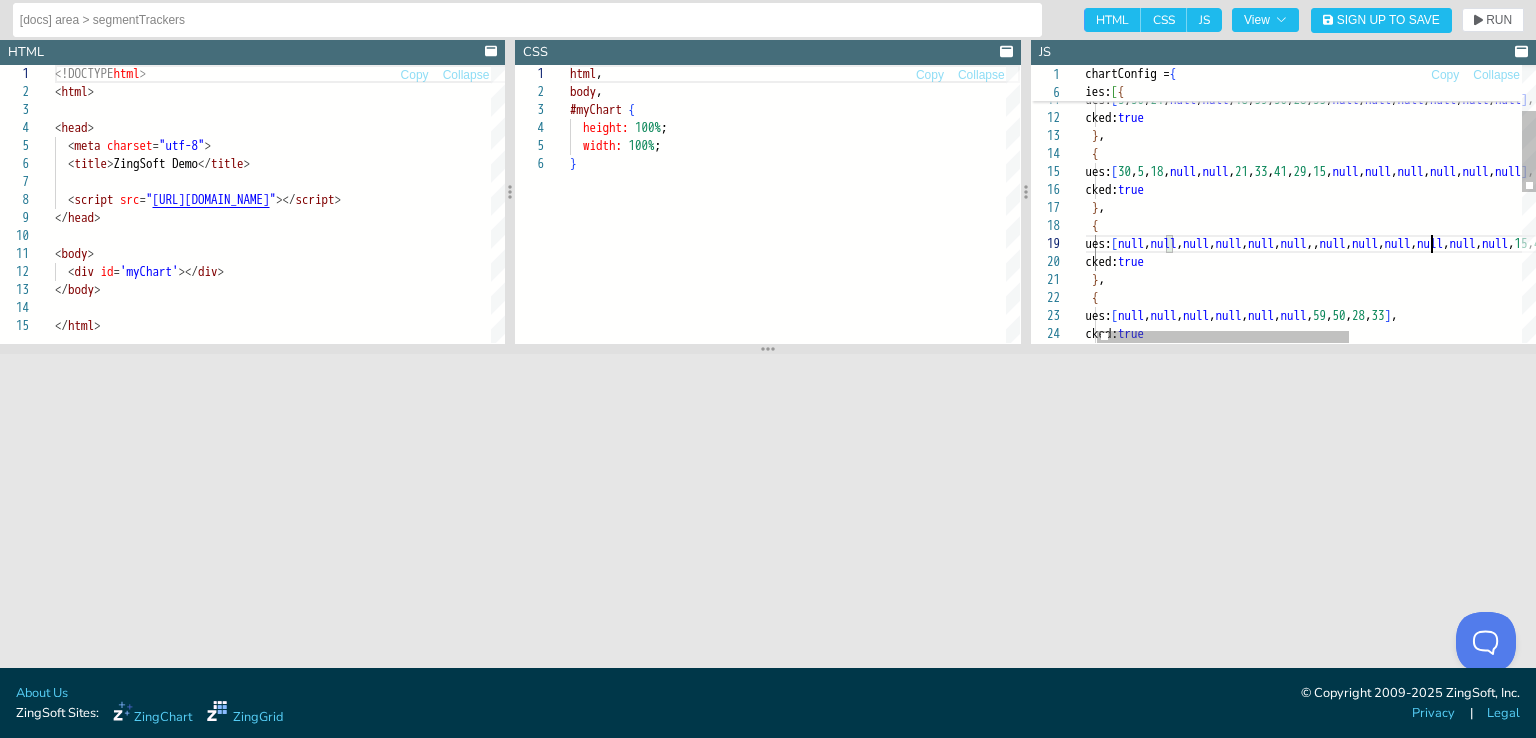 scroll, scrollTop: 144, scrollLeft: 364, axis: both 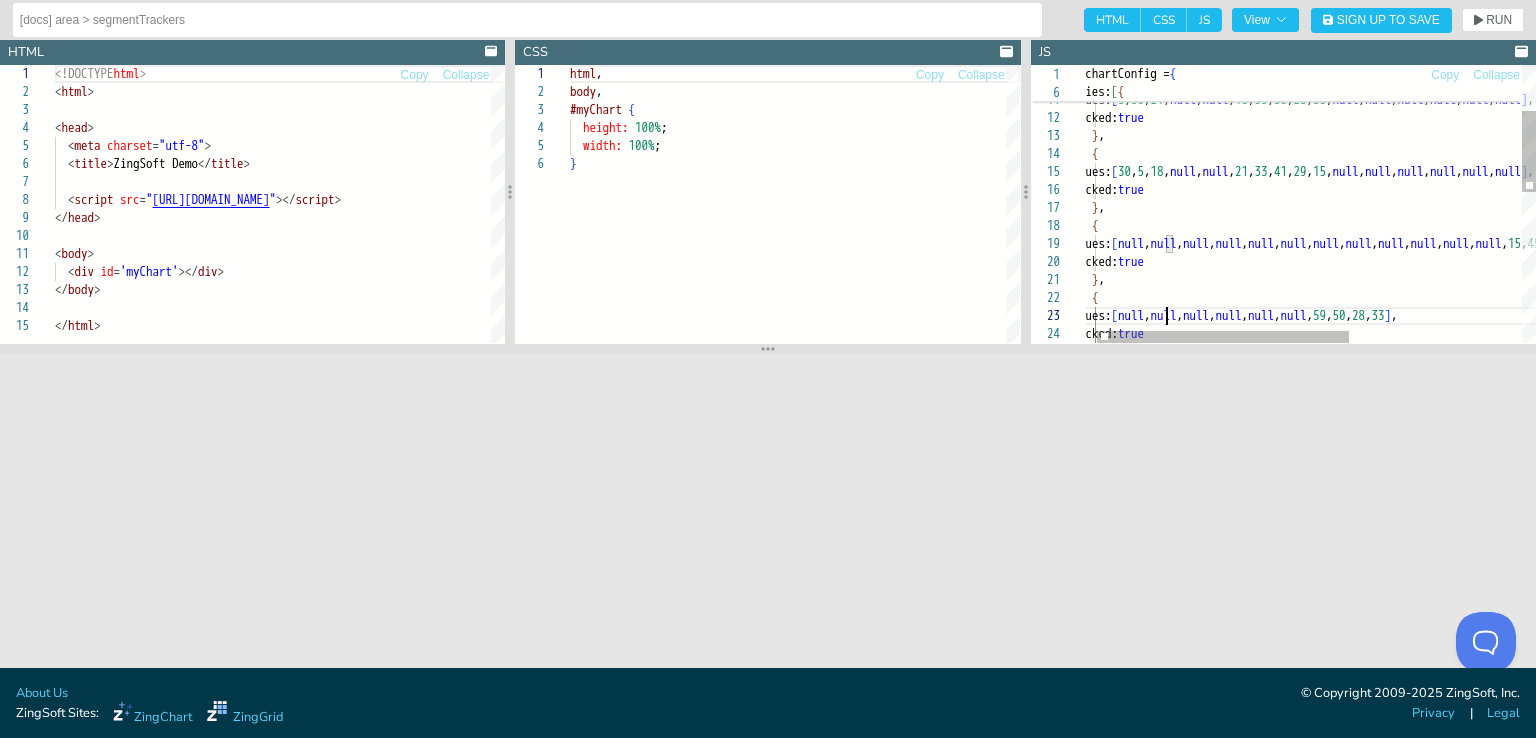click on "} ,       stacked:  true       values:  [ 30 ,  5 ,  18 ,  null ,  null ,  21 ,  33 ,  41 ,  29 ,  15 ,  null ,  null ,  null ,  null ,  null ,  null ] ,       stacked:  true      } ,      {       values:  [ 5 ,  30 ,  21 ,  null ,  null ,  18 ,  59 ,  50 ,  28 ,  33 ,  null ,  null ,  null ,  null ,  null ,  null ] ,      {      } ,      {       values:  [ null ,  null ,  null ,  null ,  null ,  null ,  null ,  null ,  null ,  null ,  null ,  null ,  15 ,  45 ,  33 ,  34 ] ,       stacked:  true      } ,      {       values:  [ null ,  null ,  null ,  null ,  null ,  null ,  59 ,  50 ,  28 ,  33 ] ,       stacked:  true" at bounding box center [1455, 383] 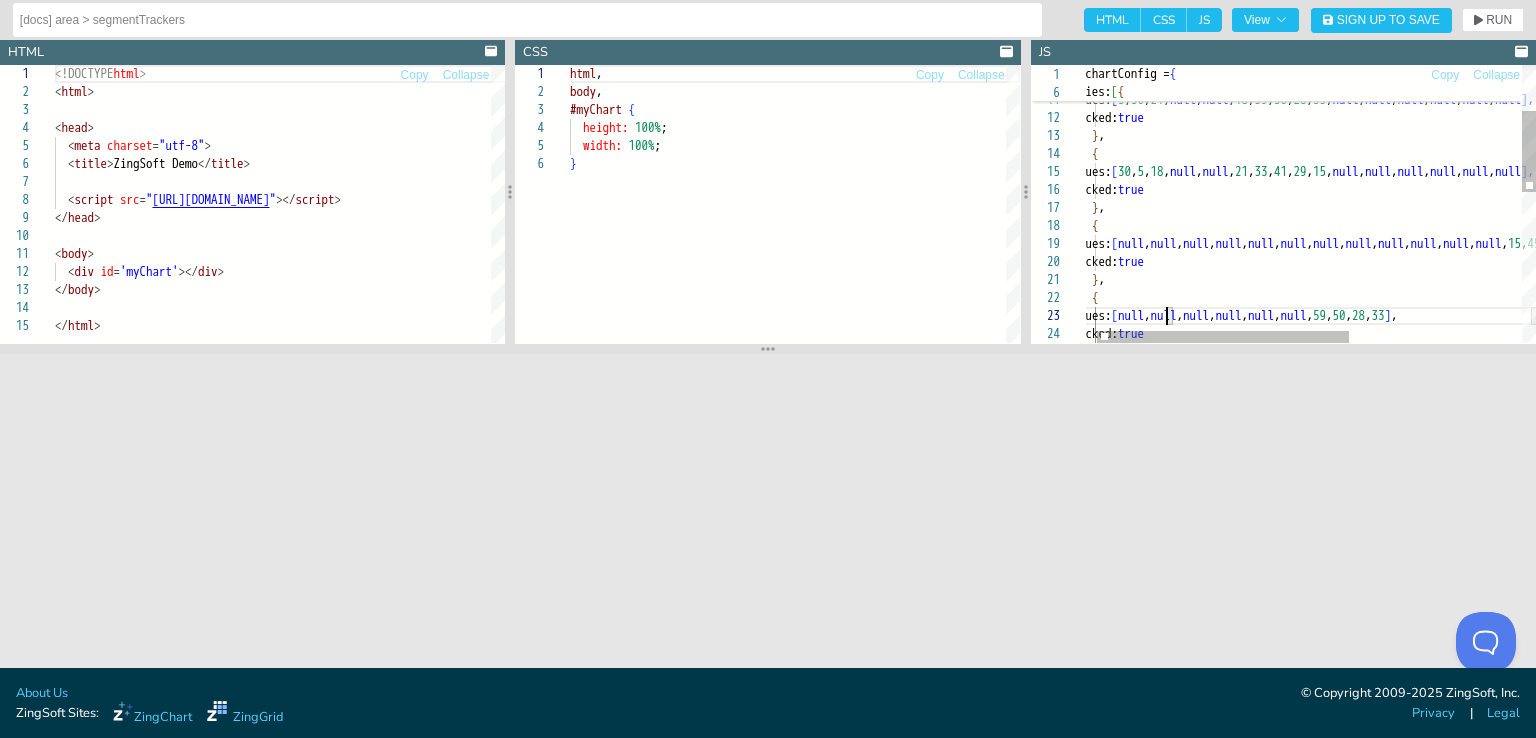 click on "} ,       stacked:  true       values:  [ 30 ,  5 ,  18 ,  null ,  null ,  21 ,  33 ,  41 ,  29 ,  15 ,  null ,  null ,  null ,  null ,  null ,  null ] ,       stacked:  true      } ,      {       values:  [ 5 ,  30 ,  21 ,  null ,  null ,  18 ,  59 ,  50 ,  28 ,  33 ,  null ,  null ,  null ,  null ,  null ,  null ] ,      {      } ,      {       values:  [ null ,  null ,  null ,  null ,  null ,  null ,  null ,  null ,  null ,  null ,  null ,  null ,  15 ,  45 ,  33 ,  34 ] ,       stacked:  true      } ,      {       values:  [ null ,  null ,  null ,  null ,  null ,  null ,  59 ,  50 ,  28 ,  33 ] ,       stacked:  true" at bounding box center [1455, 383] 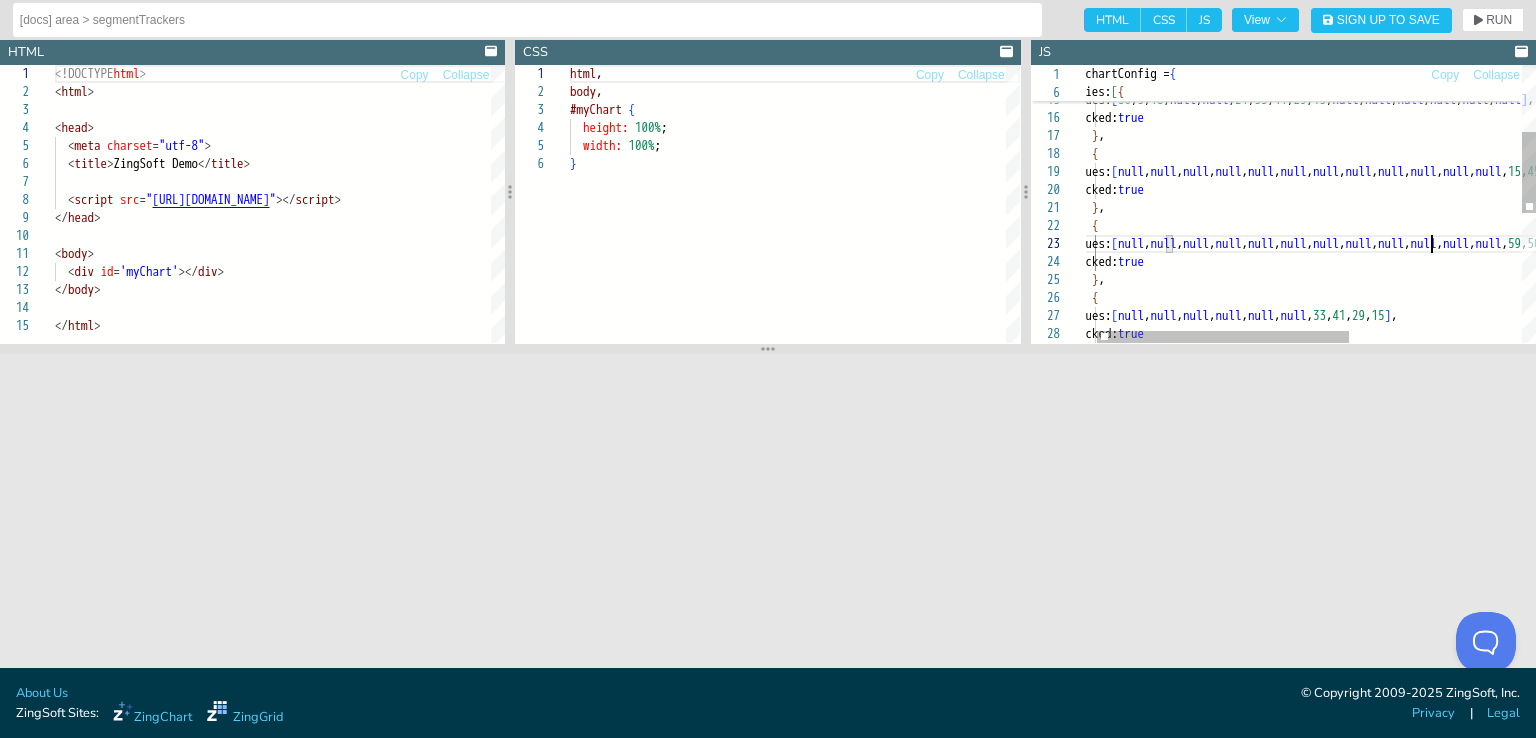 scroll, scrollTop: 51, scrollLeft: 364, axis: both 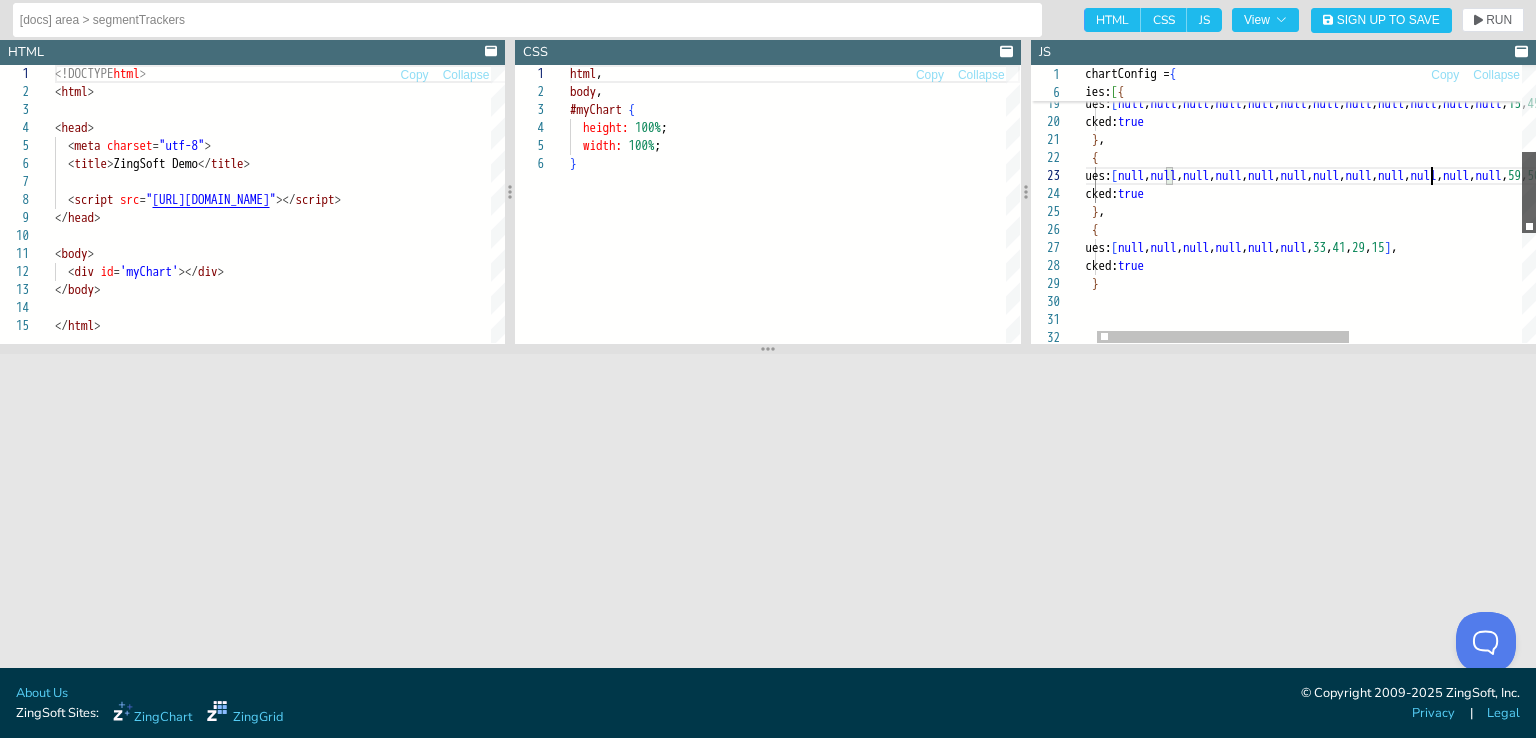 click at bounding box center (1529, 192) 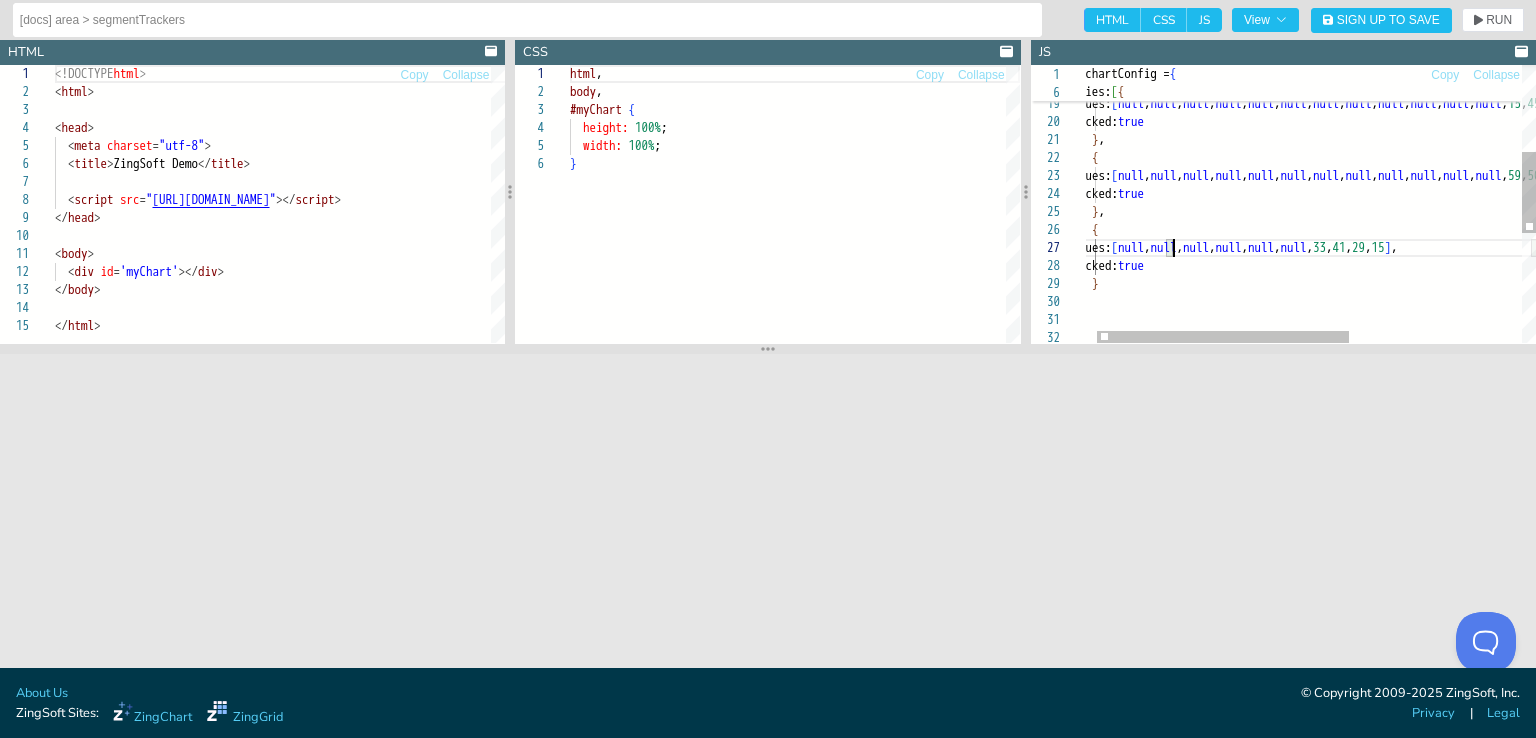click on "} ,      {       values:  [ null ,  null ,  null ,  null ,  null ,  null ,  null ,  null ,  null ,  null ,  null ,  null ,  15 ,  45 ,  33 ,  34 ] ,       stacked:  true      } ,      {       values:  [ null ,  null ,  null ,  null ,  null ,  null ,  null ,  null ,  null ,  null ,  null ,  null ,  59 ,  50 ,  28 ,  33 ] ,       stacked:  true      } ,      {       values:  [ null ,  null ,  null ,  null ,  null ,  null ,  33 ,  41 ,  29 ,  15 ] ,       stacked:  true      }    ] } ;" at bounding box center (1455, 243) 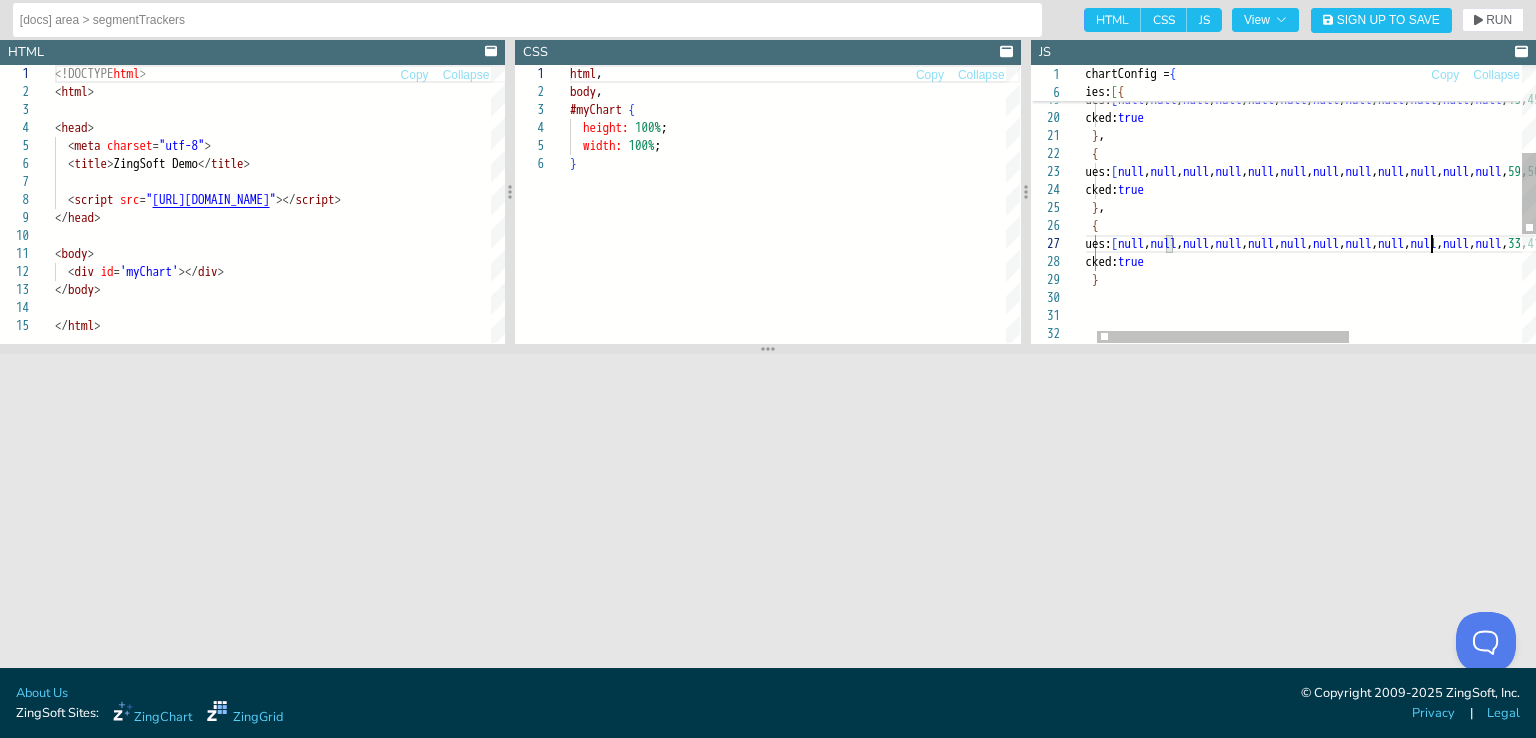 scroll, scrollTop: 108, scrollLeft: 364, axis: both 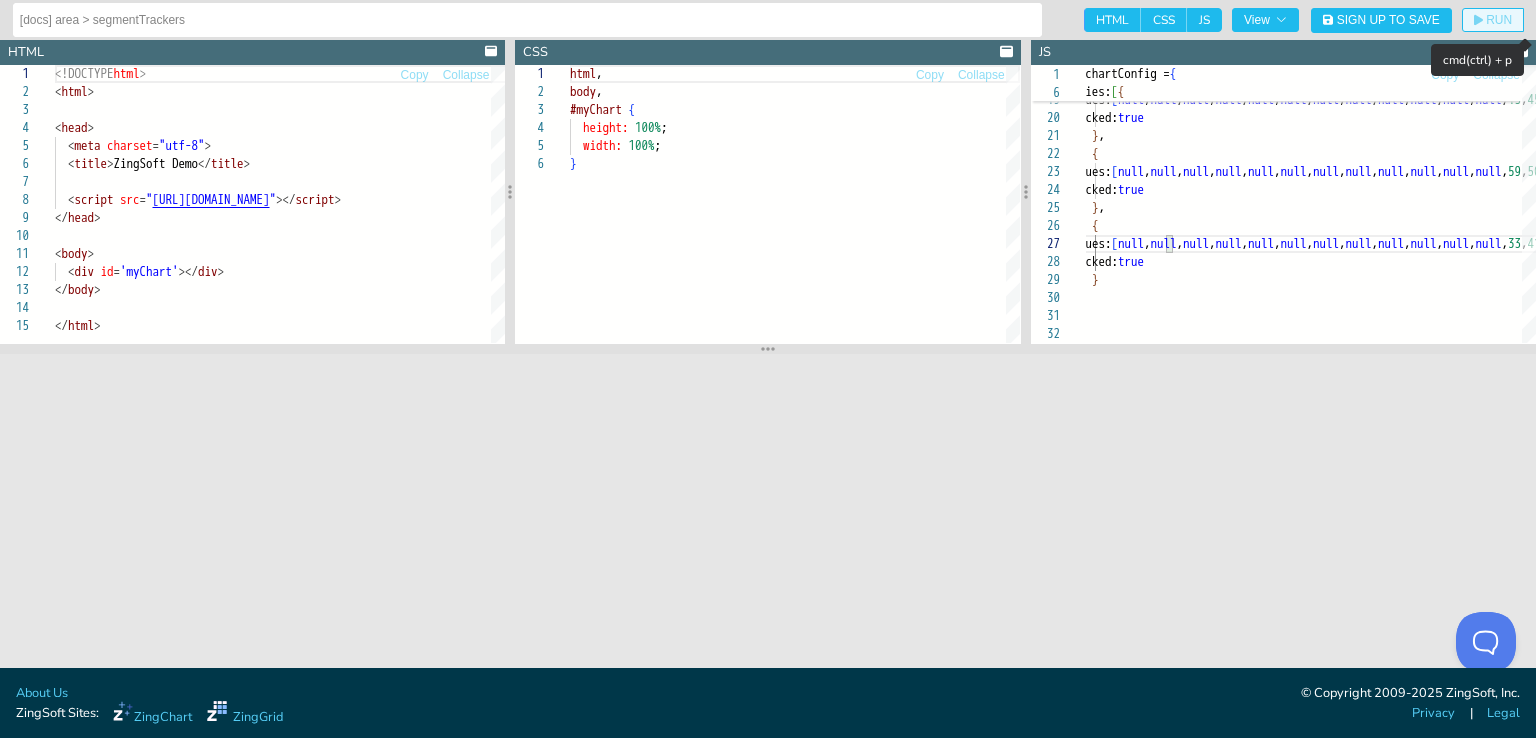 click on "RUN" 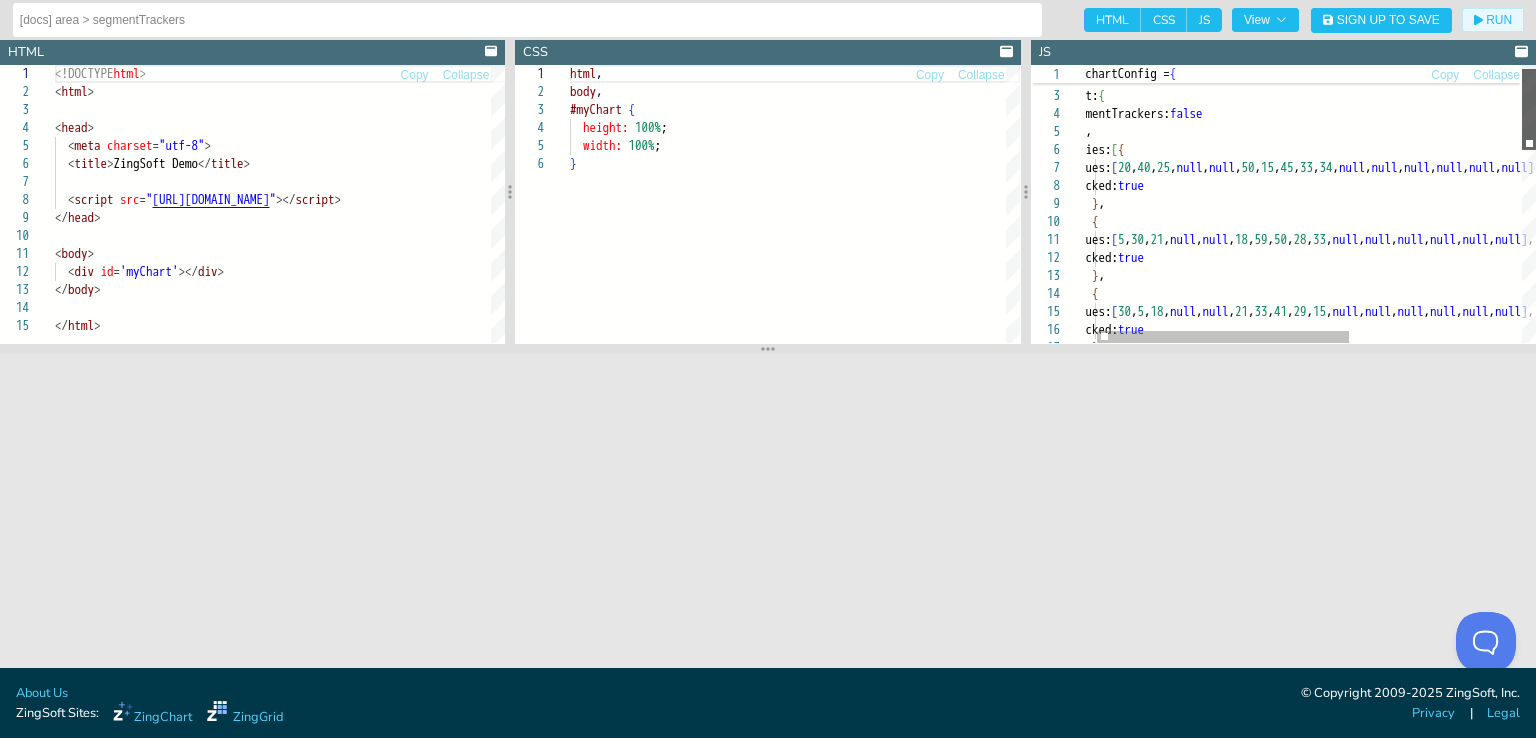 click at bounding box center [1529, 109] 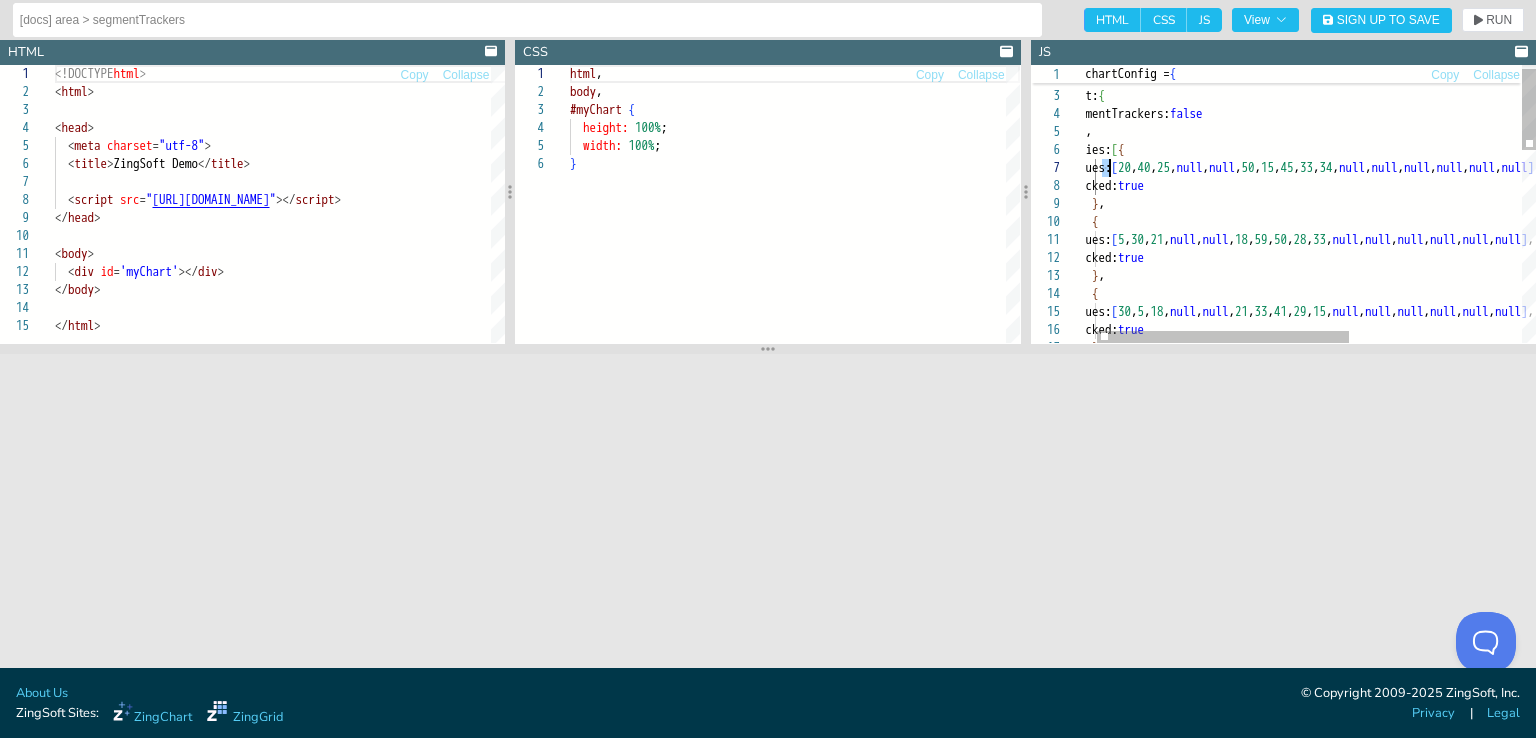 scroll, scrollTop: 108, scrollLeft: 364, axis: both 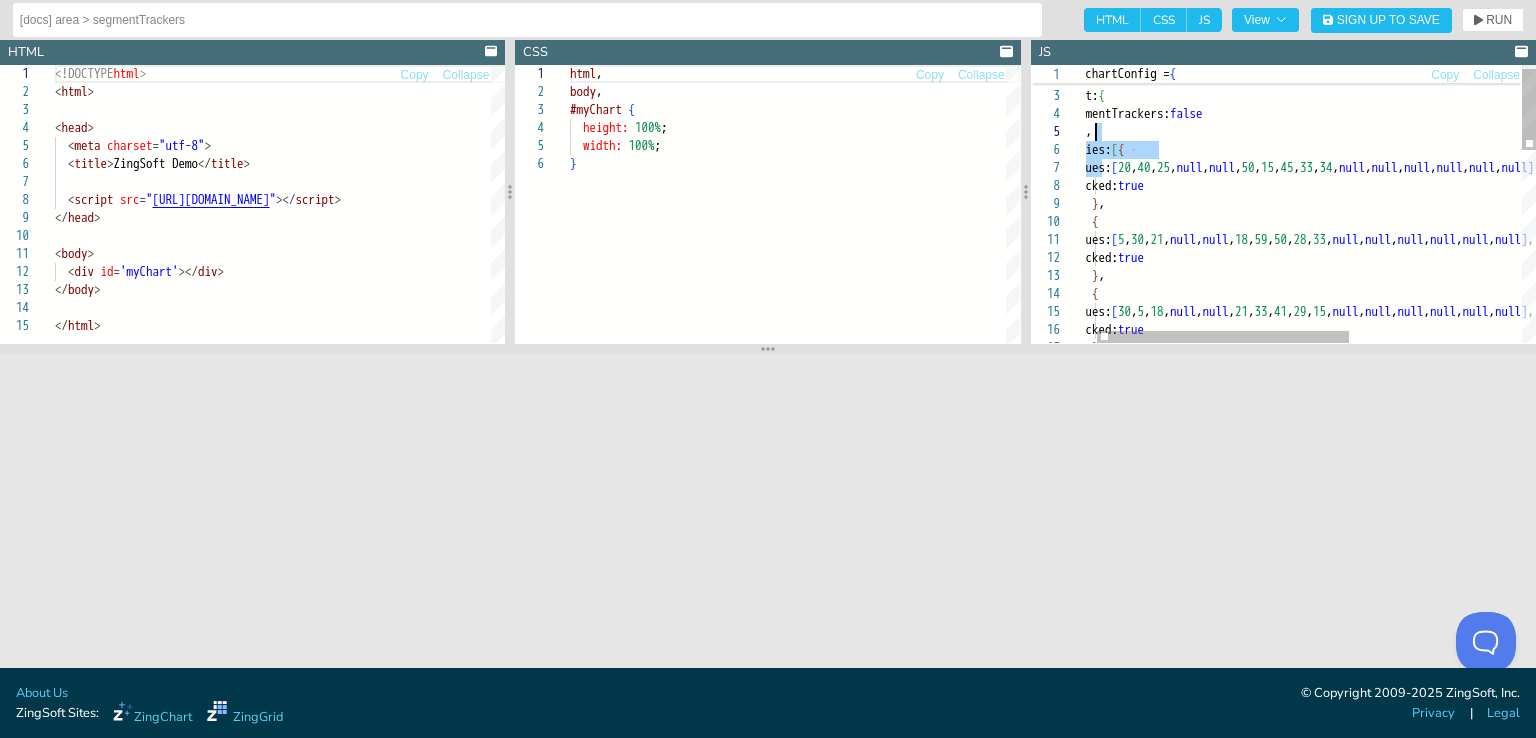 drag, startPoint x: 1105, startPoint y: 166, endPoint x: 1535, endPoint y: 140, distance: 430.78534 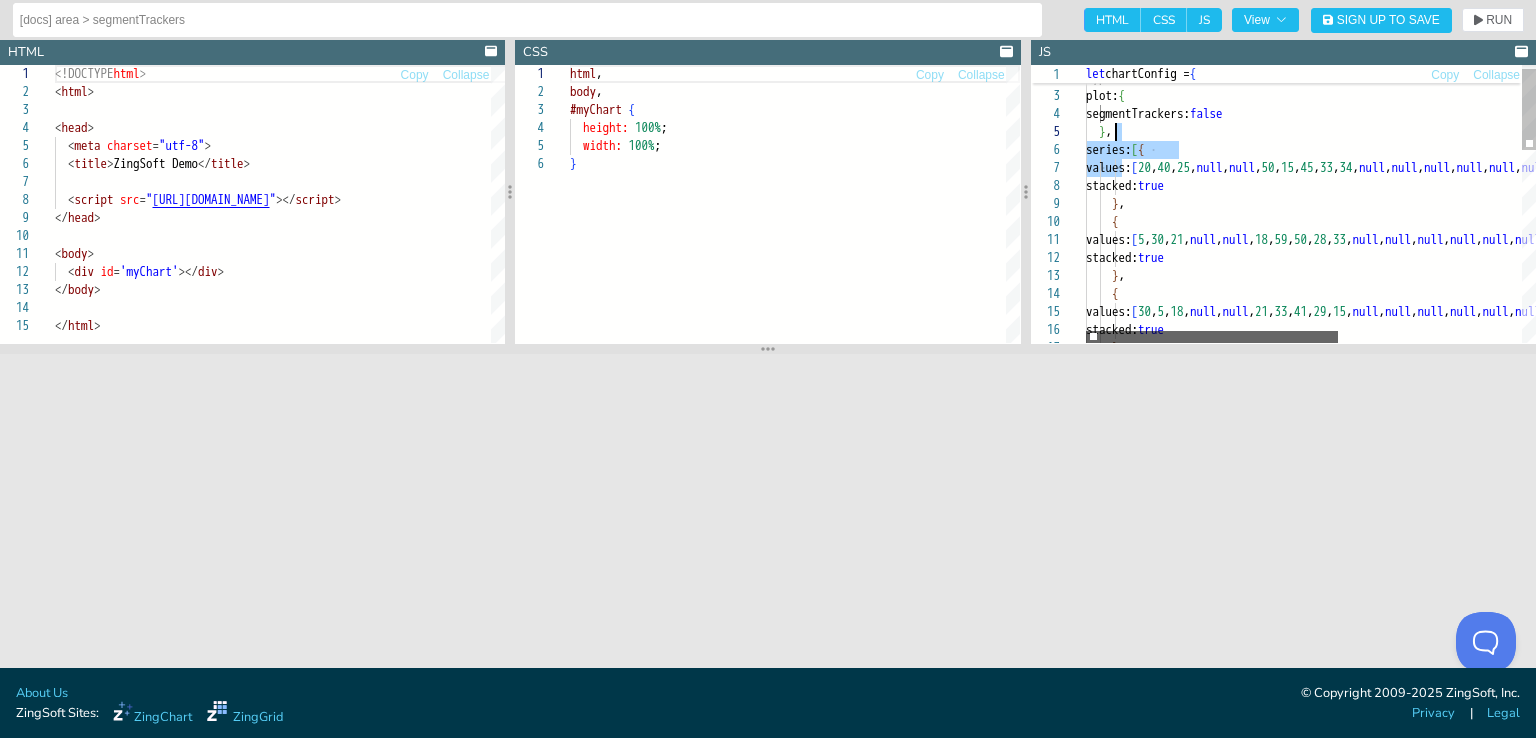 click at bounding box center [1212, 337] 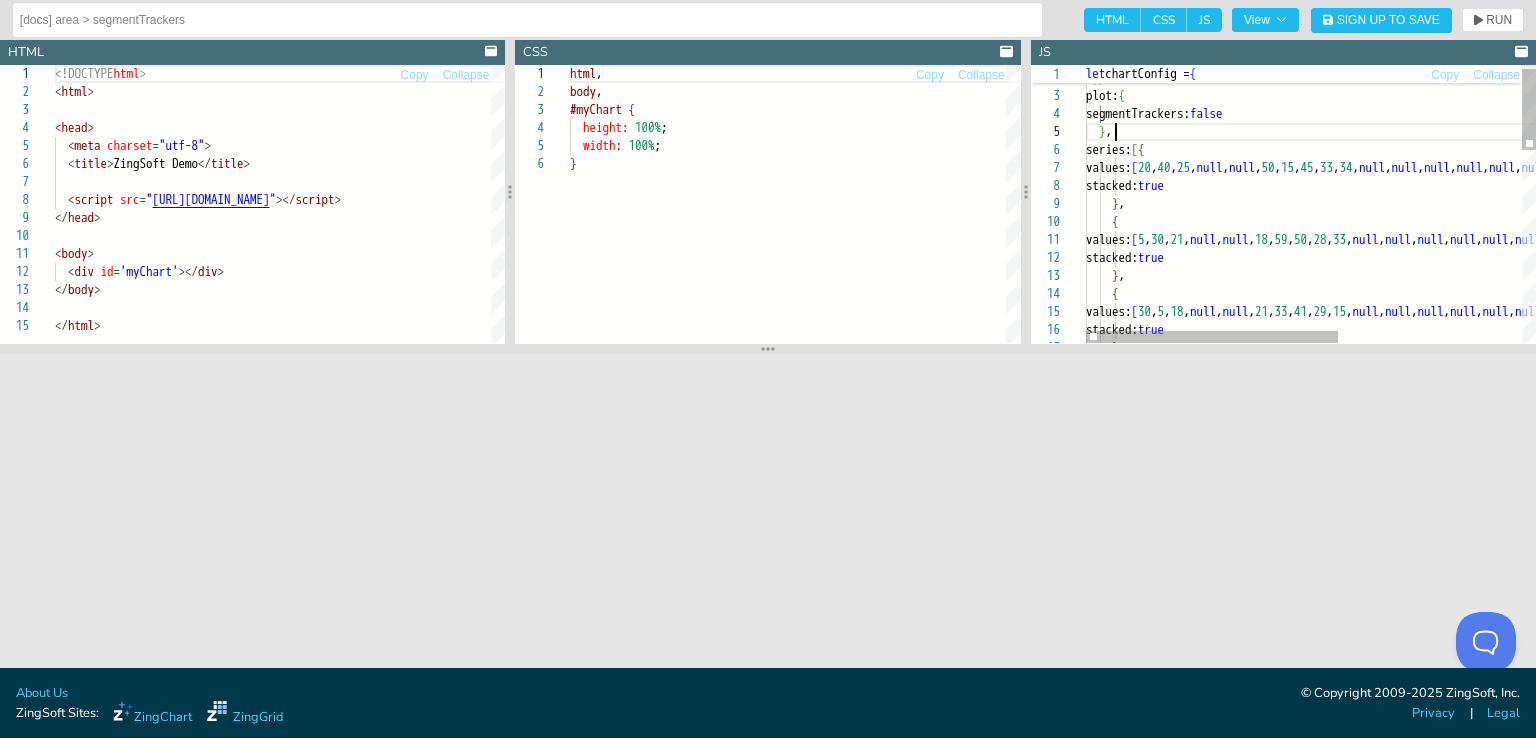 click on "} ,       values:  [ 30 ,  5 ,  18 ,  null ,  null ,  21 ,  33 ,  41 ,  29 ,  15 ,  null ,  null ,  null ,  null ,  null ,  null ] ,       stacked:  true      {       stacked:  true      } ,       values:  [ 5 ,  30 ,  21 ,  null ,  null ,  18 ,  59 ,  50 ,  28 ,  33 ,  null ,  null ,  null ,  null ,  null ,  null ] ,      } ,      {       stacked:  true       values:  [ 20 ,  40 ,  25 ,  null ,  null ,  50 ,  15 ,  45 ,  33 ,  34 ,  null ,  null ,  null ,  null ,  null ,  null ] ,   series:  [ {    } ,     segmentTrackers:  false   plot:  {   type:  'area' , let  chartConfig =  {" at bounding box center (1475, 523) 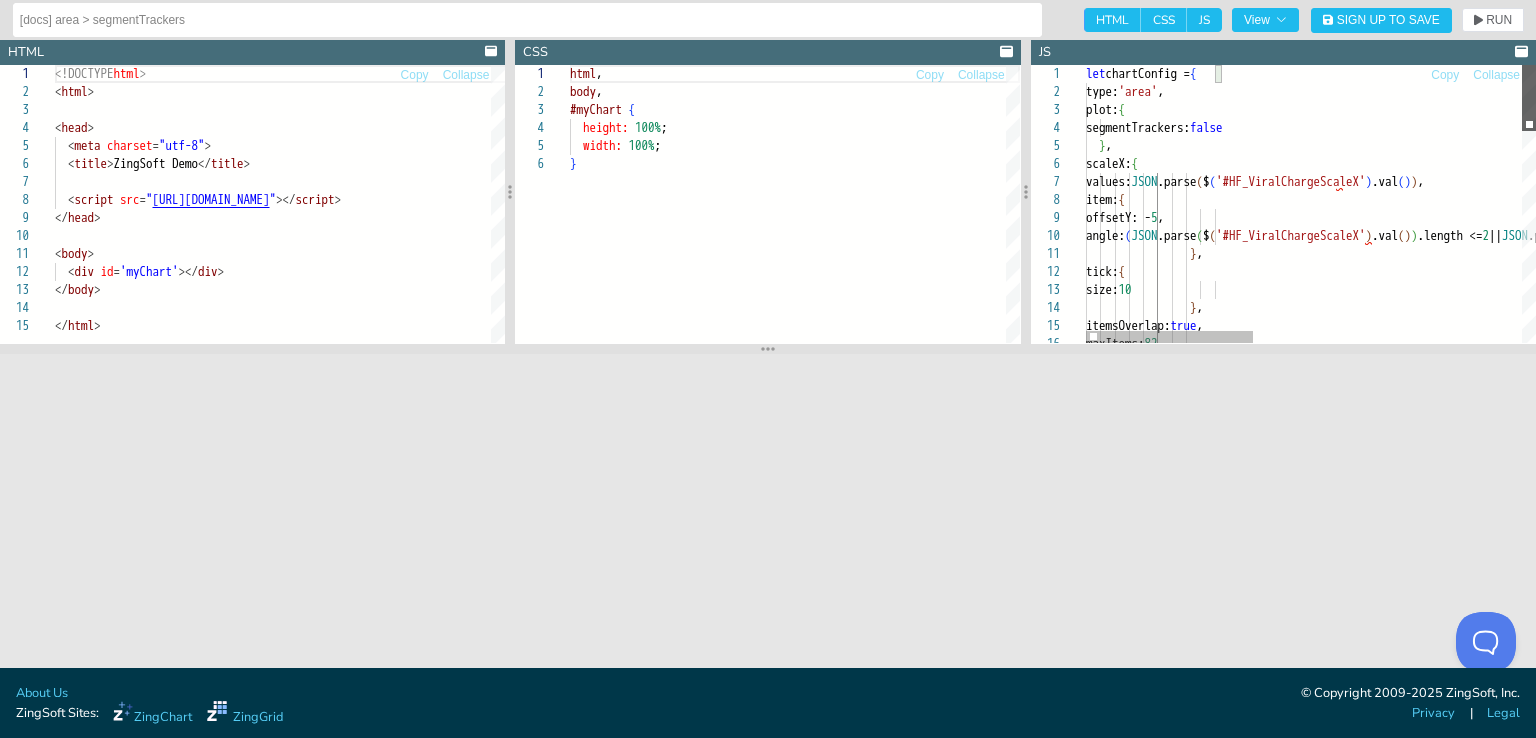click at bounding box center [1529, 98] 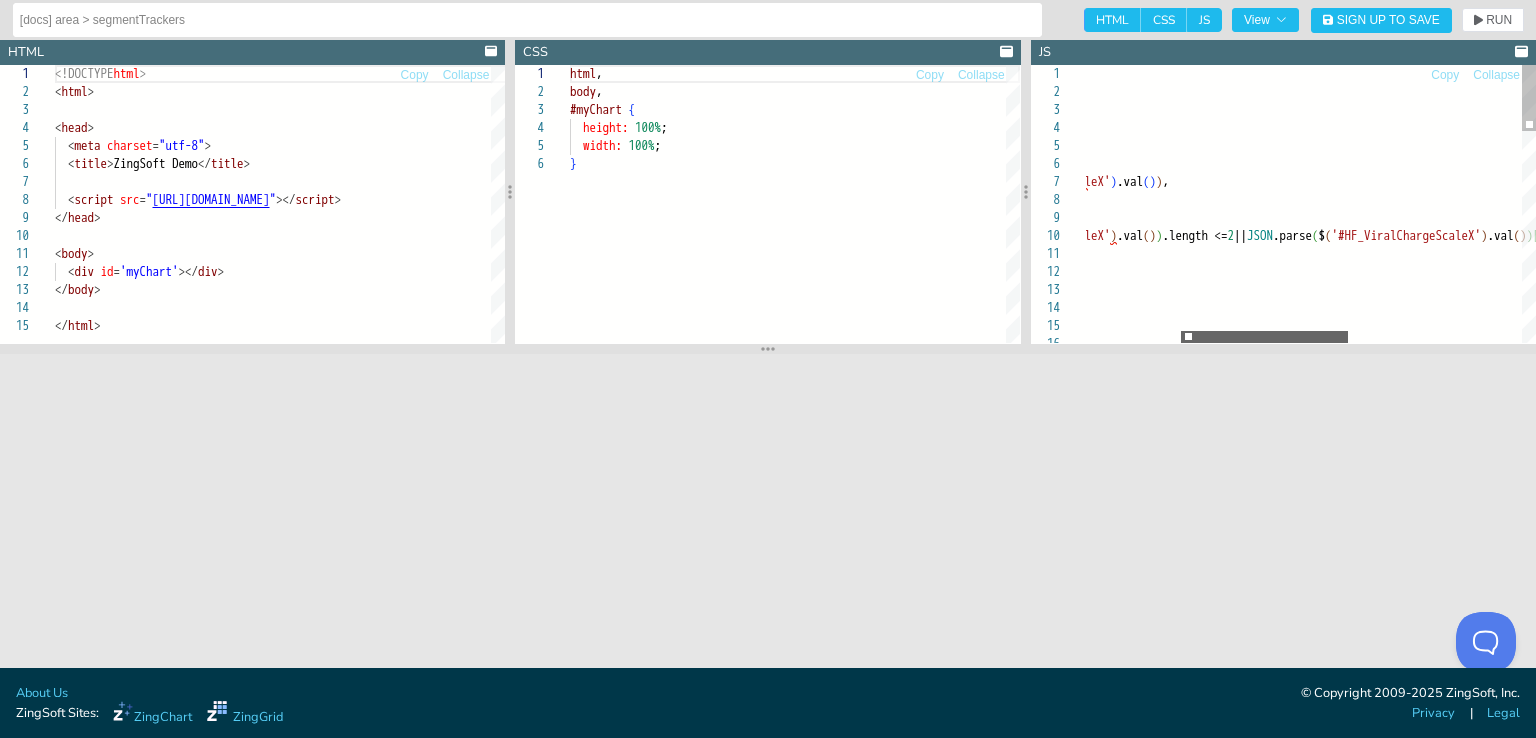 click at bounding box center [1264, 337] 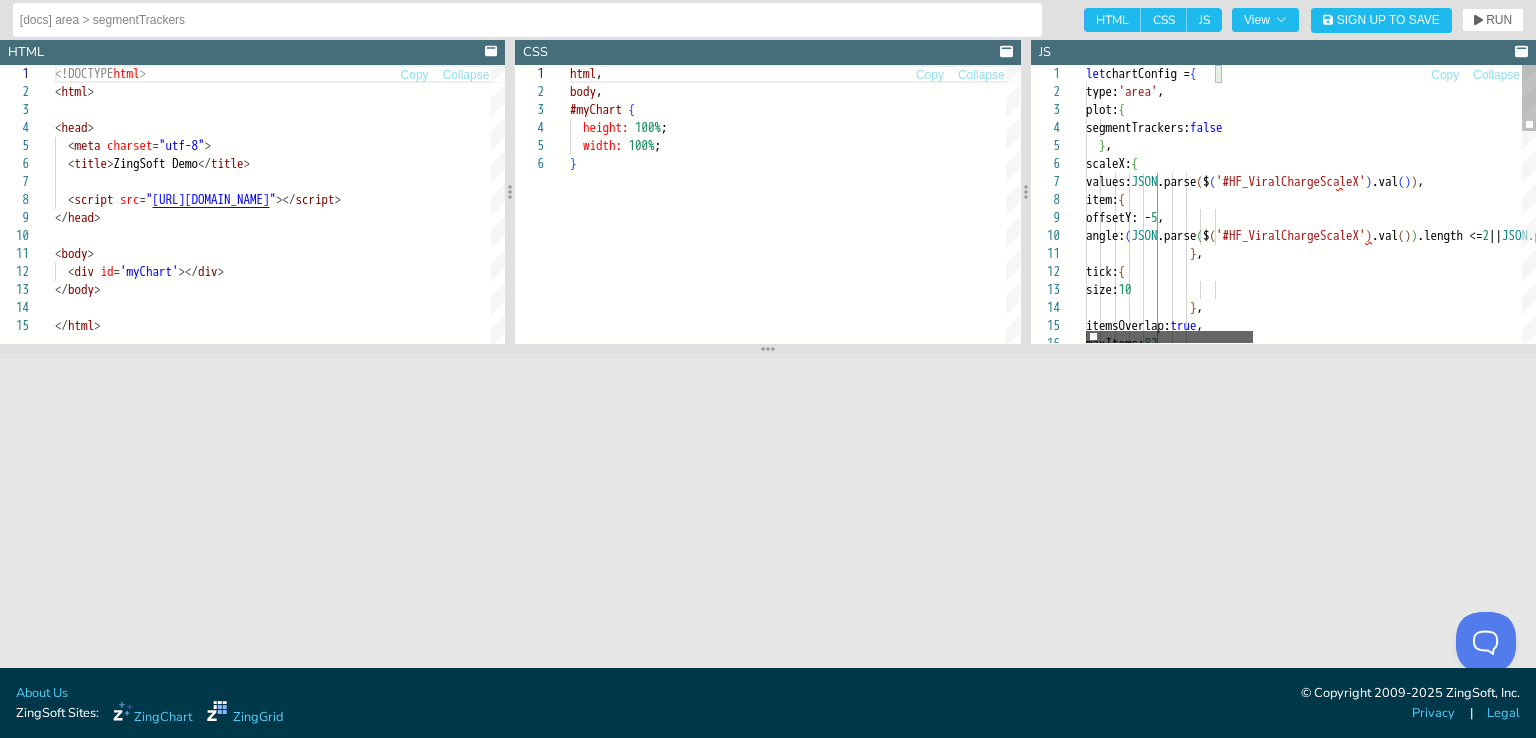 click at bounding box center (1169, 337) 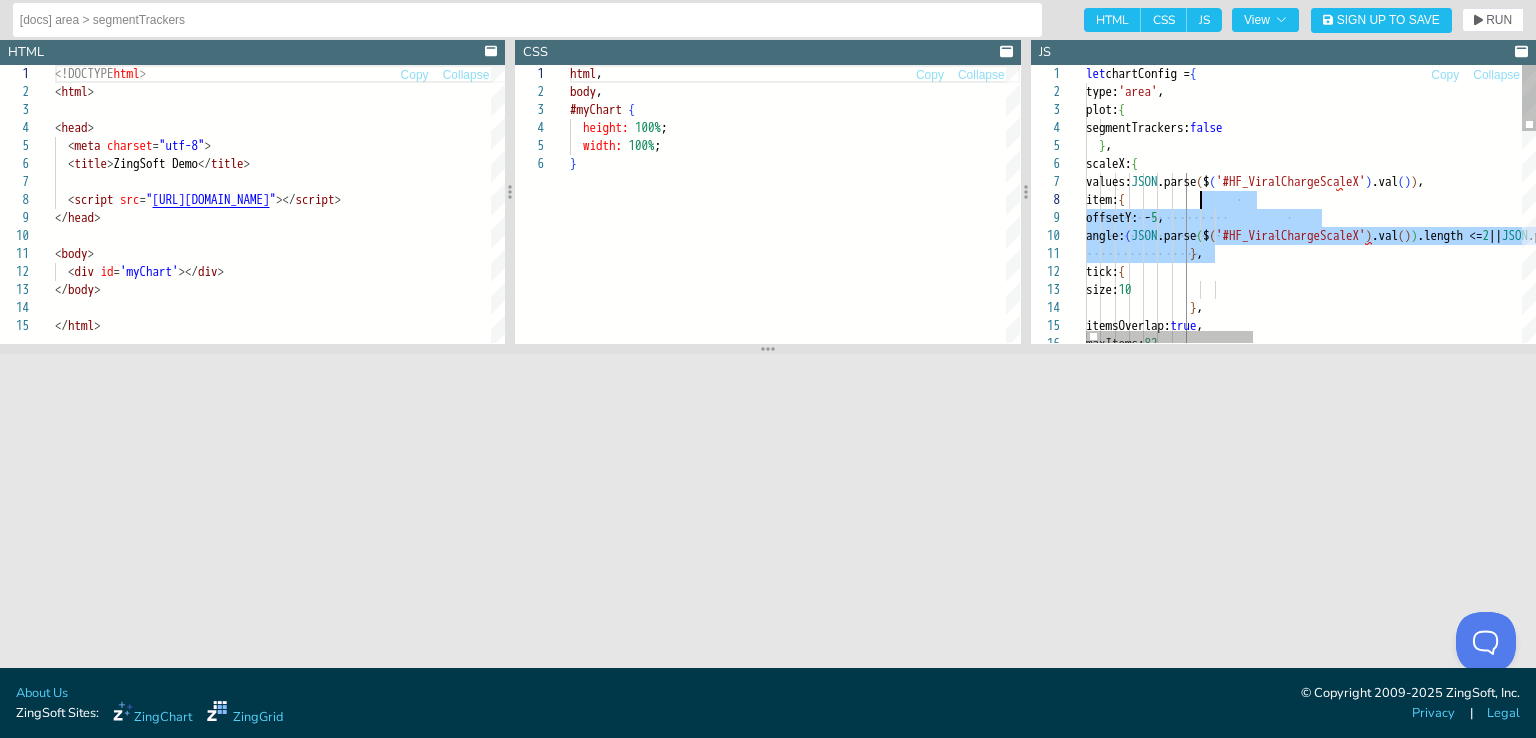 drag, startPoint x: 1223, startPoint y: 257, endPoint x: 1201, endPoint y: 193, distance: 67.6757 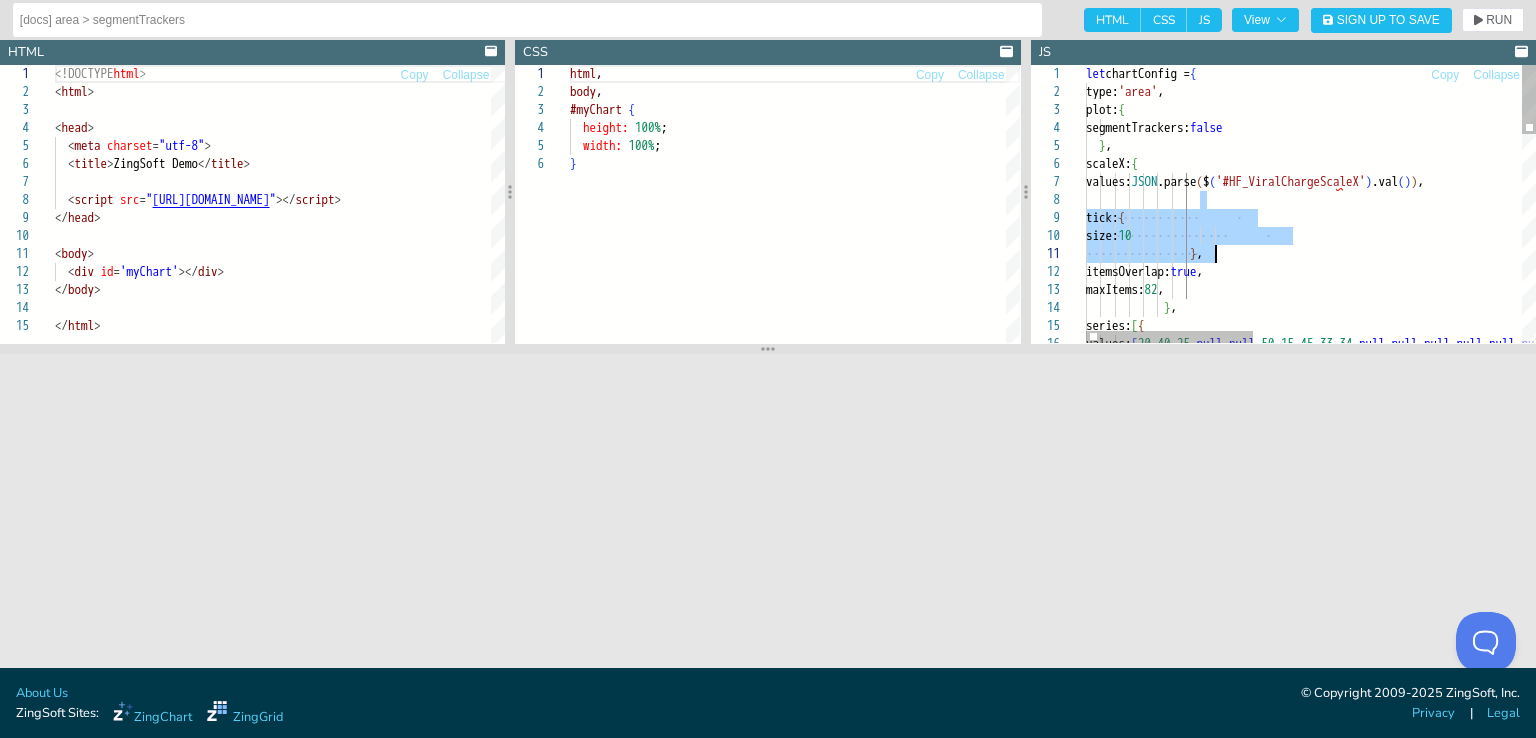 drag, startPoint x: 1201, startPoint y: 193, endPoint x: 1314, endPoint y: 262, distance: 132.40091 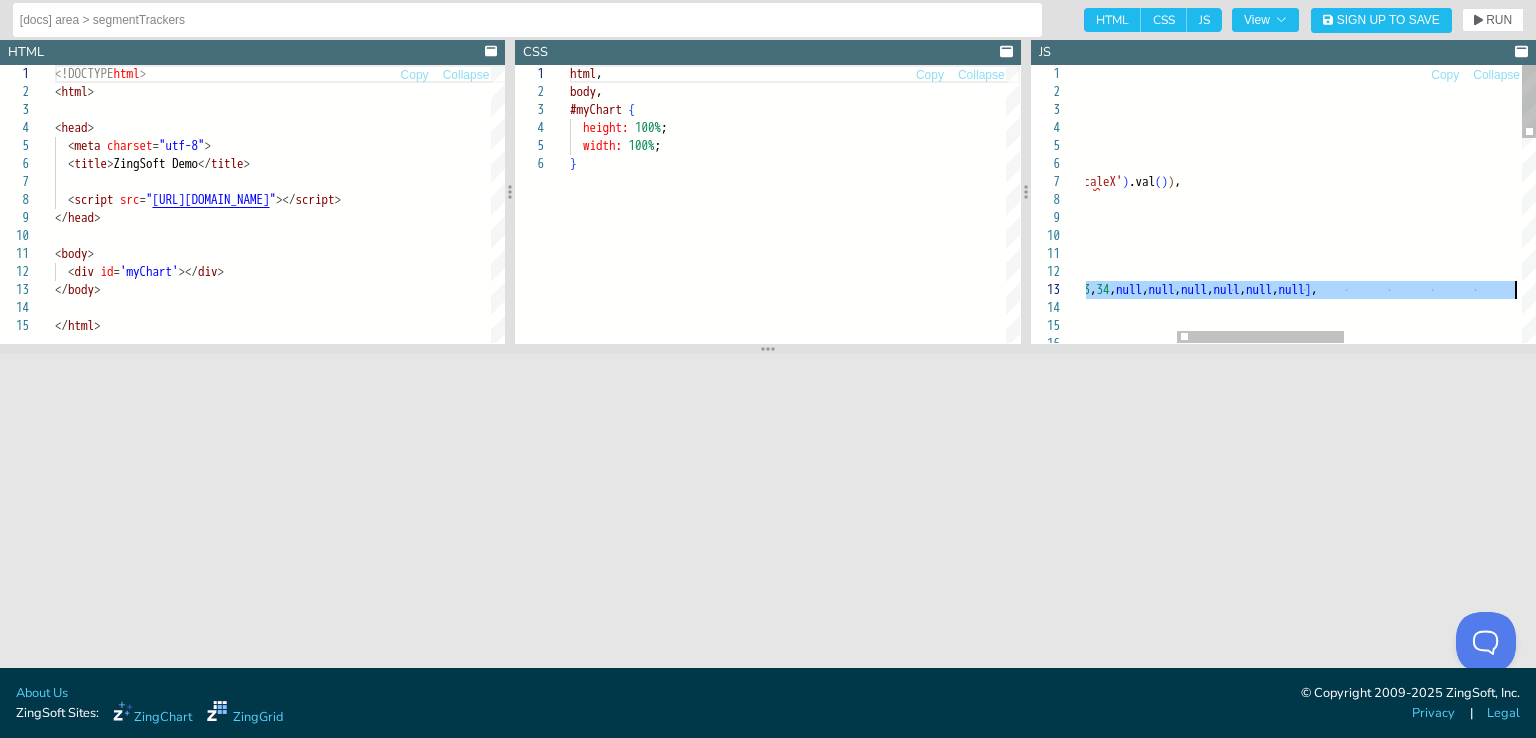 drag, startPoint x: 1185, startPoint y: 290, endPoint x: 1515, endPoint y: 287, distance: 330.01364 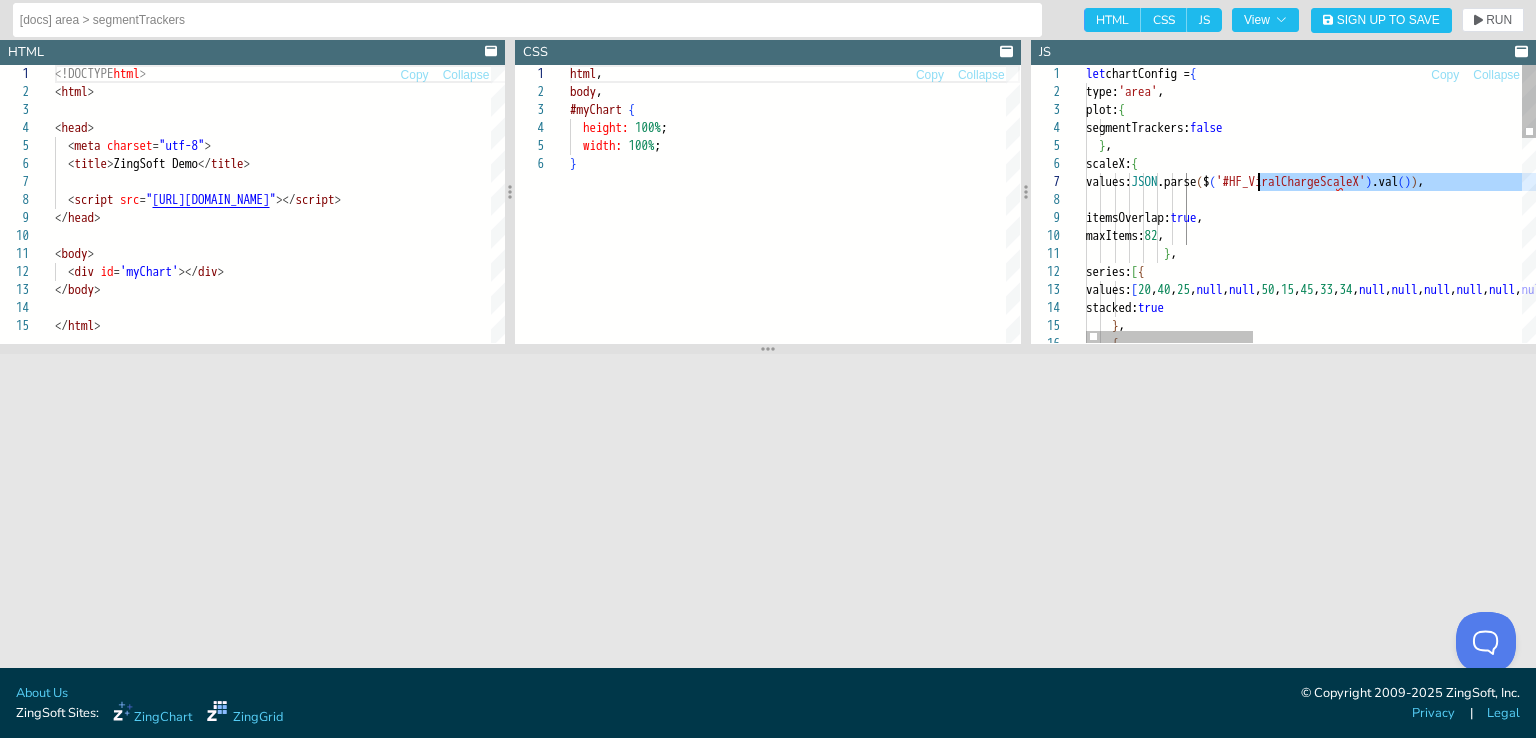 drag, startPoint x: 1332, startPoint y: 181, endPoint x: 1254, endPoint y: 181, distance: 78 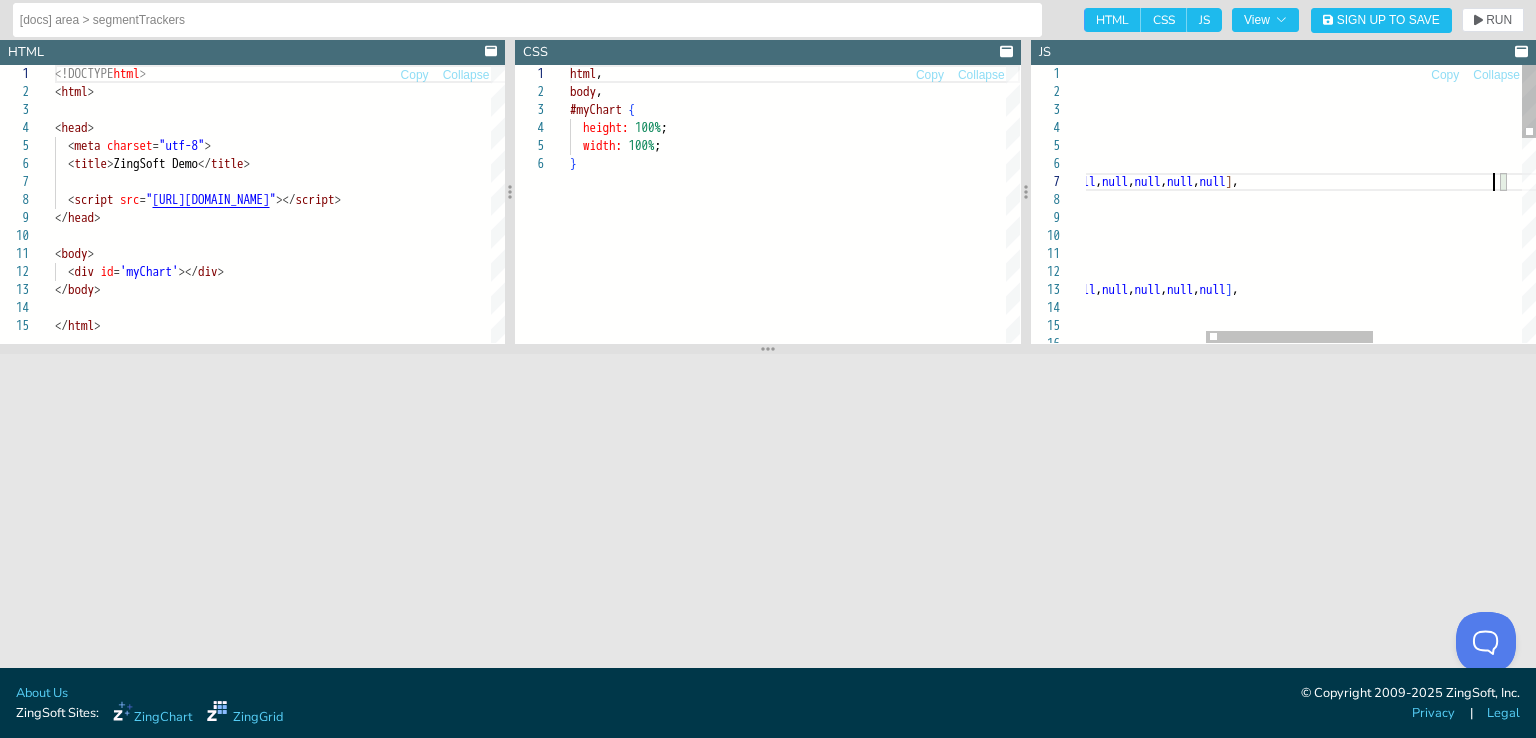 click on "values:  [ 20 ,  40 ,  25 ,  null ,  null ,  50 ,  15 ,  45 ,  33 ,  34 ,  null ,  null ,  null ,  null ,  null ,  null ] ,                                  itemsOverlap:  true ,                 maxItems:  82 ,   scaleX:  {    } ,     segmentTrackers:  false   plot:  {   type:  'area' , let  chartConfig =  {              } ,   series:  [ {       values:  [ 20 ,  40 ,  25 ,  null ,  null ,  50 ,  15 ,  45 ,  33 ,  34 ,  null ,  null ,  null ,  null ,  null ,  null ] ,       stacked:  true      } ,      {" at bounding box center [1349, 591] 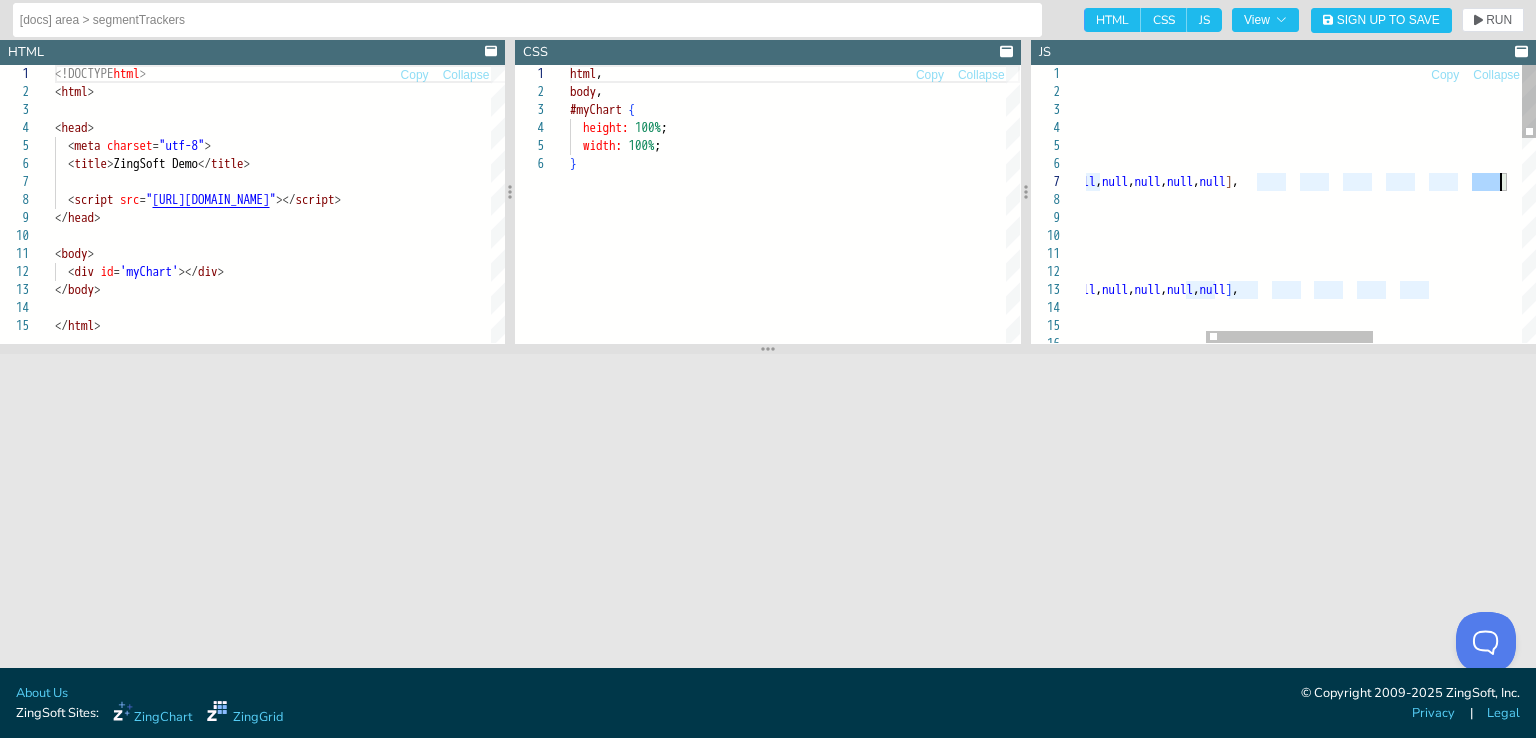 click on "values:  [ 20 ,  40 ,  25 ,  null ,  null ,  50 ,  15 ,  45 ,  33 ,  34 ,  null ,  null ,  null ,  null ,  null ,  null ] ,                                  itemsOverlap:  true ,                 maxItems:  82 ,   scaleX:  {    } ,     segmentTrackers:  false   plot:  {   type:  'area' , let  chartConfig =  {              } ,   series:  [ {       values:  [ 20 ,  40 ,  25 ,  null ,  null ,  50 ,  15 ,  45 ,  33 ,  34 ,  null ,  null ,  null ,  null ,  null ,  null ] ,       stacked:  true      } ,      {" at bounding box center [1349, 591] 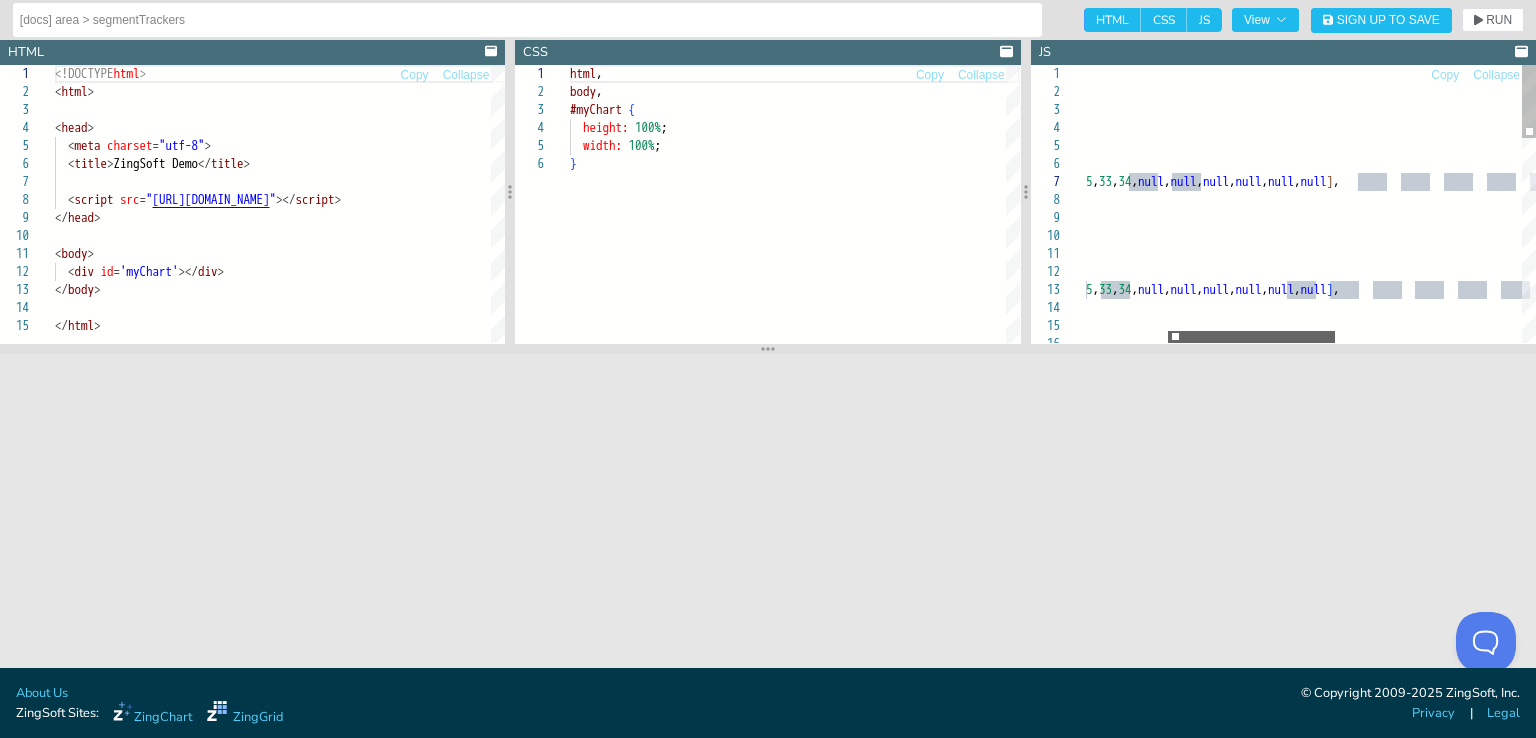 click at bounding box center [1251, 337] 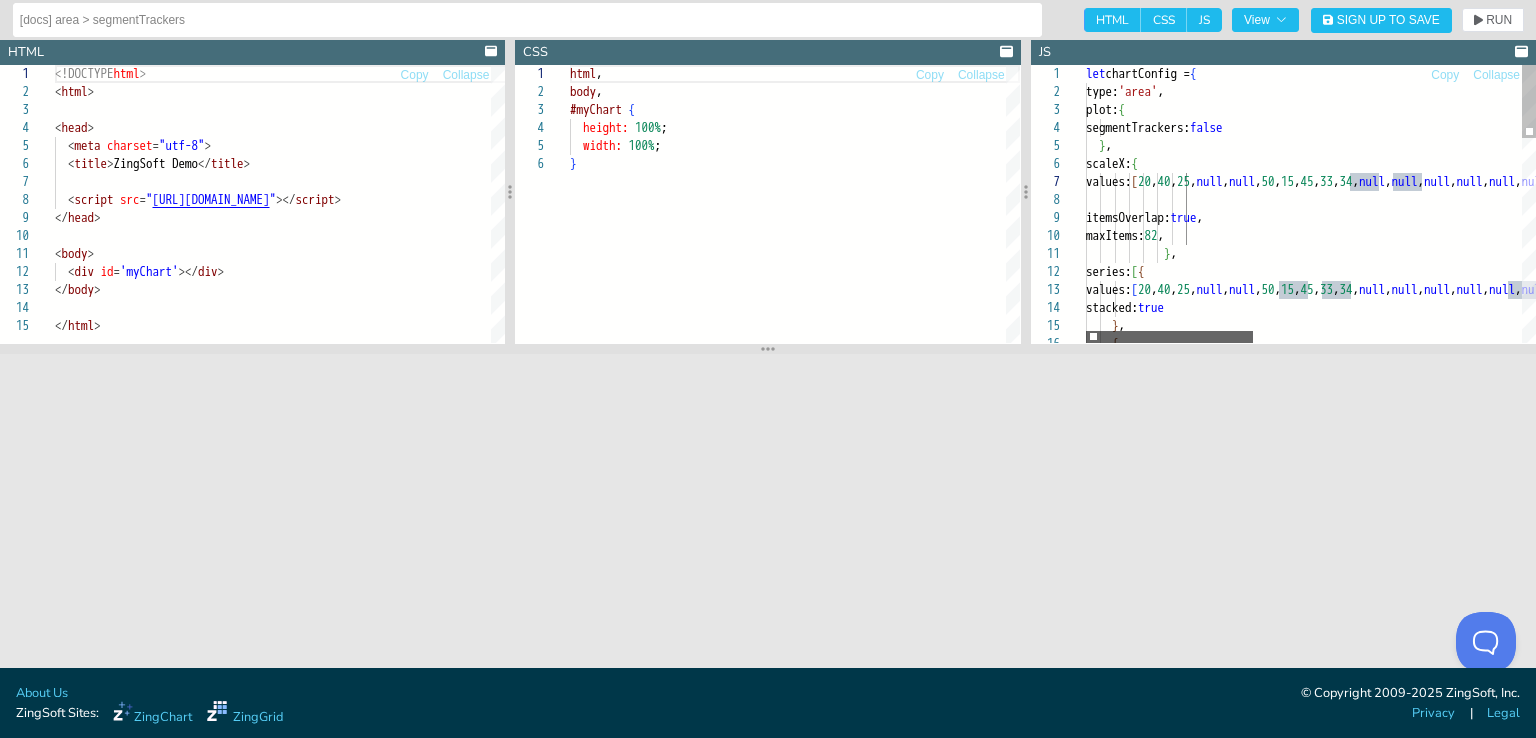 click at bounding box center [1169, 337] 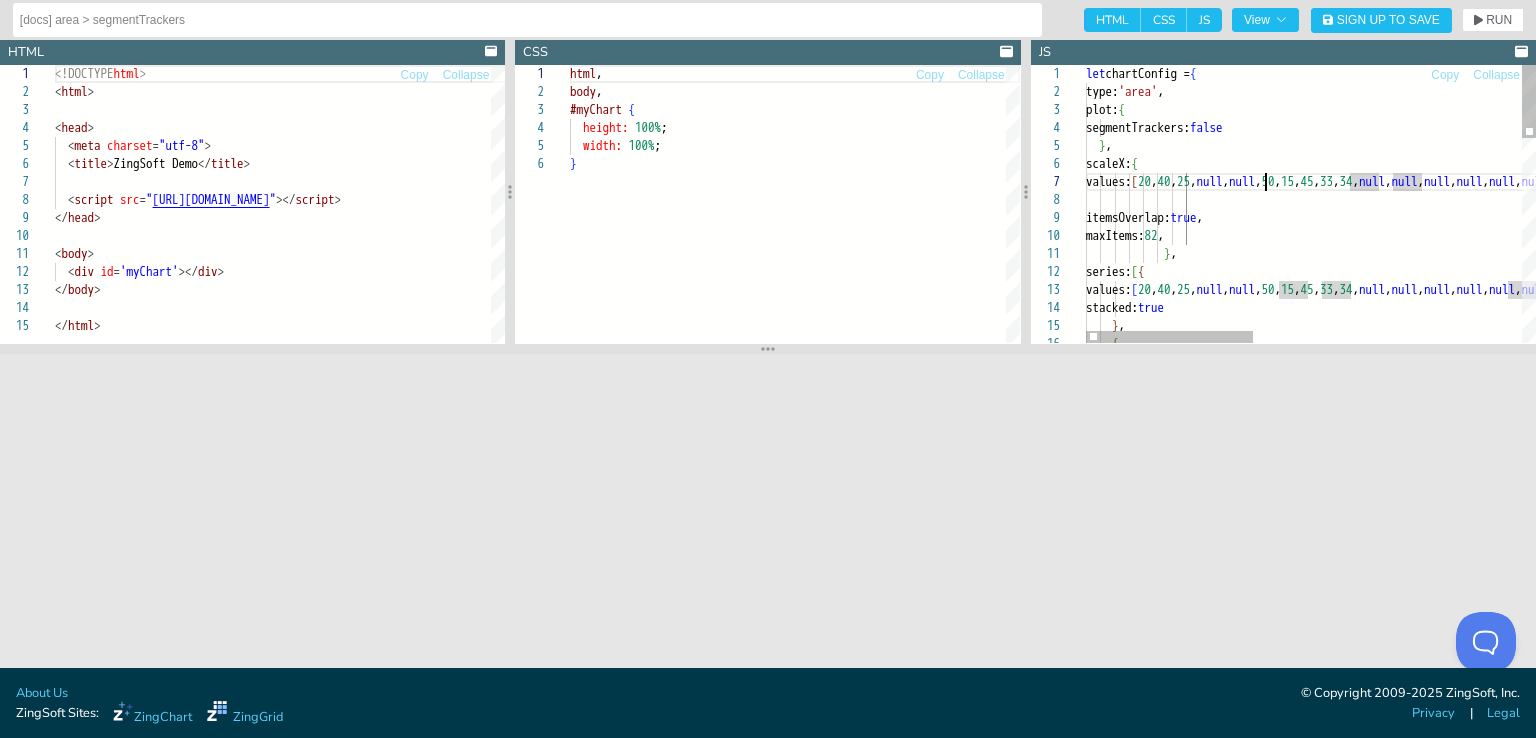 click on "values:  [ 20 ,  40 ,  25 ,  null ,  null ,  50 ,  15 ,  45 ,  33 ,  34 ,  null ,  null ,  null ,  null ,  null ,  null ] ,                                  itemsOverlap:  true ,                 maxItems:  82 ,   scaleX:  {    } ,     segmentTrackers:  false   plot:  {   type:  'area' , let  chartConfig =  {              } ,   series:  [ {       values:  [ 20 ,  40 ,  25 ,  null ,  null ,  50 ,  15 ,  45 ,  33 ,  34 ,  null ,  null ,  null ,  null ,  null ,  null ] ,       stacked:  true      } ,      {" at bounding box center [1671, 591] 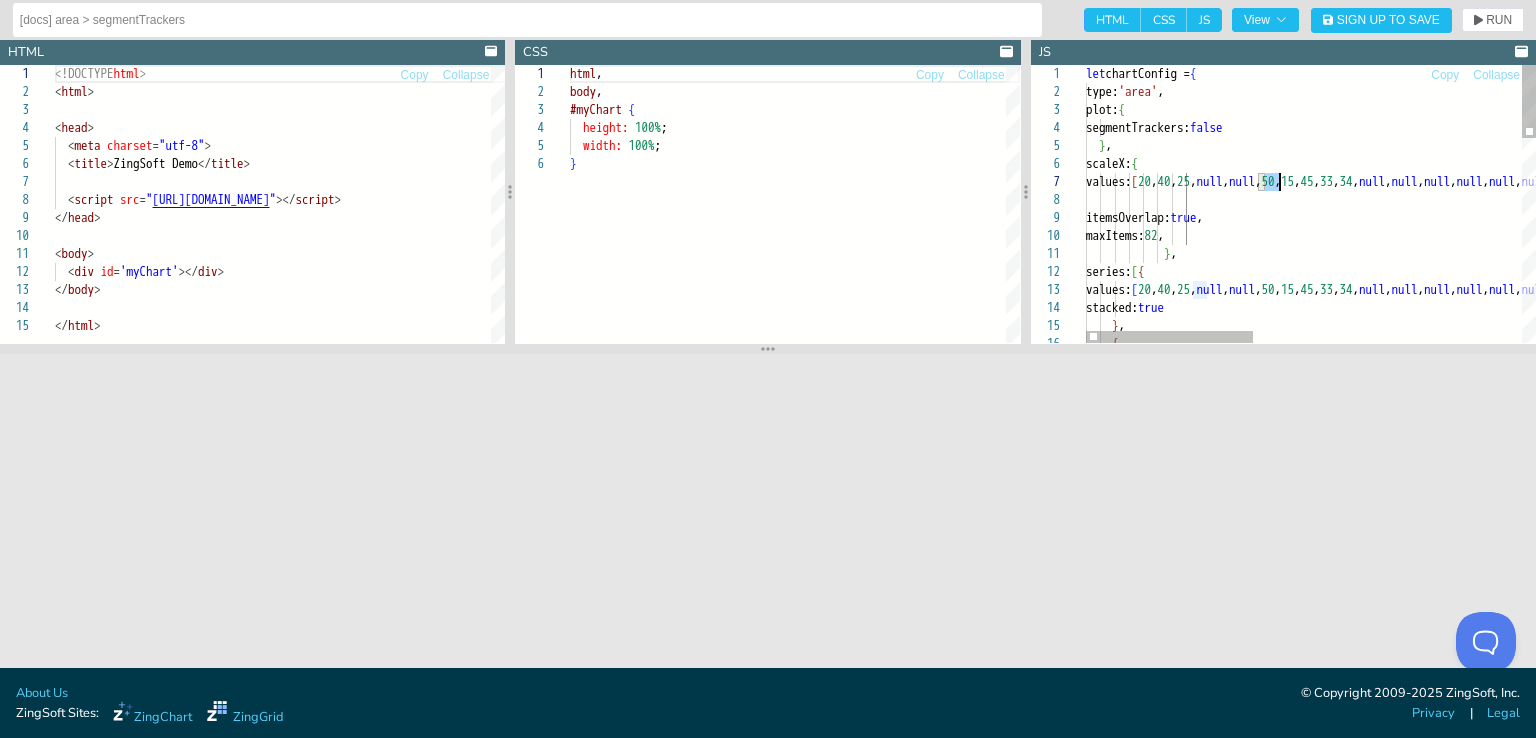 click on "values:  [ 20 ,  40 ,  25 ,  null ,  null ,  50 ,  15 ,  45 ,  33 ,  34 ,  null ,  null ,  null ,  null ,  null ,  null ] ,                                  itemsOverlap:  true ,                 maxItems:  82 ,   scaleX:  {    } ,     segmentTrackers:  false   plot:  {   type:  'area' , let  chartConfig =  {              } ,   series:  [ {       values:  [ 20 ,  40 ,  25 ,  null ,  null ,  50 ,  15 ,  45 ,  33 ,  34 ,  null ,  null ,  null ,  null ,  null ,  null ] ,       stacked:  true      } ,      {" at bounding box center [1671, 591] 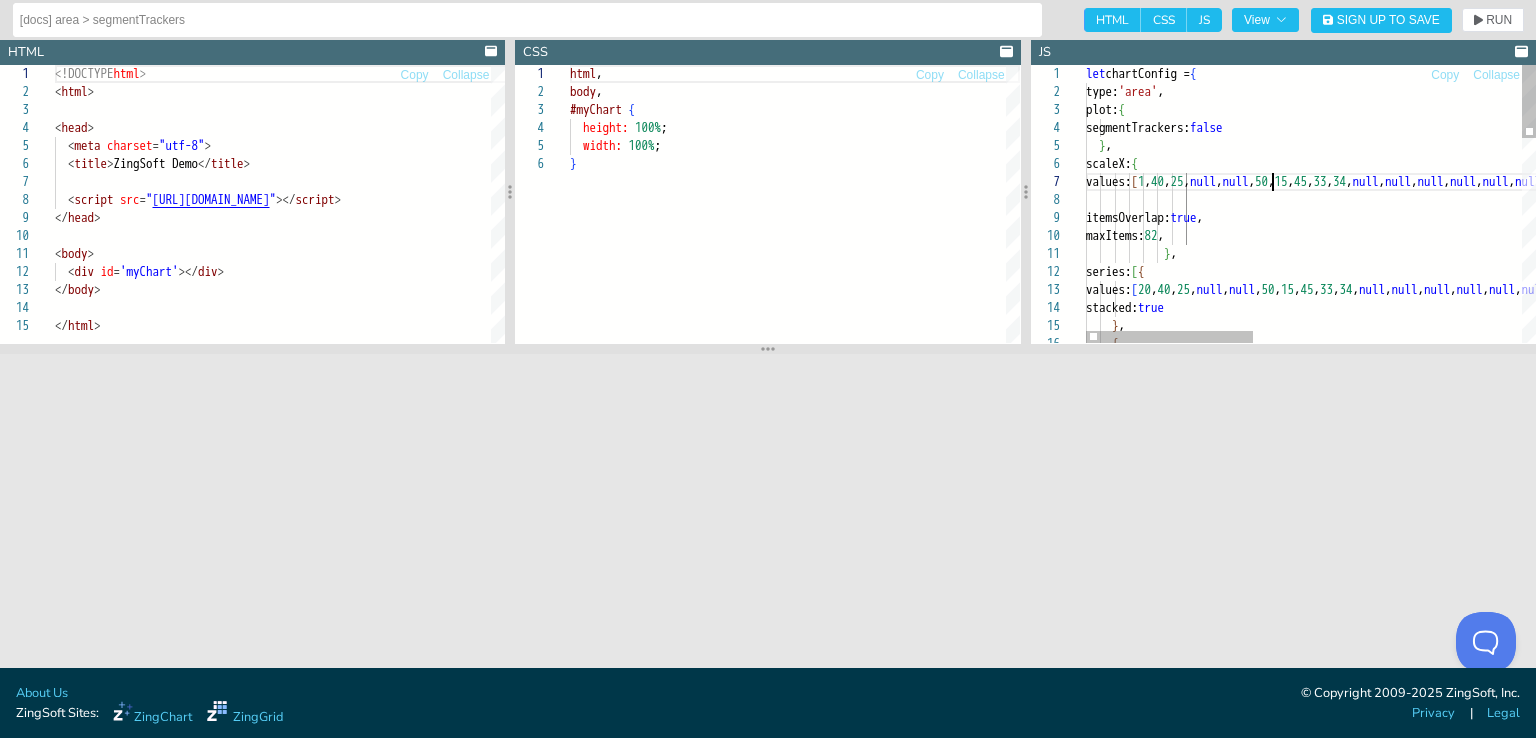 scroll, scrollTop: 108, scrollLeft: 185, axis: both 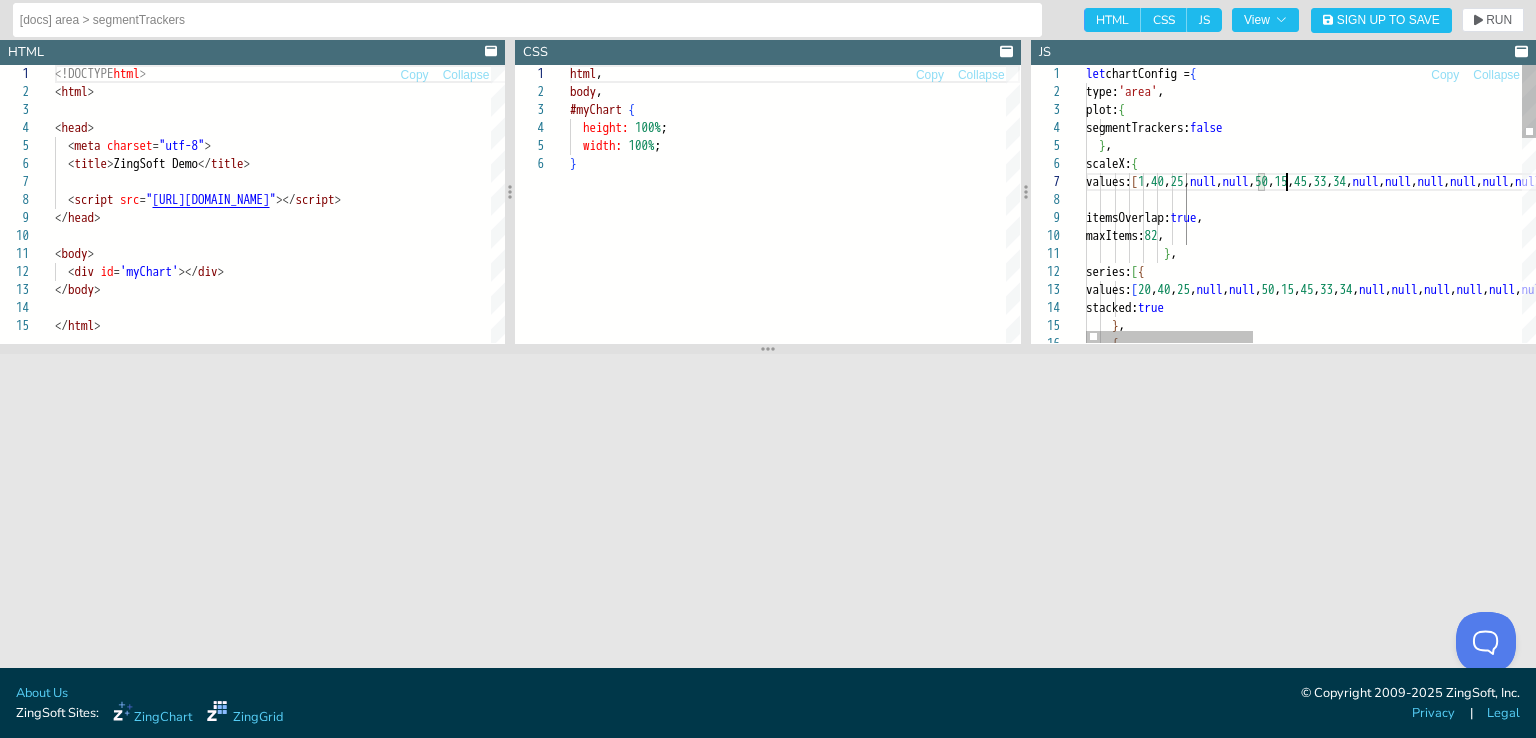 click on "values:  [ 1 ,  40 ,  25 ,  null ,  null ,  50 ,  15 ,  45 ,  33 ,  34 ,  null ,  null ,  null ,  null ,  null ,  null ] ,                                  itemsOverlap:  true ,                 maxItems:  82 ,   scaleX:  {    } ,     segmentTrackers:  false   plot:  {   type:  'area' , let  chartConfig =  {              } ,   series:  [ {       values:  [ 20 ,  40 ,  25 ,  null ,  null ,  50 ,  15 ,  45 ,  33 ,  34 ,  null ,  null ,  null ,  null ,  null ,  null ] ,       stacked:  true      } ,      {" at bounding box center [1671, 591] 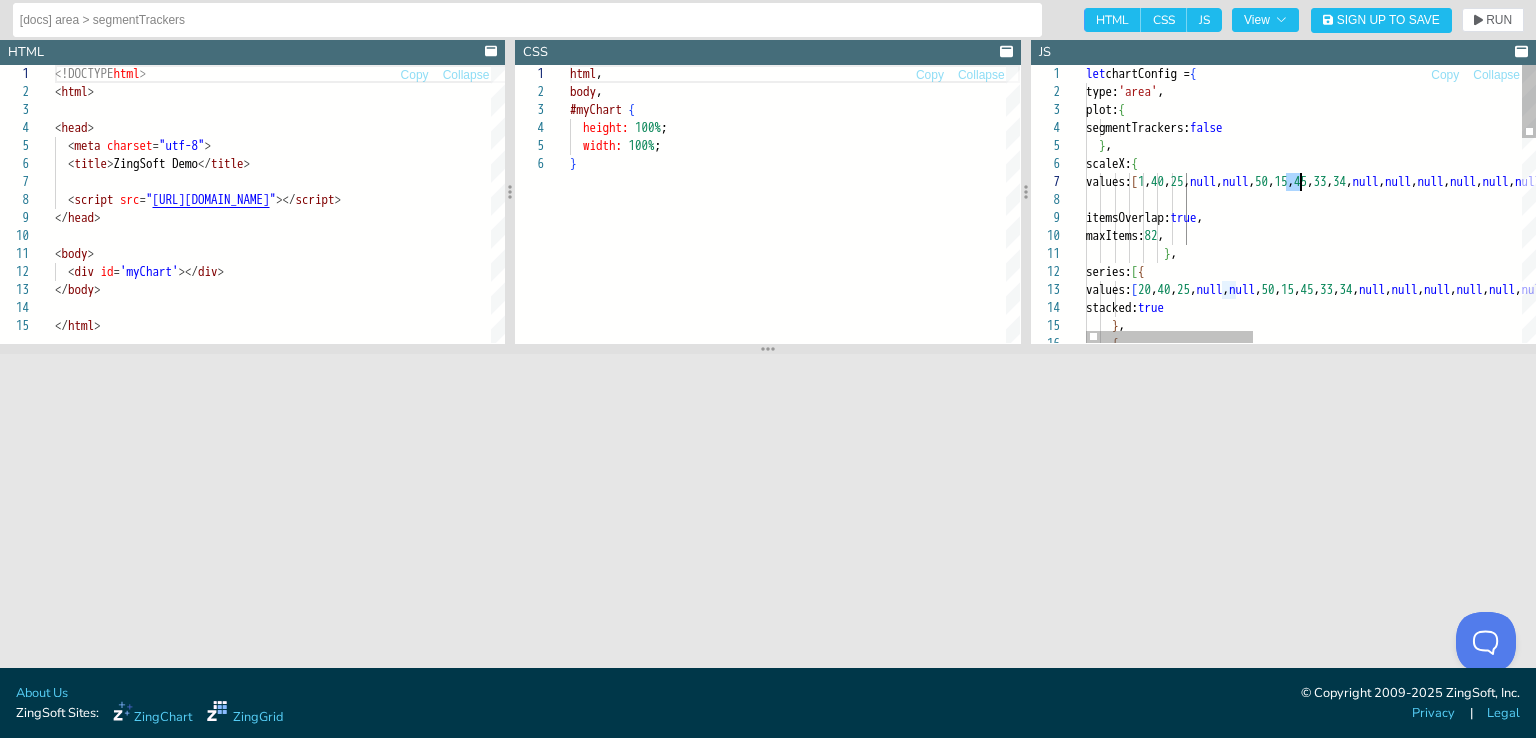 click on "values:  [ 1 ,  40 ,  25 ,  null ,  null ,  50 ,  15 ,  45 ,  33 ,  34 ,  null ,  null ,  null ,  null ,  null ,  null ] ,                                  itemsOverlap:  true ,                 maxItems:  82 ,   scaleX:  {    } ,     segmentTrackers:  false   plot:  {   type:  'area' , let  chartConfig =  {              } ,   series:  [ {       values:  [ 20 ,  40 ,  25 ,  null ,  null ,  50 ,  15 ,  45 ,  33 ,  34 ,  null ,  null ,  null ,  null ,  null ,  null ] ,       stacked:  true      } ,      {" at bounding box center (1671, 591) 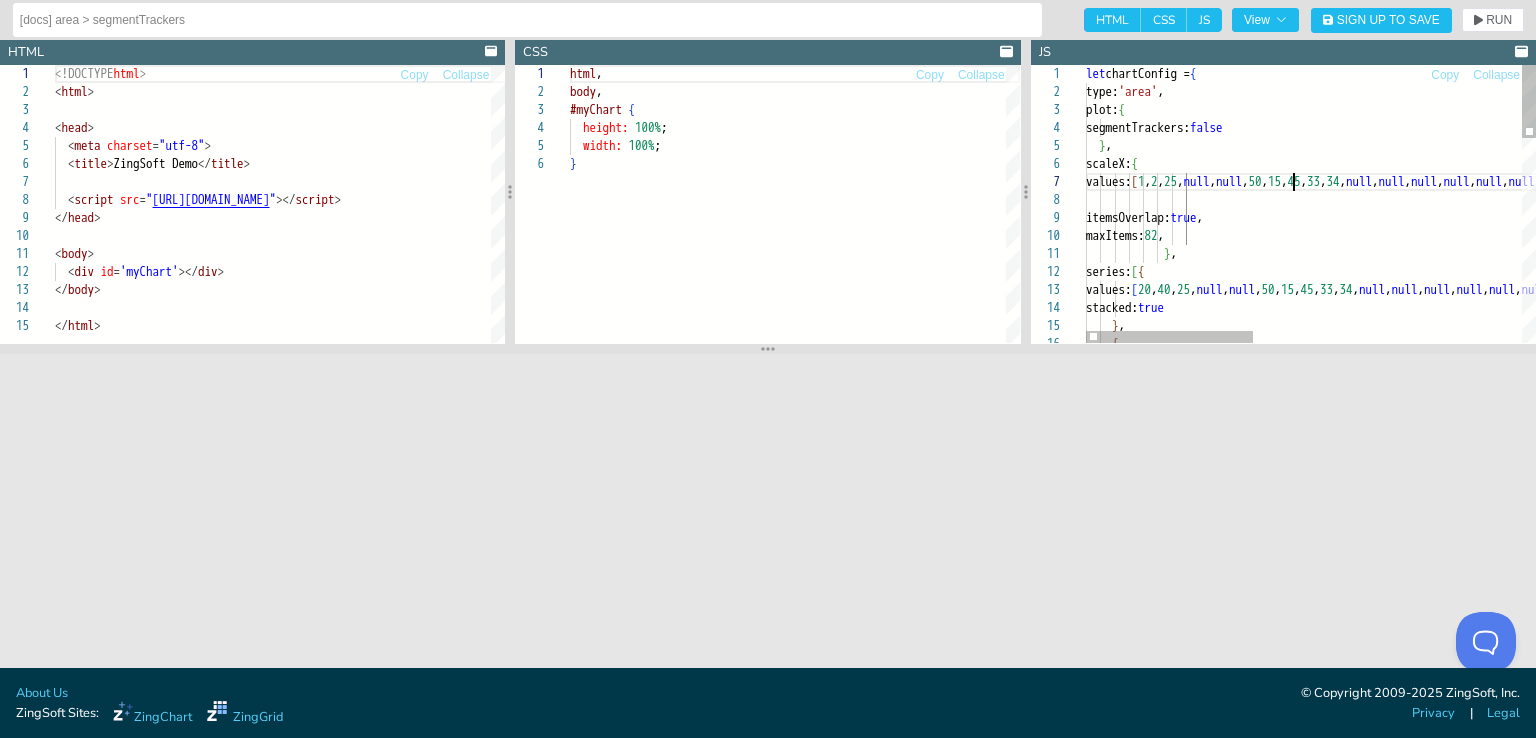 scroll, scrollTop: 108, scrollLeft: 205, axis: both 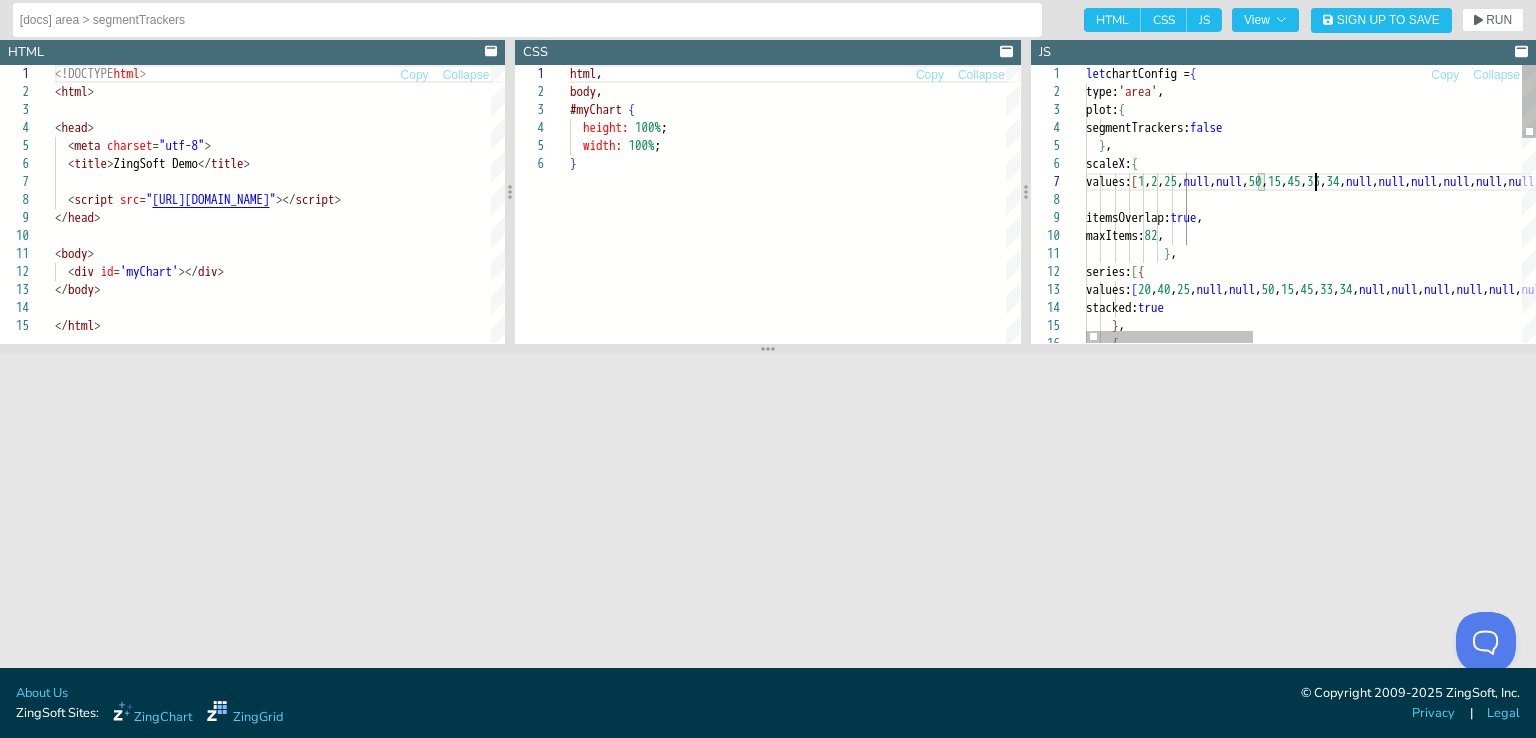 click on "values:  [ 1 ,  2 ,  25 ,  null ,  null ,  50 ,  15 ,  45 ,  33 ,  34 ,  null ,  null ,  null ,  null ,  null ,  null ] ,                                  itemsOverlap:  true ,                 maxItems:  82 ,   scaleX:  {    } ,     segmentTrackers:  false   plot:  {   type:  'area' , let  chartConfig =  {              } ,   series:  [ {       values:  [ 20 ,  40 ,  25 ,  null ,  null ,  50 ,  15 ,  45 ,  33 ,  34 ,  null ,  null ,  null ,  null ,  null ,  null ] ,       stacked:  true      } ,      {" at bounding box center [1671, 591] 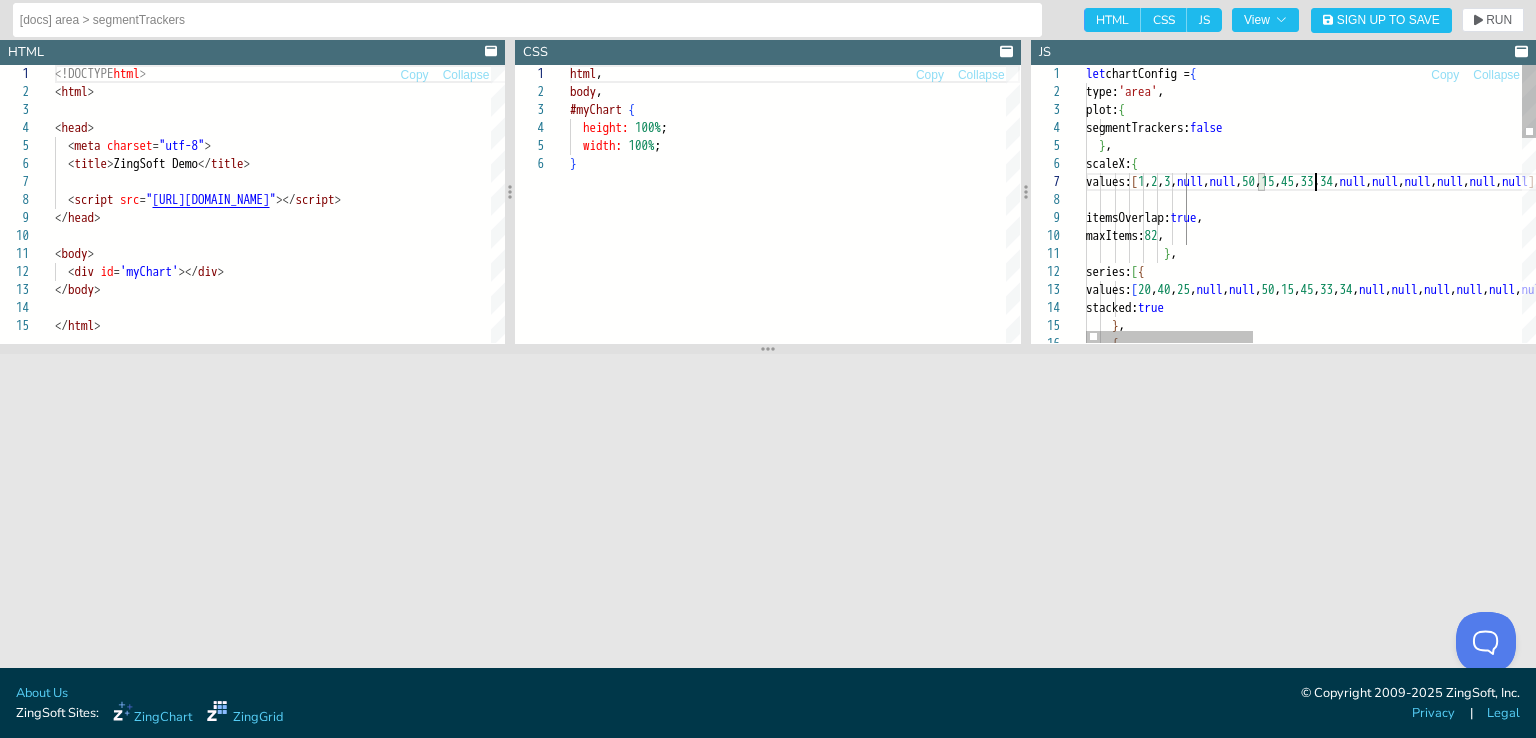 scroll, scrollTop: 108, scrollLeft: 228, axis: both 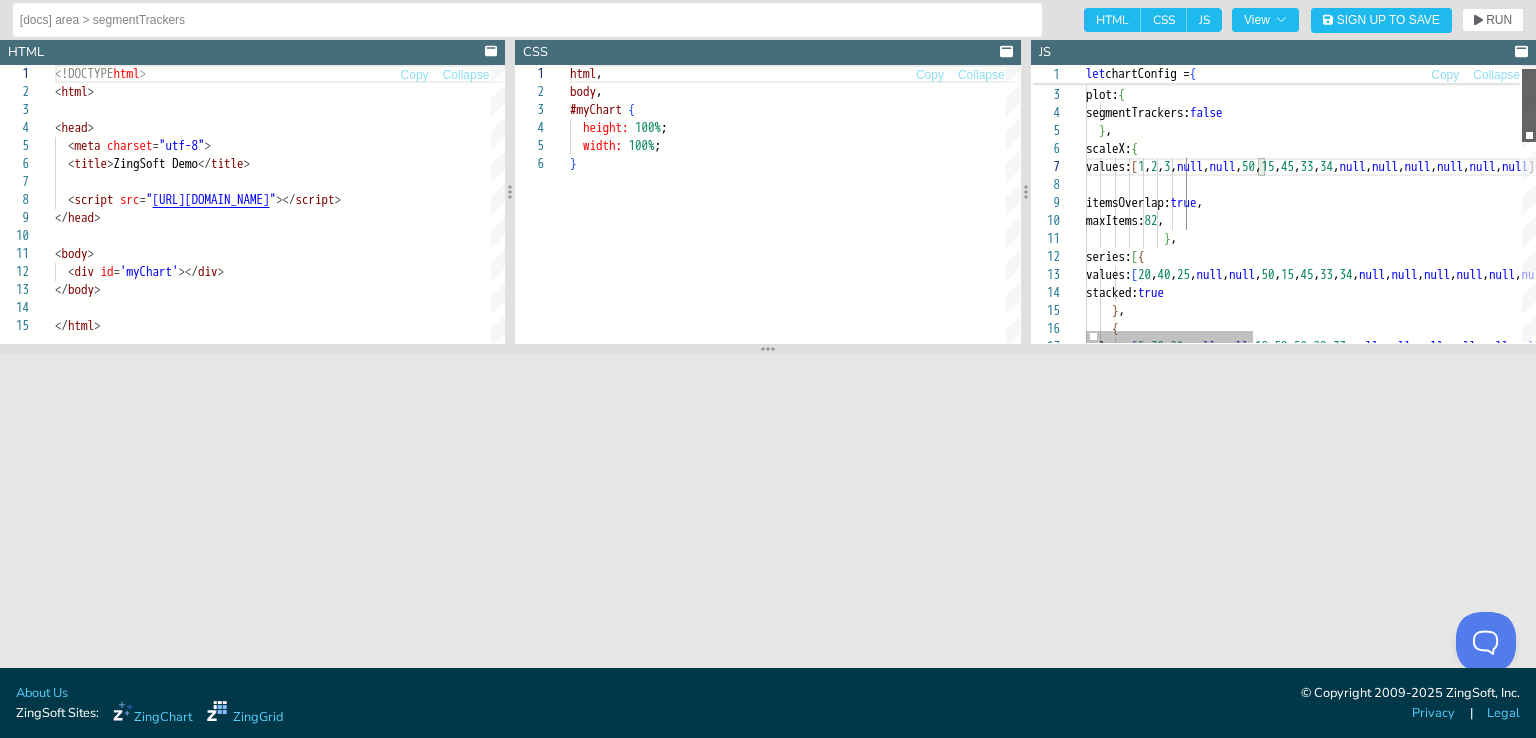 click at bounding box center (1529, 105) 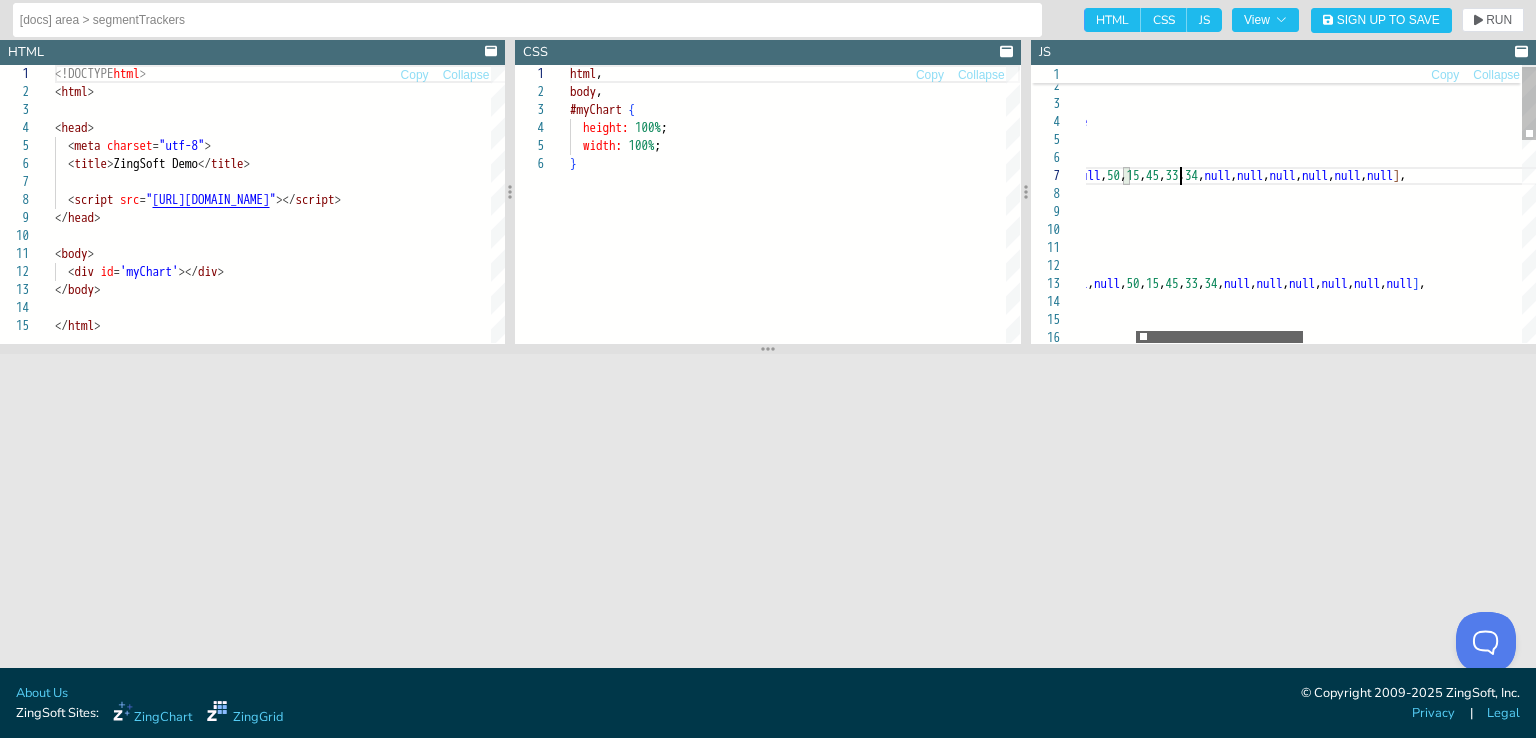 click at bounding box center (1219, 337) 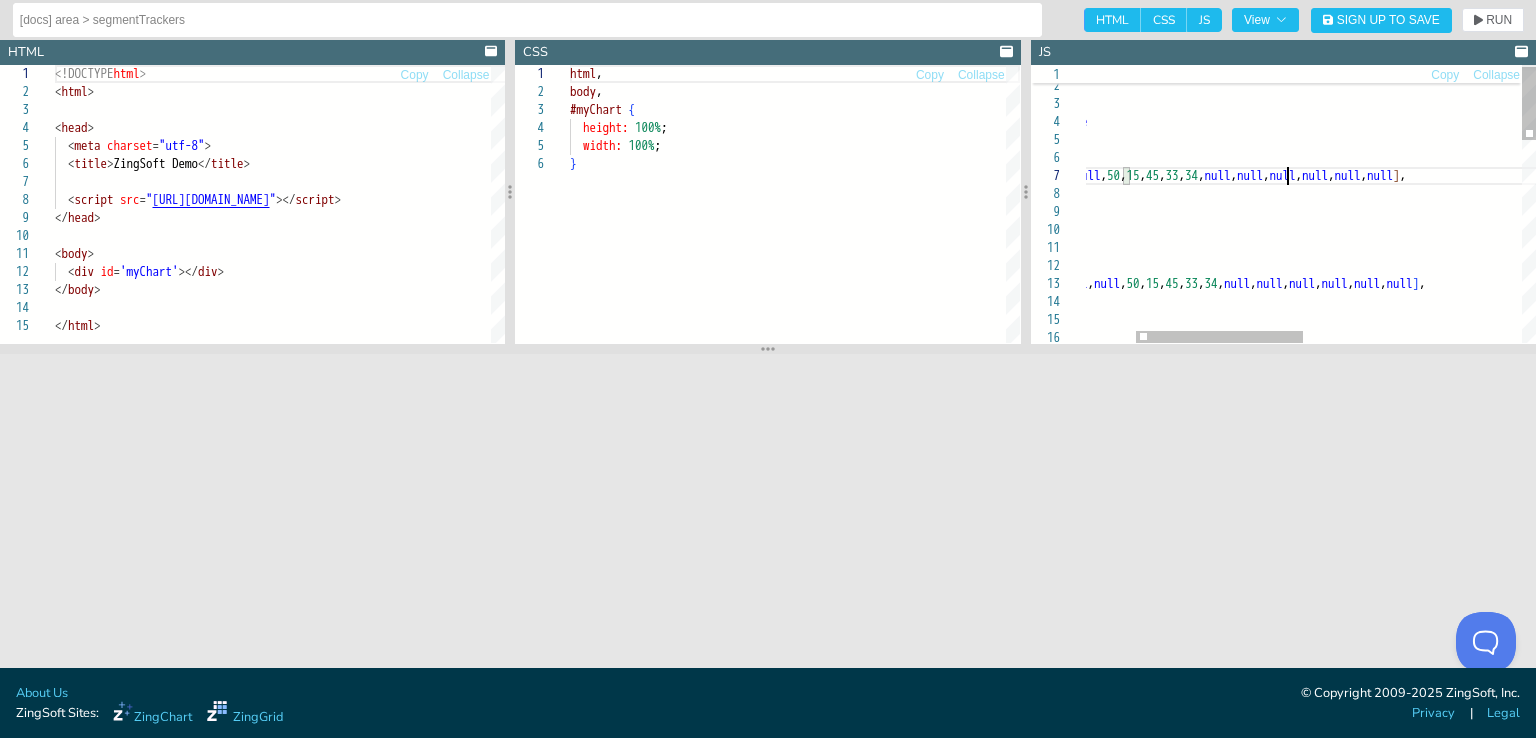 click on "values:  [ 1 ,  2 ,  3 ,  null ,  null ,  50 ,  15 ,  45 ,  33 ,  34 ,  null ,  null ,  null ,  null ,  null ,  null ] ,                                  itemsOverlap:  true ,                 maxItems:  82 ,   scaleX:  {              } ,   series:  [ {       values:  [ 20 ,  40 ,  25 ,  null ,  null ,  50 ,  15 ,  45 ,  33 ,  34 ,  null ,  null ,  null ,  null ,  null ,  null ] ,       stacked:  true      } ,      {    } ,     segmentTrackers:  false   plot:  {   type:  'area' , let  chartConfig =  {" at bounding box center (1536, 585) 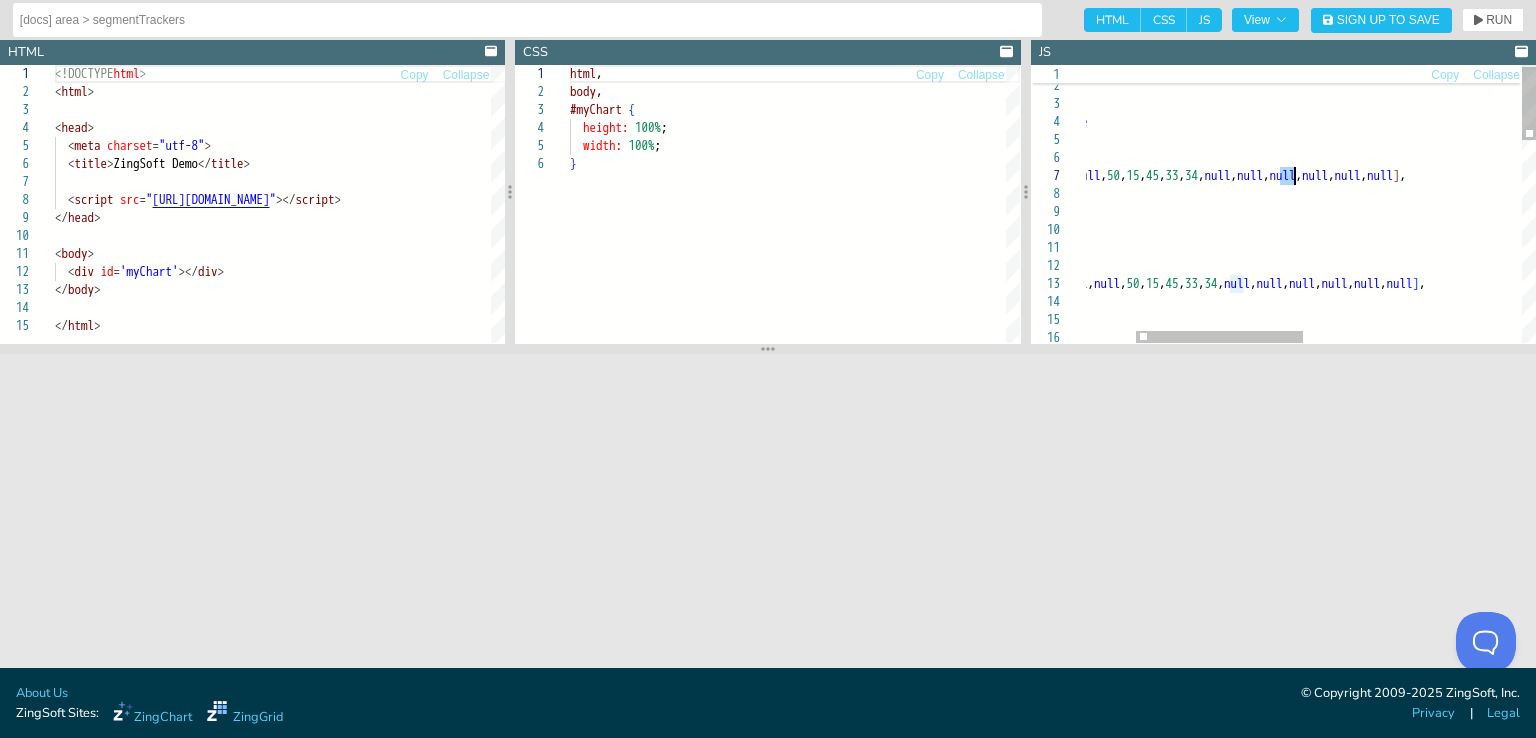 click on "values:  [ 1 ,  2 ,  3 ,  null ,  null ,  50 ,  15 ,  45 ,  33 ,  34 ,  null ,  null ,  null ,  null ,  null ,  null ] ,                                  itemsOverlap:  true ,                 maxItems:  82 ,   scaleX:  {              } ,   series:  [ {       values:  [ 20 ,  40 ,  25 ,  null ,  null ,  50 ,  15 ,  45 ,  33 ,  34 ,  null ,  null ,  null ,  null ,  null ,  null ] ,       stacked:  true      } ,      {    } ,     segmentTrackers:  false   plot:  {   type:  'area' , let  chartConfig =  {" at bounding box center (1536, 585) 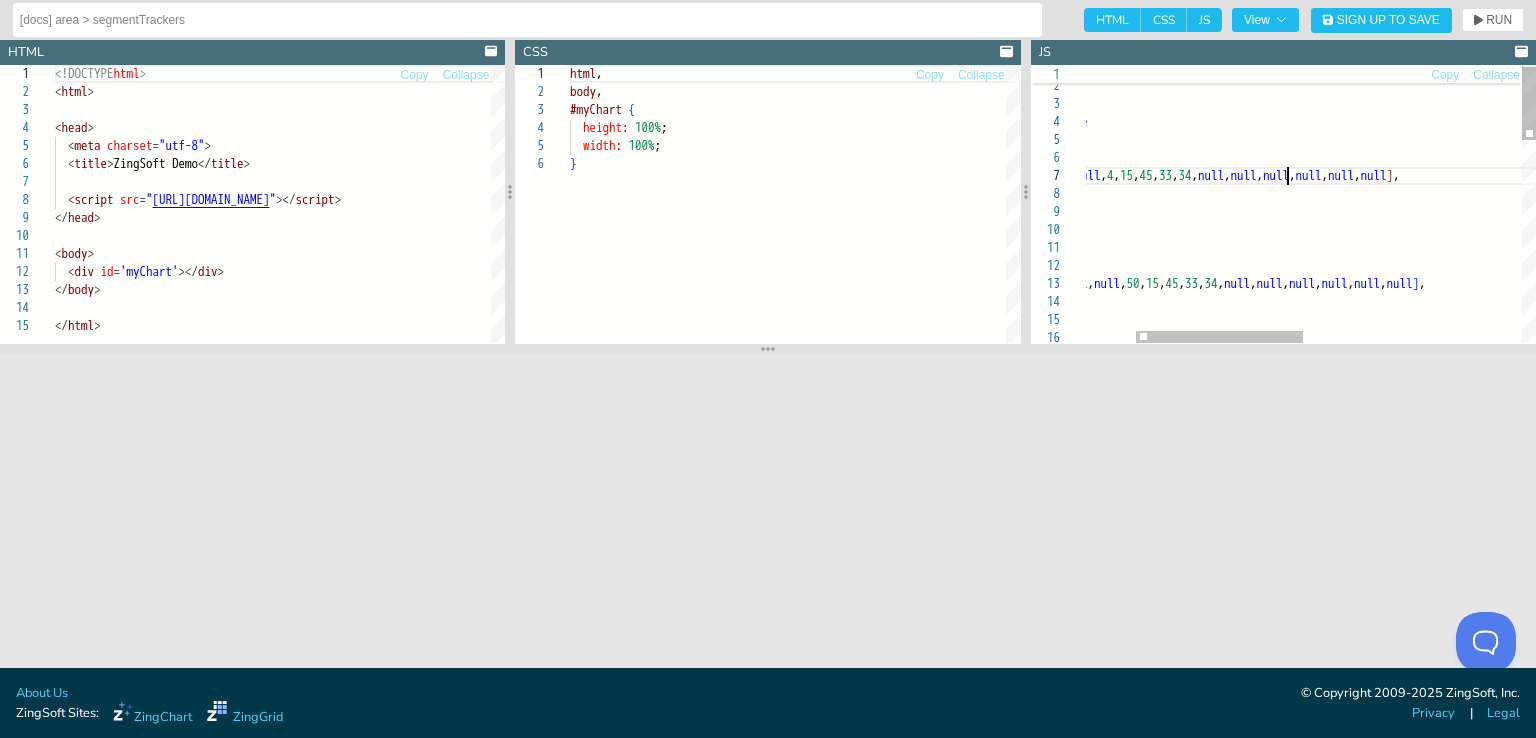 scroll, scrollTop: 108, scrollLeft: 335, axis: both 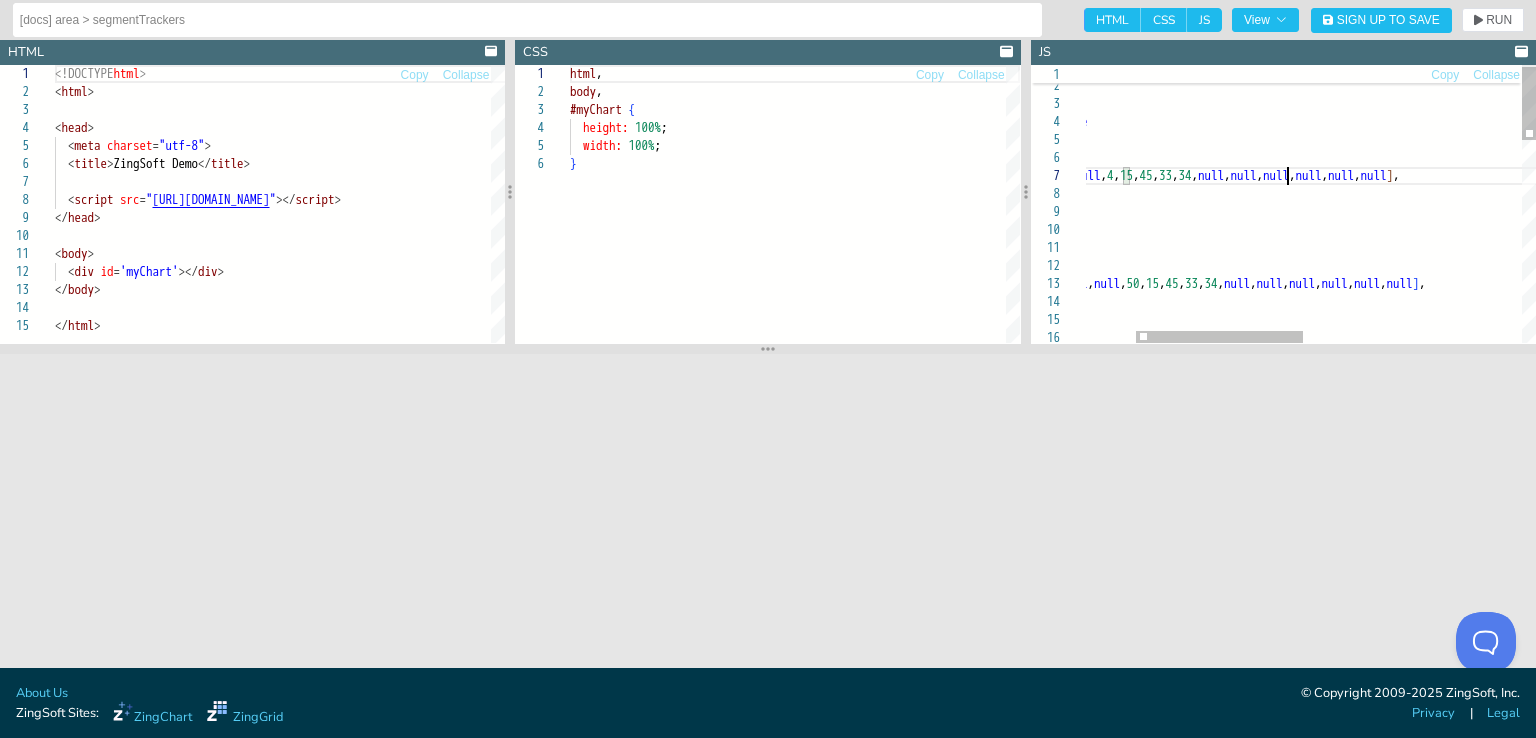 click on "values:  [ 1 ,  2 ,  3 ,  null ,  null ,  4 ,  15 ,  45 ,  33 ,  34 ,  null ,  null ,  null ,  null ,  null ,  null ] ,                                  itemsOverlap:  true ,                 maxItems:  82 ,   scaleX:  {              } ,   series:  [ {       values:  [ 20 ,  40 ,  25 ,  null ,  null ,  50 ,  15 ,  45 ,  33 ,  34 ,  null ,  null ,  null ,  null ,  null ,  null ] ,       stacked:  true      } ,      {    } ,     segmentTrackers:  false   plot:  {   type:  'area' , let  chartConfig =  {" at bounding box center (1536, 585) 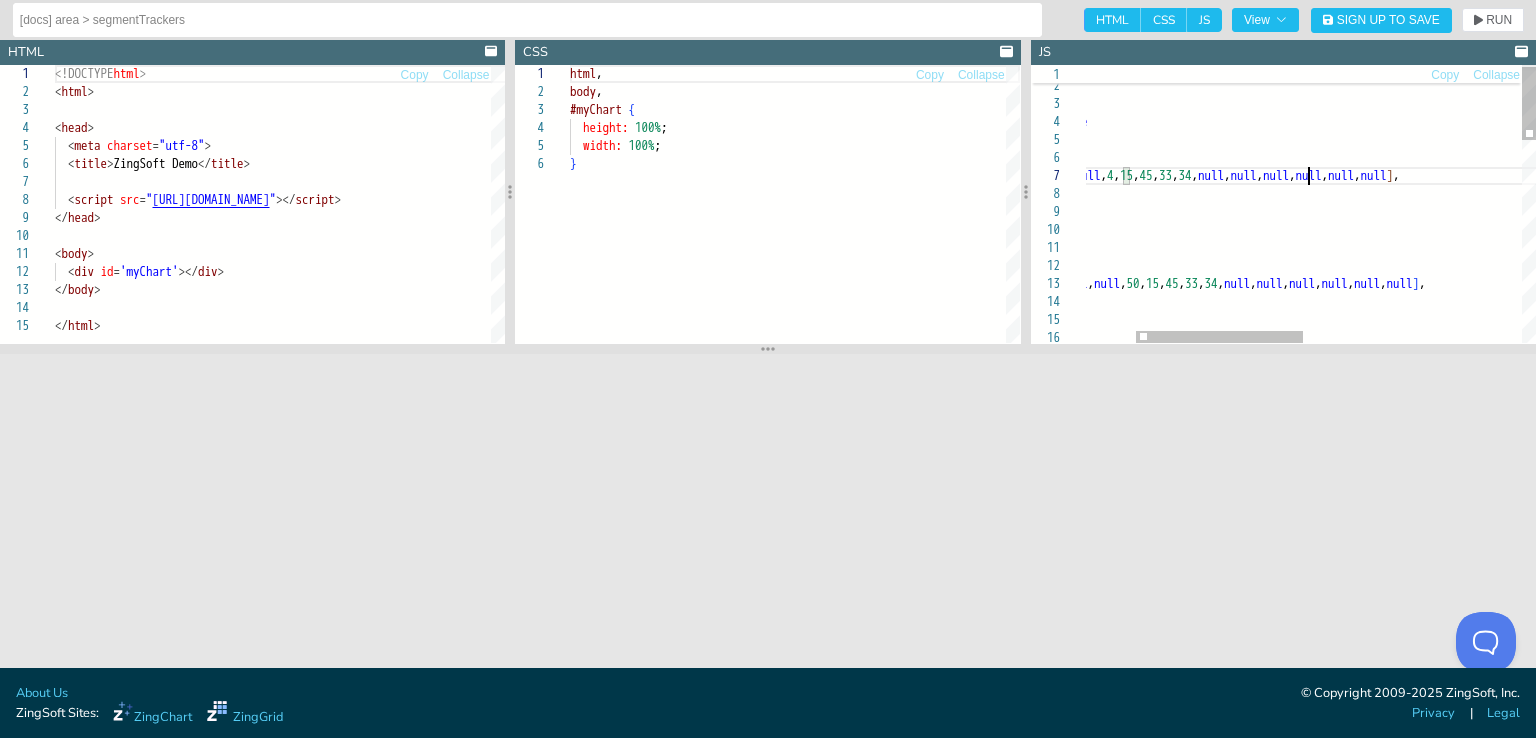 click on "values:  [ 1 ,  2 ,  3 ,  null ,  null ,  4 ,  15 ,  45 ,  33 ,  34 ,  null ,  null ,  null ,  null ,  null ,  null ] ,                                  itemsOverlap:  true ,                 maxItems:  82 ,   scaleX:  {              } ,   series:  [ {       values:  [ 20 ,  40 ,  25 ,  null ,  null ,  50 ,  15 ,  45 ,  33 ,  34 ,  null ,  null ,  null ,  null ,  null ,  null ] ,       stacked:  true      } ,      {    } ,     segmentTrackers:  false   plot:  {   type:  'area' , let  chartConfig =  {" at bounding box center [1536, 585] 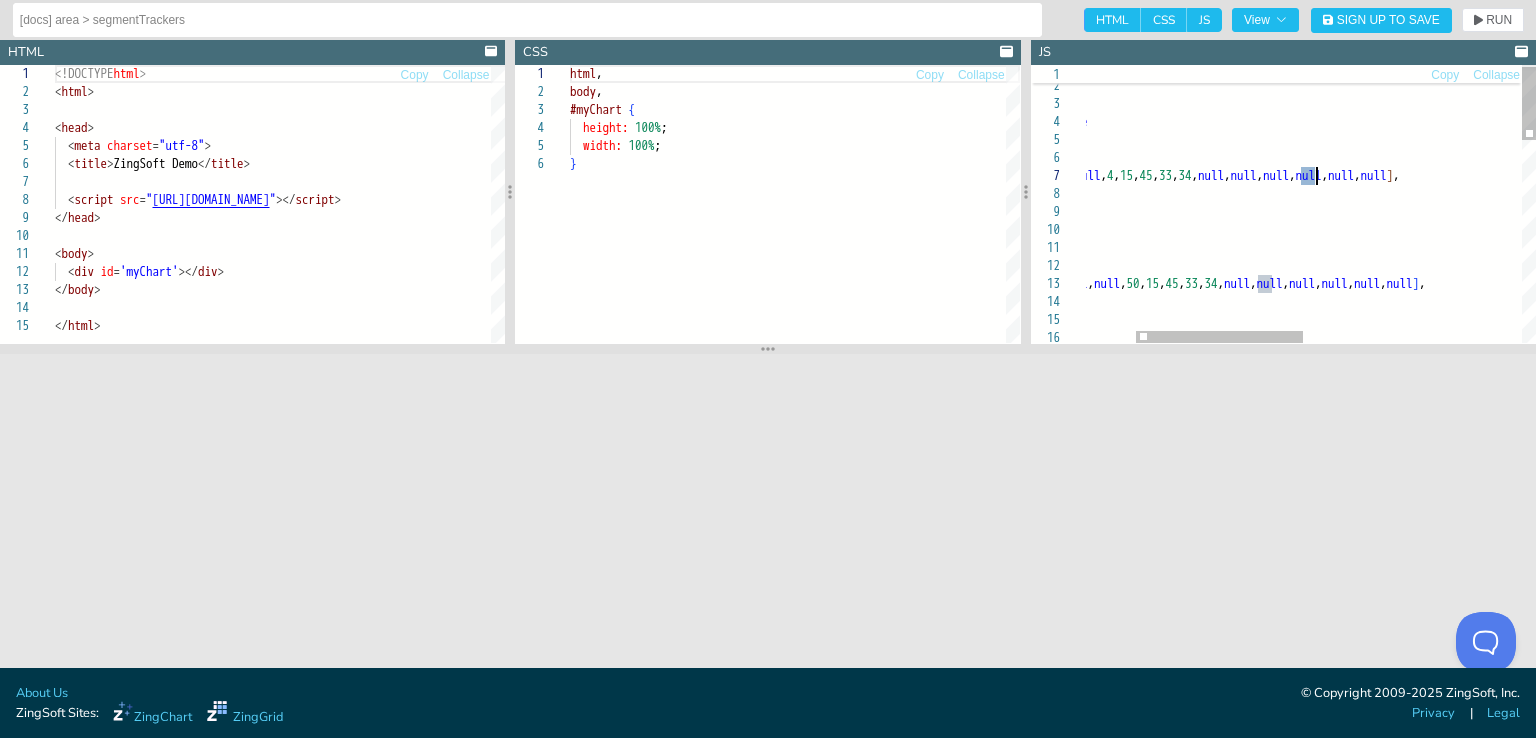 scroll, scrollTop: 108, scrollLeft: 356, axis: both 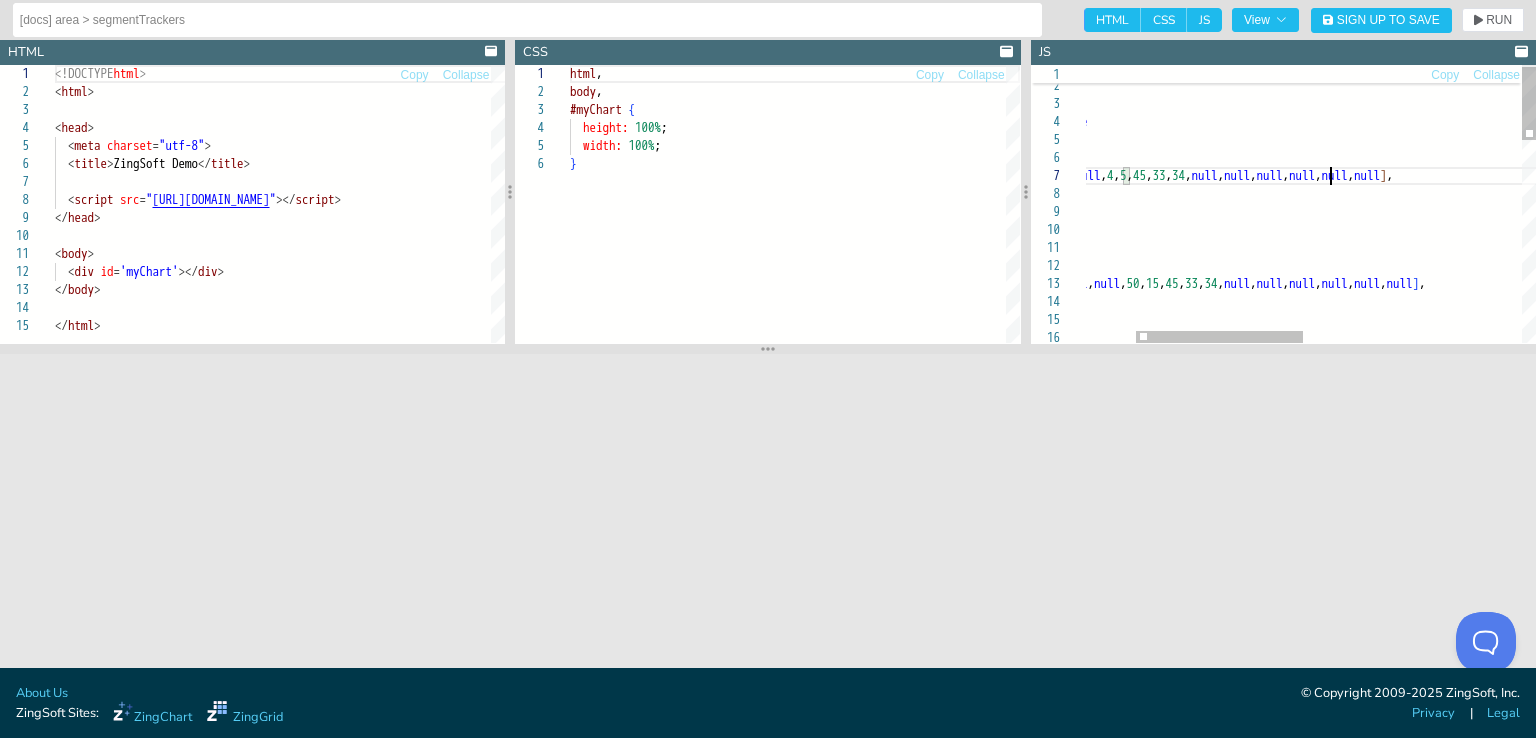 click on "values:  [ 1 ,  2 ,  3 ,  null ,  null ,  4 ,  5 ,  45 ,  33 ,  34 ,  null ,  null ,  null ,  null ,  null ,  null ] ,                                  itemsOverlap:  true ,                 maxItems:  82 ,   scaleX:  {              } ,   series:  [ {       values:  [ 20 ,  40 ,  25 ,  null ,  null ,  50 ,  15 ,  45 ,  33 ,  34 ,  null ,  null ,  null ,  null ,  null ,  null ] ,       stacked:  true      } ,      {    } ,     segmentTrackers:  false   plot:  {   type:  'area' , let  chartConfig =  {" at bounding box center (1536, 585) 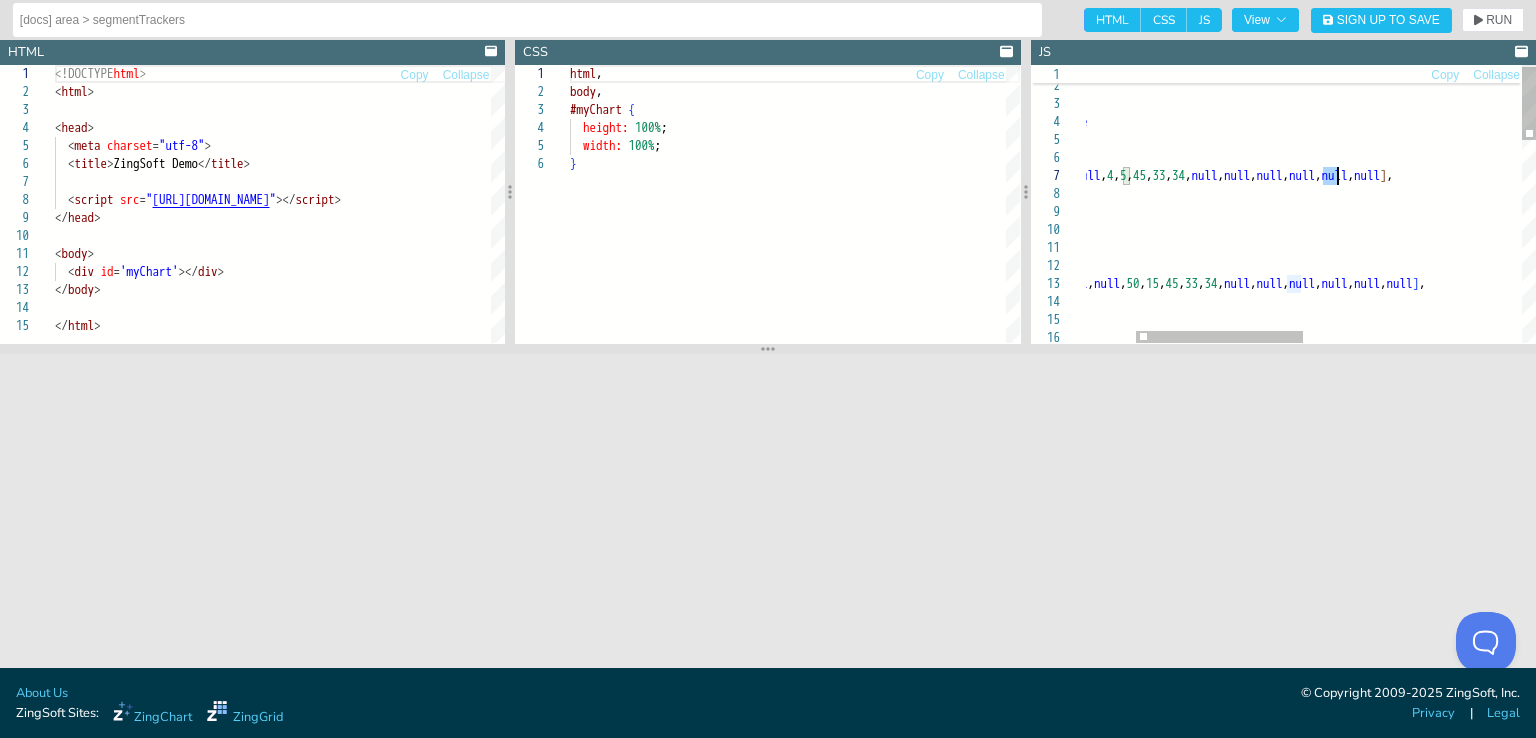 click on "values:  [ 1 ,  2 ,  3 ,  null ,  null ,  4 ,  5 ,  45 ,  33 ,  34 ,  null ,  null ,  null ,  null ,  null ,  null ] ,                                  itemsOverlap:  true ,                 maxItems:  82 ,   scaleX:  {              } ,   series:  [ {       values:  [ 20 ,  40 ,  25 ,  null ,  null ,  50 ,  15 ,  45 ,  33 ,  34 ,  null ,  null ,  null ,  null ,  null ,  null ] ,       stacked:  true      } ,      {    } ,     segmentTrackers:  false   plot:  {   type:  'area' , let  chartConfig =  {" at bounding box center (1536, 585) 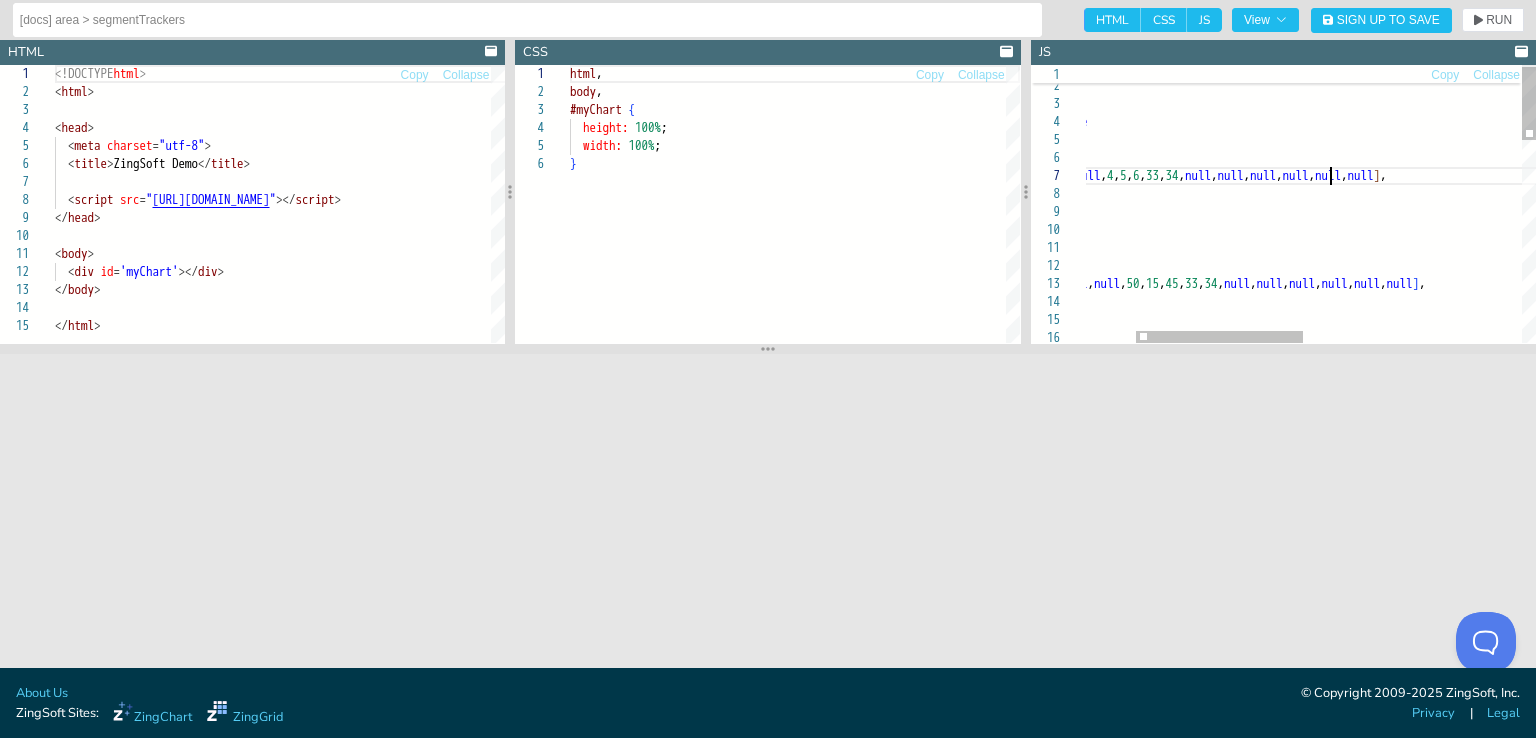 scroll, scrollTop: 108, scrollLeft: 377, axis: both 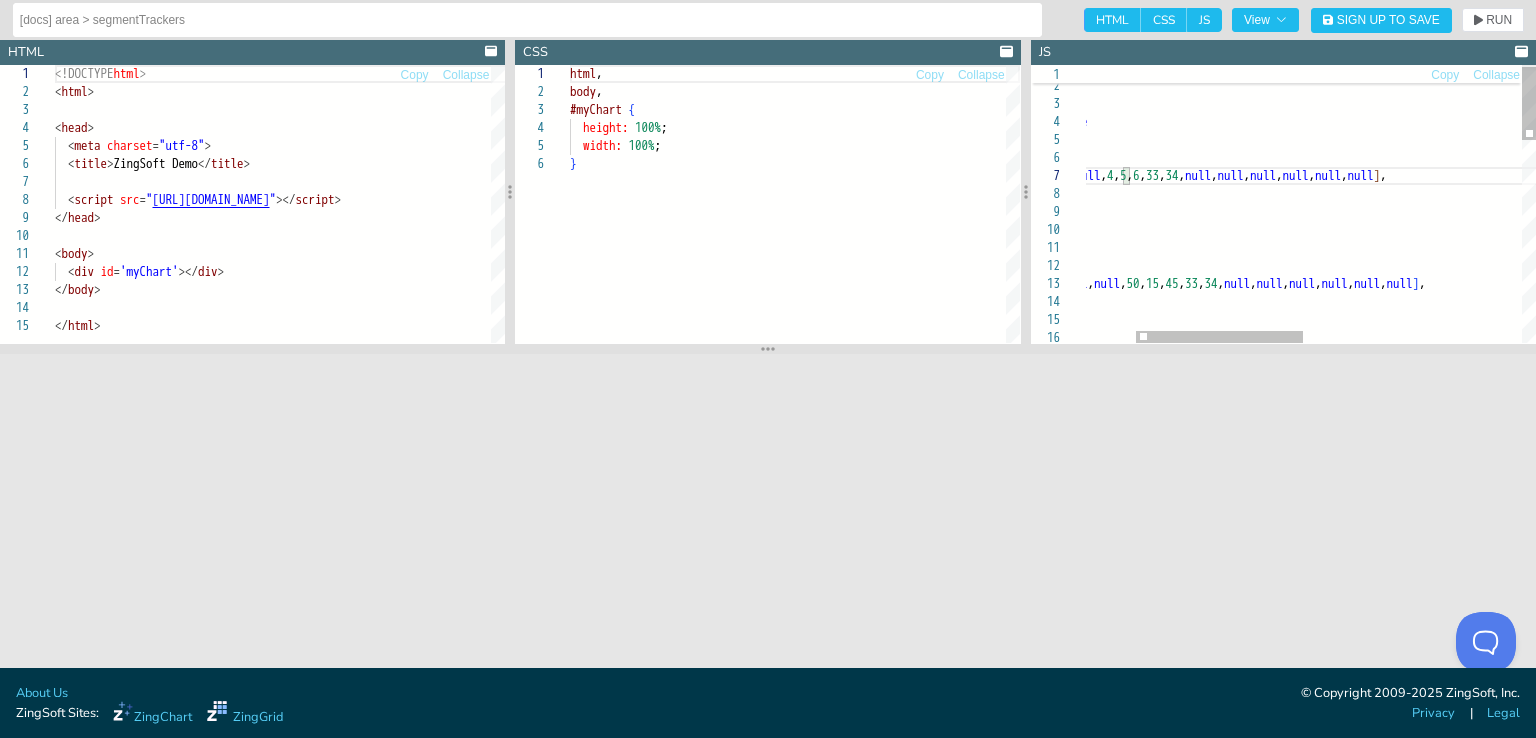 click on "values:  [ 1 ,  2 ,  3 ,  null ,  null ,  4 ,  5 ,  6 ,  33 ,  34 ,  null ,  null ,  null ,  null ,  null ,  null ] ,                                  itemsOverlap:  true ,                 maxItems:  82 ,   scaleX:  {              } ,   series:  [ {       values:  [ 20 ,  40 ,  25 ,  null ,  null ,  50 ,  15 ,  45 ,  33 ,  34 ,  null ,  null ,  null ,  null ,  null ,  null ] ,       stacked:  true      } ,      {    } ,     segmentTrackers:  false   plot:  {   type:  'area' , let  chartConfig =  {" at bounding box center (1536, 585) 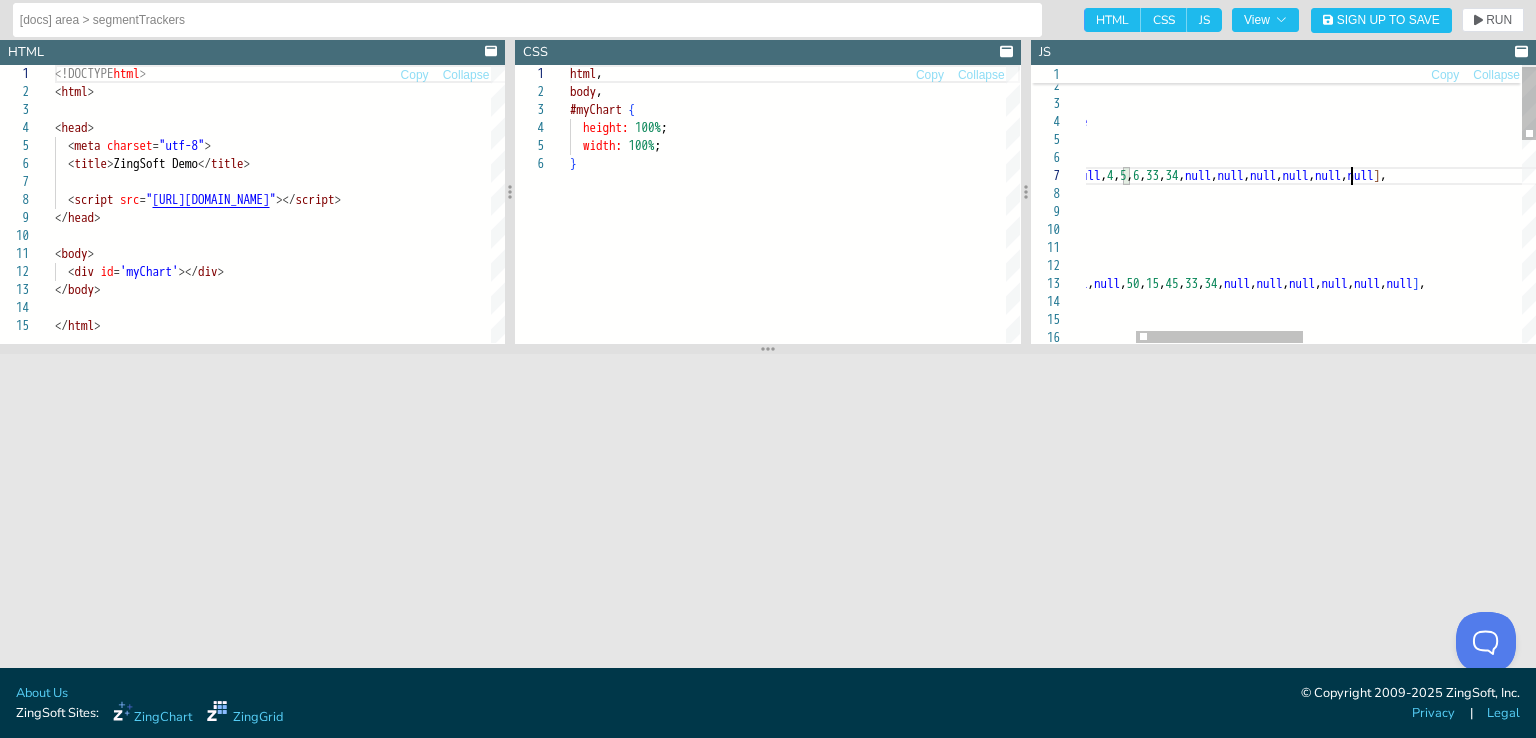click on "values:  [ 1 ,  2 ,  3 ,  null ,  null ,  4 ,  5 ,  6 ,  33 ,  34 ,  null ,  null ,  null ,  null ,  null ,  null ] ,                                  itemsOverlap:  true ,                 maxItems:  82 ,   scaleX:  {              } ,   series:  [ {       values:  [ 20 ,  40 ,  25 ,  null ,  null ,  50 ,  15 ,  45 ,  33 ,  34 ,  null ,  null ,  null ,  null ,  null ,  null ] ,       stacked:  true      } ,      {    } ,     segmentTrackers:  false   plot:  {   type:  'area' , let  chartConfig =  {" at bounding box center (1536, 585) 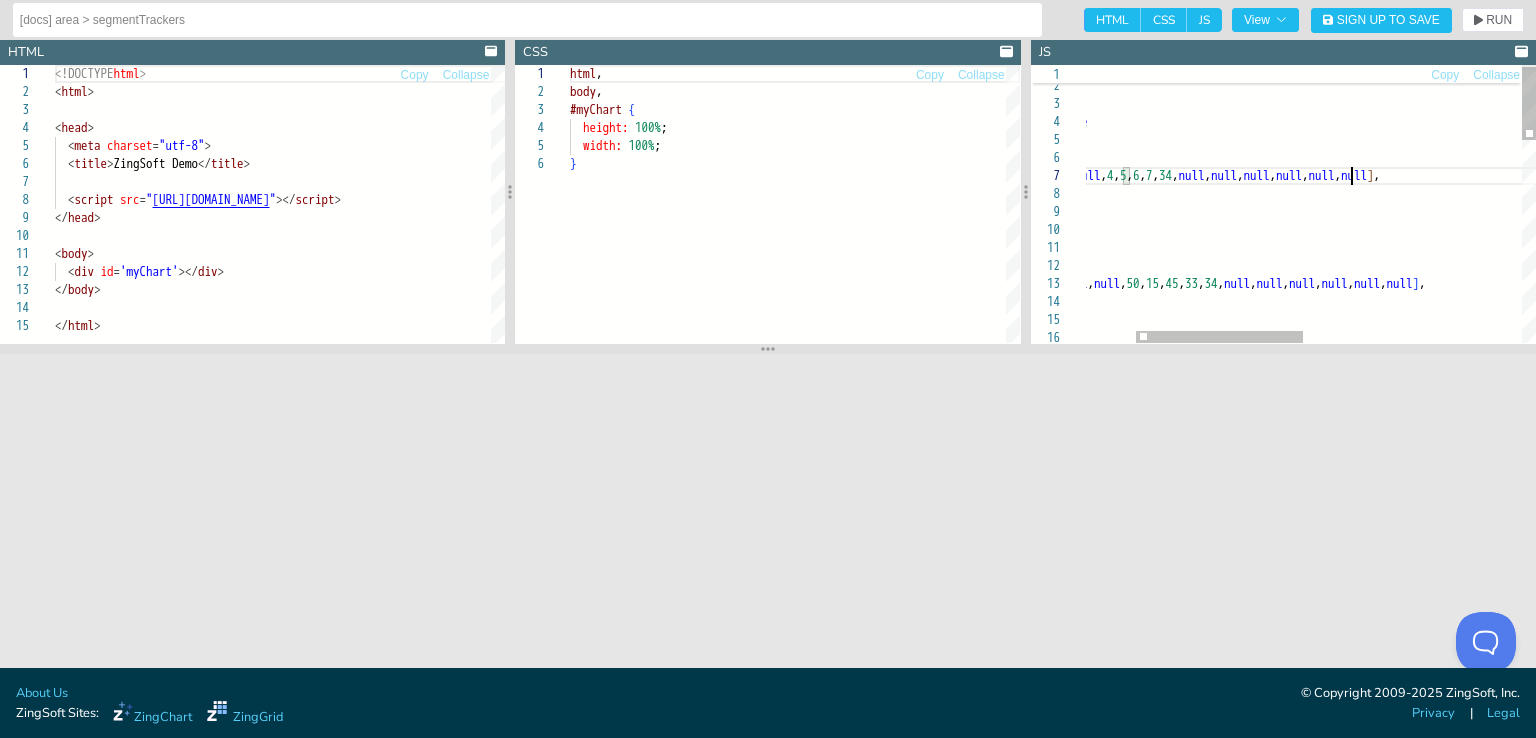scroll, scrollTop: 108, scrollLeft: 400, axis: both 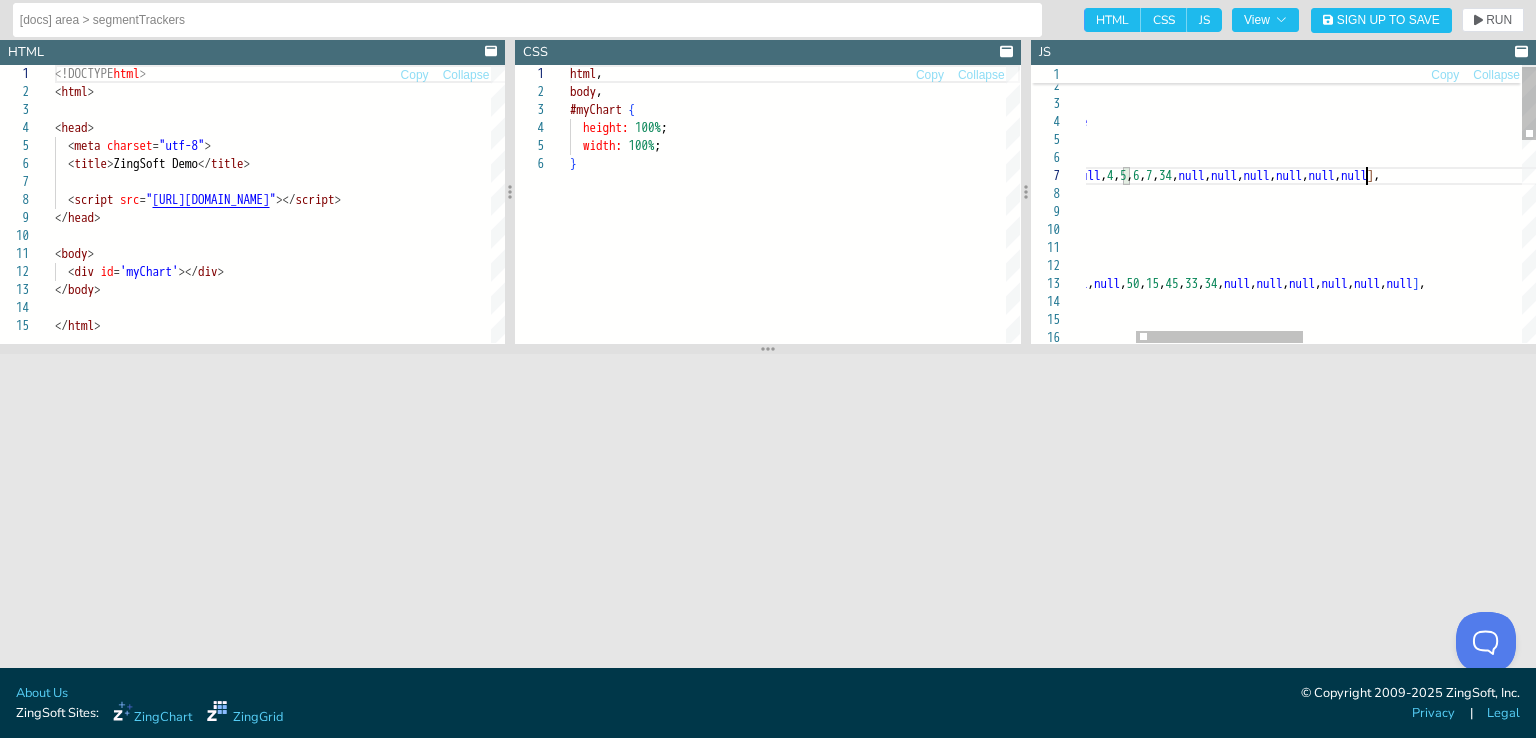 click on "values:  [ 1 ,  2 ,  3 ,  null ,  null ,  4 ,  5 ,  6 ,  7 ,  34 ,  null ,  null ,  null ,  null ,  null ,  null ] ,                                  itemsOverlap:  true ,                 maxItems:  82 ,   scaleX:  {              } ,   series:  [ {       values:  [ 20 ,  40 ,  25 ,  null ,  null ,  50 ,  15 ,  45 ,  33 ,  34 ,  null ,  null ,  null ,  null ,  null ,  null ] ,       stacked:  true      } ,      {    } ,     segmentTrackers:  false   plot:  {   type:  'area' , let  chartConfig =  {" at bounding box center (1536, 585) 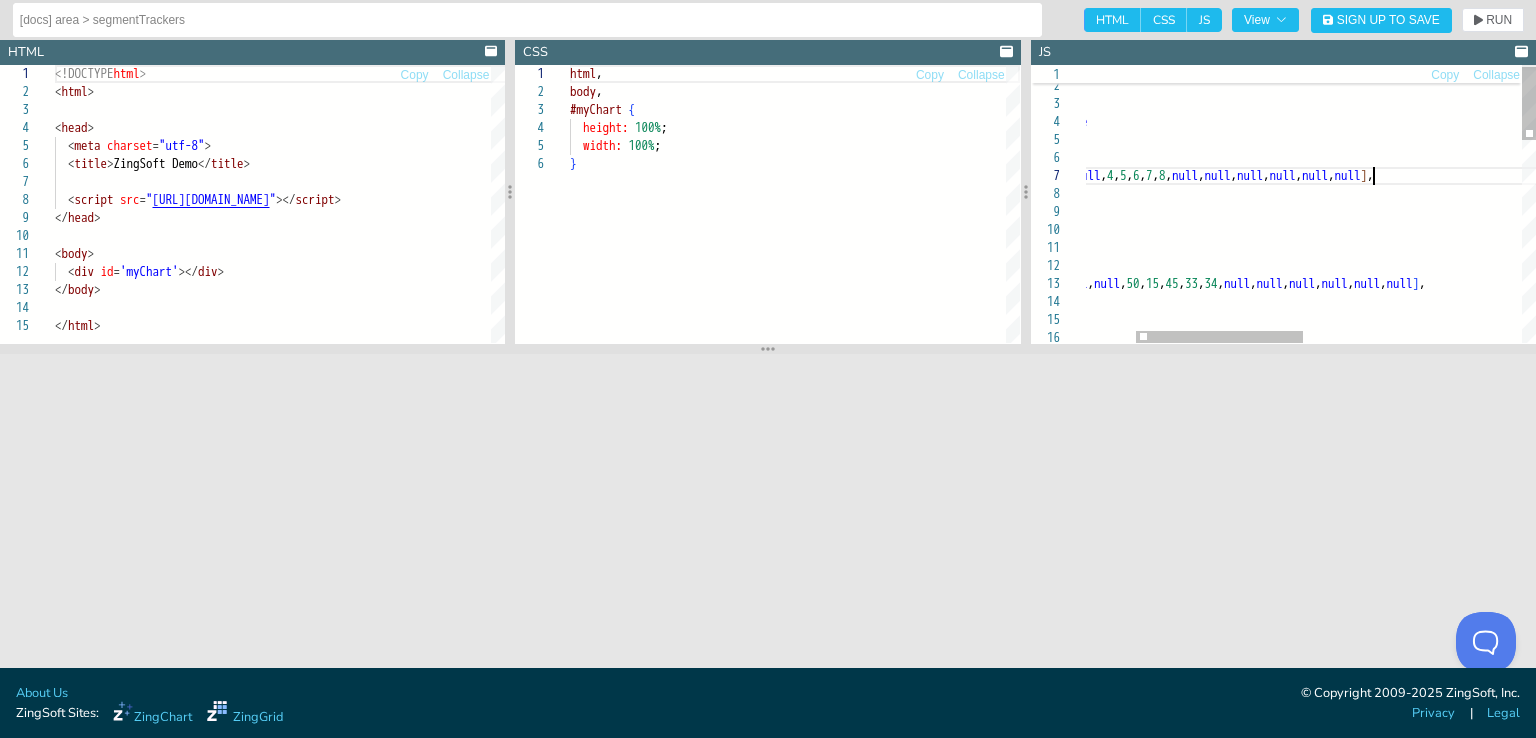 scroll, scrollTop: 108, scrollLeft: 420, axis: both 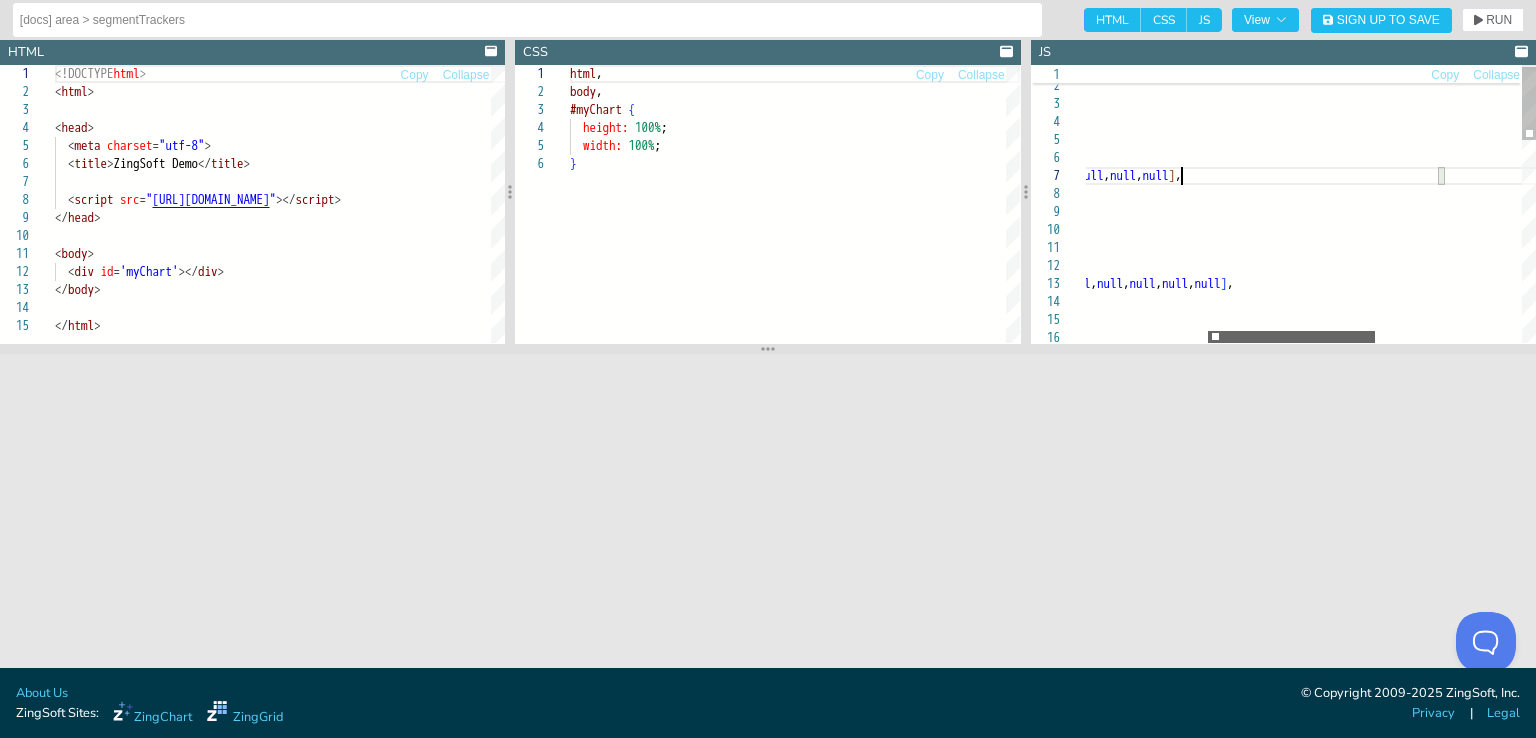click at bounding box center (1291, 337) 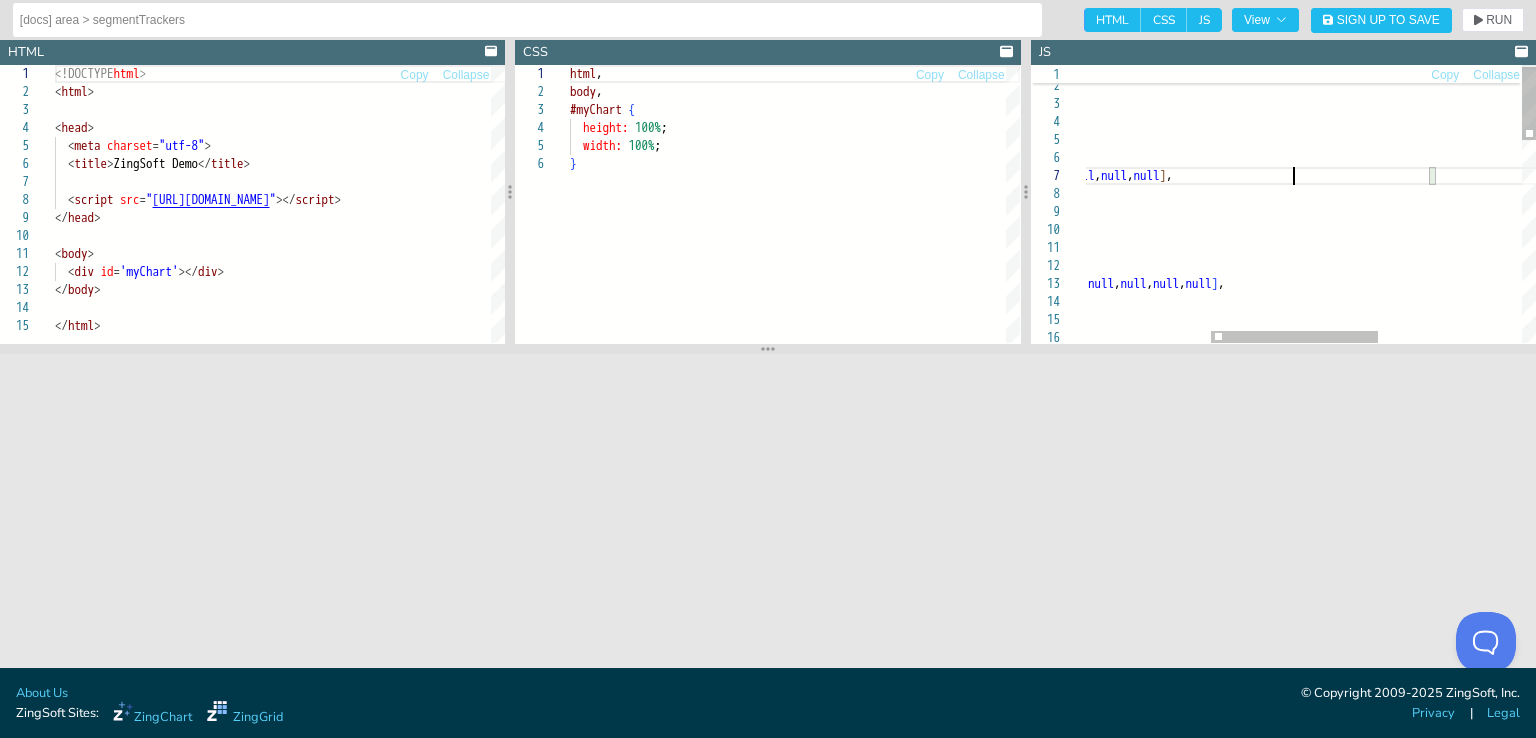click on "values:  [ 1 ,  2 ,  3 ,  null ,  null ,  4 ,  5 ,  6 ,  7 ,  8 ,  null ,  null ,  null ,  null ,  null ,  null ] ,                                  itemsOverlap:  true ,                 maxItems:  82 ,   scaleX:  {              } ,   series:  [ {       values:  [ 20 ,  40 ,  25 ,  null ,  null ,  50 ,  15 ,  45 ,  33 ,  34 ,  null ,  null ,  null ,  null ,  null ,  null ] ,       stacked:  true      } ,      {    } ,     segmentTrackers:  false   plot:  {   type:  'area' , let  chartConfig =  {" at bounding box center (1335, 585) 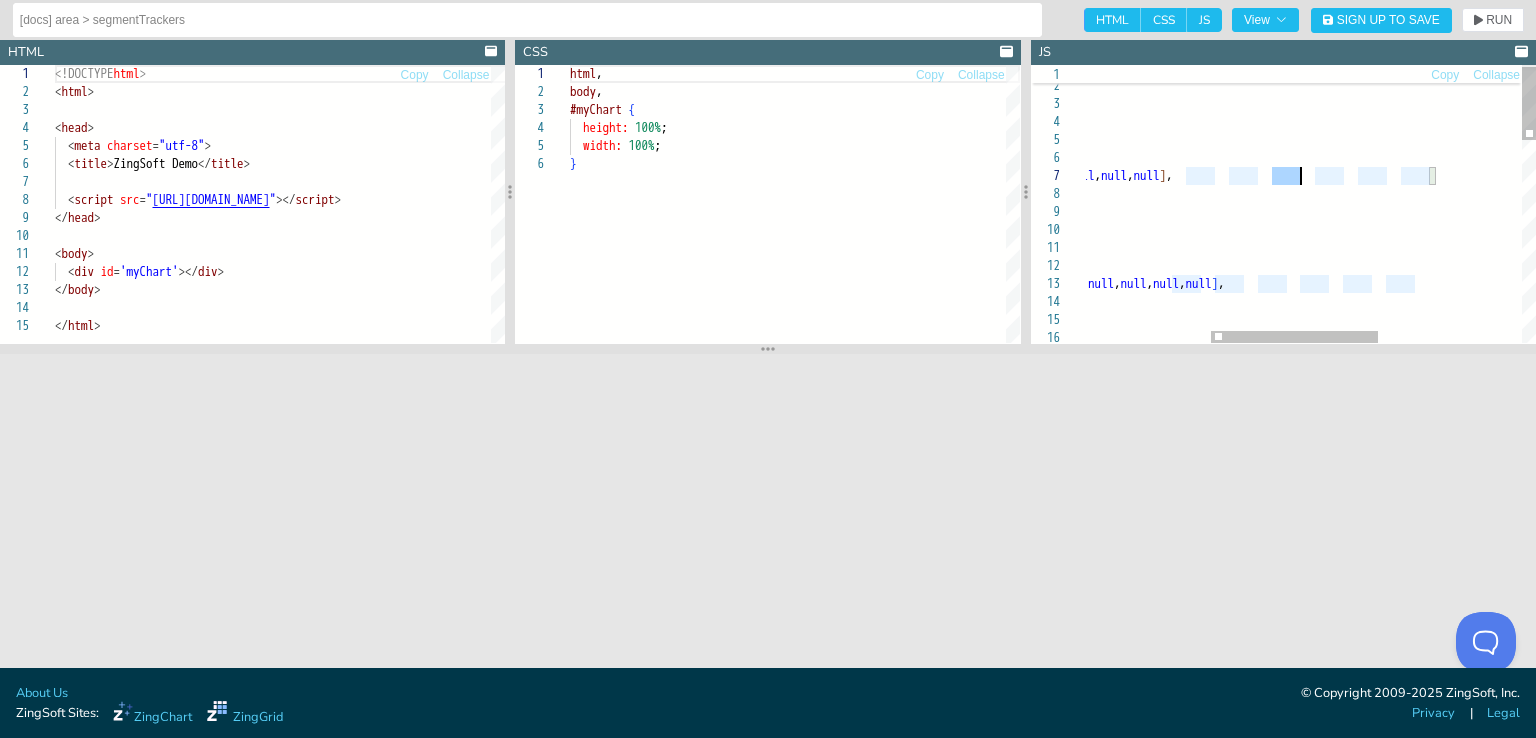 click on "values:  [ 1 ,  2 ,  3 ,  null ,  null ,  4 ,  5 ,  6 ,  7 ,  8 ,  null ,  null ,  null ,  null ,  null ,  null ] ,                                  itemsOverlap:  true ,                 maxItems:  82 ,   scaleX:  {              } ,   series:  [ {       values:  [ 20 ,  40 ,  25 ,  null ,  null ,  50 ,  15 ,  45 ,  33 ,  34 ,  null ,  null ,  null ,  null ,  null ,  null ] ,       stacked:  true      } ,      {    } ,     segmentTrackers:  false   plot:  {   type:  'area' , let  chartConfig =  {" at bounding box center [1335, 585] 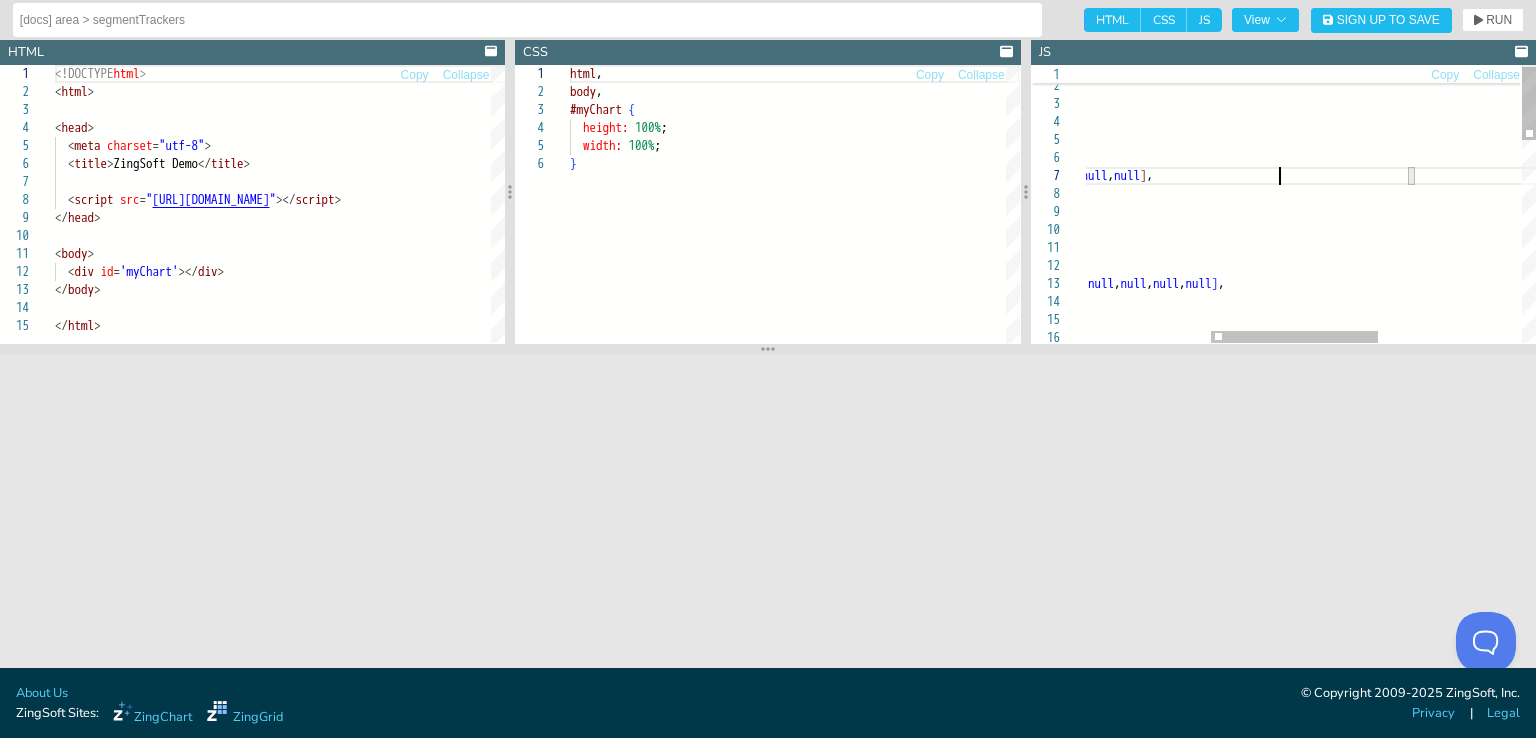 scroll, scrollTop: 108, scrollLeft: 528, axis: both 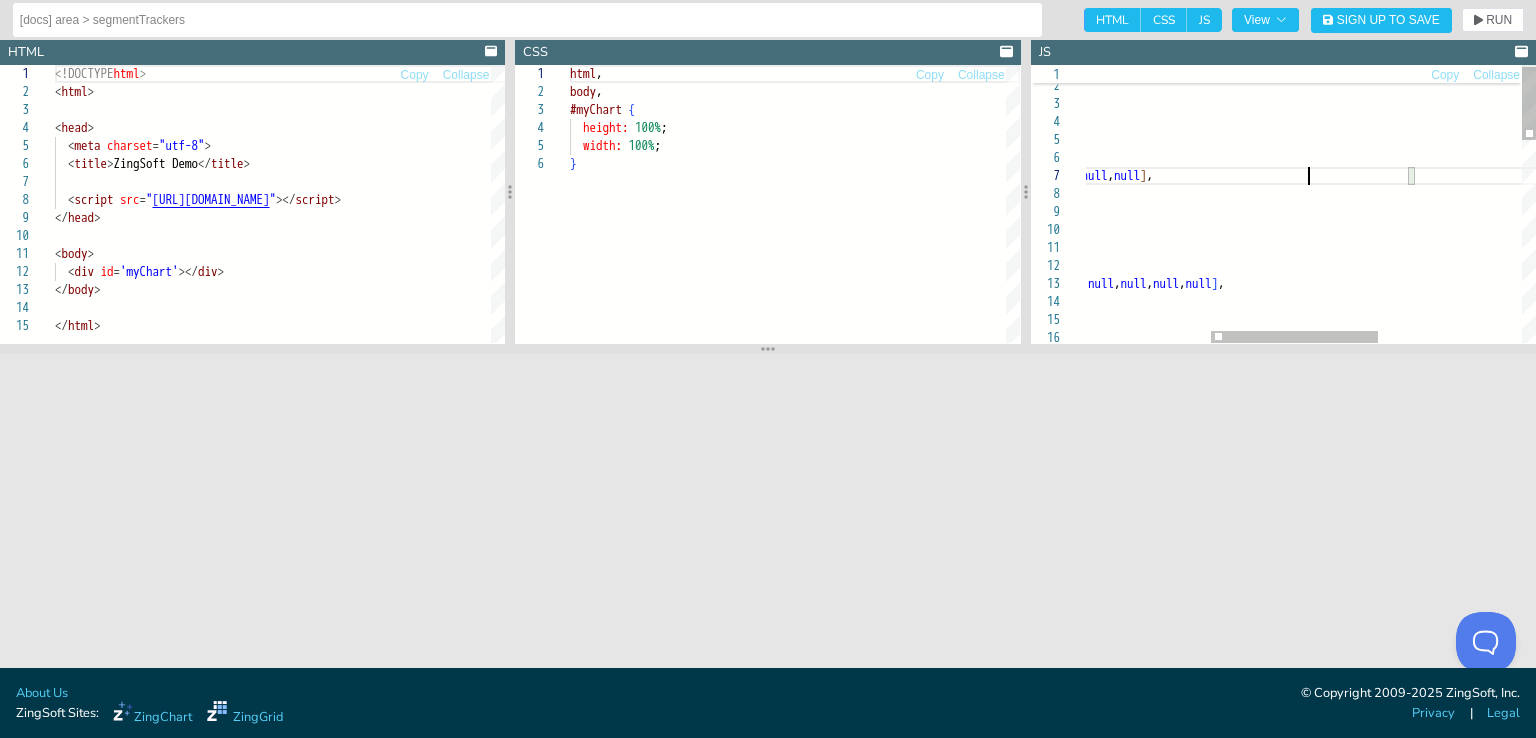 click on "values:  [ 1 ,  2 ,  3 ,  null ,  null ,  4 ,  5 ,  6 ,  7 ,  8 ,  null ,  null ,  9 ,  null ,  null ,  null ] ,                                  itemsOverlap:  true ,                 maxItems:  82 ,   scaleX:  {              } ,   series:  [ {       values:  [ 20 ,  40 ,  25 ,  null ,  null ,  50 ,  15 ,  45 ,  33 ,  34 ,  null ,  null ,  null ,  null ,  null ,  null ] ,       stacked:  true      } ,      {    } ,     segmentTrackers:  false   plot:  {   type:  'area' , let  chartConfig =  {" at bounding box center (1335, 585) 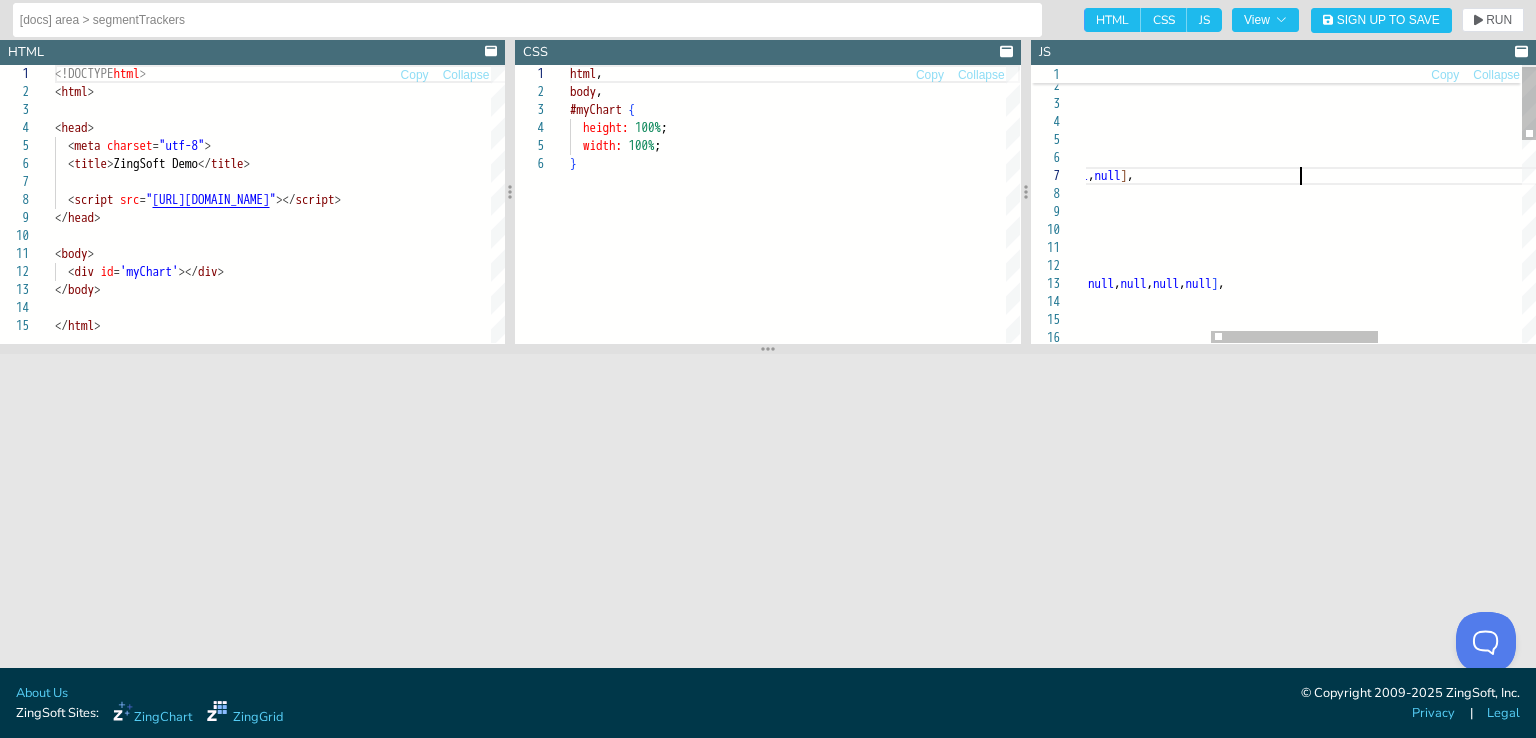 scroll, scrollTop: 108, scrollLeft: 556, axis: both 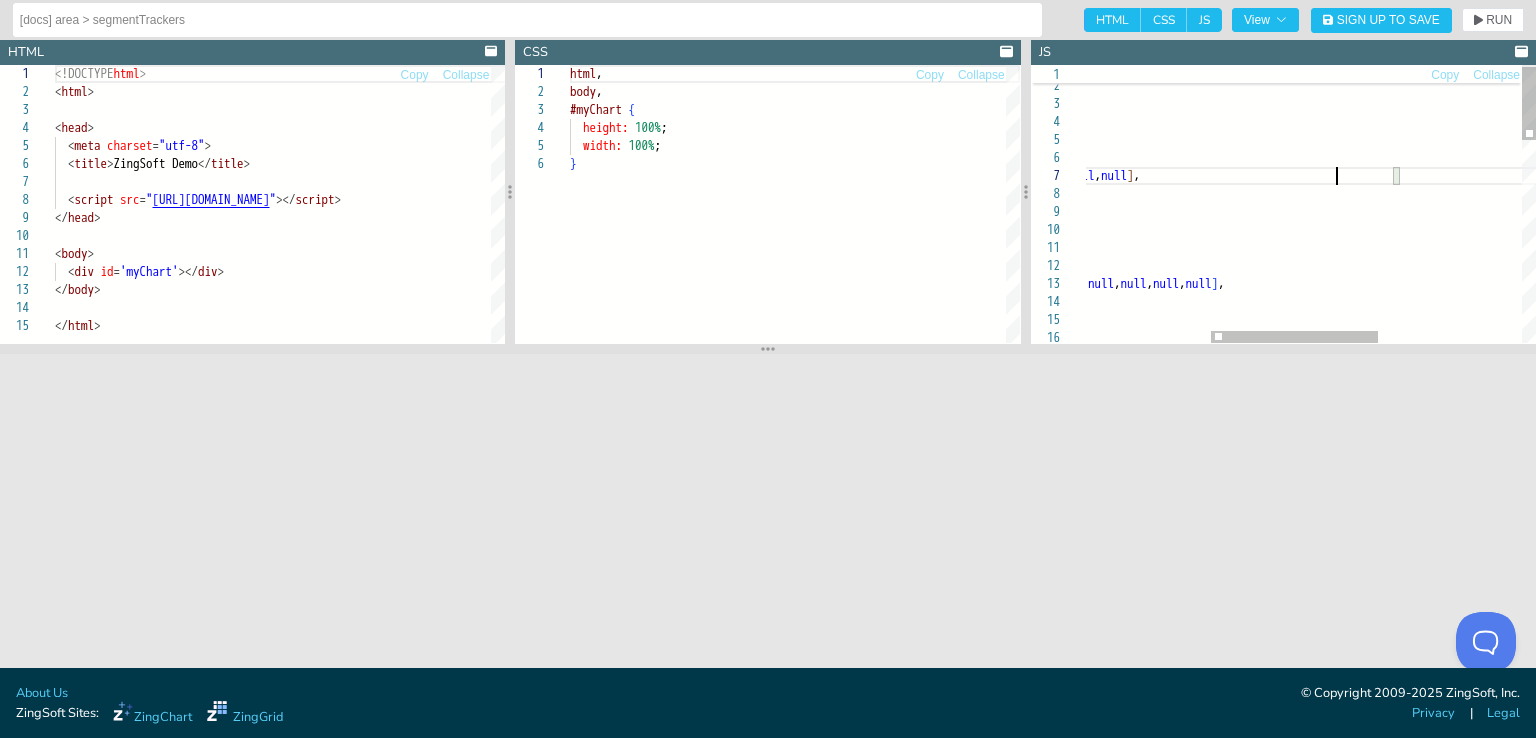 click on "values:  [ 1 ,  2 ,  3 ,  null ,  null ,  4 ,  5 ,  6 ,  7 ,  8 ,  null ,  null ,  9 ,  10 ,  null ,  null ] ,                                  itemsOverlap:  true ,                 maxItems:  82 ,   scaleX:  {              } ,   series:  [ {       values:  [ 20 ,  40 ,  25 ,  null ,  null ,  50 ,  15 ,  45 ,  33 ,  34 ,  null ,  null ,  null ,  null ,  null ,  null ] ,       stacked:  true      } ,      {    } ,     segmentTrackers:  false   plot:  {   type:  'area' , let  chartConfig =  {" at bounding box center [1335, 585] 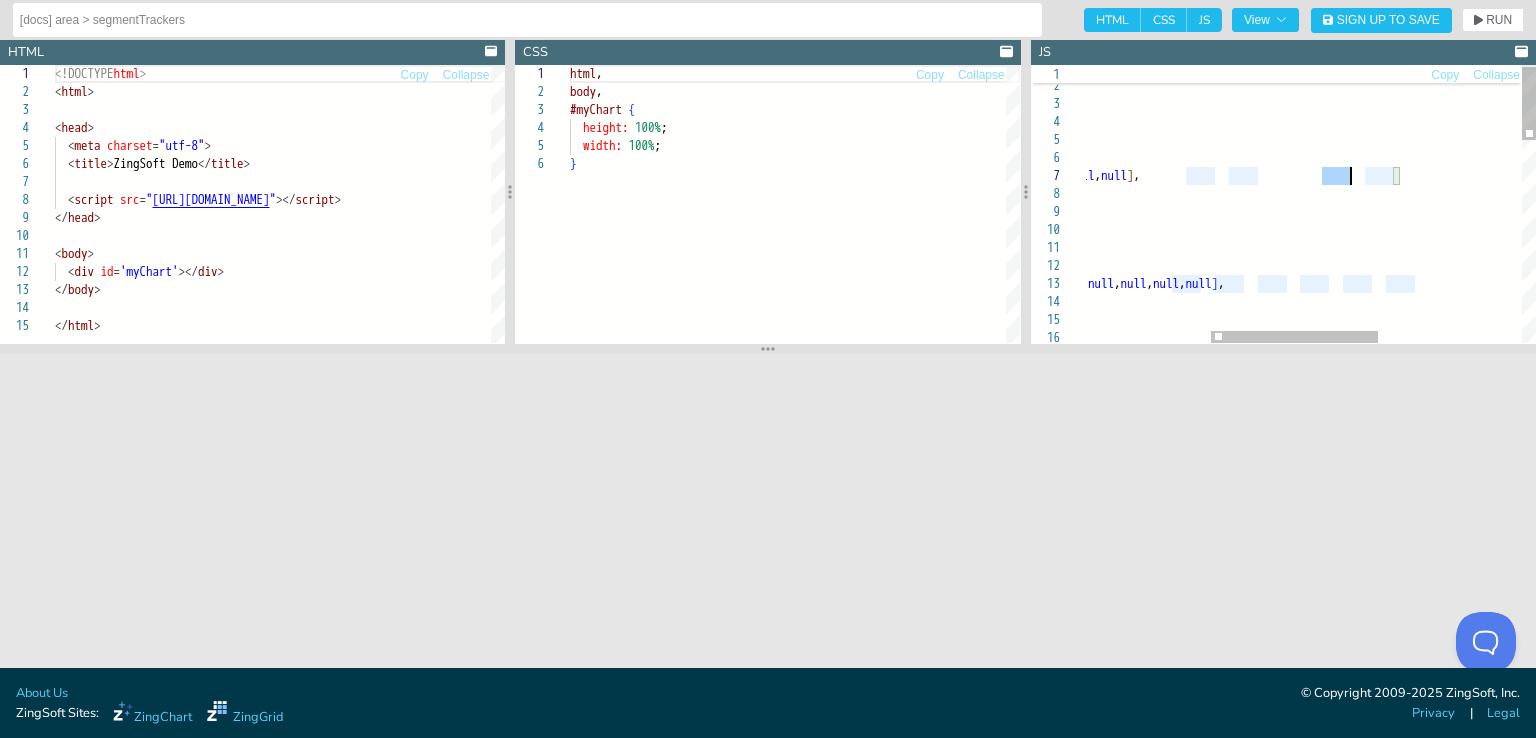 click on "values:  [ 1 ,  2 ,  3 ,  null ,  null ,  4 ,  5 ,  6 ,  7 ,  8 ,  null ,  null ,  9 ,  10 ,  null ,  null ] ,                                  itemsOverlap:  true ,                 maxItems:  82 ,   scaleX:  {              } ,   series:  [ {       values:  [ 20 ,  40 ,  25 ,  null ,  null ,  50 ,  15 ,  45 ,  33 ,  34 ,  null ,  null ,  null ,  null ,  null ,  null ] ,       stacked:  true      } ,      {    } ,     segmentTrackers:  false   plot:  {   type:  'area' , let  chartConfig =  {" at bounding box center [1335, 585] 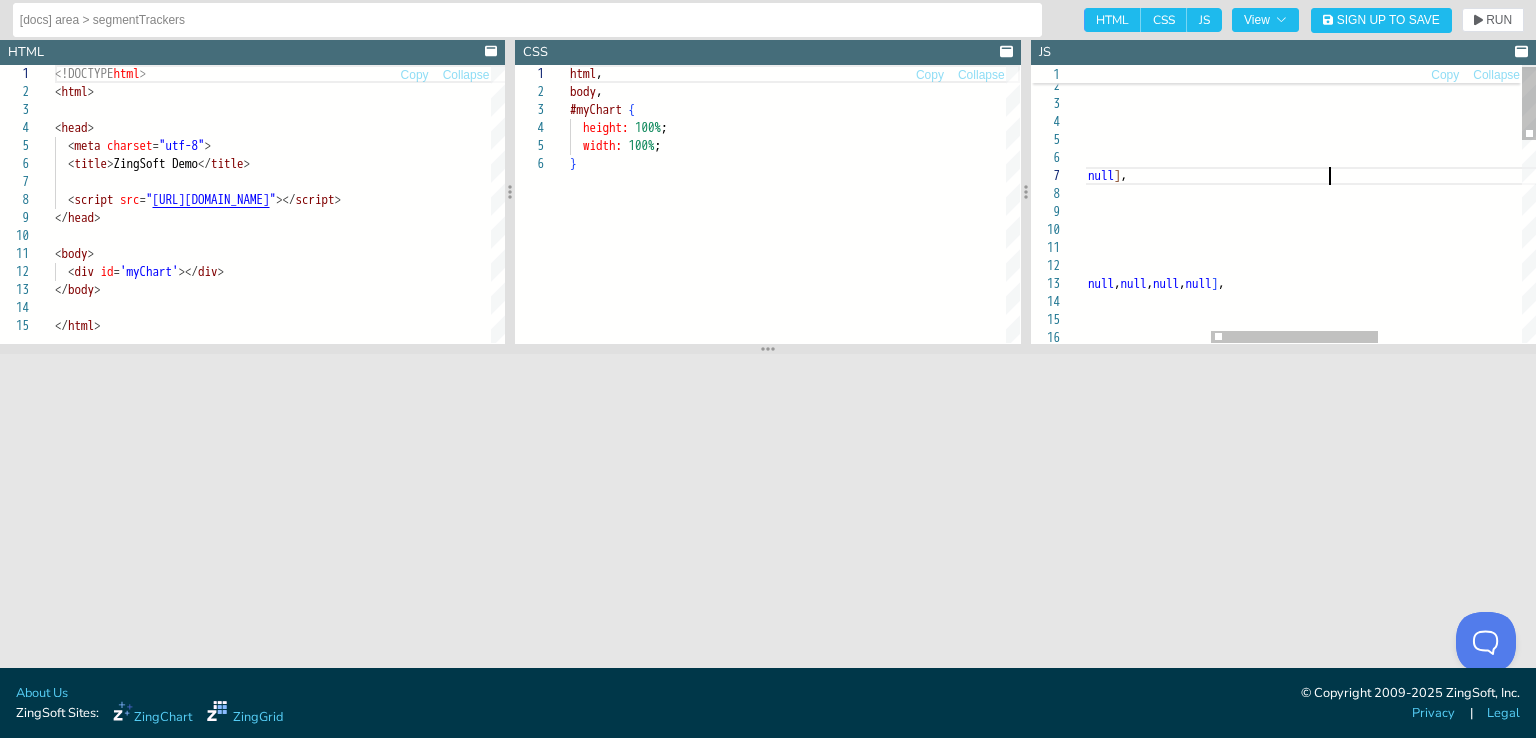 scroll, scrollTop: 108, scrollLeft: 584, axis: both 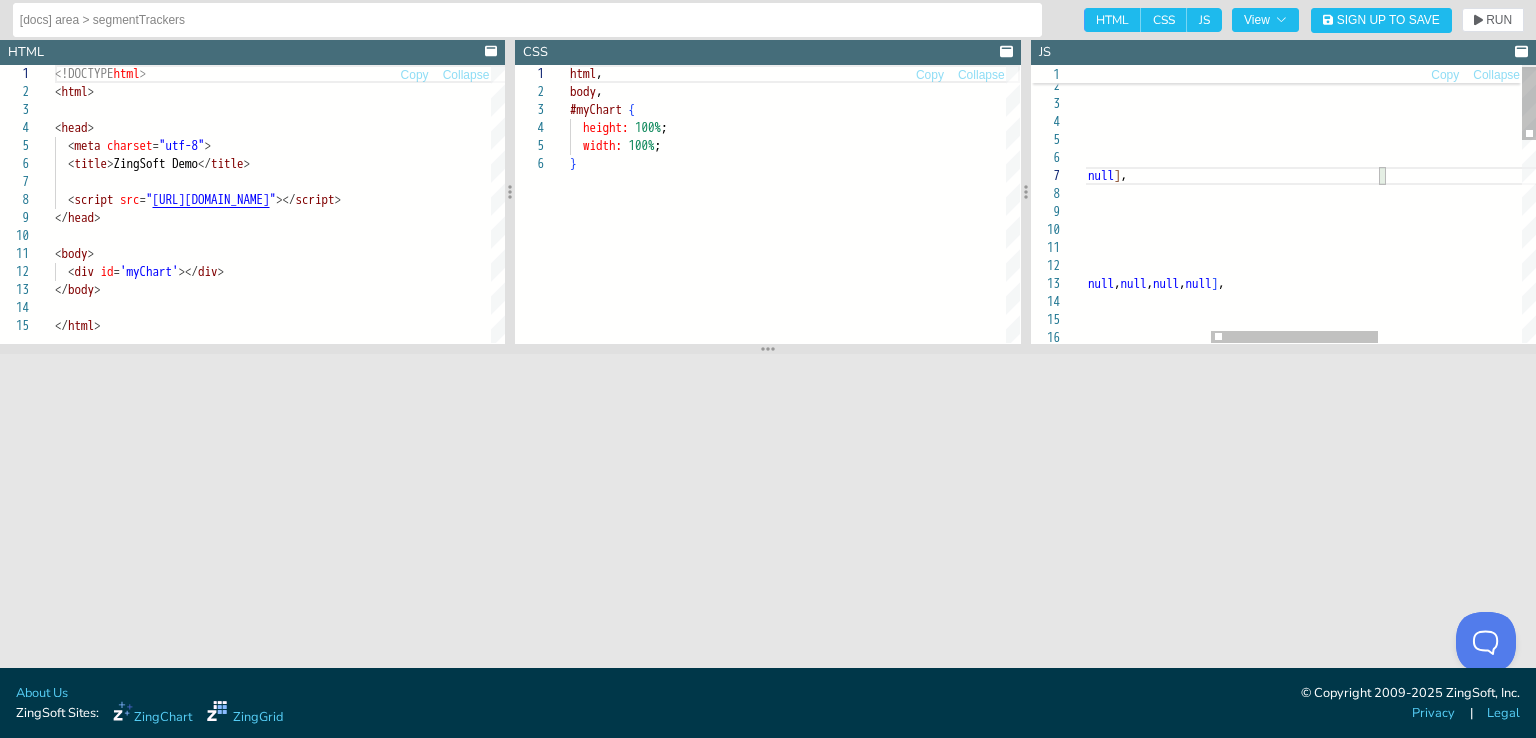 click on "values:  [ 1 ,  2 ,  3 ,  null ,  null ,  4 ,  5 ,  6 ,  7 ,  8 ,  null ,  null ,  9 ,  10 ,  11 ,  null ] ,                                  itemsOverlap:  true ,                 maxItems:  82 ,   scaleX:  {              } ,   series:  [ {       values:  [ 20 ,  40 ,  25 ,  null ,  null ,  50 ,  15 ,  45 ,  33 ,  34 ,  null ,  null ,  null ,  null ,  null ,  null ] ,       stacked:  true      } ,      {    } ,     segmentTrackers:  false   plot:  {   type:  'area' , let  chartConfig =  {" at bounding box center (1335, 585) 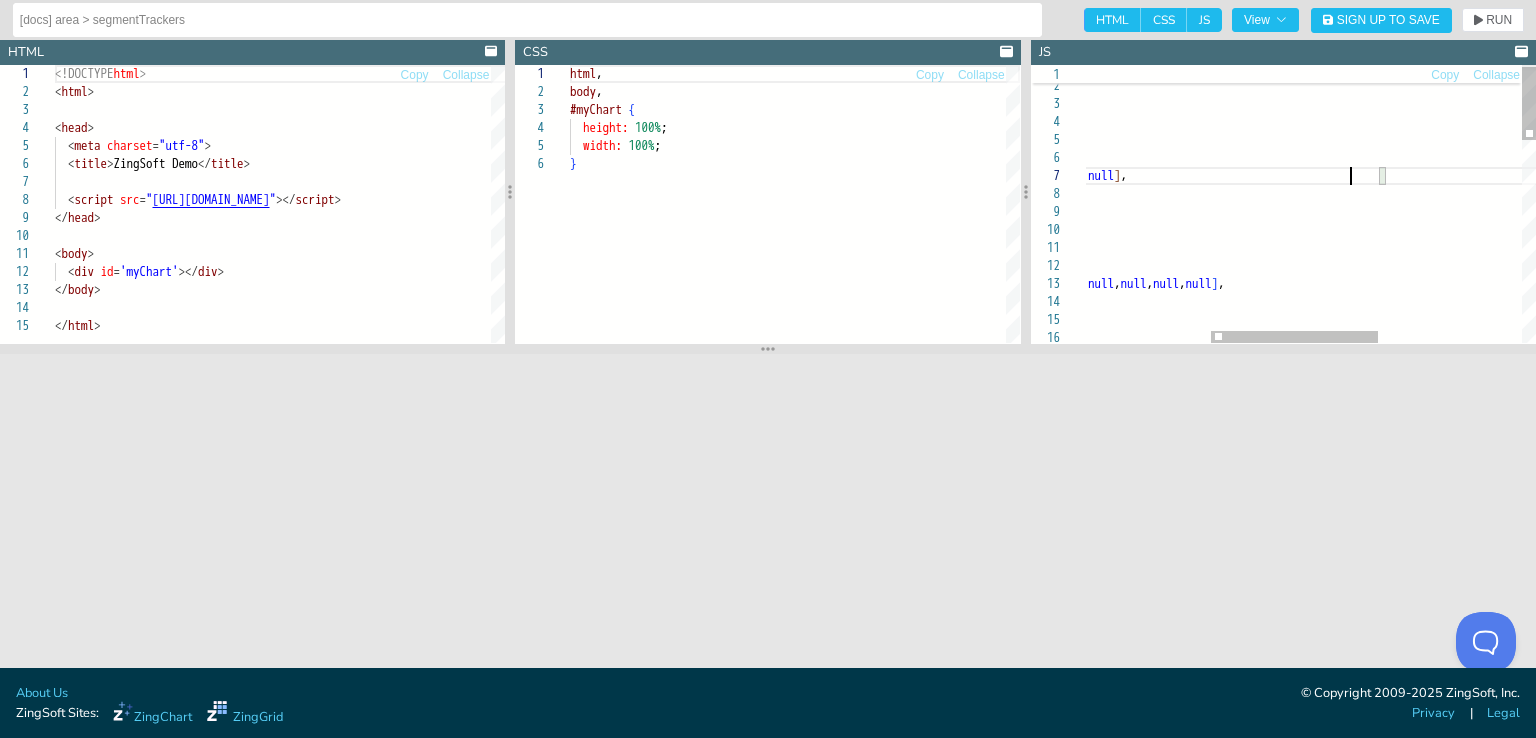 click on "values:  [ 1 ,  2 ,  3 ,  null ,  null ,  4 ,  5 ,  6 ,  7 ,  8 ,  null ,  null ,  9 ,  10 ,  11 ,  null ] ,                                  itemsOverlap:  true ,                 maxItems:  82 ,   scaleX:  {              } ,   series:  [ {       values:  [ 20 ,  40 ,  25 ,  null ,  null ,  50 ,  15 ,  45 ,  33 ,  34 ,  null ,  null ,  null ,  null ,  null ,  null ] ,       stacked:  true      } ,      {    } ,     segmentTrackers:  false   plot:  {   type:  'area' , let  chartConfig =  {" at bounding box center (1335, 585) 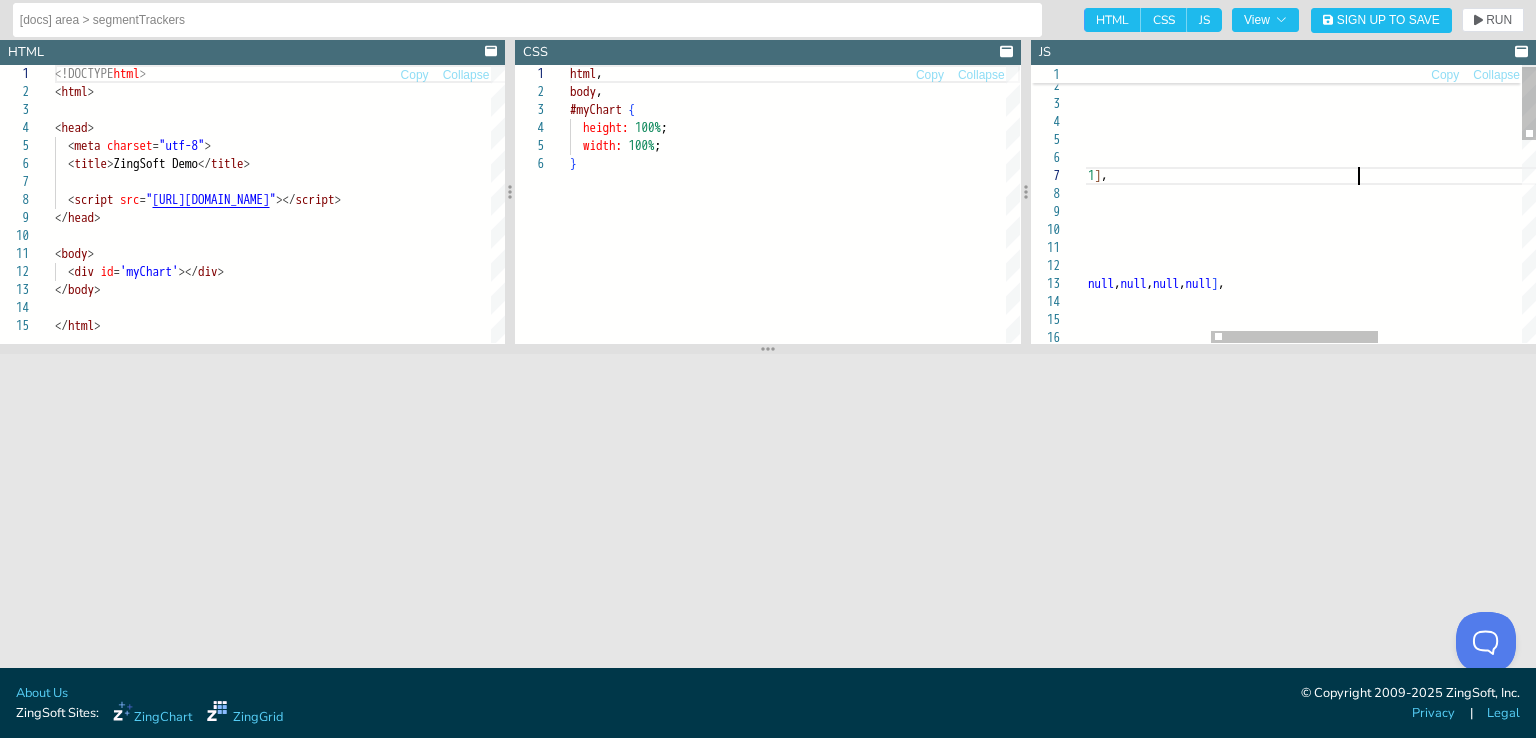 scroll, scrollTop: 108, scrollLeft: 614, axis: both 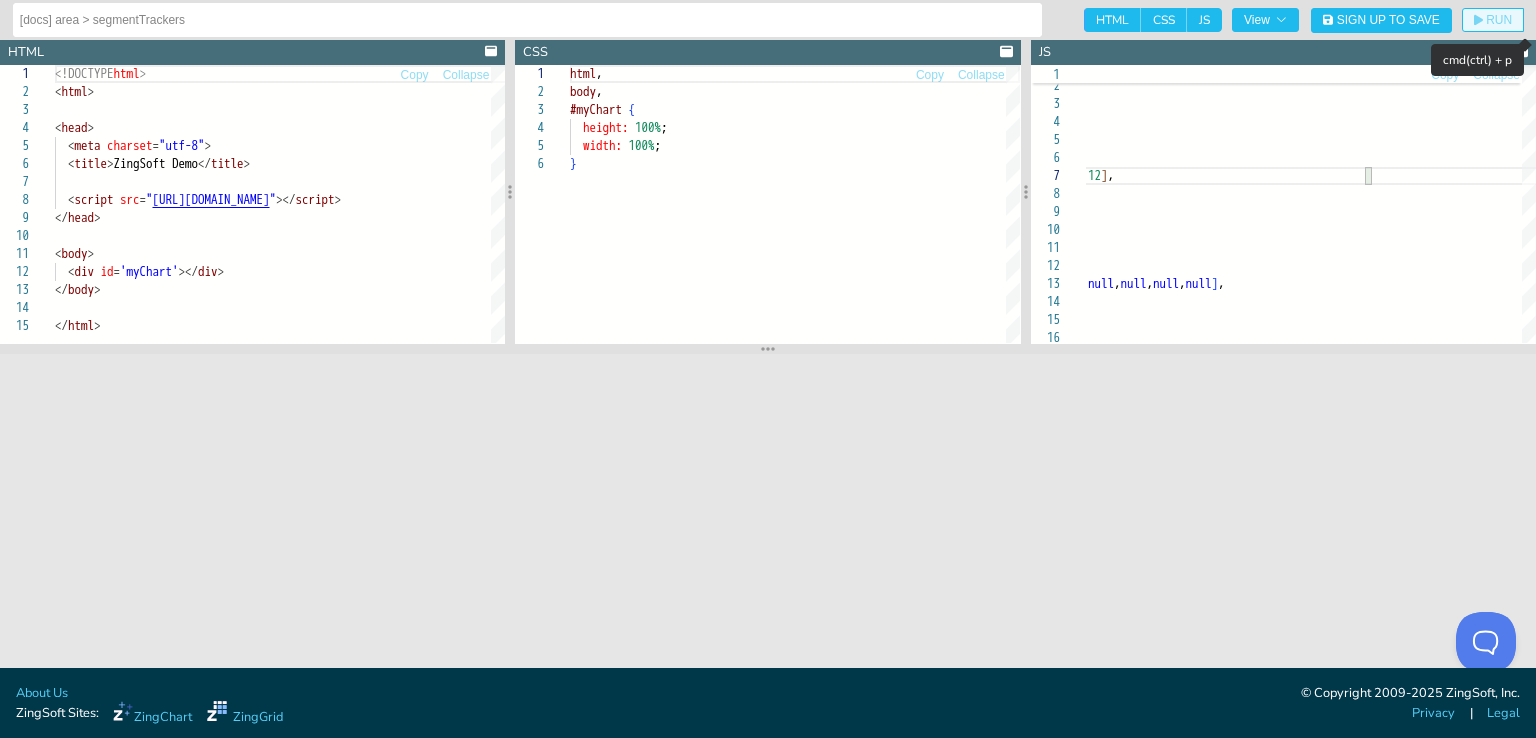click on "RUN" 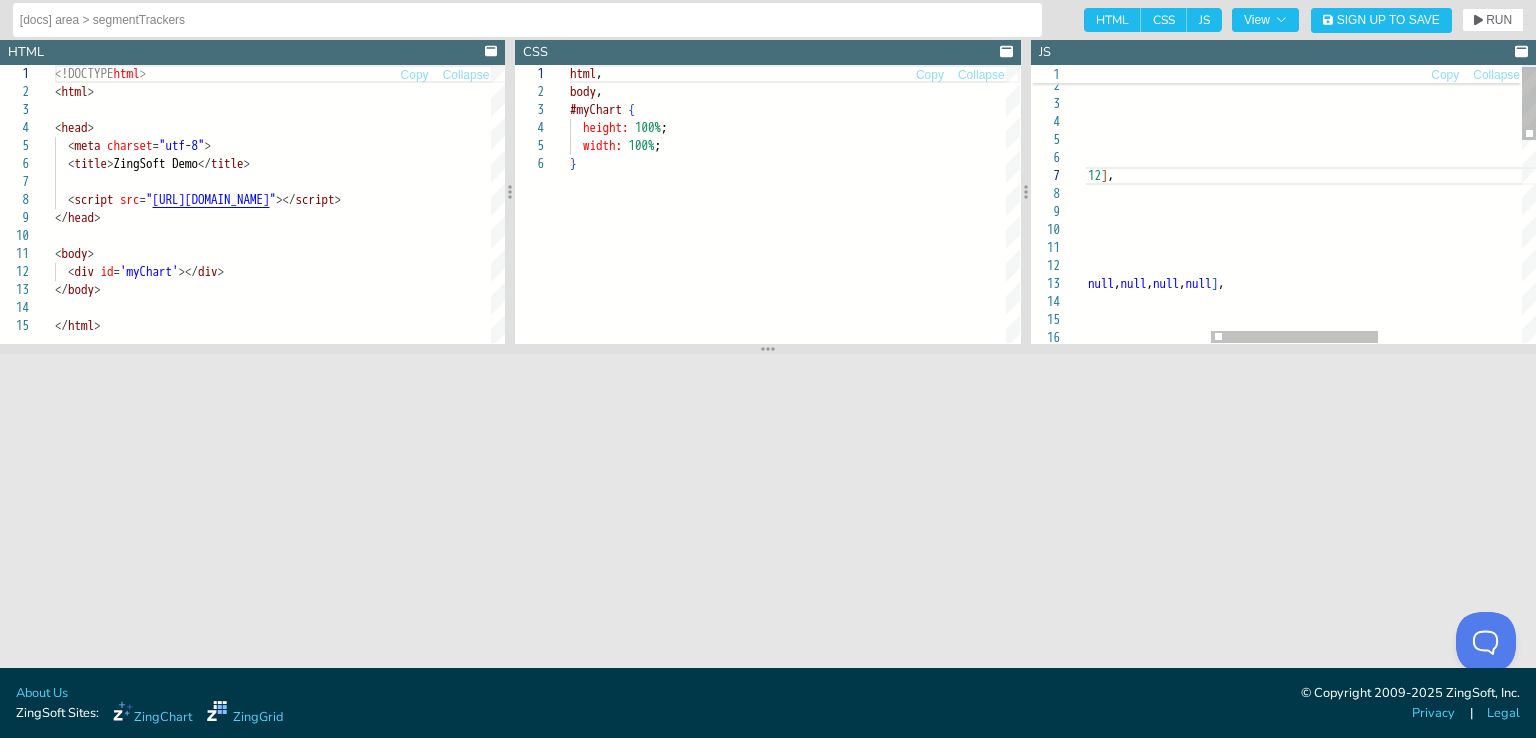 click on "values:  [ 1 ,  2 ,  3 ,  null ,  null ,  4 ,  5 ,  6 ,  7 ,  8 ,  null ,  null ,  9 ,  10 ,  11 ,  12 ] ,                                  itemsOverlap:  true ,                 maxItems:  82 ,   scaleX:  {              } ,   series:  [ {       values:  [ 20 ,  40 ,  25 ,  null ,  null ,  50 ,  15 ,  45 ,  33 ,  34 ,  null ,  null ,  null ,  null ,  null ,  null ] ,       stacked:  true      } ,      {    } ,     segmentTrackers:  false   plot:  {   type:  'area' , let  chartConfig =  {" at bounding box center [1335, 585] 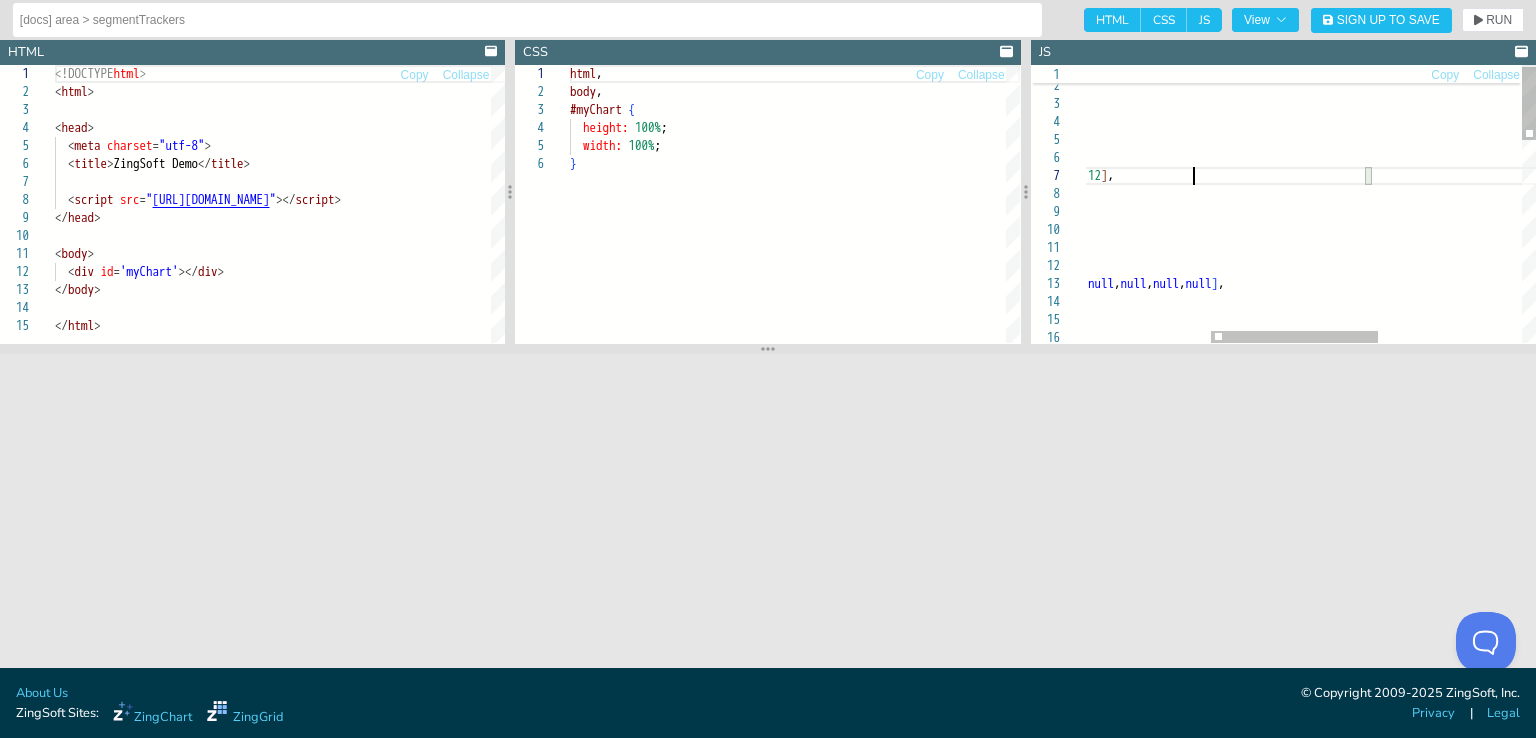 click on "values:  [ 1 ,  2 ,  3 ,  null ,  null ,  4 ,  5 ,  6 ,  7 ,  8 ,  null ,  null ,  9 ,  10 ,  11 ,  12 ] ,                                  itemsOverlap:  true ,                 maxItems:  82 ,   scaleX:  {              } ,   series:  [ {       values:  [ 20 ,  40 ,  25 ,  null ,  null ,  50 ,  15 ,  45 ,  33 ,  34 ,  null ,  null ,  null ,  null ,  null ,  null ] ,       stacked:  true      } ,      {    } ,     segmentTrackers:  false   plot:  {   type:  'area' , let  chartConfig =  {" at bounding box center [1335, 585] 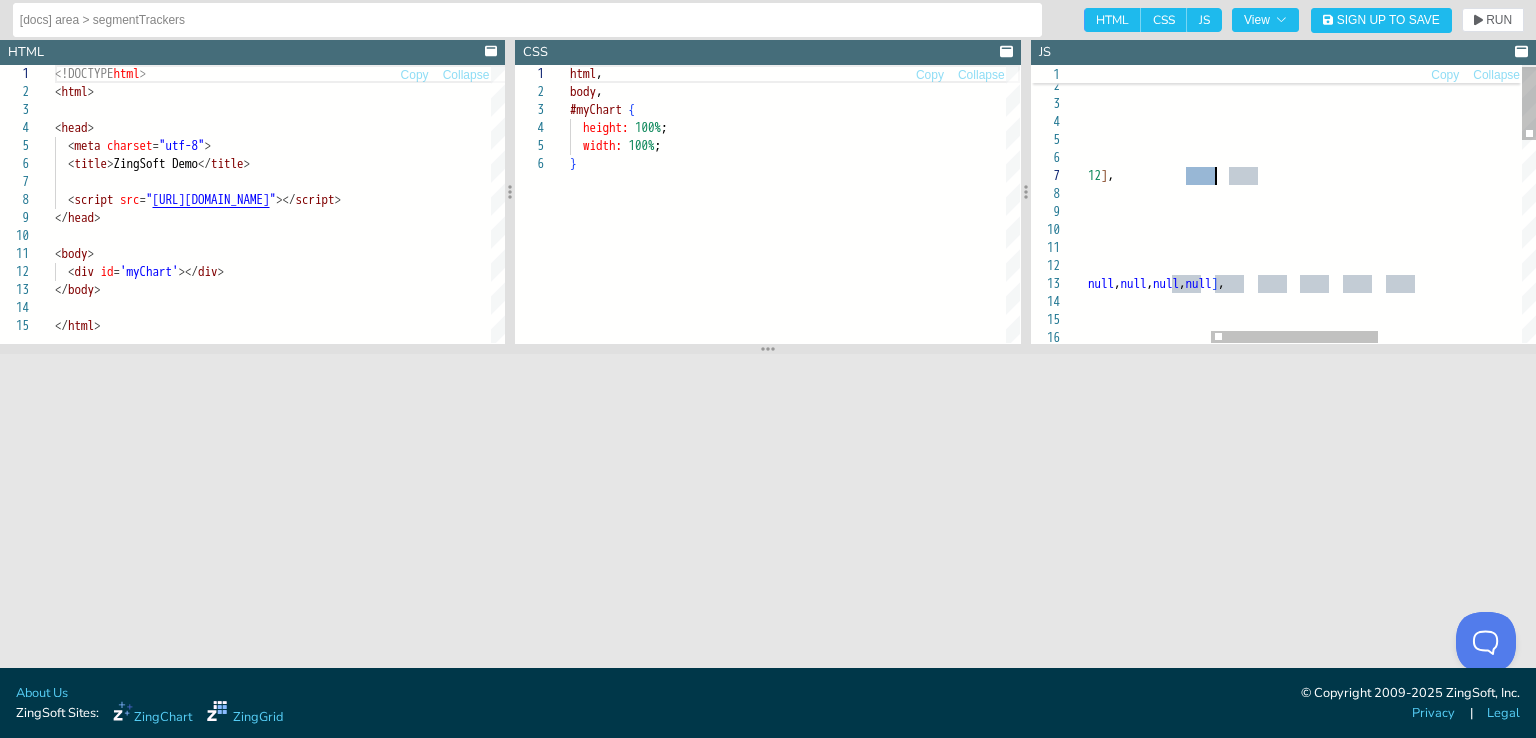 scroll, scrollTop: 108, scrollLeft: 606, axis: both 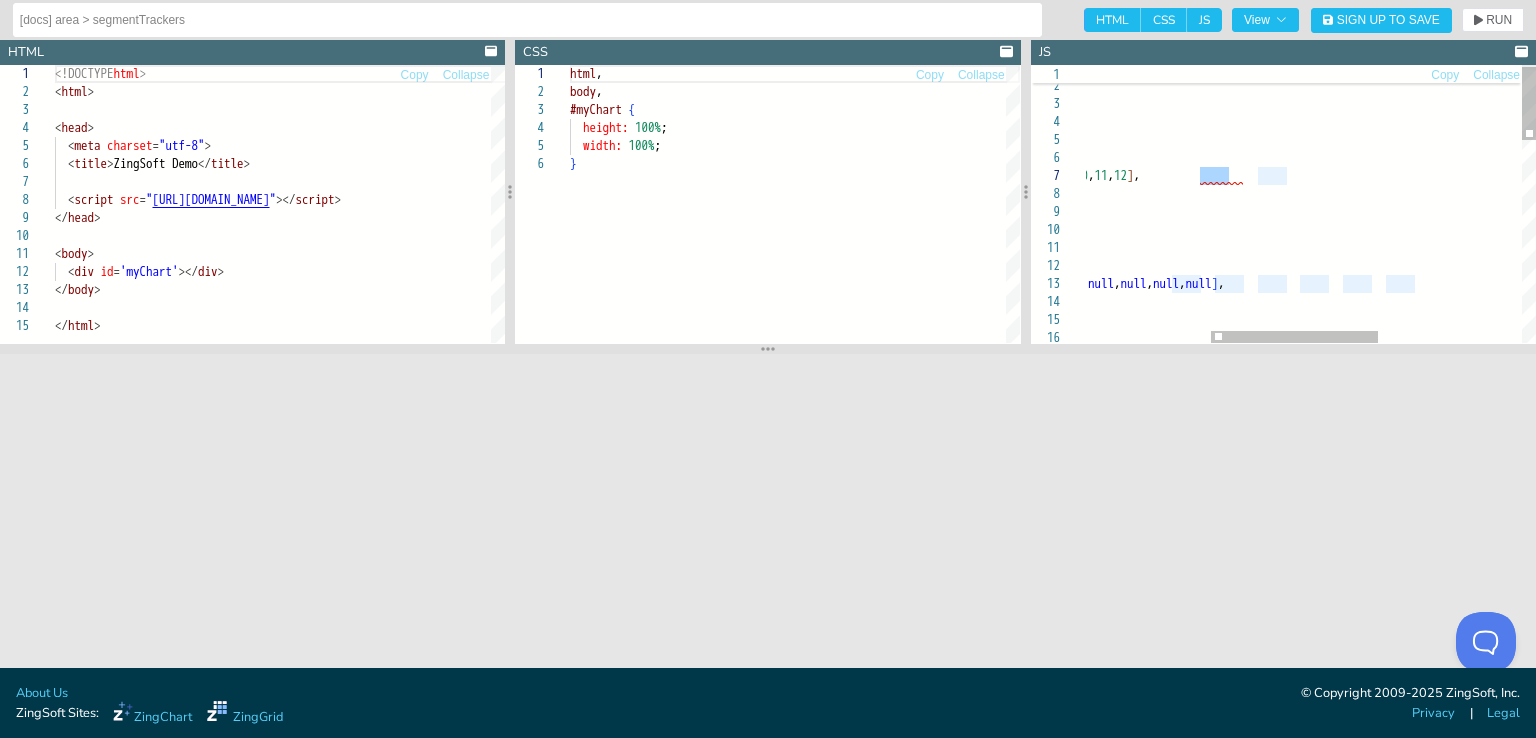click on "values:  [ 1 ,  2 ,  3 ,  null ,  null ,  4 ,  5 ,  6 ,  7 ,  8 ,  "" null "" ,  null ,  9 ,  10 ,  11 ,  12 ] ,                                  itemsOverlap:  true ,                 maxItems:  82 ,   scaleX:  {              } ,   series:  [ {       values:  [ 20 ,  40 ,  25 ,  null ,  null ,  50 ,  15 ,  45 ,  33 ,  34 ,  null ,  null ,  null ,  null ,  null ,  null ] ,       stacked:  true      } ,      {    } ,     segmentTrackers:  false   plot:  {   type:  'area' , let  chartConfig =  {" at bounding box center (1335, 585) 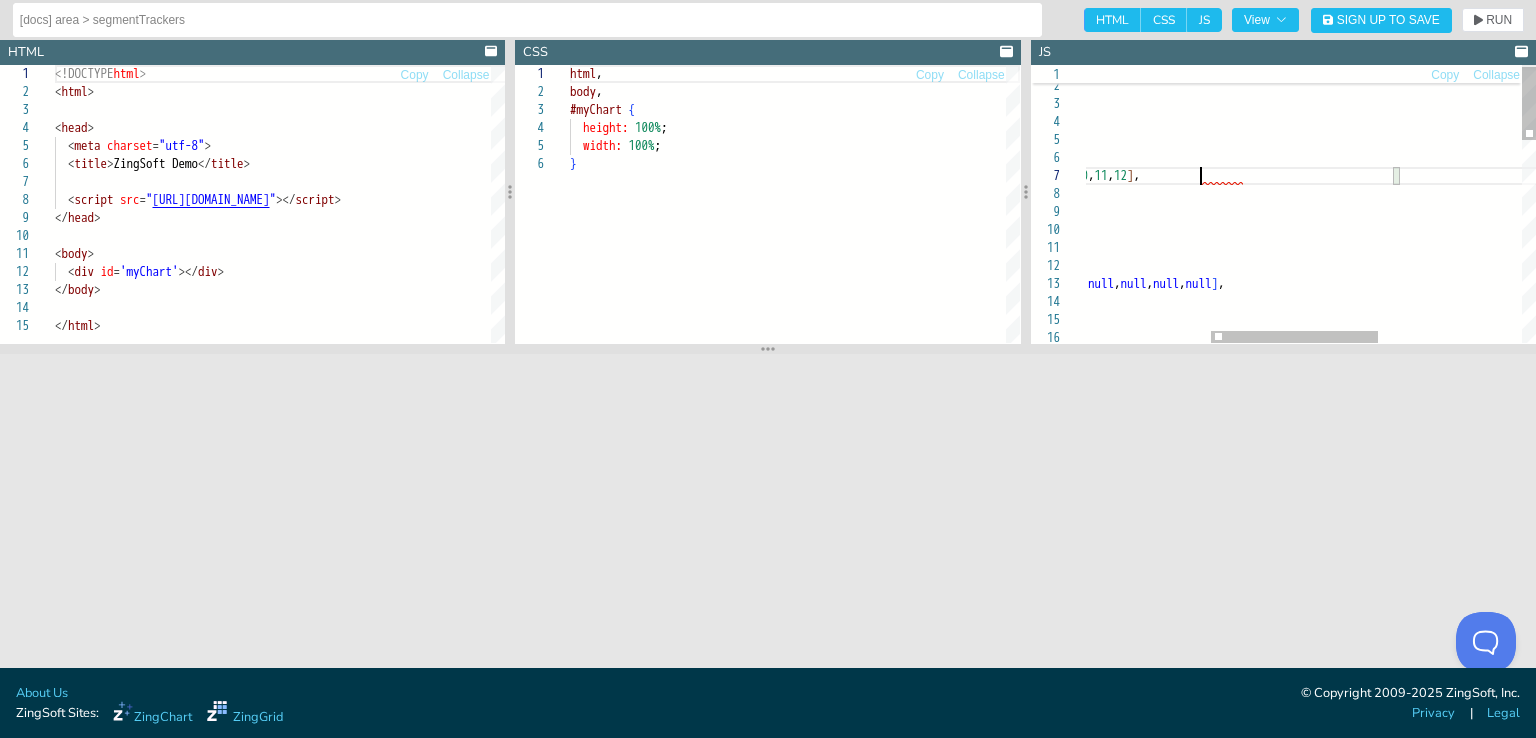 click on "values:  [ 1 ,  2 ,  3 ,  null ,  null ,  4 ,  5 ,  6 ,  7 ,  8 ,  "" null "" ,  null ,  9 ,  10 ,  11 ,  12 ] ,                                  itemsOverlap:  true ,                 maxItems:  82 ,   scaleX:  {              } ,   series:  [ {       values:  [ 20 ,  40 ,  25 ,  null ,  null ,  50 ,  15 ,  45 ,  33 ,  34 ,  null ,  null ,  null ,  null ,  null ,  null ] ,       stacked:  true      } ,      {    } ,     segmentTrackers:  false   plot:  {   type:  'area' , let  chartConfig =  {" at bounding box center [1335, 585] 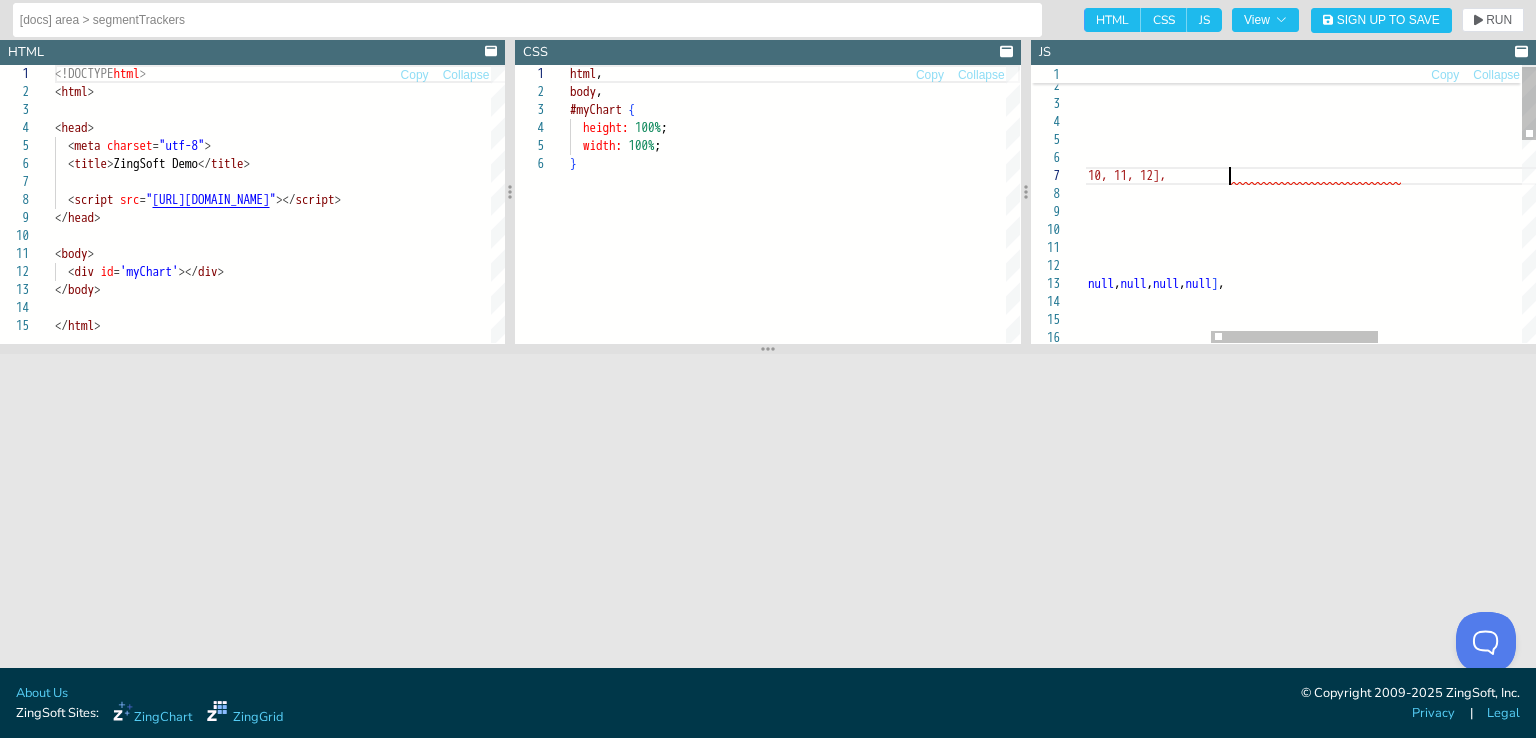 click on "values:  [ 1 ,  2 ,  3 ,  null ,  null ,  4 ,  5 ,  6 ,  7 ,  8 ,  "null"", null, 9, 10, 11, 12],                                  itemsOverlap:  true ,                 maxItems:  82 ,   scaleX:  {              } ,   series:  [ {       values:  [ 20 ,  40 ,  25 ,  null ,  null ,  50 ,  15 ,  45 ,  33 ,  34 ,  null ,  null ,  null ,  null ,  null ,  null ] ,       stacked:  true      } ,      {    } ,     segmentTrackers:  false   plot:  {   type:  'area' , let  chartConfig =  {" at bounding box center (1335, 585) 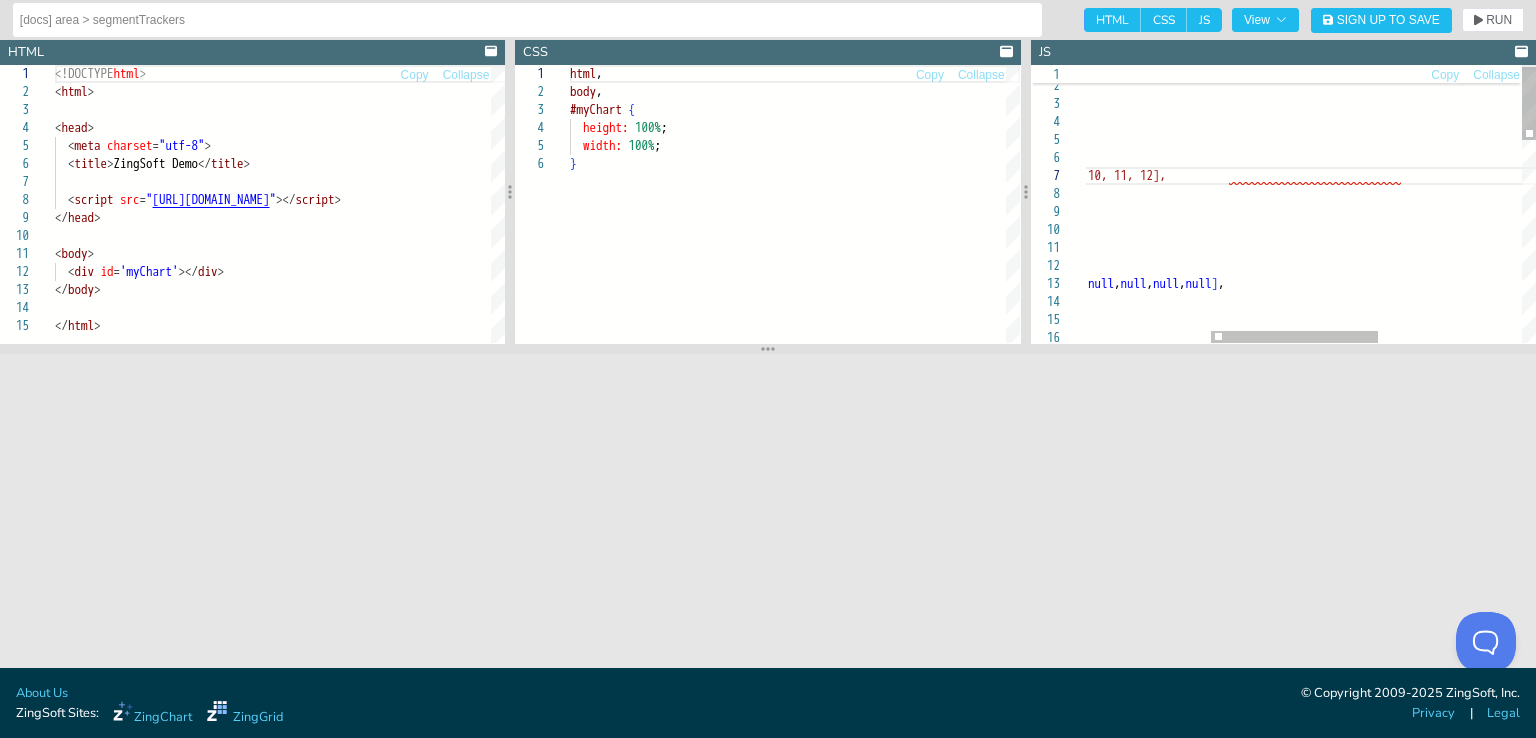 click on "values:  [ 1 ,  2 ,  3 ,  null ,  null ,  4 ,  5 ,  6 ,  7 ,  8 ,  "null"", null, 9, 10, 11, 12],                                  itemsOverlap:  true ,                 maxItems:  82 ,   scaleX:  {              } ,   series:  [ {       values:  [ 20 ,  40 ,  25 ,  null ,  null ,  50 ,  15 ,  45 ,  33 ,  34 ,  null ,  null ,  null ,  null ,  null ,  null ] ,       stacked:  true      } ,      {    } ,     segmentTrackers:  false   plot:  {   type:  'area' , let  chartConfig =  {" at bounding box center (1335, 585) 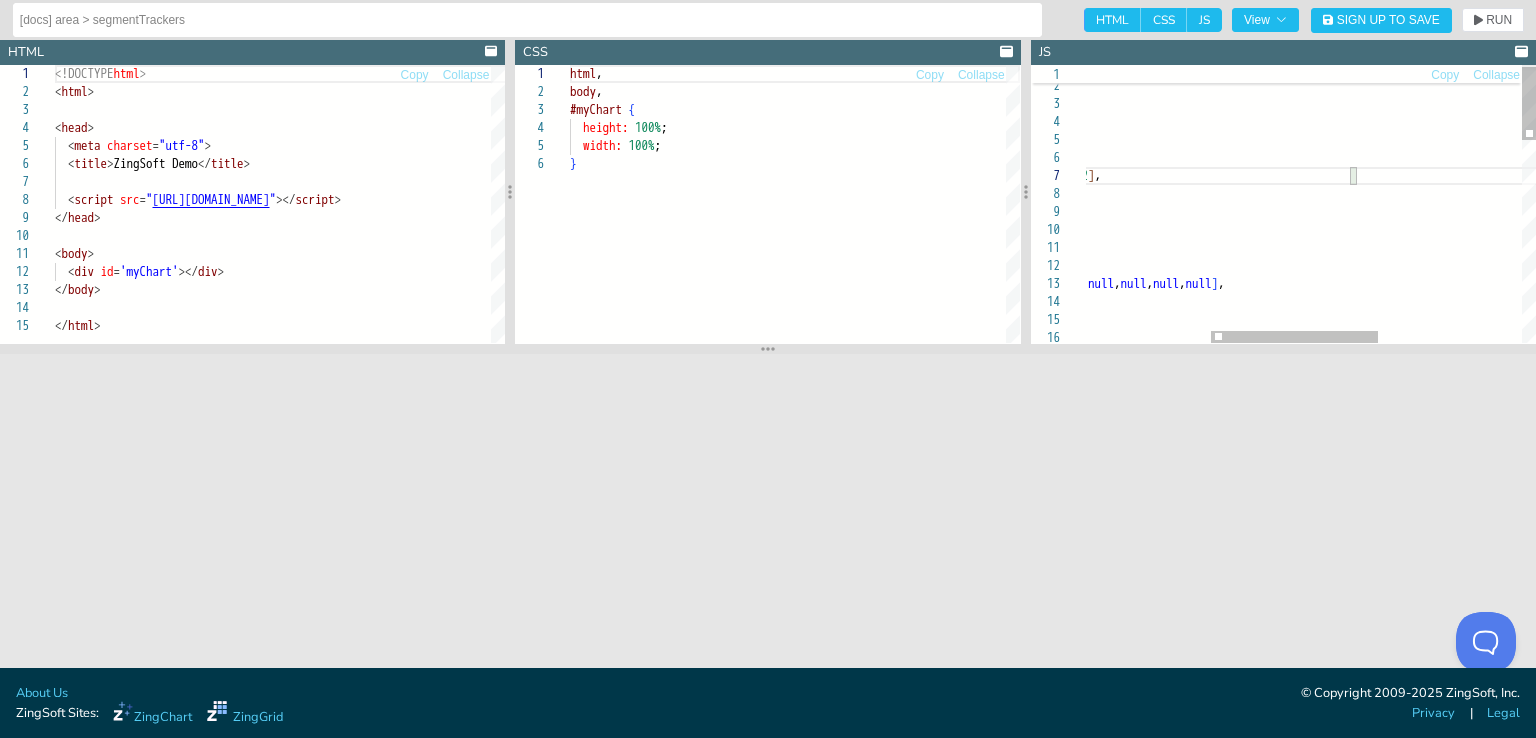 click on "values:  [ 1 ,  2 ,  3 ,  null ,  null ,  4 ,  5 ,  6 ,  7 ,  8 ,  "" ,  null ,  9 ,  10 ,  11 ,  12 ] ,                                  itemsOverlap:  true ,                 maxItems:  82 ,   scaleX:  {              } ,   series:  [ {       values:  [ 20 ,  40 ,  25 ,  null ,  null ,  50 ,  15 ,  45 ,  33 ,  34 ,  null ,  null ,  null ,  null ,  null ,  null ] ,       stacked:  true      } ,      {    } ,     segmentTrackers:  false   plot:  {   type:  'area' , let  chartConfig =  {" at bounding box center [1335, 585] 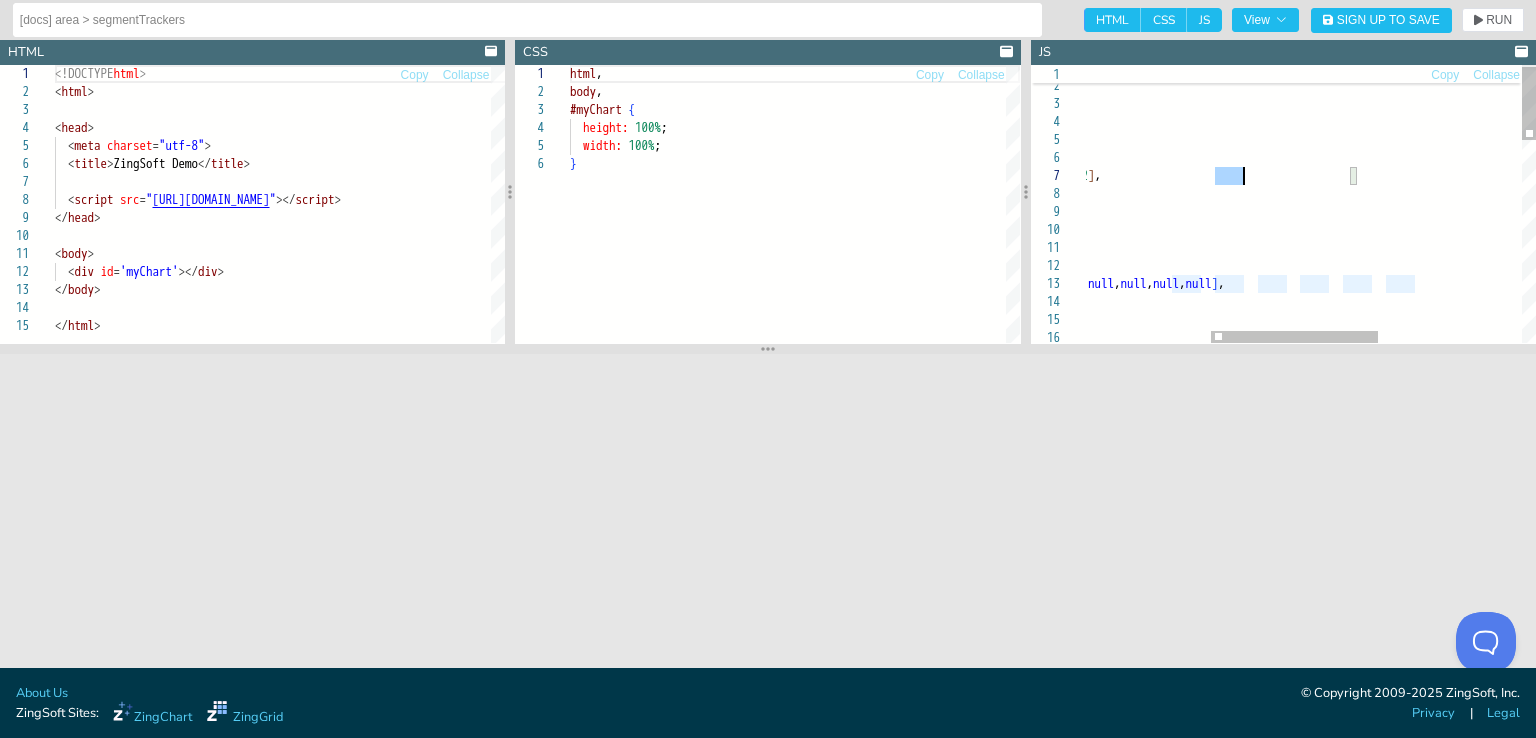 click on "values:  [ 1 ,  2 ,  3 ,  null ,  null ,  4 ,  5 ,  6 ,  7 ,  8 ,  "" ,  null ,  9 ,  10 ,  11 ,  12 ] ,                                  itemsOverlap:  true ,                 maxItems:  82 ,   scaleX:  {              } ,   series:  [ {       values:  [ 20 ,  40 ,  25 ,  null ,  null ,  50 ,  15 ,  45 ,  33 ,  34 ,  null ,  null ,  null ,  null ,  null ,  null ] ,       stacked:  true      } ,      {    } ,     segmentTrackers:  false   plot:  {   type:  'area' , let  chartConfig =  {" at bounding box center [1335, 585] 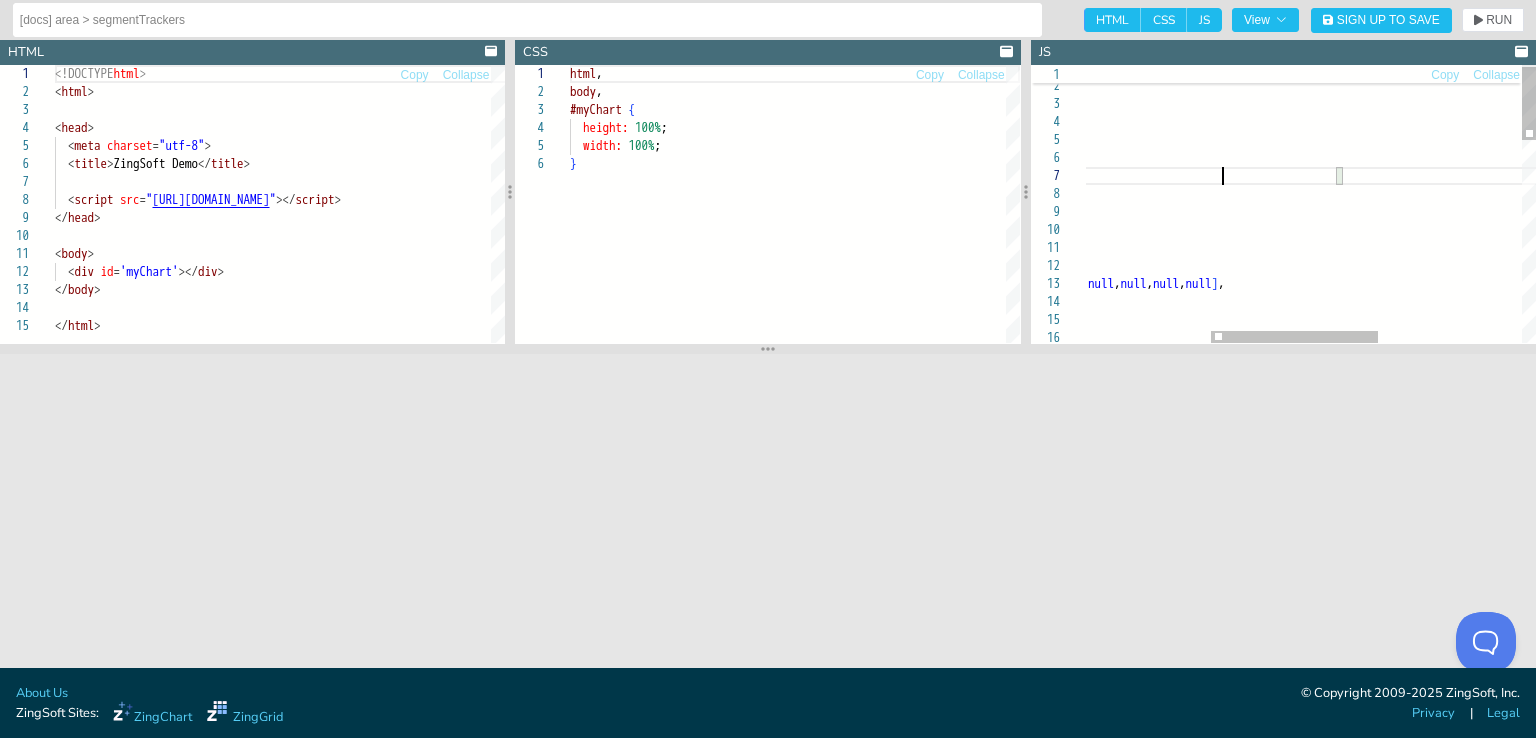 scroll, scrollTop: 108, scrollLeft: 478, axis: both 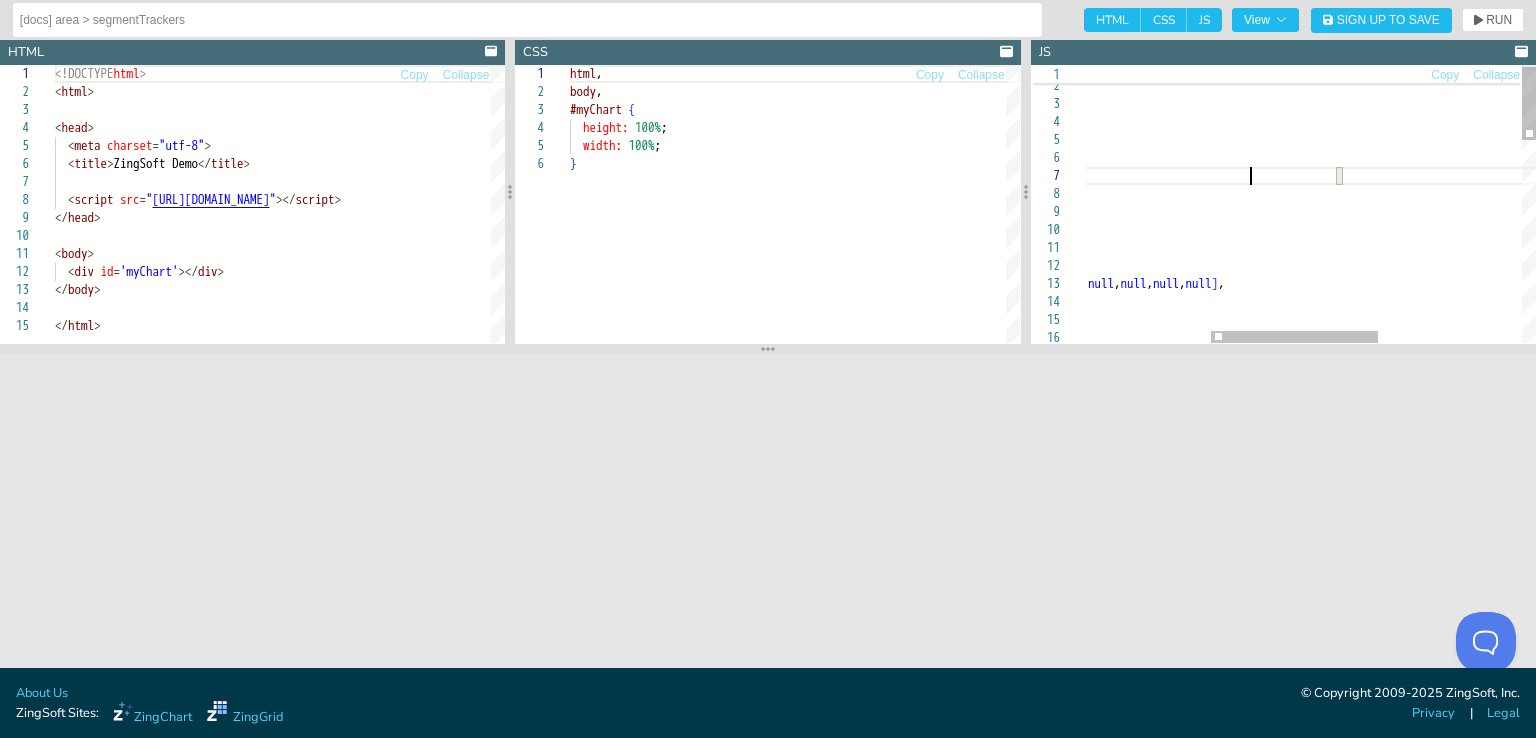 click on "values:  [ 1 ,  2 ,  3 ,  null ,  null ,  4 ,  5 ,  6 ,  7 ,  8 ,  "" ,  "" ,  9 ,  10 ,  11 ,  12 ] ,                                  itemsOverlap:  true ,                 maxItems:  82 ,   scaleX:  {              } ,   series:  [ {       values:  [ 20 ,  40 ,  25 ,  null ,  null ,  50 ,  15 ,  45 ,  33 ,  34 ,  null ,  null ,  null ,  null ,  null ,  null ] ,       stacked:  true      } ,      {    } ,     segmentTrackers:  false   plot:  {   type:  'area' , let  chartConfig =  {" at bounding box center (1335, 585) 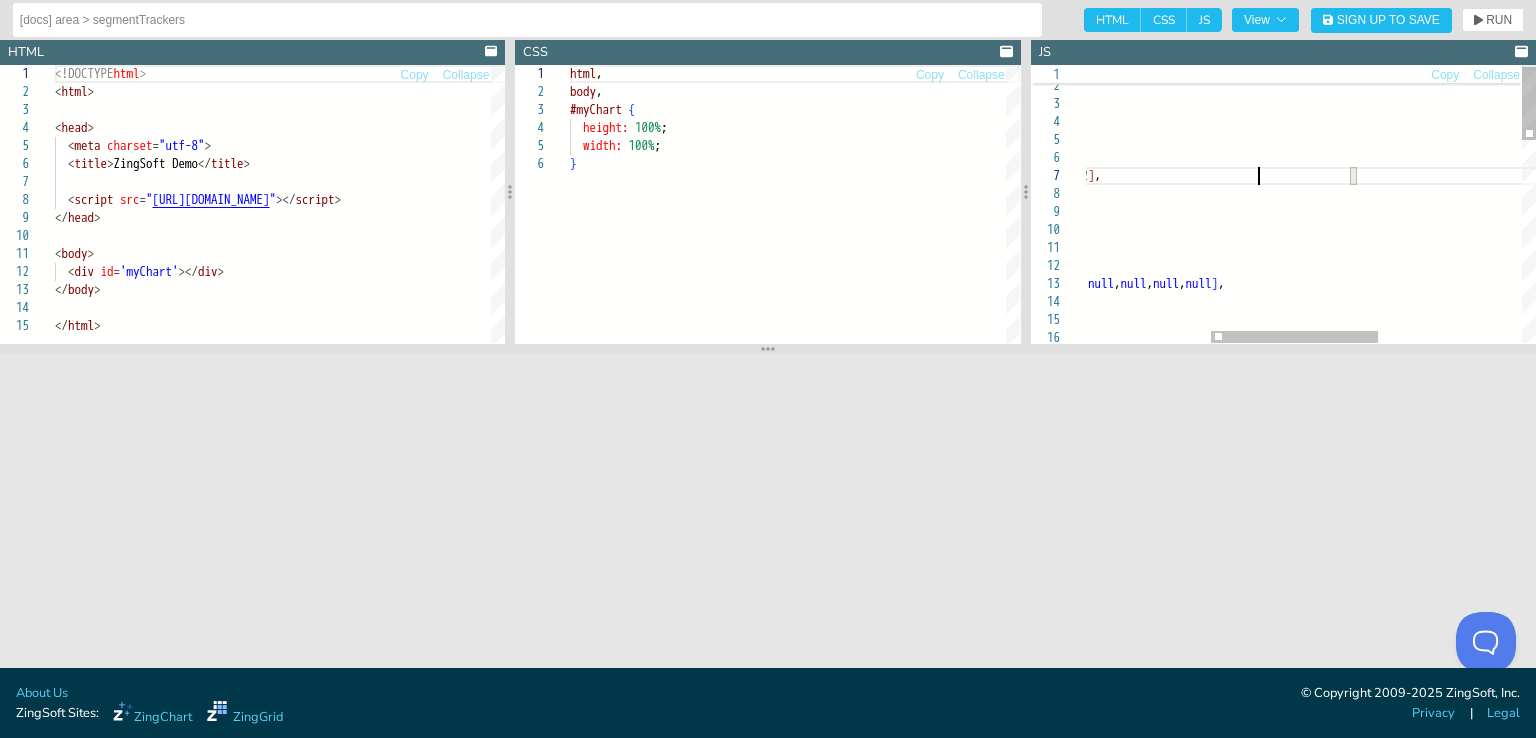 scroll, scrollTop: 108, scrollLeft: 514, axis: both 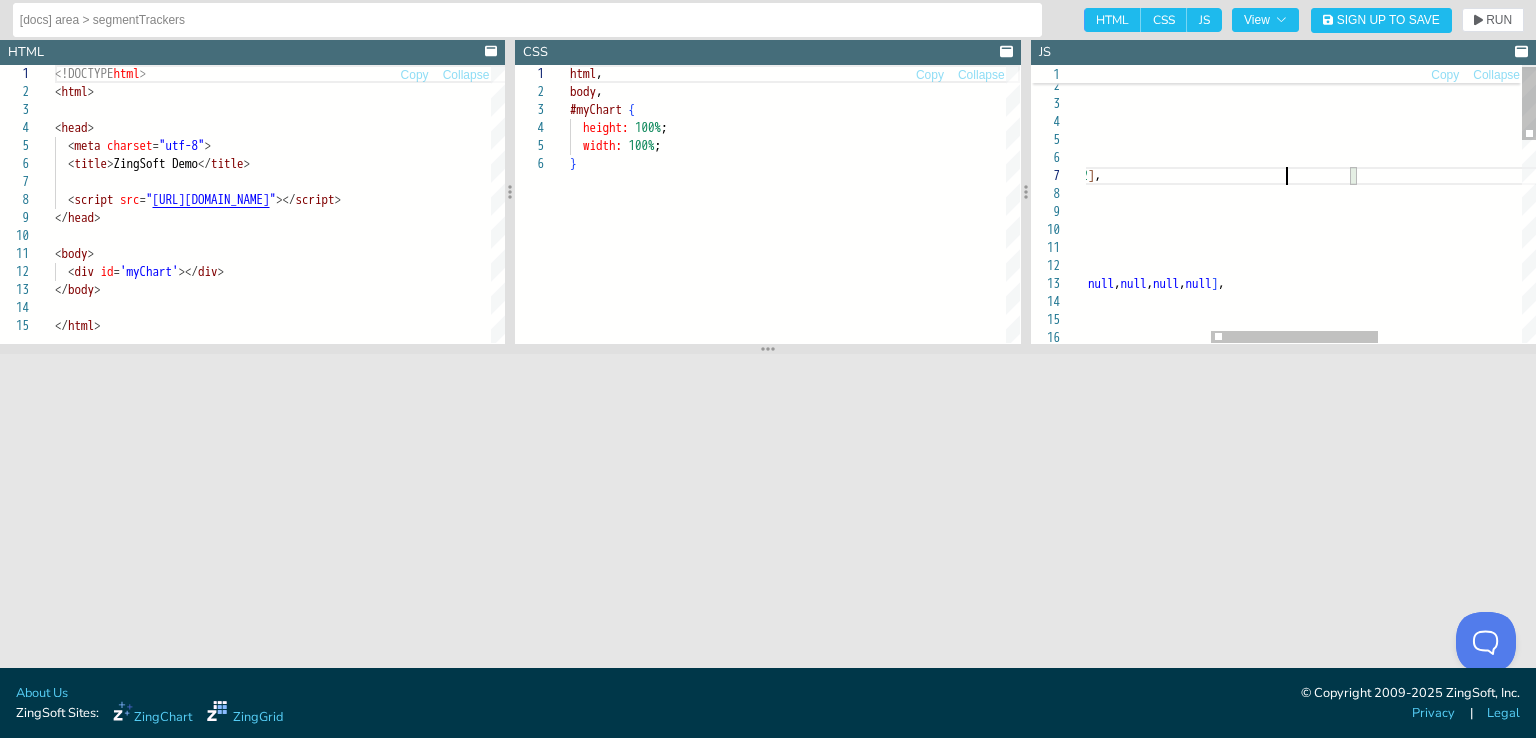 click on "values:  [ 1 ,  2 ,  3 ,  null ,  null ,  4 ,  5 ,  6 ,  7 ,  8 ,  "" ,  "" ,  "9" ,  10 ,  11 ,  12 ] ,                                  itemsOverlap:  true ,                 maxItems:  82 ,   scaleX:  {              } ,   series:  [ {       values:  [ 20 ,  40 ,  25 ,  null ,  null ,  50 ,  15 ,  45 ,  33 ,  34 ,  null ,  null ,  null ,  null ,  null ,  null ] ,       stacked:  true      } ,      {    } ,     segmentTrackers:  false   plot:  {   type:  'area' , let  chartConfig =  {" at bounding box center (1335, 585) 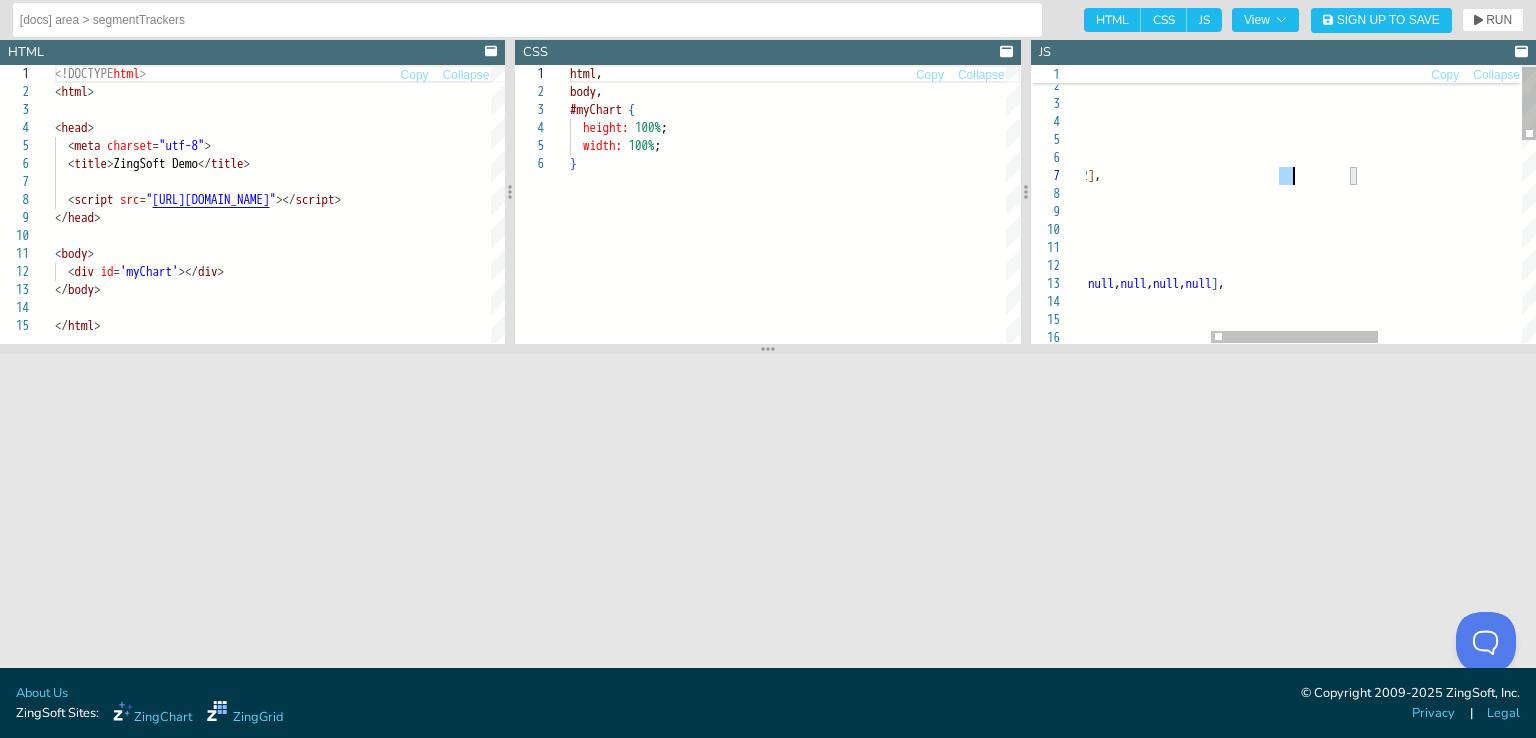 click on "values:  [ 1 ,  2 ,  3 ,  null ,  null ,  4 ,  5 ,  6 ,  7 ,  8 ,  "" ,  "" ,  "9" ,  10 ,  11 ,  12 ] ,                                  itemsOverlap:  true ,                 maxItems:  82 ,   scaleX:  {              } ,   series:  [ {       values:  [ 20 ,  40 ,  25 ,  null ,  null ,  50 ,  15 ,  45 ,  33 ,  34 ,  null ,  null ,  null ,  null ,  null ,  null ] ,       stacked:  true      } ,      {    } ,     segmentTrackers:  false   plot:  {   type:  'area' , let  chartConfig =  {" at bounding box center [1335, 585] 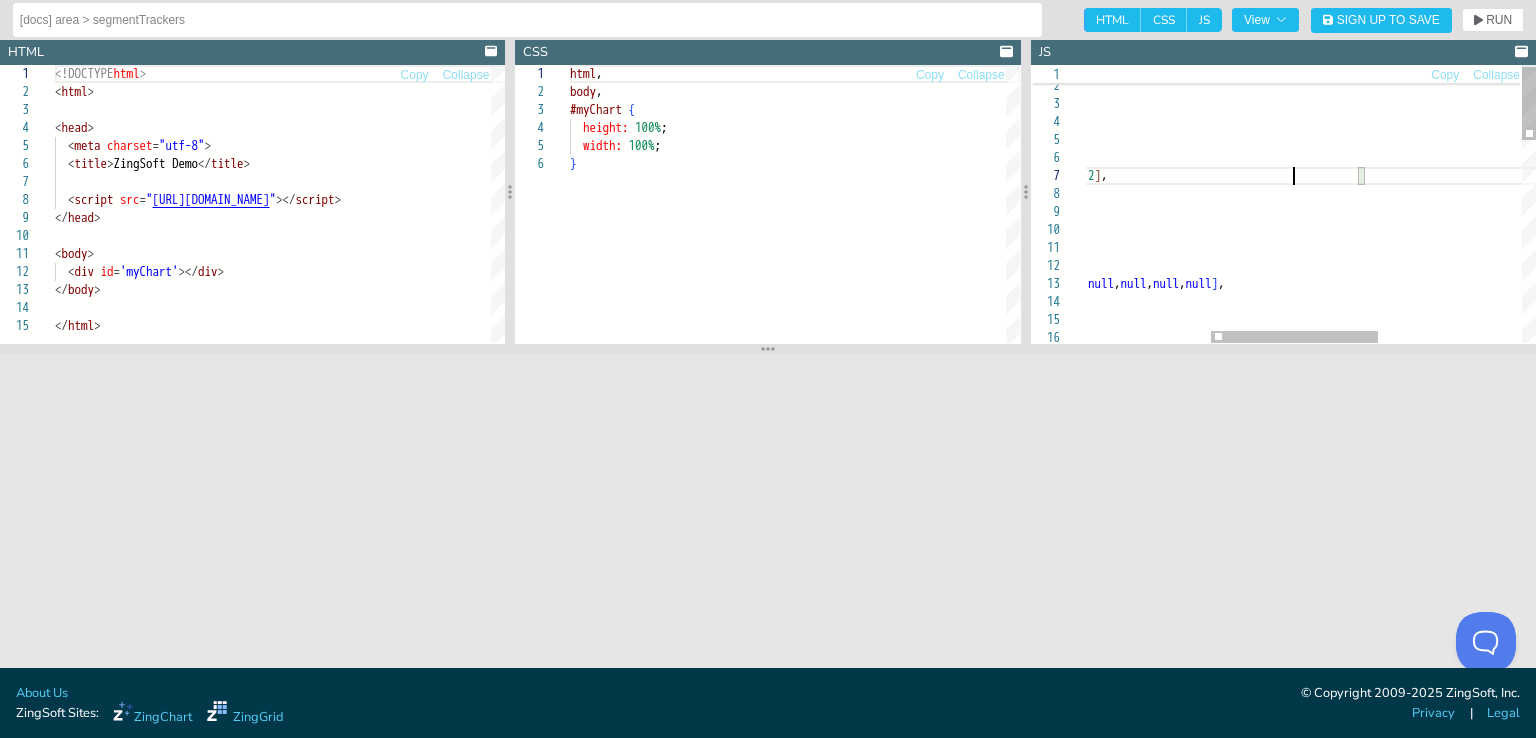 scroll, scrollTop: 108, scrollLeft: 548, axis: both 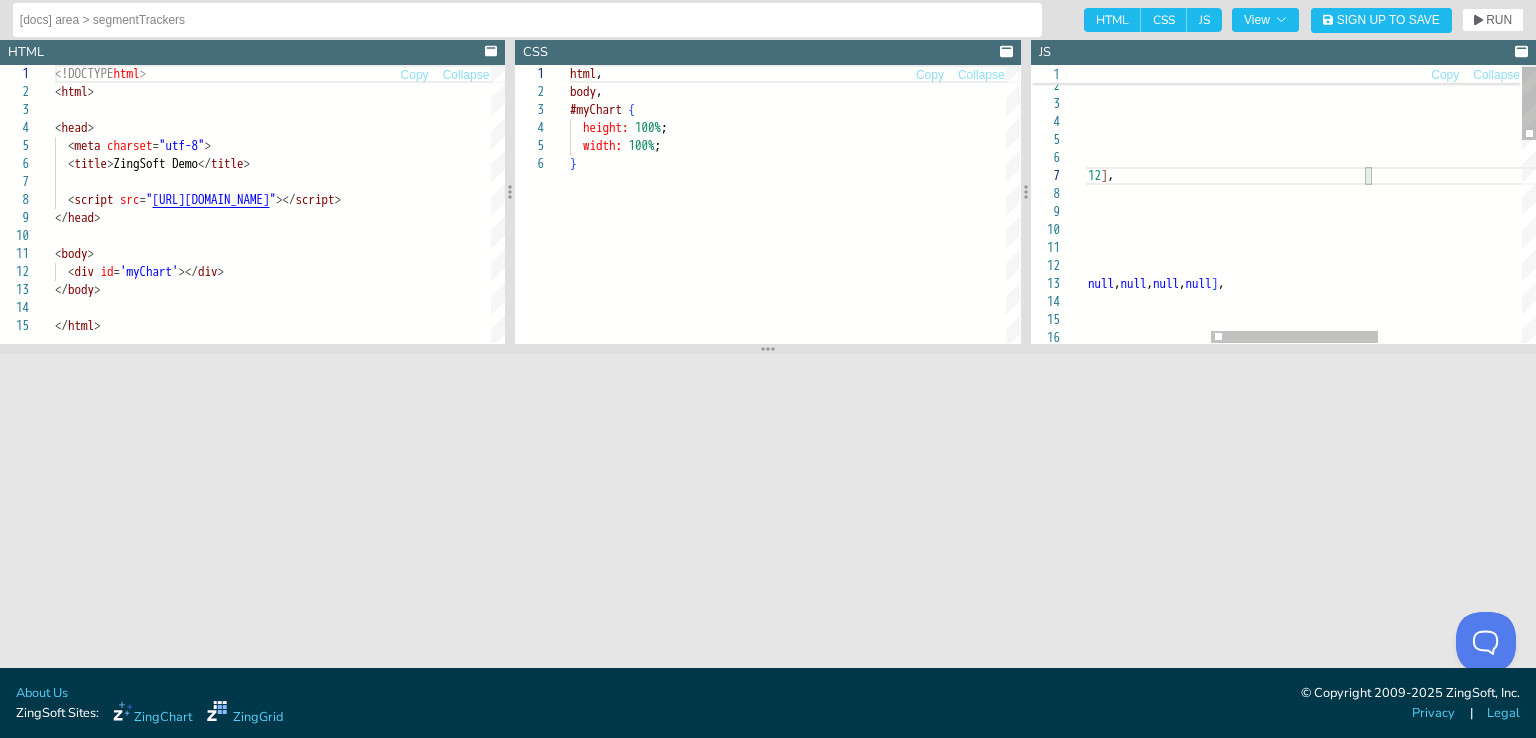 click on "values:  [ 1 ,  2 ,  3 ,  null ,  null ,  4 ,  5 ,  6 ,  7 ,  8 ,  "" ,  "" ,  "9" ,  "10" ,  11 ,  12 ] ,                                  itemsOverlap:  true ,                 maxItems:  82 ,   scaleX:  {              } ,   series:  [ {       values:  [ 20 ,  40 ,  25 ,  null ,  null ,  50 ,  15 ,  45 ,  33 ,  34 ,  null ,  null ,  null ,  null ,  null ,  null ] ,       stacked:  true      } ,      {    } ,     segmentTrackers:  false   plot:  {   type:  'area' , let  chartConfig =  {" at bounding box center (1335, 585) 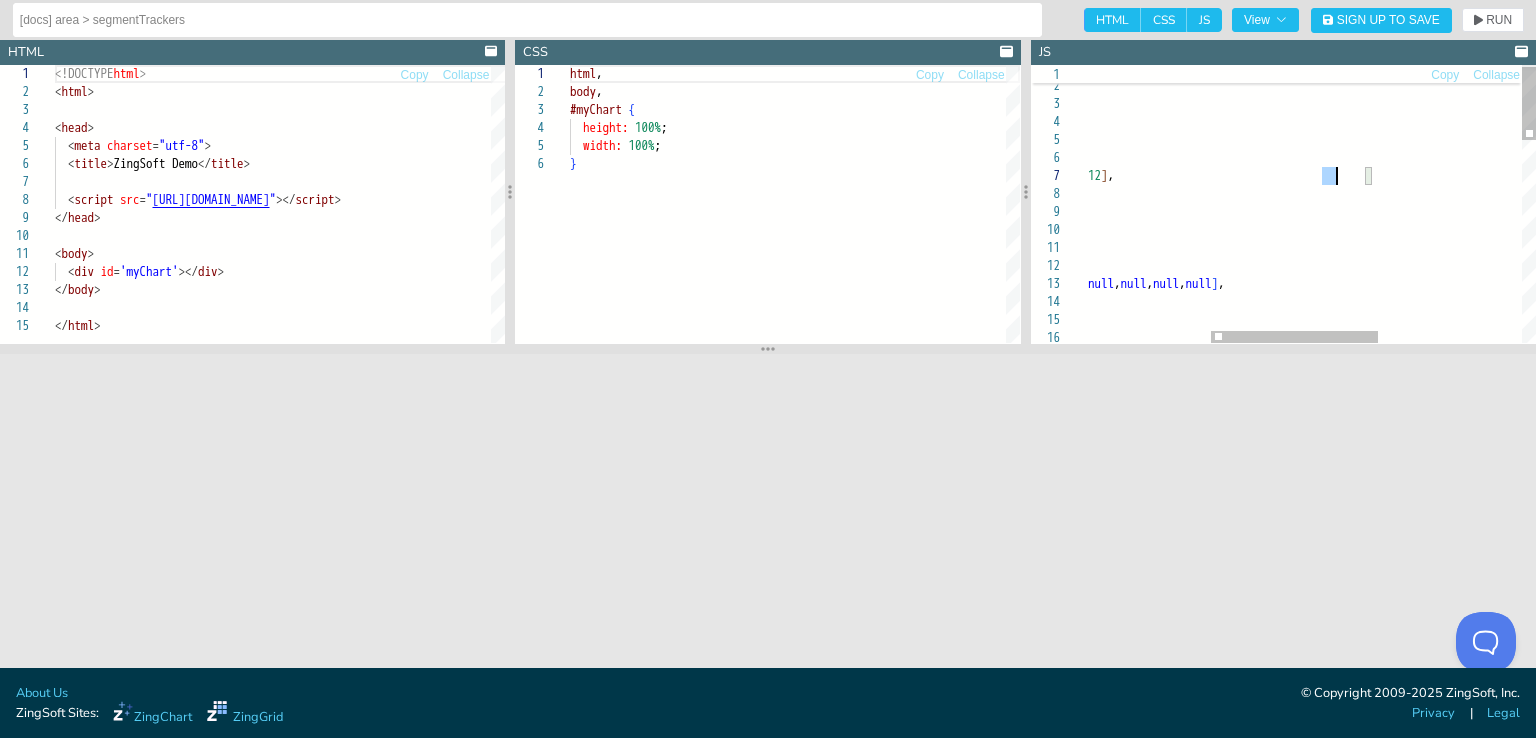 click on "values:  [ 1 ,  2 ,  3 ,  null ,  null ,  4 ,  5 ,  6 ,  7 ,  8 ,  "" ,  "" ,  "9" ,  "10" ,  11 ,  12 ] ,                                  itemsOverlap:  true ,                 maxItems:  82 ,   scaleX:  {              } ,   series:  [ {       values:  [ 20 ,  40 ,  25 ,  null ,  null ,  50 ,  15 ,  45 ,  33 ,  34 ,  null ,  null ,  null ,  null ,  null ,  null ] ,       stacked:  true      } ,      {    } ,     segmentTrackers:  false   plot:  {   type:  'area' , let  chartConfig =  {" at bounding box center [1335, 585] 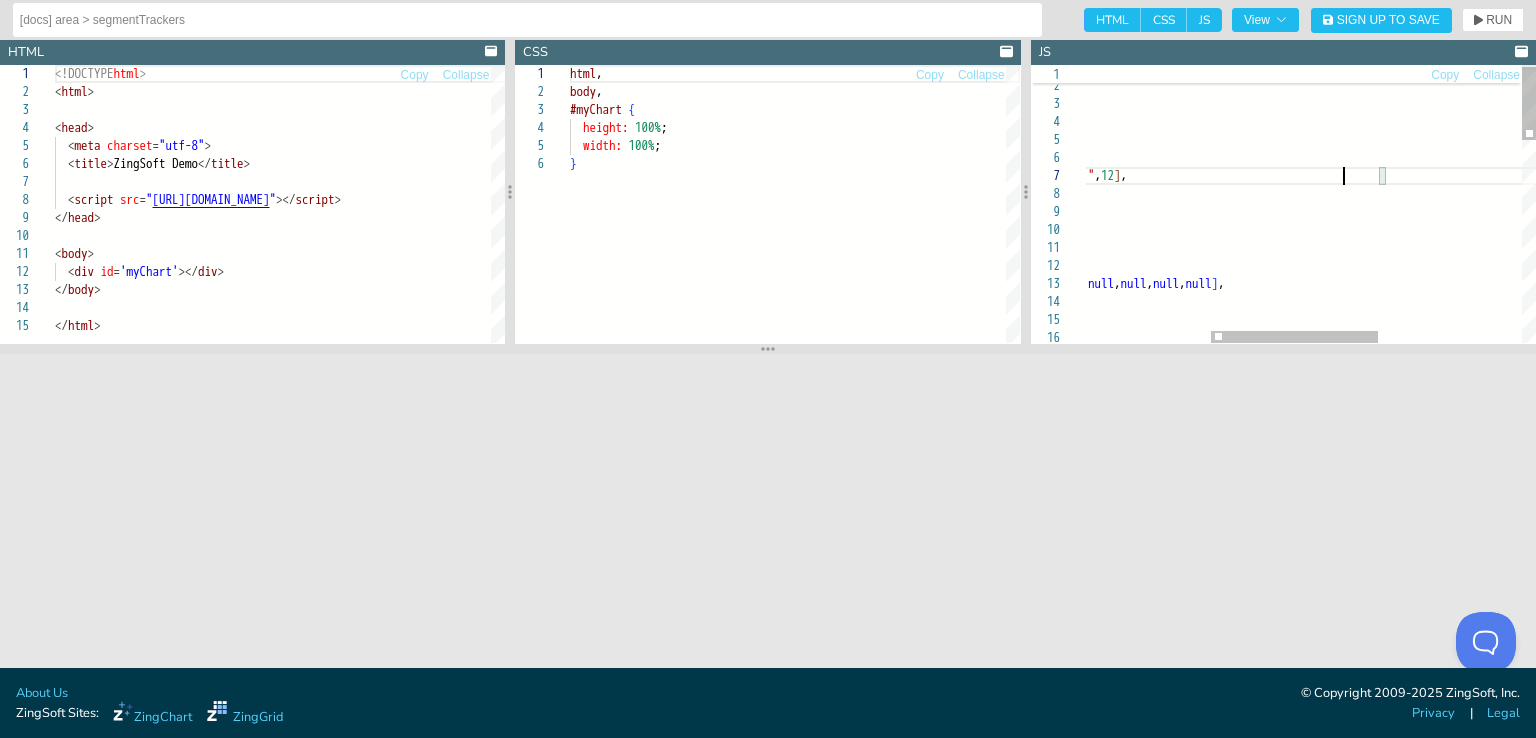 scroll, scrollTop: 108, scrollLeft: 592, axis: both 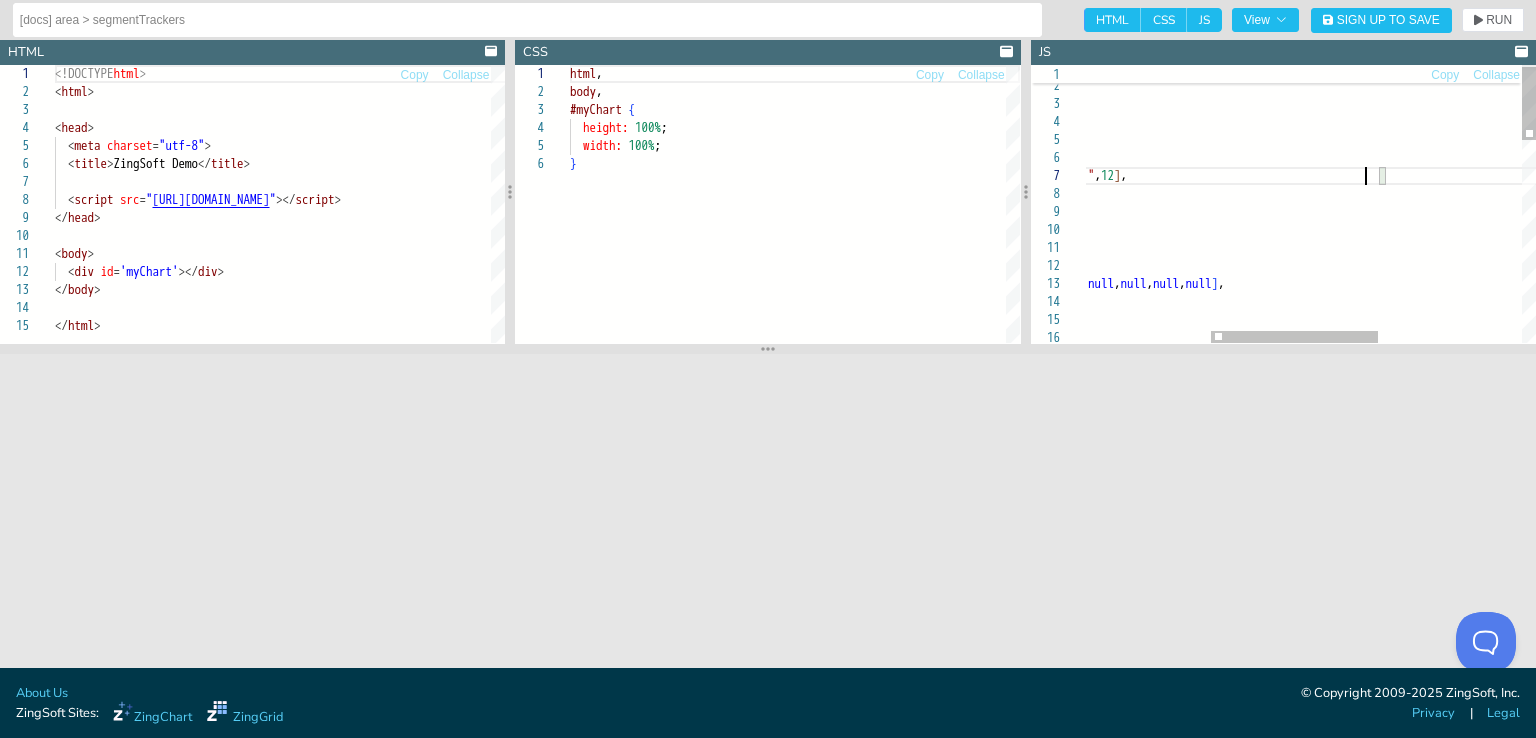 click on "values:  [ 1 ,  2 ,  3 ,  null ,  null ,  4 ,  5 ,  6 ,  7 ,  8 ,  "" ,  "" ,  "9" ,  "10" ,  "11" ,  12 ] ,                                  itemsOverlap:  true ,                 maxItems:  82 ,   scaleX:  {              } ,   series:  [ {       values:  [ 20 ,  40 ,  25 ,  null ,  null ,  50 ,  15 ,  45 ,  33 ,  34 ,  null ,  null ,  null ,  null ,  null ,  null ] ,       stacked:  true      } ,      {    } ,     segmentTrackers:  false   plot:  {   type:  'area' , let  chartConfig =  {" at bounding box center (1335, 585) 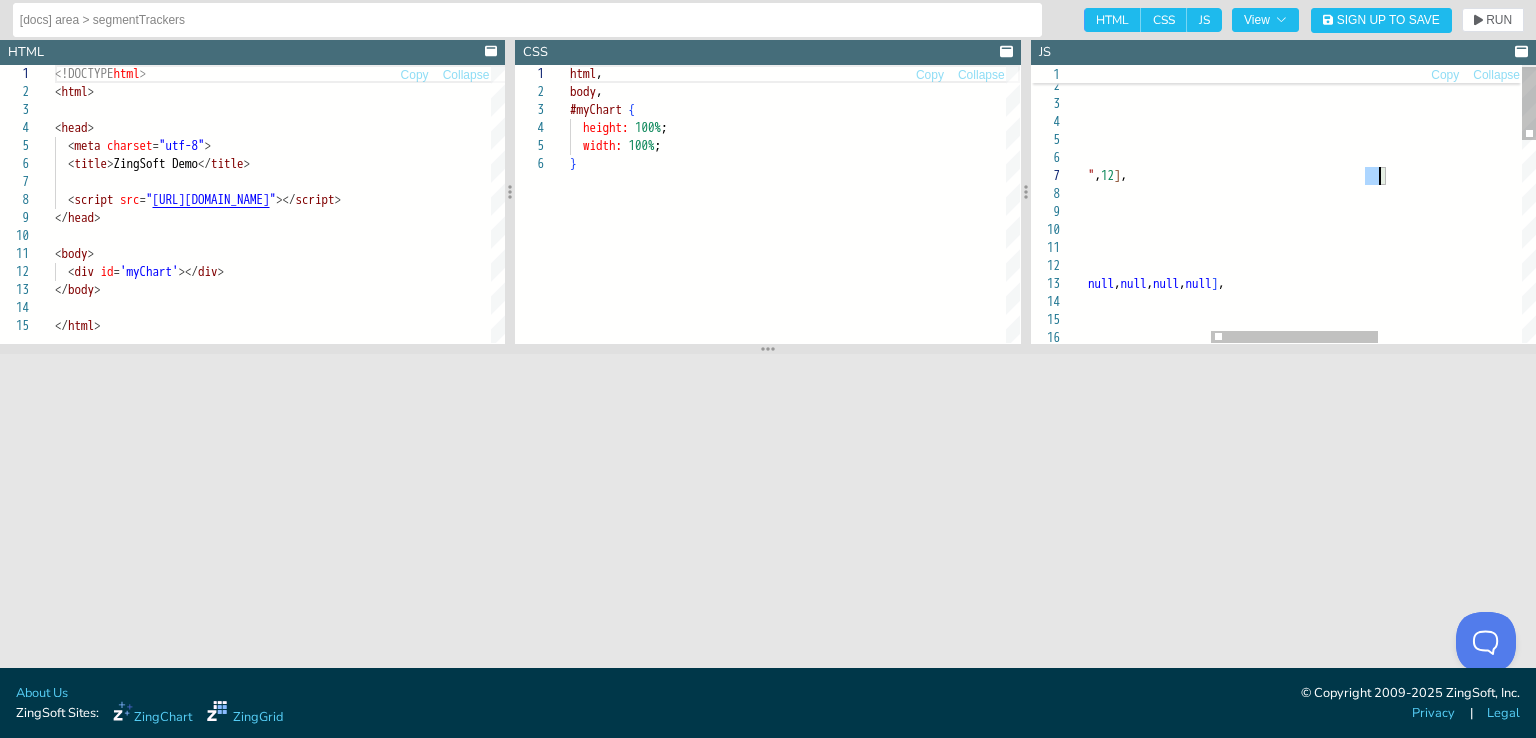 click on "values:  [ 1 ,  2 ,  3 ,  null ,  null ,  4 ,  5 ,  6 ,  7 ,  8 ,  "" ,  "" ,  "9" ,  "10" ,  "11" ,  12 ] ,                                  itemsOverlap:  true ,                 maxItems:  82 ,   scaleX:  {              } ,   series:  [ {       values:  [ 20 ,  40 ,  25 ,  null ,  null ,  50 ,  15 ,  45 ,  33 ,  34 ,  null ,  null ,  null ,  null ,  null ,  null ] ,       stacked:  true      } ,      {    } ,     segmentTrackers:  false   plot:  {   type:  'area' , let  chartConfig =  {" at bounding box center (1335, 585) 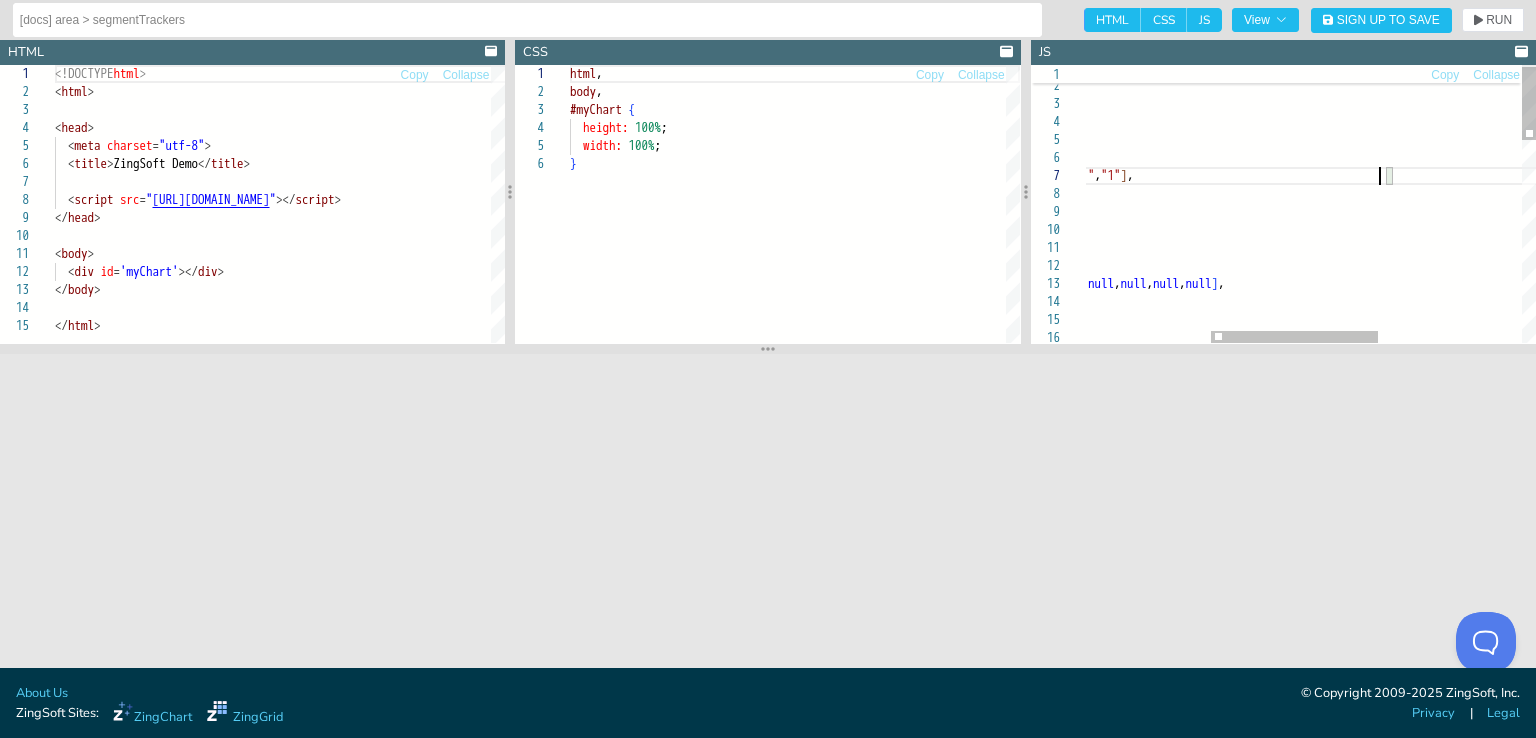 scroll, scrollTop: 108, scrollLeft: 636, axis: both 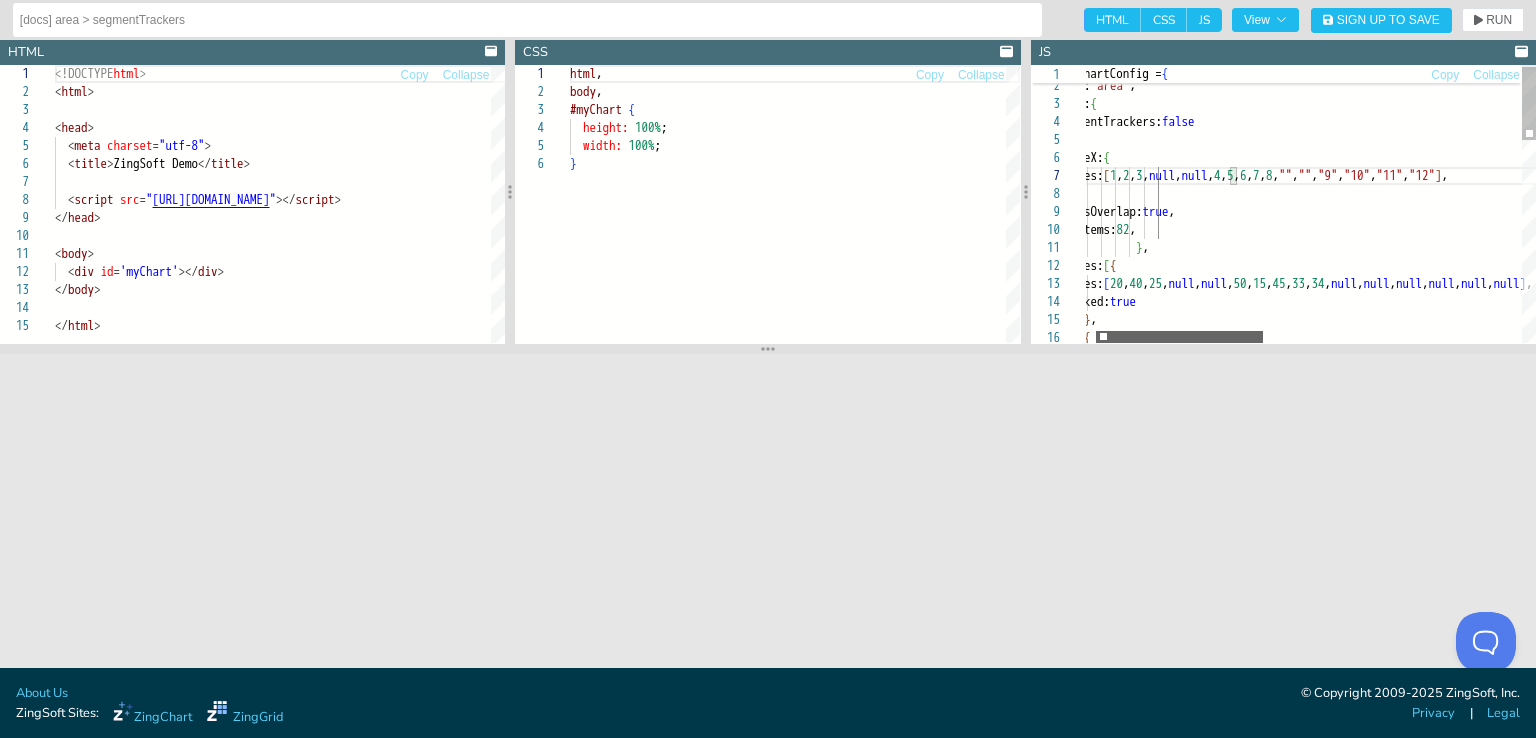 click at bounding box center (1179, 337) 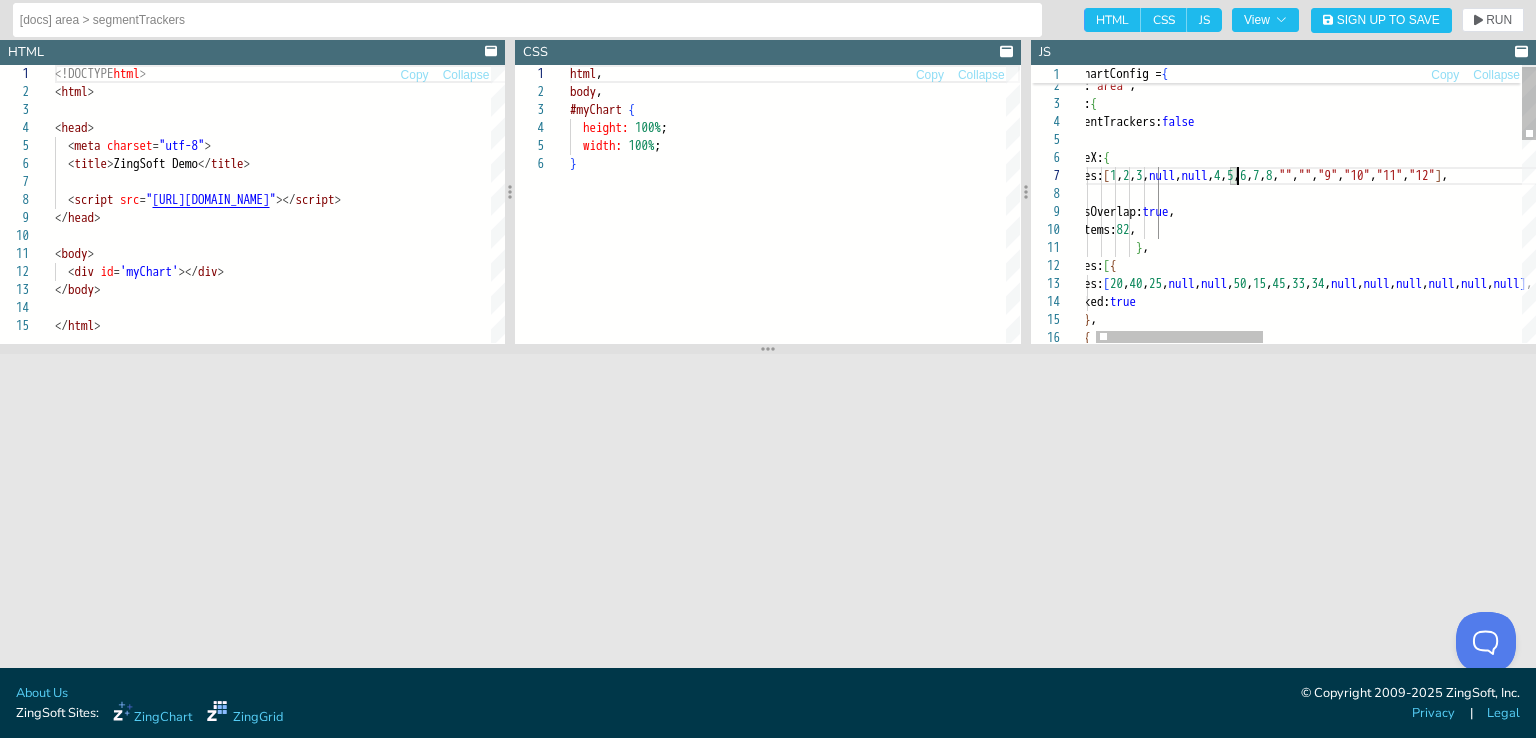 click on "values:  [ 1 ,  2 ,  3 ,  null ,  null ,  4 ,  5 ,  6 ,  7 ,  8 ,  "" ,  "" ,  "9" ,  "10" ,  "11" ,  "12" ] ,                                  itemsOverlap:  true ,                 maxItems:  82 ,   scaleX:  {              } ,   series:  [ {       values:  [ 20 ,  40 ,  25 ,  null ,  null ,  50 ,  15 ,  45 ,  33 ,  34 ,  null ,  null ,  null ,  null ,  null ,  null ] ,       stacked:  true      } ,      {    } ,     segmentTrackers:  false   plot:  {   type:  'area' , let  chartConfig =  {" at bounding box center [1643, 585] 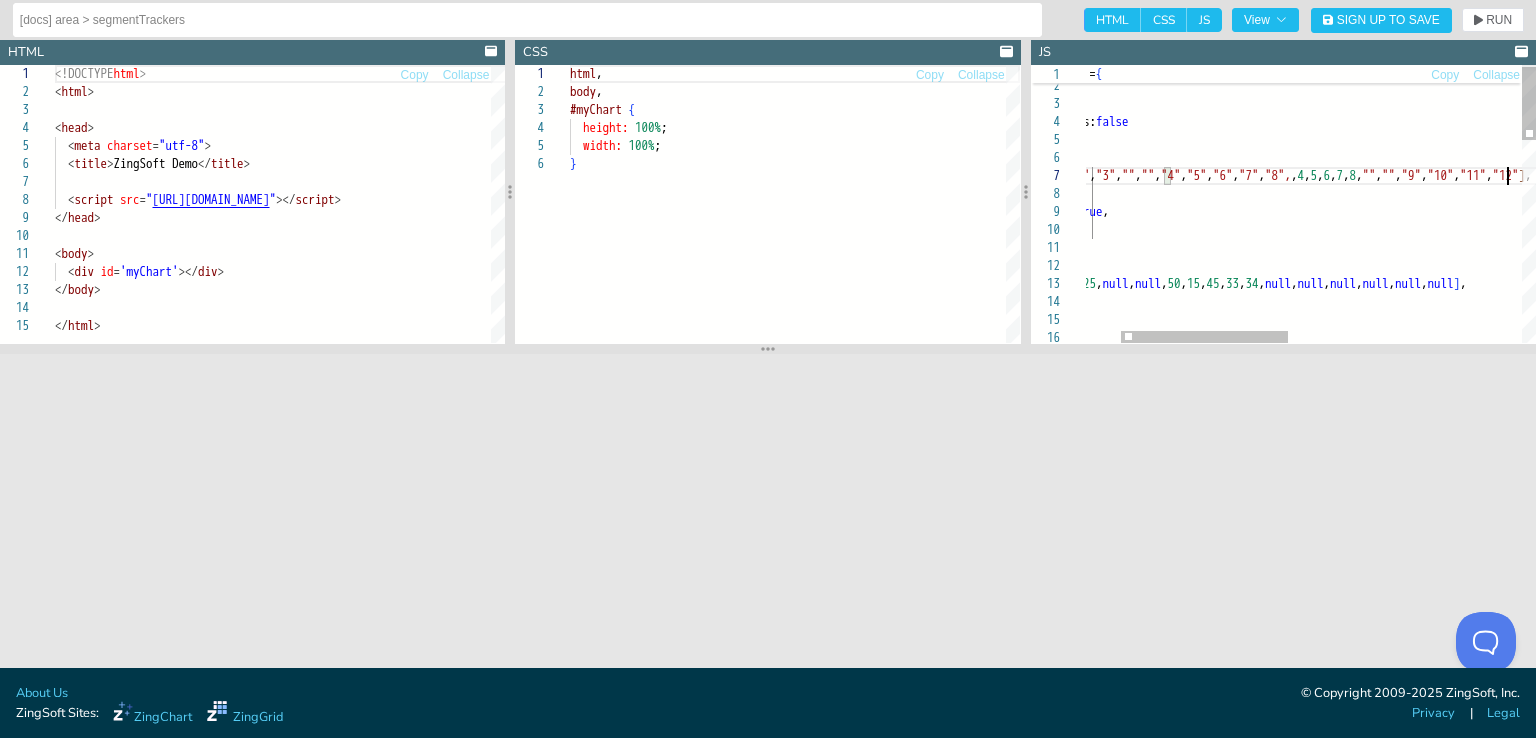 scroll, scrollTop: 108, scrollLeft: 514, axis: both 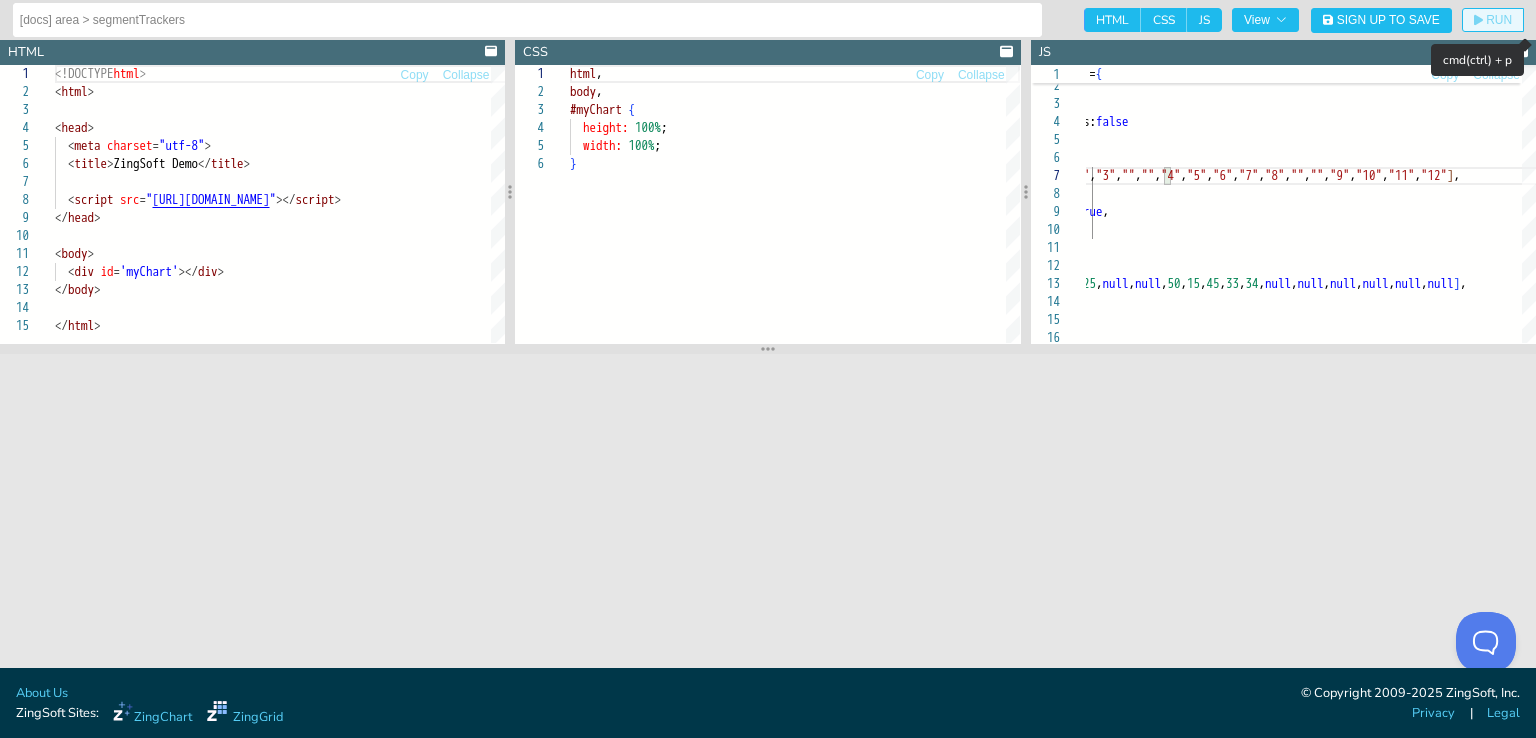 click on "RUN" 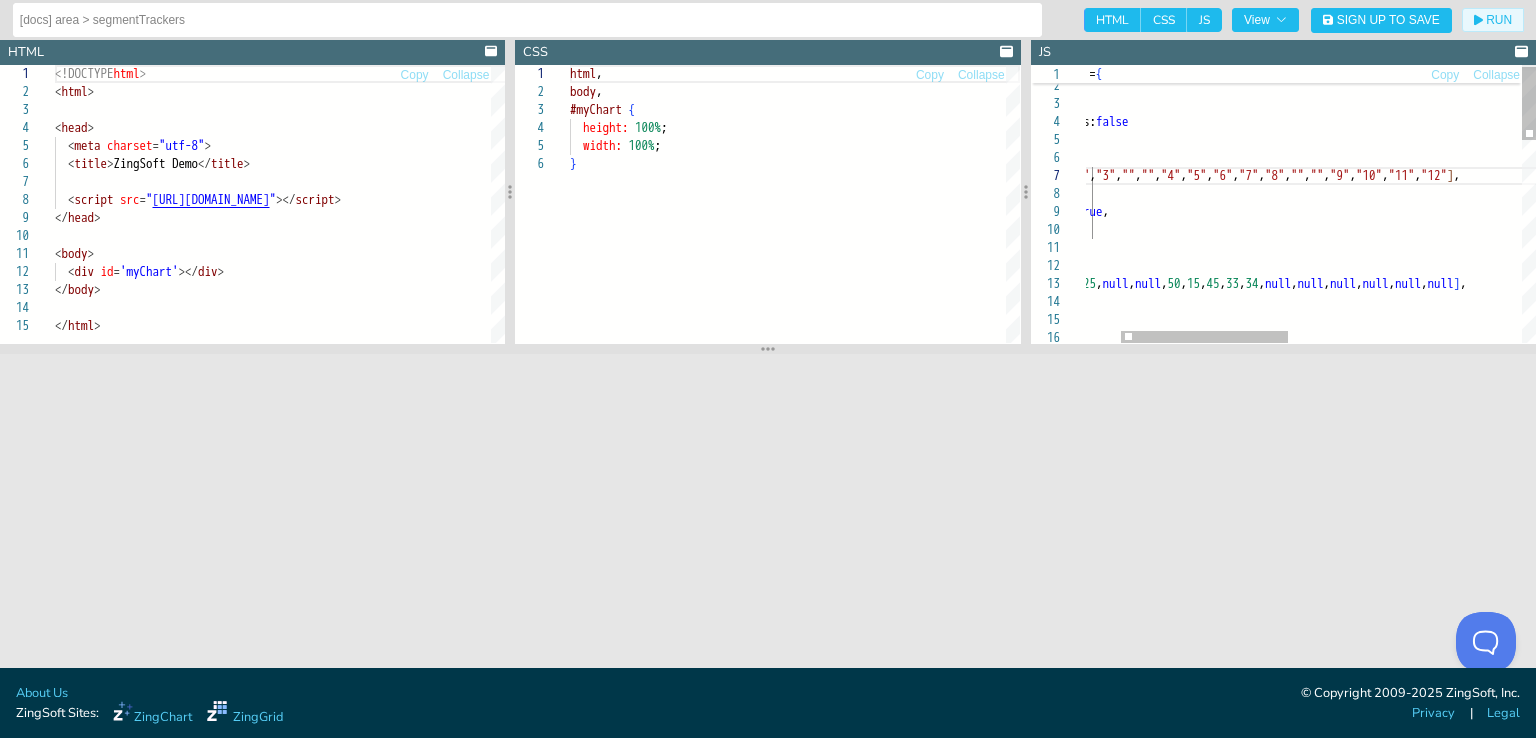 click at bounding box center [1304, 337] 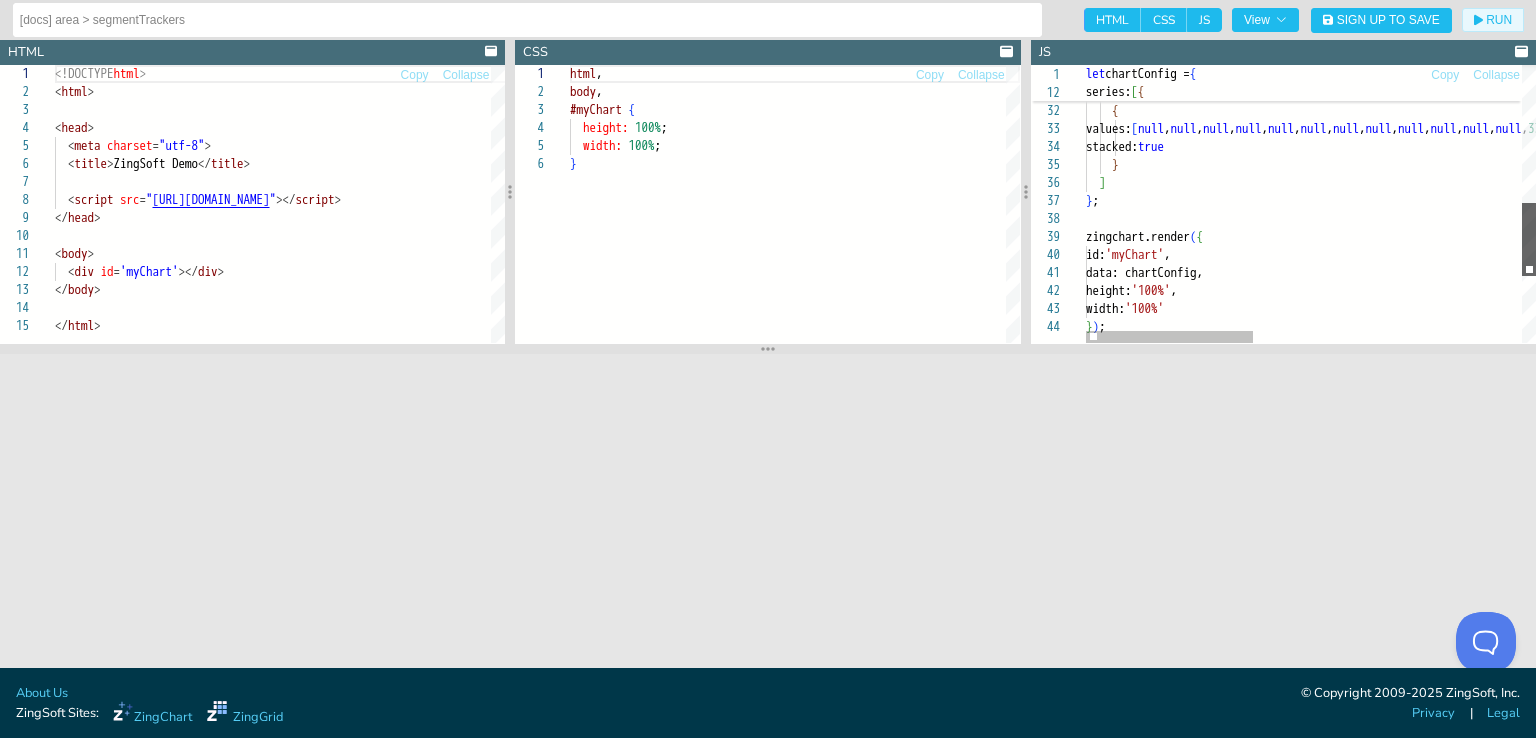 click at bounding box center [1529, 239] 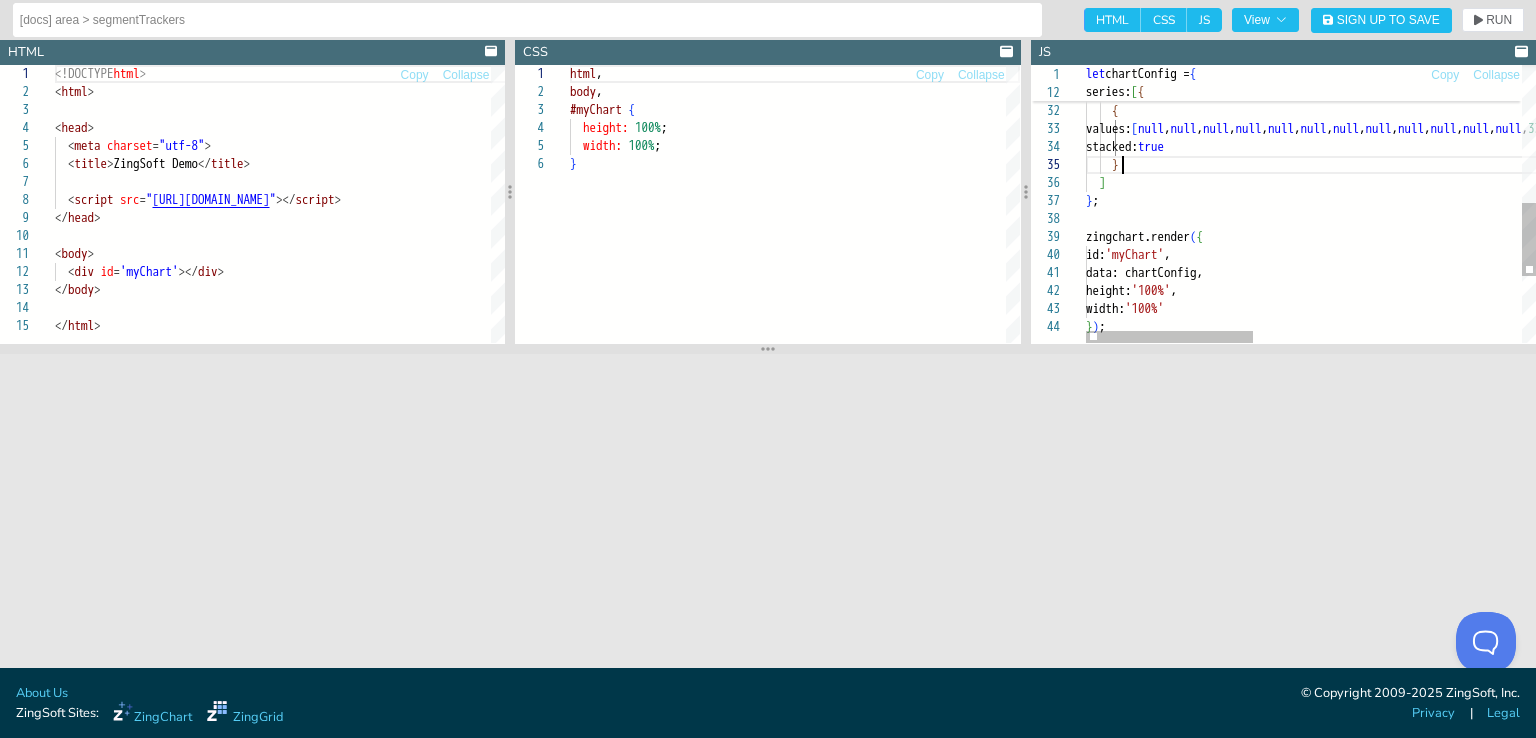 click on "values:  [ null ,  null ,  null ,  null ,  null ,  null ,  null ,  null ,  null ,  null ,  null ,  null ,  59 ,  50 ,  28 ,  33 ] ,       stacked:  true      } ,      {       values:  [ null ,  null ,  null ,  null ,  null ,  null ,  null ,  null ,  null ,  null ,  null ,  null ,  33 ,  41 ,  29 ,  15 ] ,       stacked:  true      }    ] } ;   zingchart.render ( {   id:  'myChart' ,   data: chartConfig,   height:  '100%' ,   width:  '100%' } ) ;" at bounding box center (1671, 70) 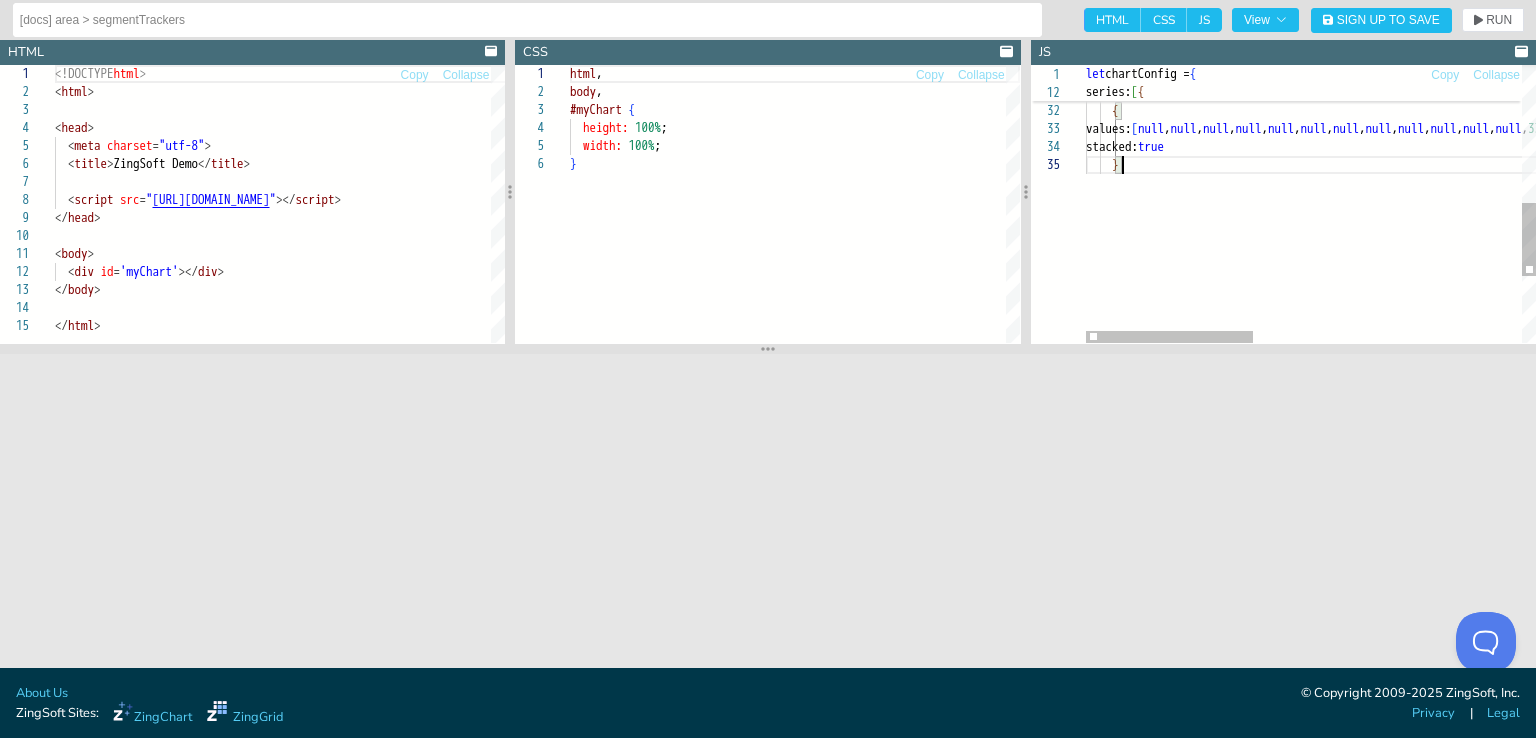 scroll, scrollTop: 108, scrollLeft: 306, axis: both 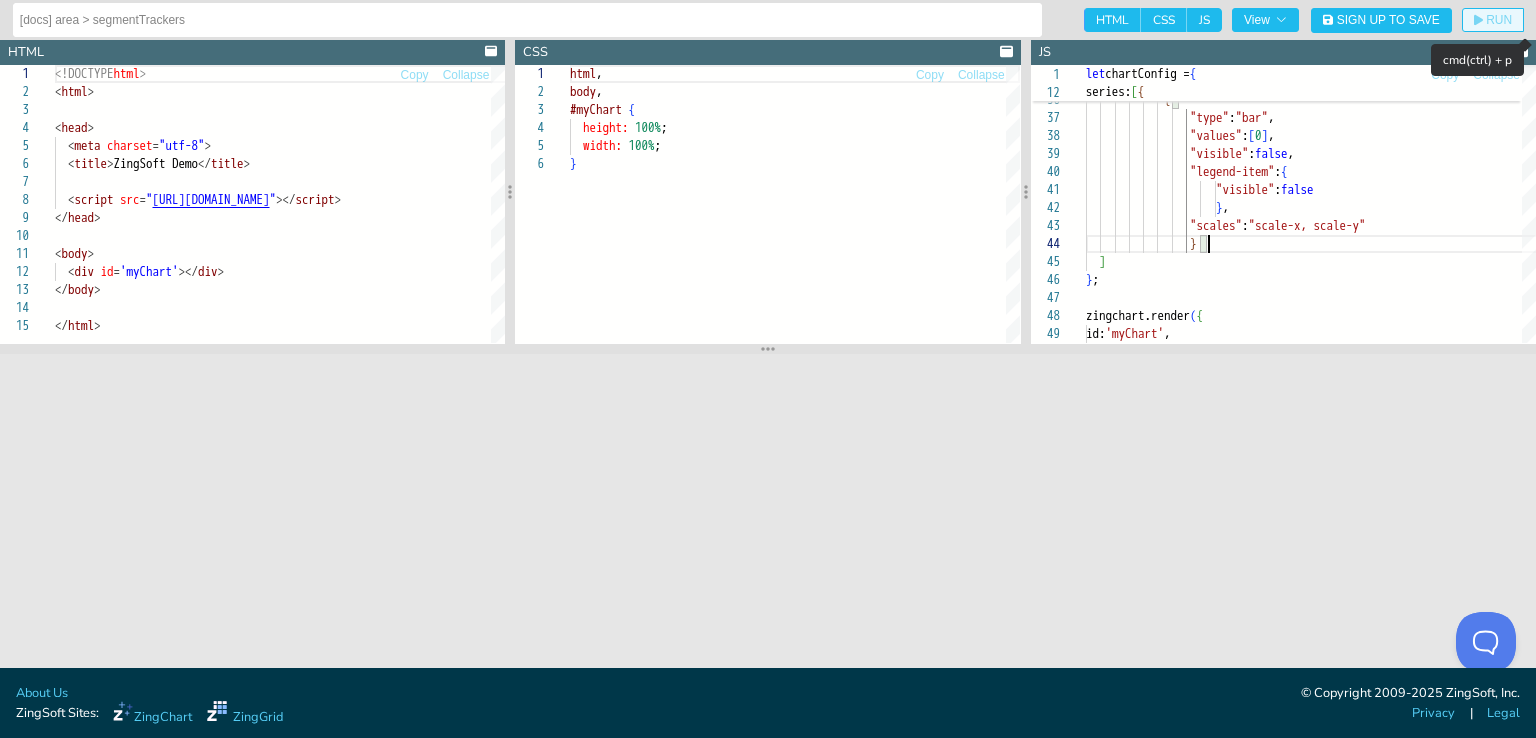 click on "RUN" at bounding box center [1493, 20] 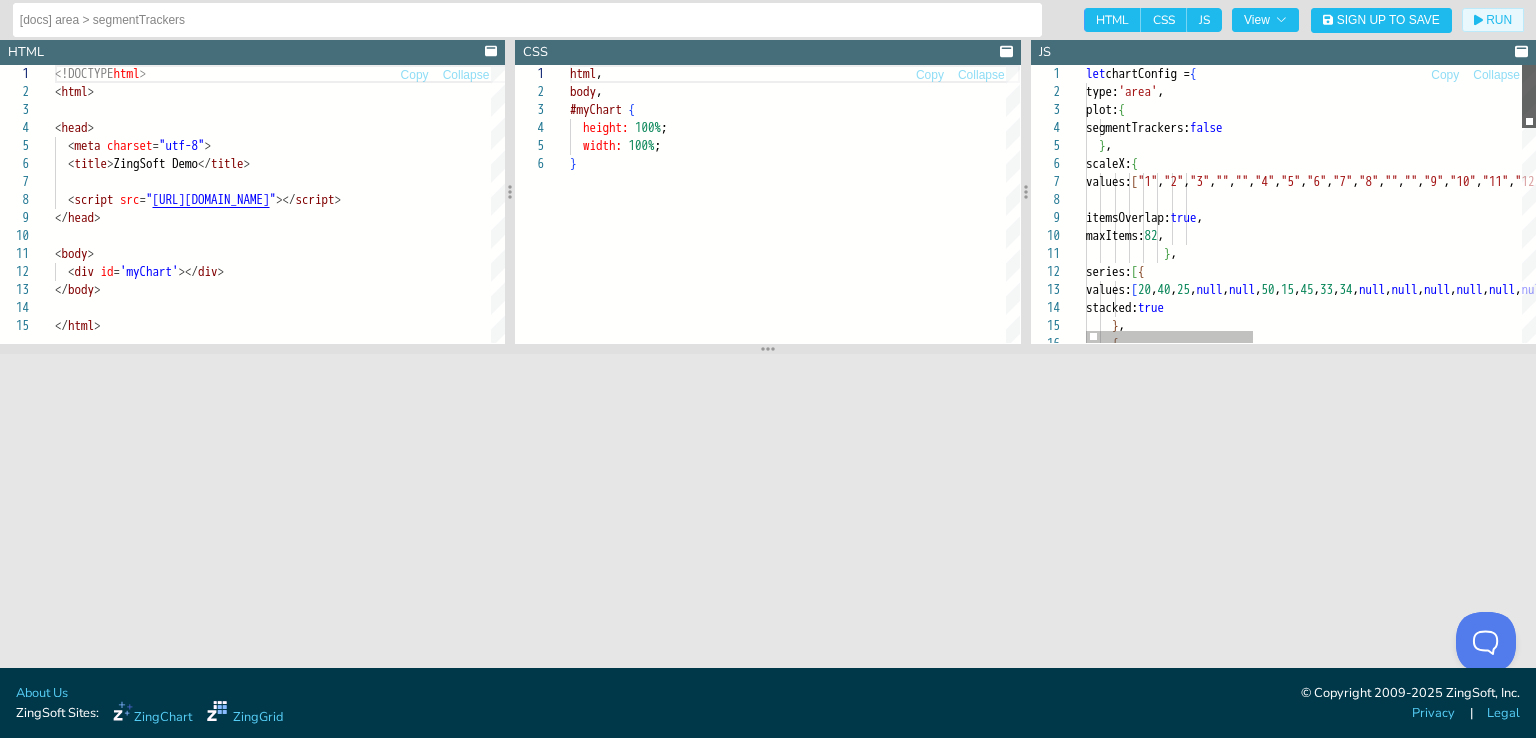 click at bounding box center (1529, 96) 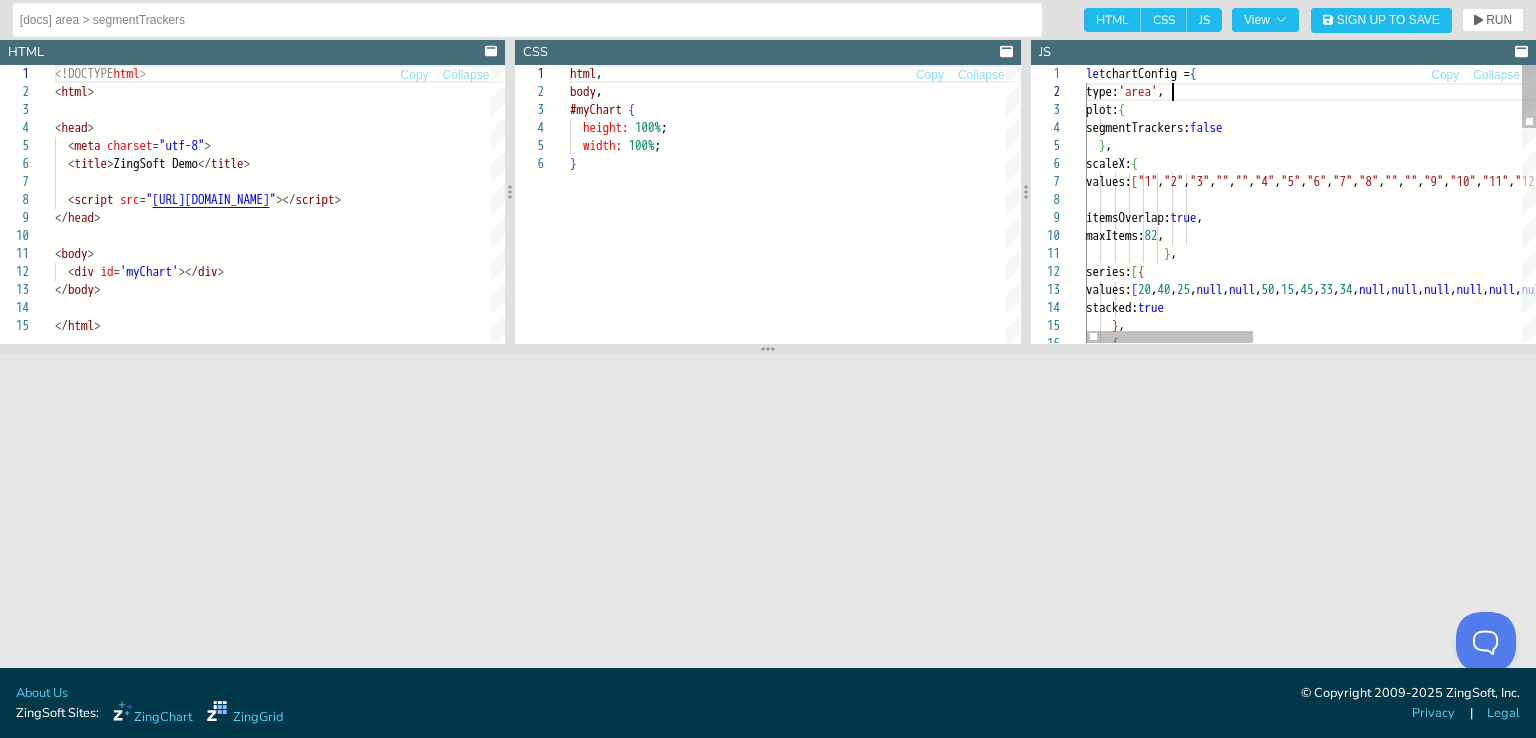 click on "} ,      {       values:  [ 20 ,  40 ,  25 ,  null ,  null ,  50 ,  15 ,  45 ,  33 ,  34 ,  null ,  null ,  null ,  null ,  null ,  null ] ,       stacked:  true              } ,   series:  [ {                                  itemsOverlap:  true ,                 maxItems:  82 ,    } ,   scaleX:  {                 values:  [ "1" ,  "2" ,  "3" ,  "" ,  "" ,  "4" ,  "5" ,  "6" ,  "7" ,  "8" ,  "" ,  "" ,  "9" ,  "10" ,  "11" ,  "12" ] ,     segmentTrackers:  false   type:  'area' ,   plot:  { let  chartConfig =  {" at bounding box center (1671, 672) 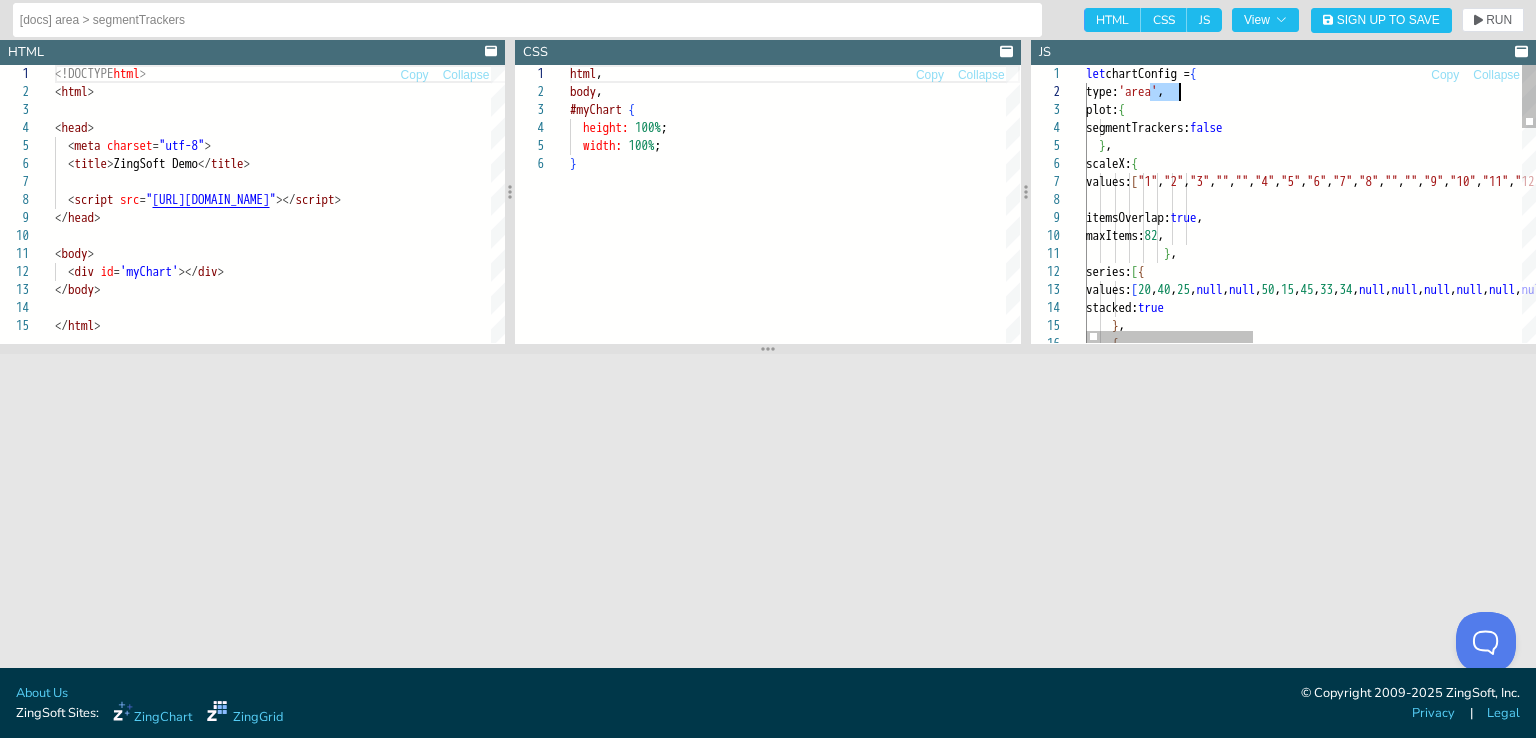 click on "} ,      {       values:  [ 20 ,  40 ,  25 ,  null ,  null ,  50 ,  15 ,  45 ,  33 ,  34 ,  null ,  null ,  null ,  null ,  null ,  null ] ,       stacked:  true              } ,   series:  [ {                                  itemsOverlap:  true ,                 maxItems:  82 ,    } ,   scaleX:  {                 values:  [ "1" ,  "2" ,  "3" ,  "" ,  "" ,  "4" ,  "5" ,  "6" ,  "7" ,  "8" ,  "" ,  "" ,  "9" ,  "10" ,  "11" ,  "12" ] ,     segmentTrackers:  false   type:  'area' ,   plot:  { let  chartConfig =  {" at bounding box center (1671, 672) 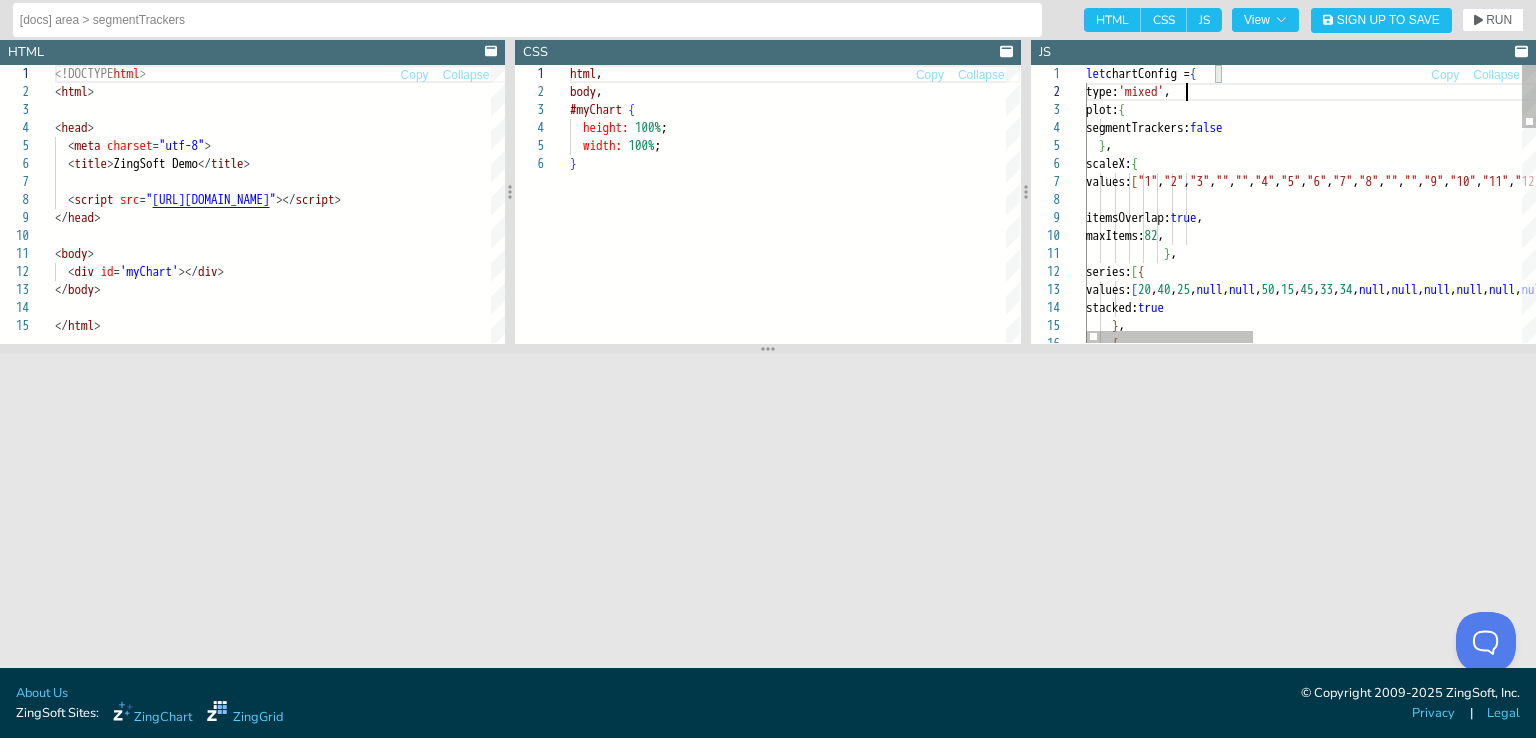 scroll, scrollTop: 33, scrollLeft: 99, axis: both 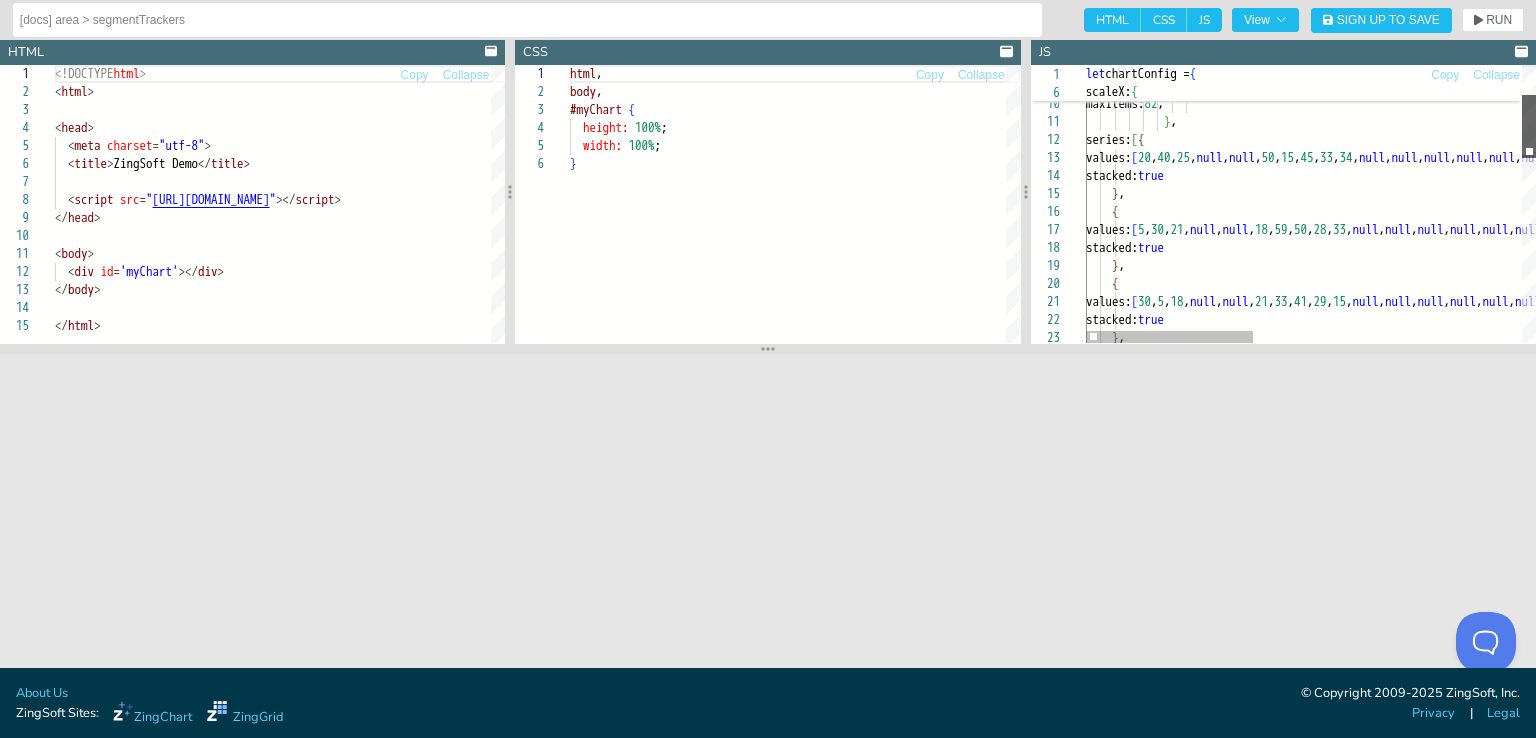 click at bounding box center (1529, 126) 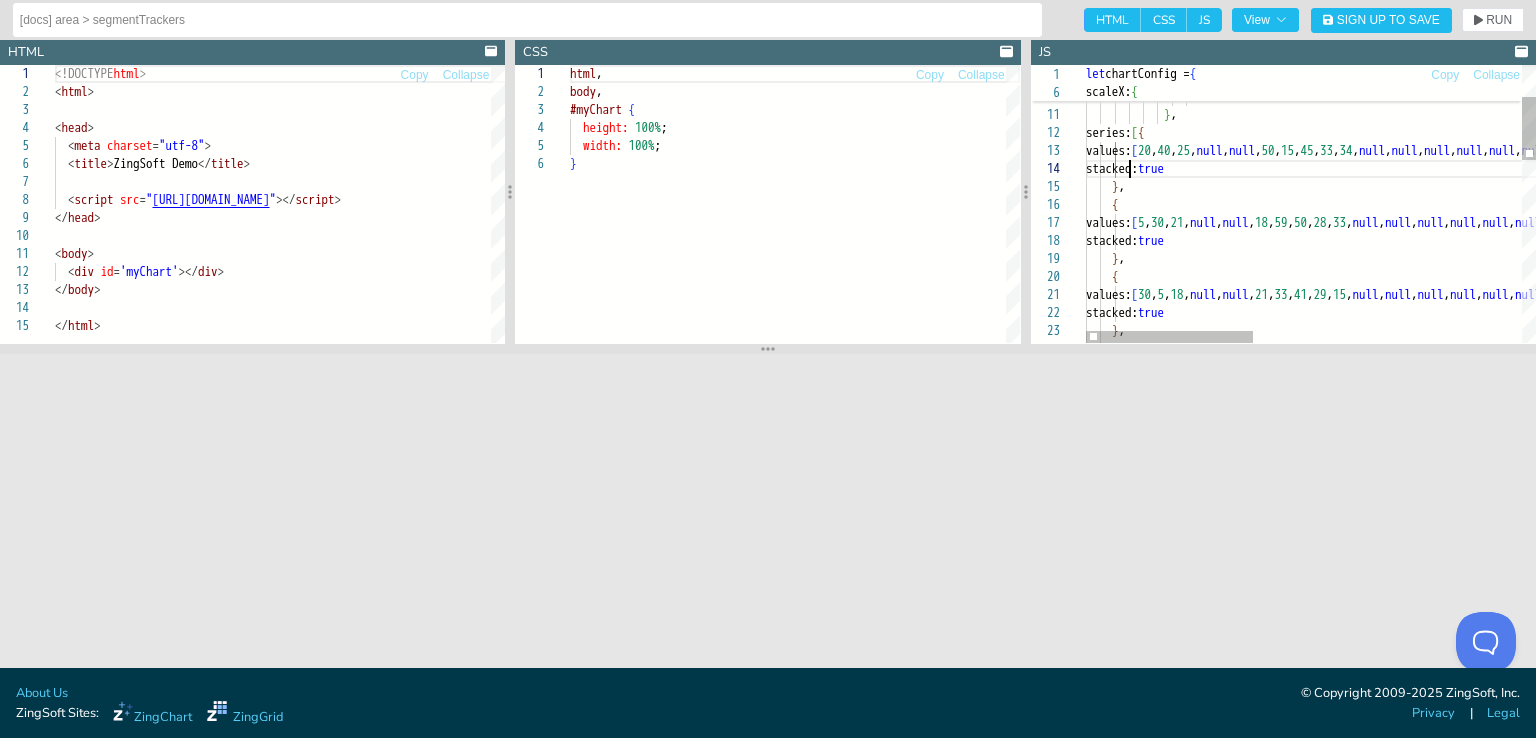 click on "} ,      {       values:  [ 20 ,  40 ,  25 ,  null ,  null ,  50 ,  15 ,  45 ,  33 ,  34 ,  null ,  null ,  null ,  null ,  null ,  null ] ,       stacked:  true              } ,   series:  [ {                                  itemsOverlap:  true ,                 maxItems:  82 ,       values:  [ 5 ,  30 ,  21 ,  null ,  null ,  18 ,  59 ,  50 ,  28 ,  33 ,  null ,  null ,  null ,  null ,  null ,  null ] ,       stacked:  true      } ,      {       values:  [ 30 ,  5 ,  18 ,  null ,  null ,  21 ,  33 ,  41 ,  29 ,  15 ,  null ,  null ,  null ,  null ,  null ,  null ] ,       stacked:  true      } ,      {" at bounding box center [1671, 533] 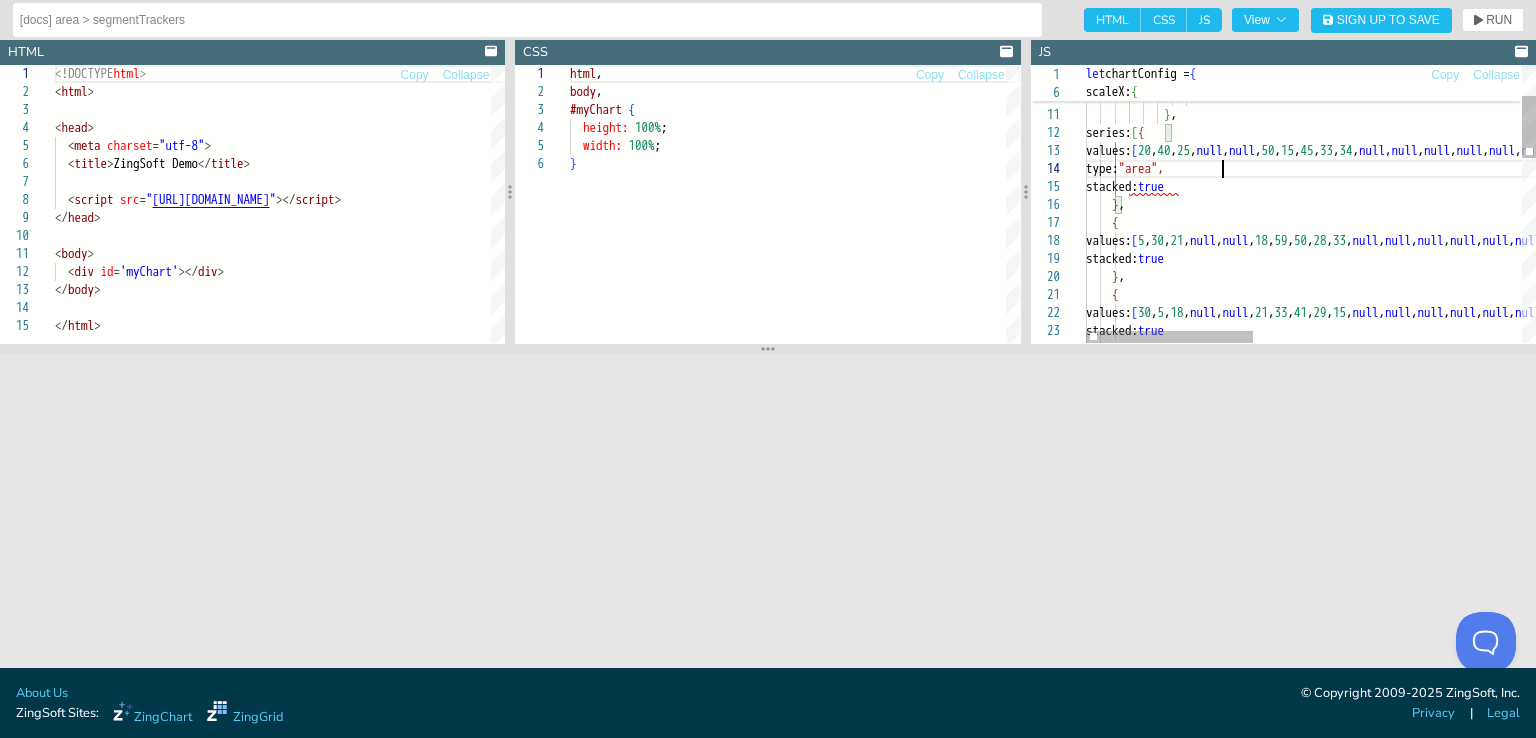 scroll, scrollTop: 69, scrollLeft: 134, axis: both 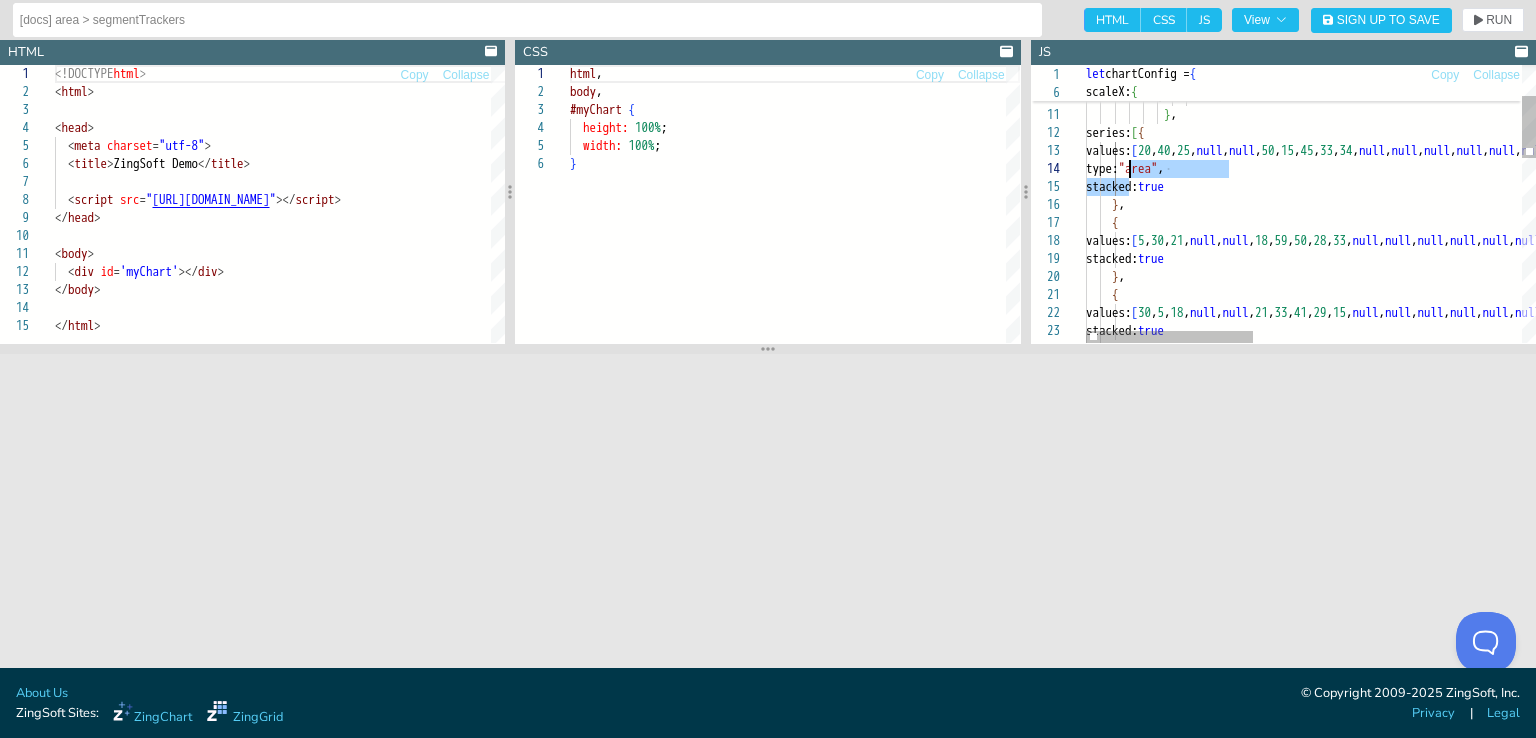 drag, startPoint x: 1129, startPoint y: 191, endPoint x: 1129, endPoint y: 172, distance: 19 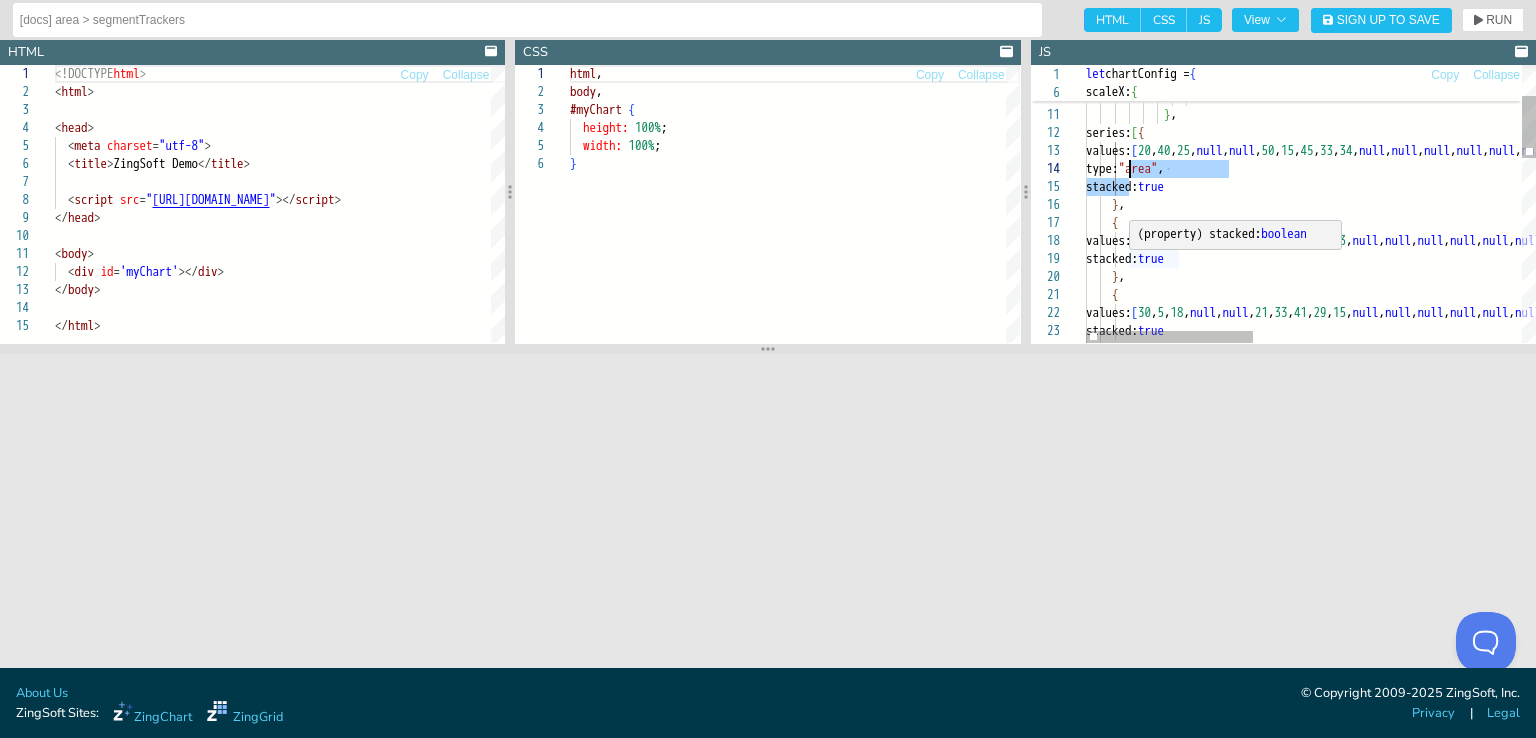 click on "} ,      {       values:  [ 20 ,  40 ,  25 ,  null ,  null ,  50 ,  15 ,  45 ,  33 ,  34 ,  null ,  null ,  null ,  null ,  null ,  null ] ,       type:  "area" ,              } ,   series:  [ {                                  itemsOverlap:  true ,                 maxItems:  82 ,       values:  [ 5 ,  30 ,  21 ,  null ,  null ,  18 ,  59 ,  50 ,  28 ,  33 ,  null ,  null ,  null ,  null ,  null ,  null ] ,       stacked:  true      } ,      {       values:  [ 30 ,  5 ,  18 ,  null ,  null ,  21 ,  33 ,  41 ,  29 ,  15 ,  null ,  null ,  null ,  null ,  null ,  null ] ,       stacked:  true      } ,       stacked:  true" at bounding box center (1671, 542) 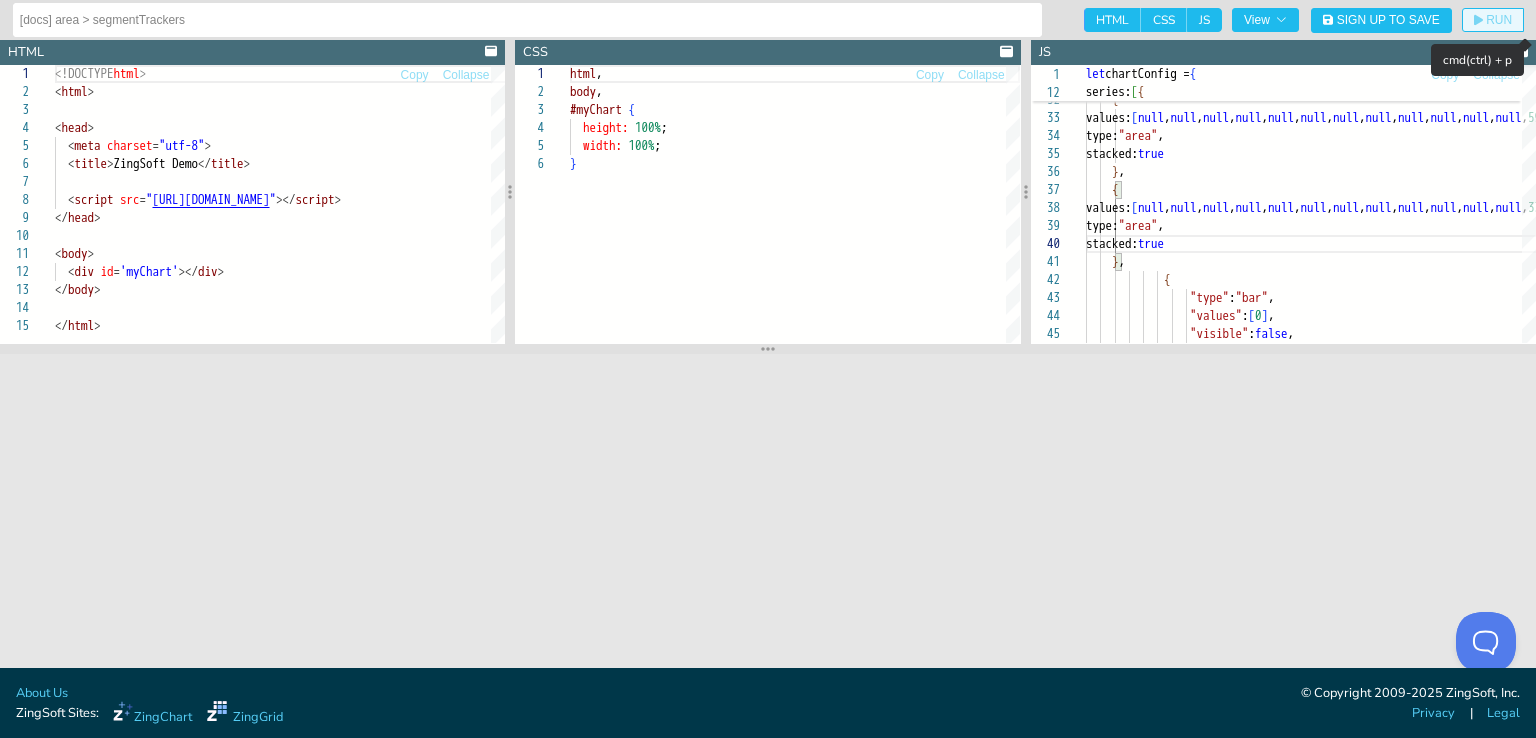 type on "},
{
values: [null, null, null, null, null, null, null, null, null, null, null, null, 59, 50, 28, 33],
type: "area",
stacked: true
},
{
values: [null, null, null, null, null, null, null, null, null, null, null, null, 33, 41, 29, 15],
type: "area",
stacked: true" 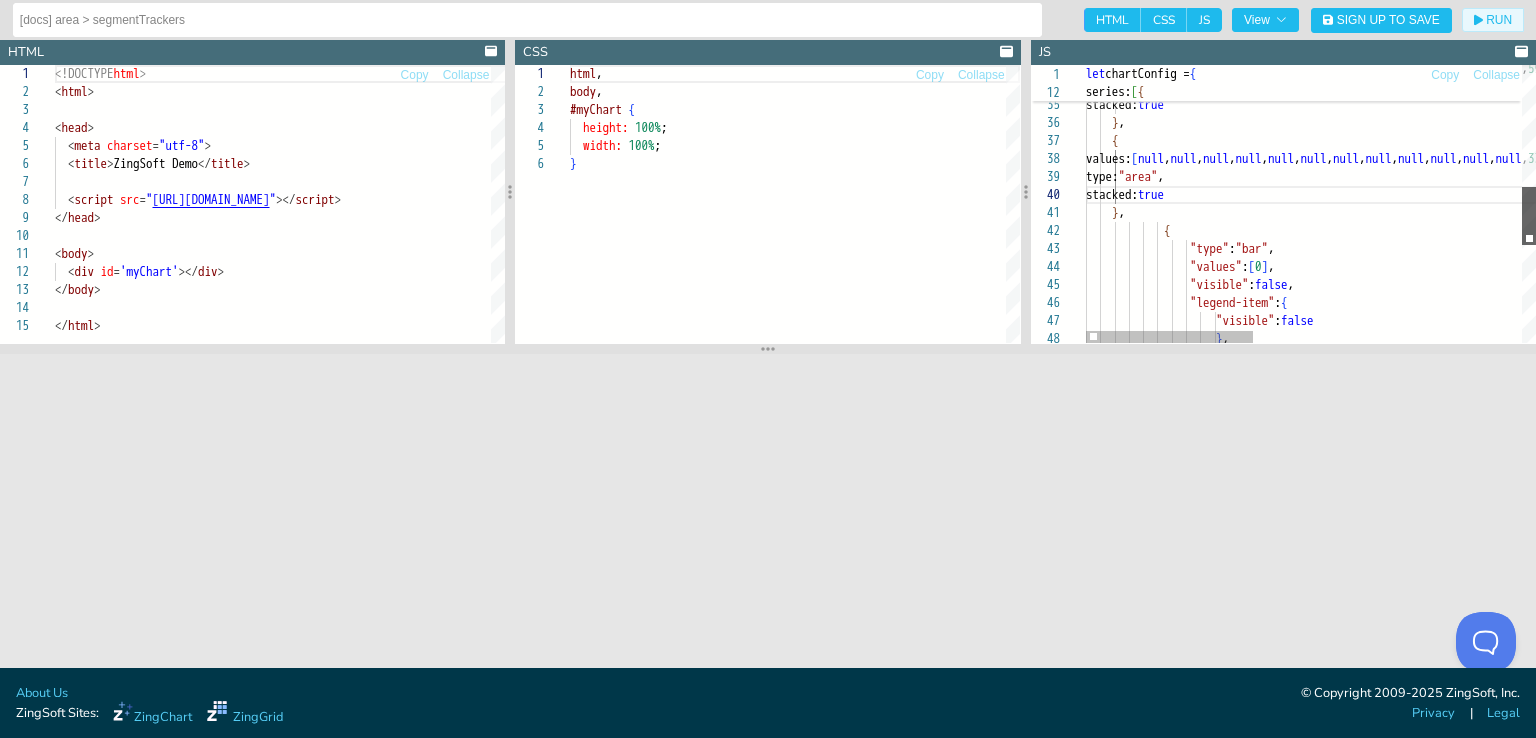 click at bounding box center [1529, 216] 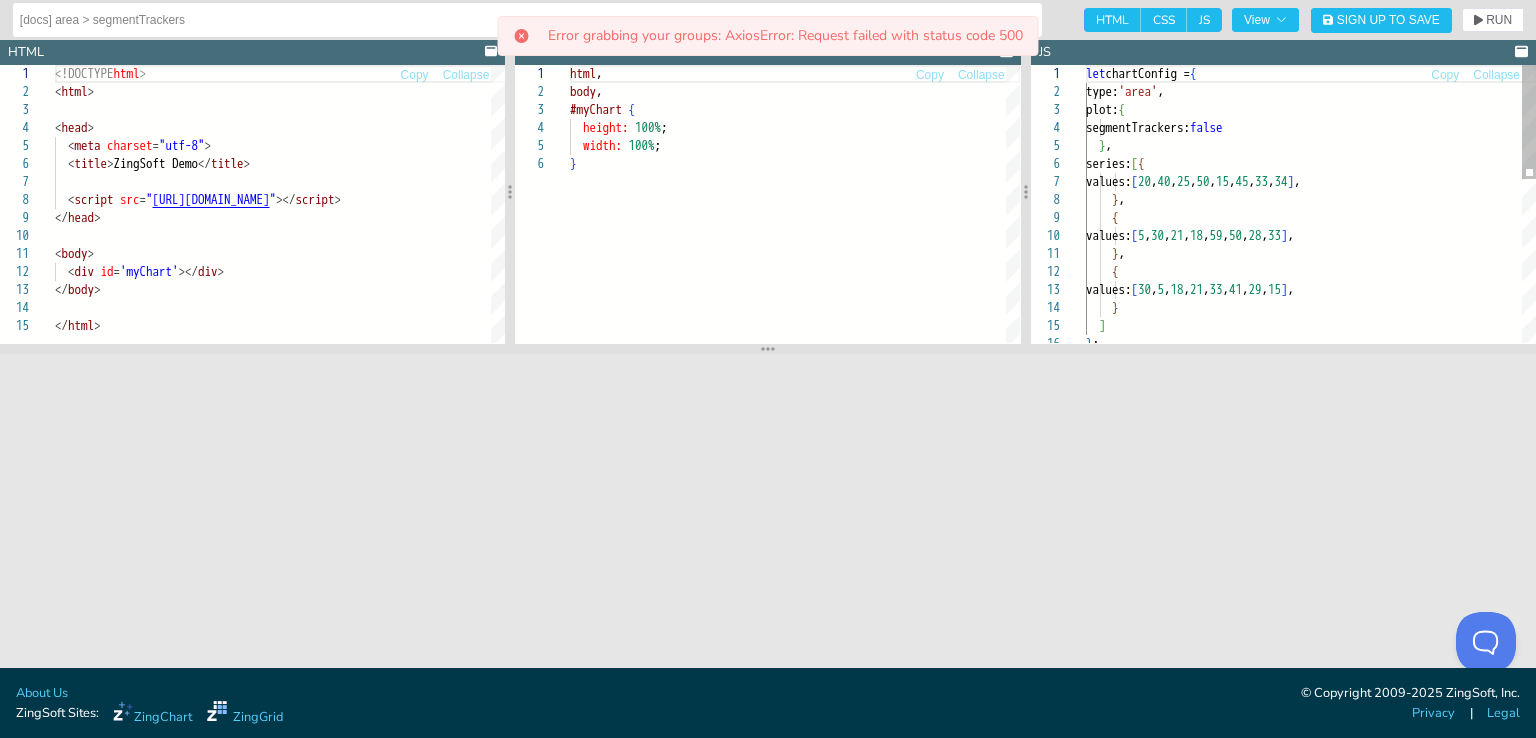 scroll, scrollTop: 0, scrollLeft: 0, axis: both 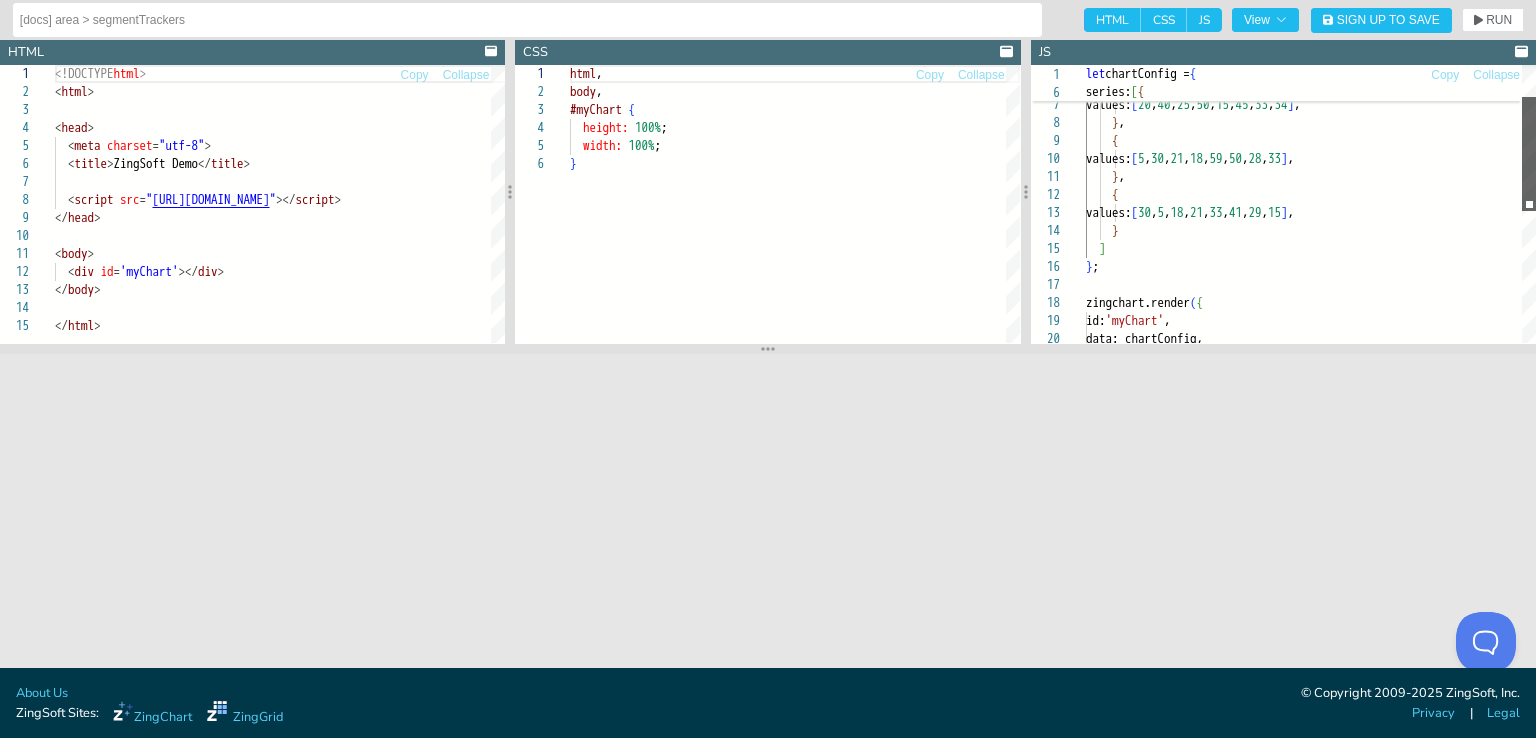 click at bounding box center [1529, 154] 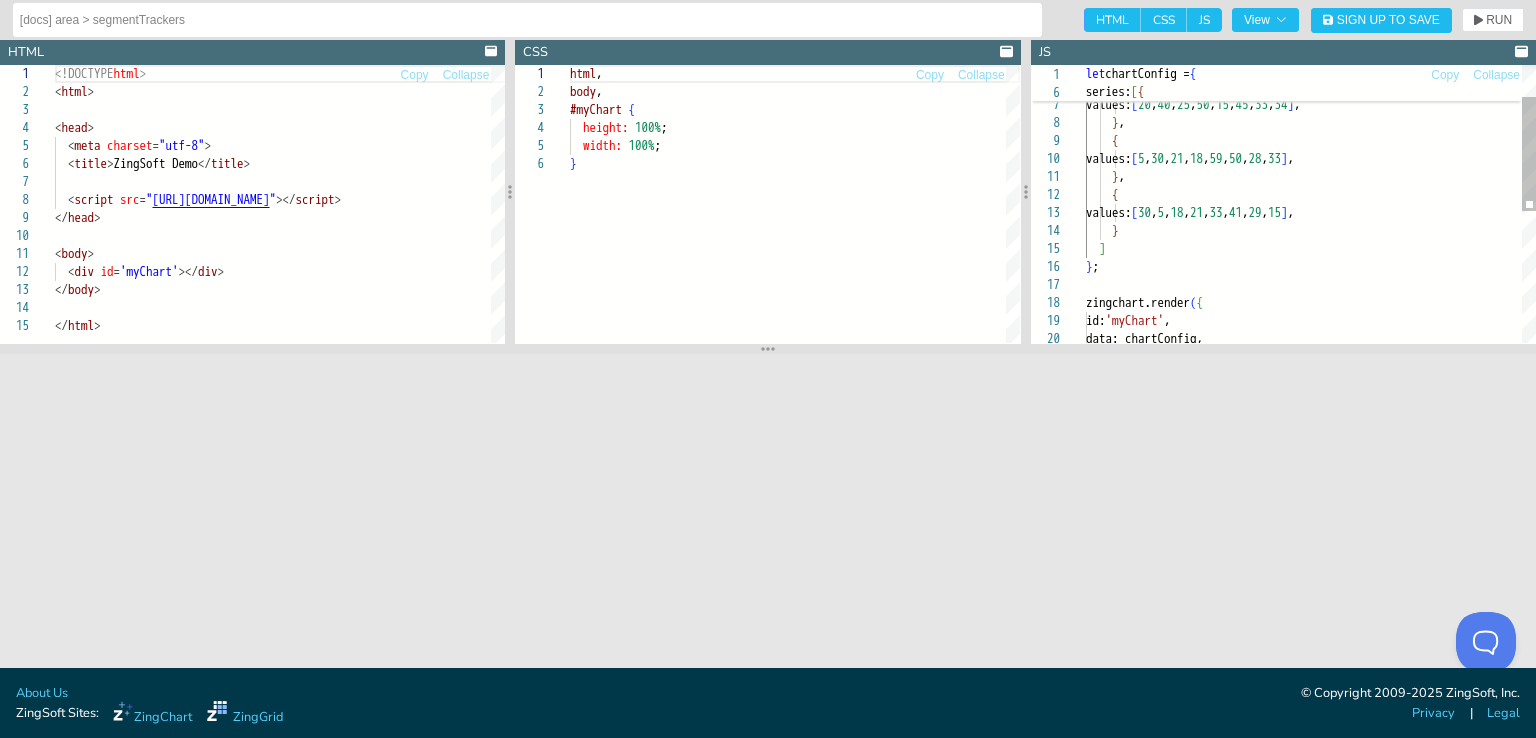 scroll, scrollTop: 0, scrollLeft: 0, axis: both 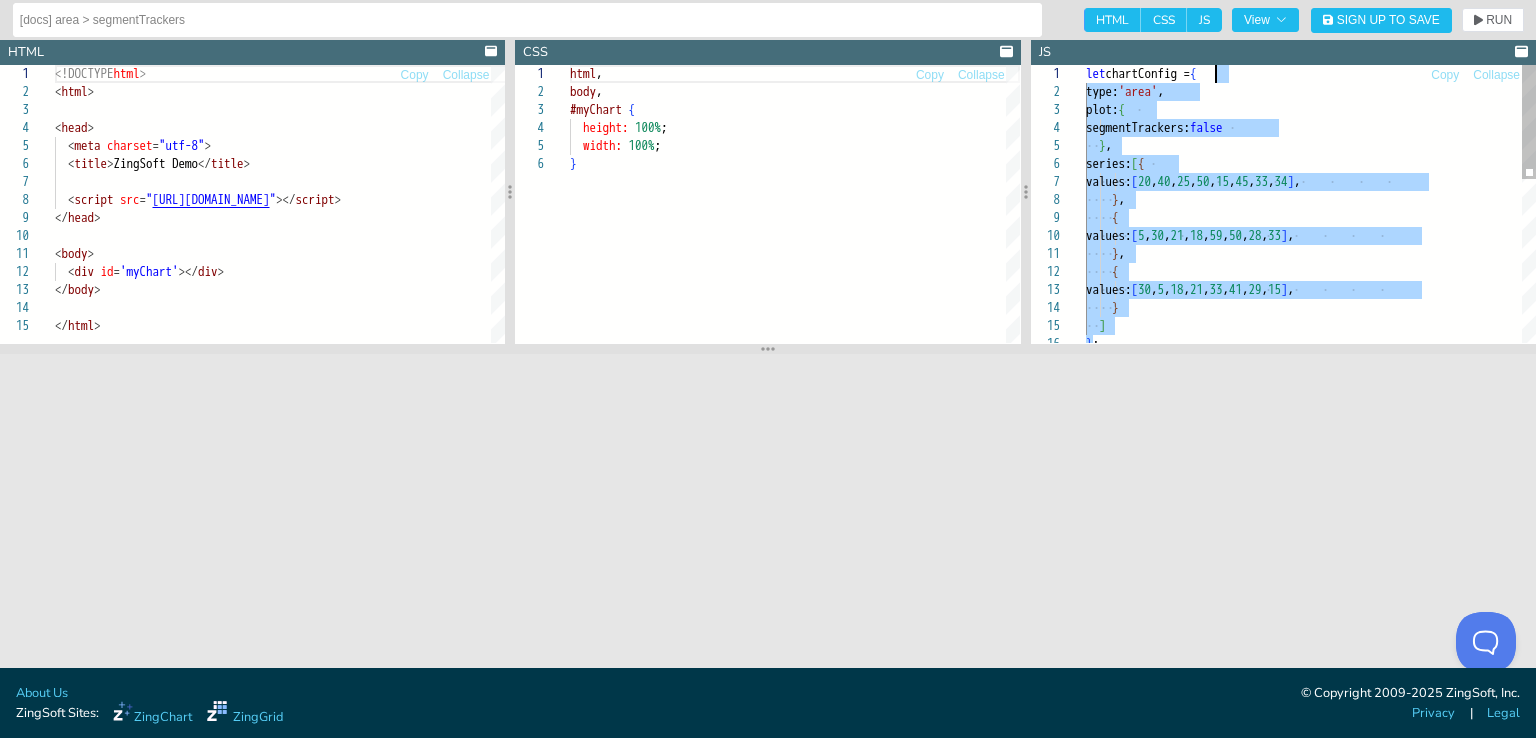 drag, startPoint x: 1092, startPoint y: 267, endPoint x: 1212, endPoint y: 77, distance: 224.72205 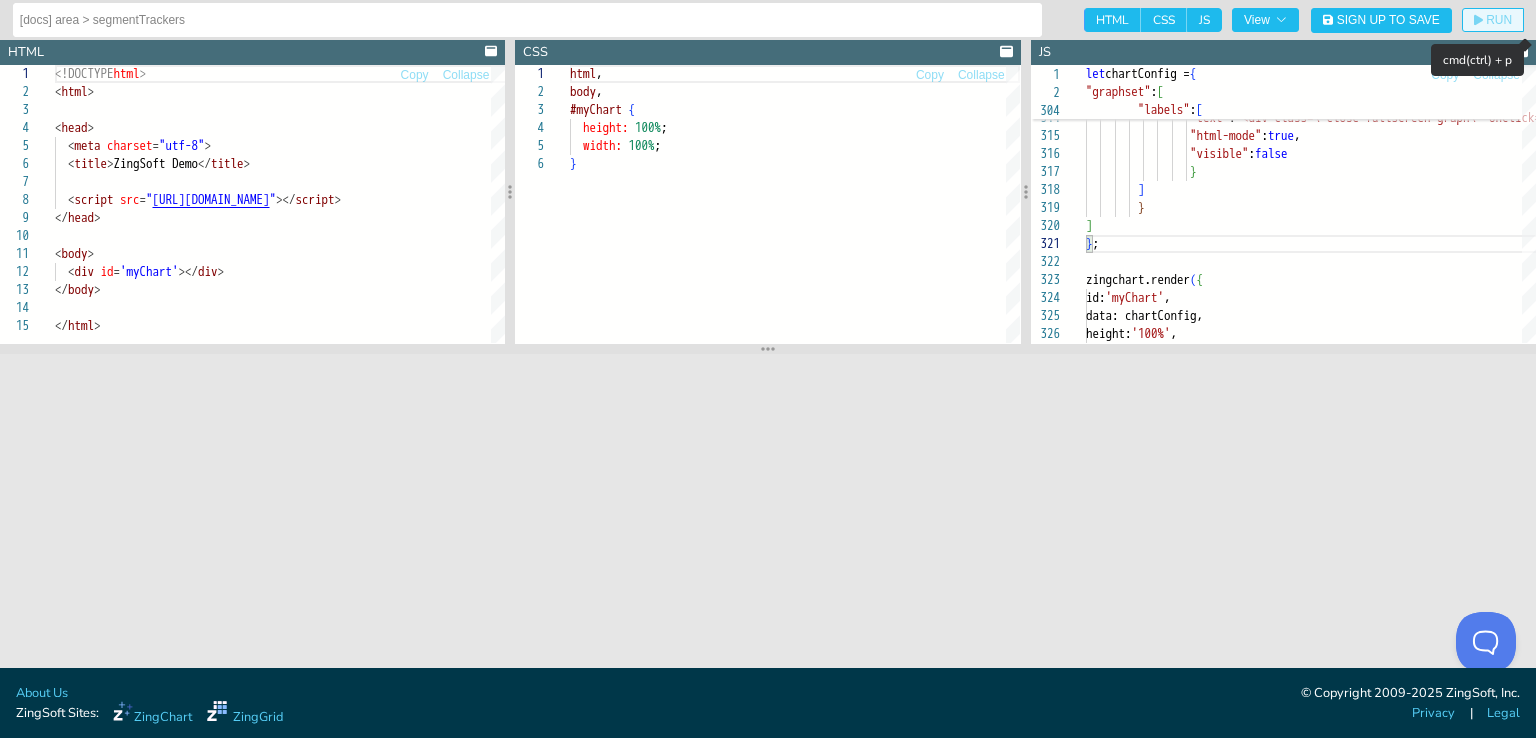 click 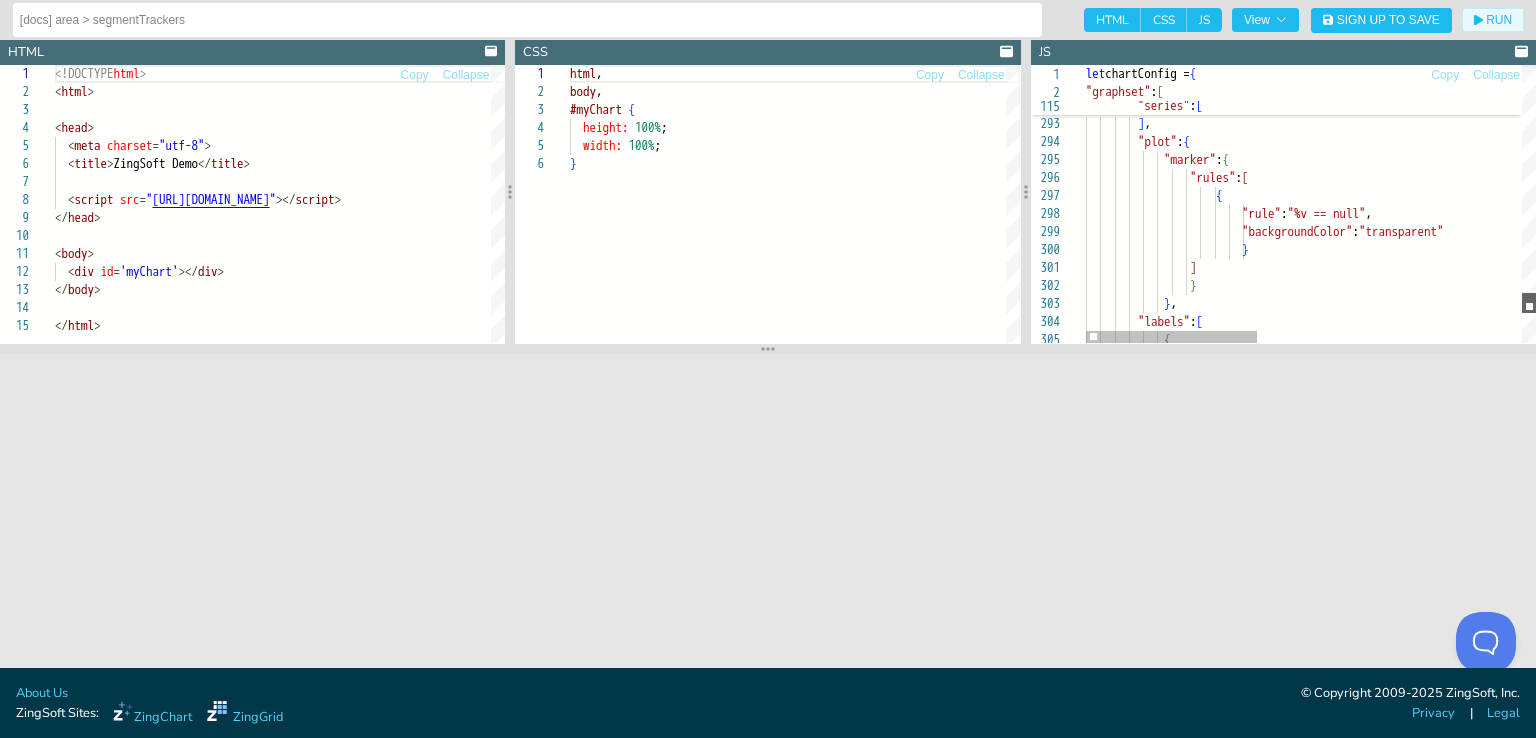 click at bounding box center (1529, 303) 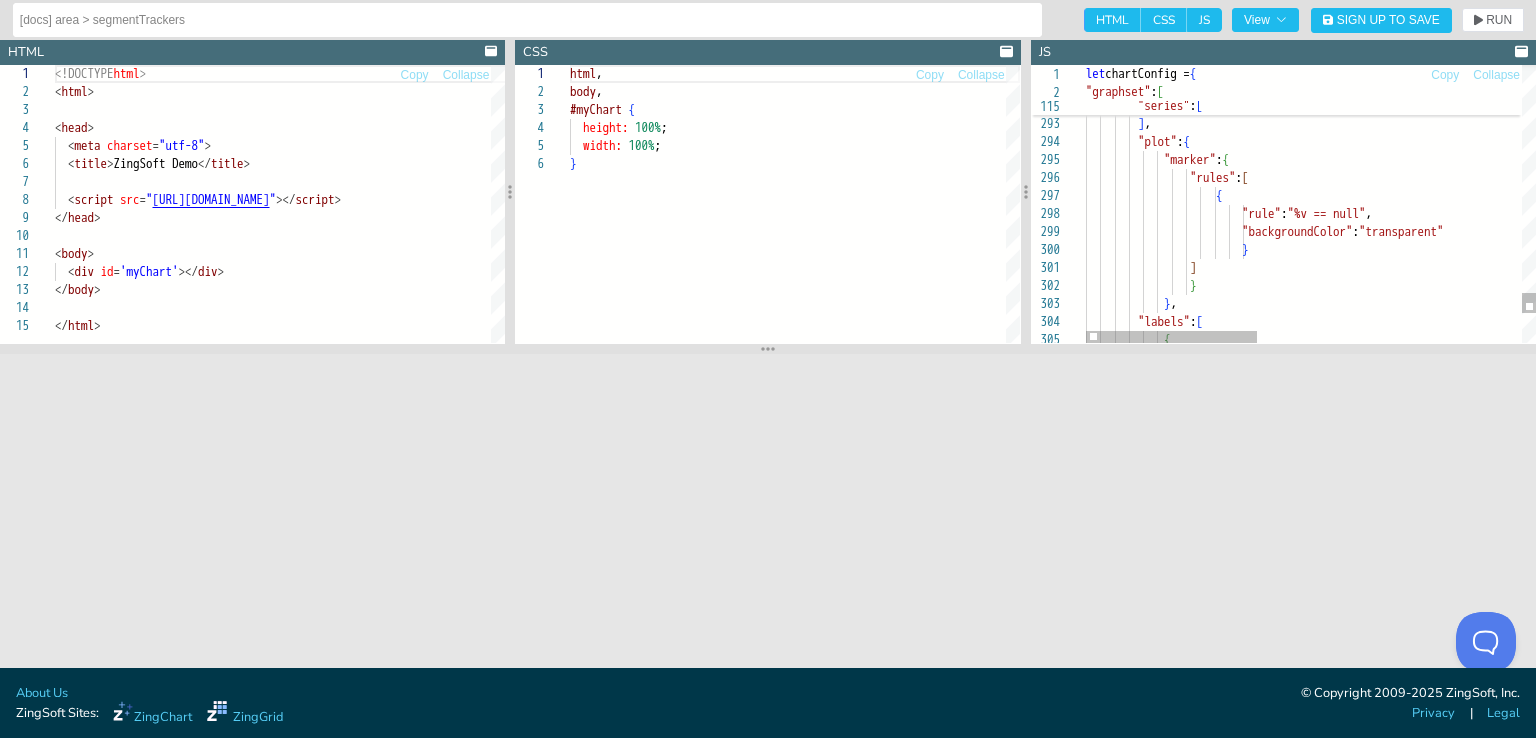 click on "}                          "backgroundColor" : "transparent"                          "rule" : "%v == null" ,                      {                  "rules" : [              "marker" : {          "plot" : {          ] ,                  }                  "scales" : "scale-x-3, scale-y"                      } ,                  ]                  }              } ,          "labels" : [              {" at bounding box center [1657, -2059] 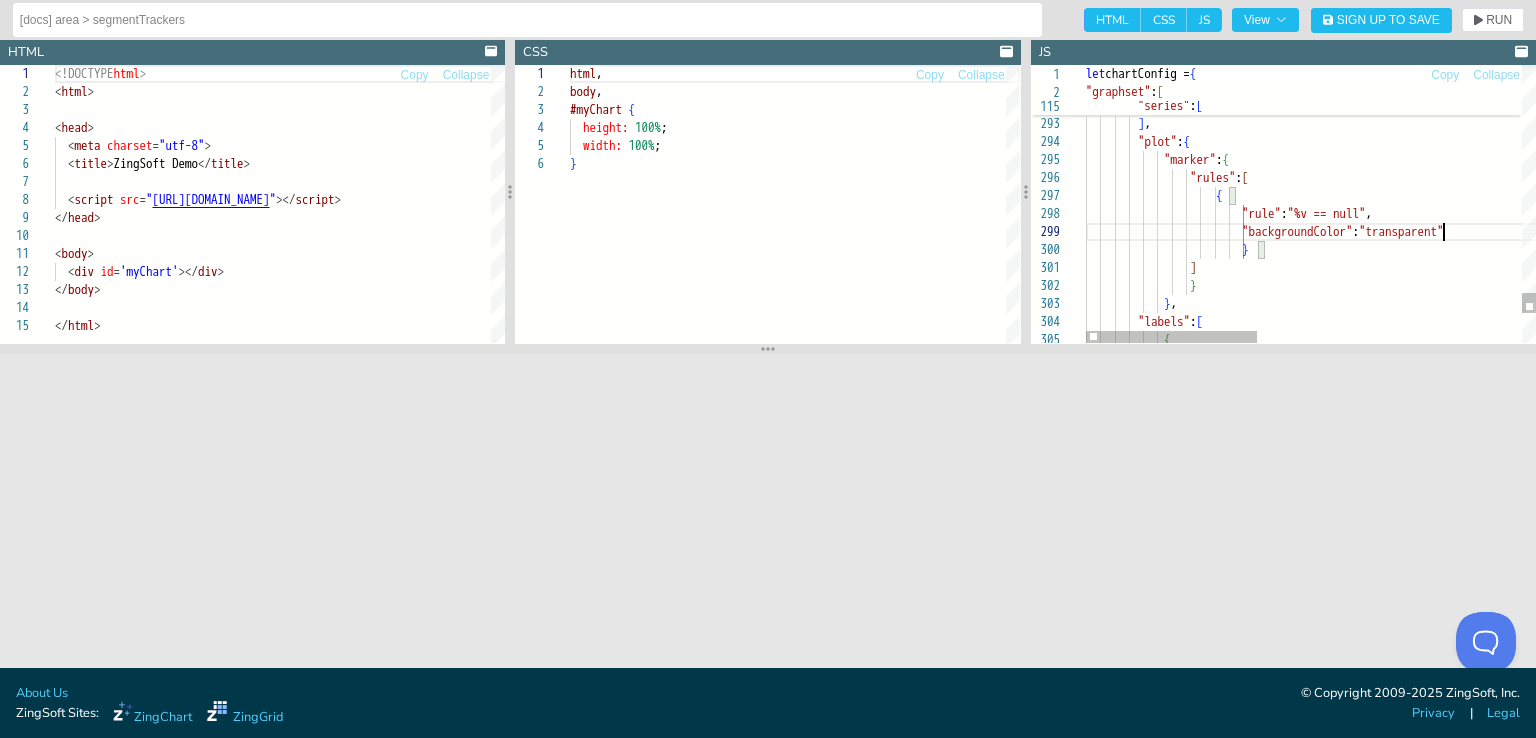 click on "}                          "backgroundColor" : "transparent"                          "rule" : "%v == null" ,                      {                  "rules" : [              "marker" : {          "plot" : {          ] ,                  }                  "scales" : "scale-x-3, scale-y"                      } ,                  ]                  }              } ,          "labels" : [              {" at bounding box center (1657, -2059) 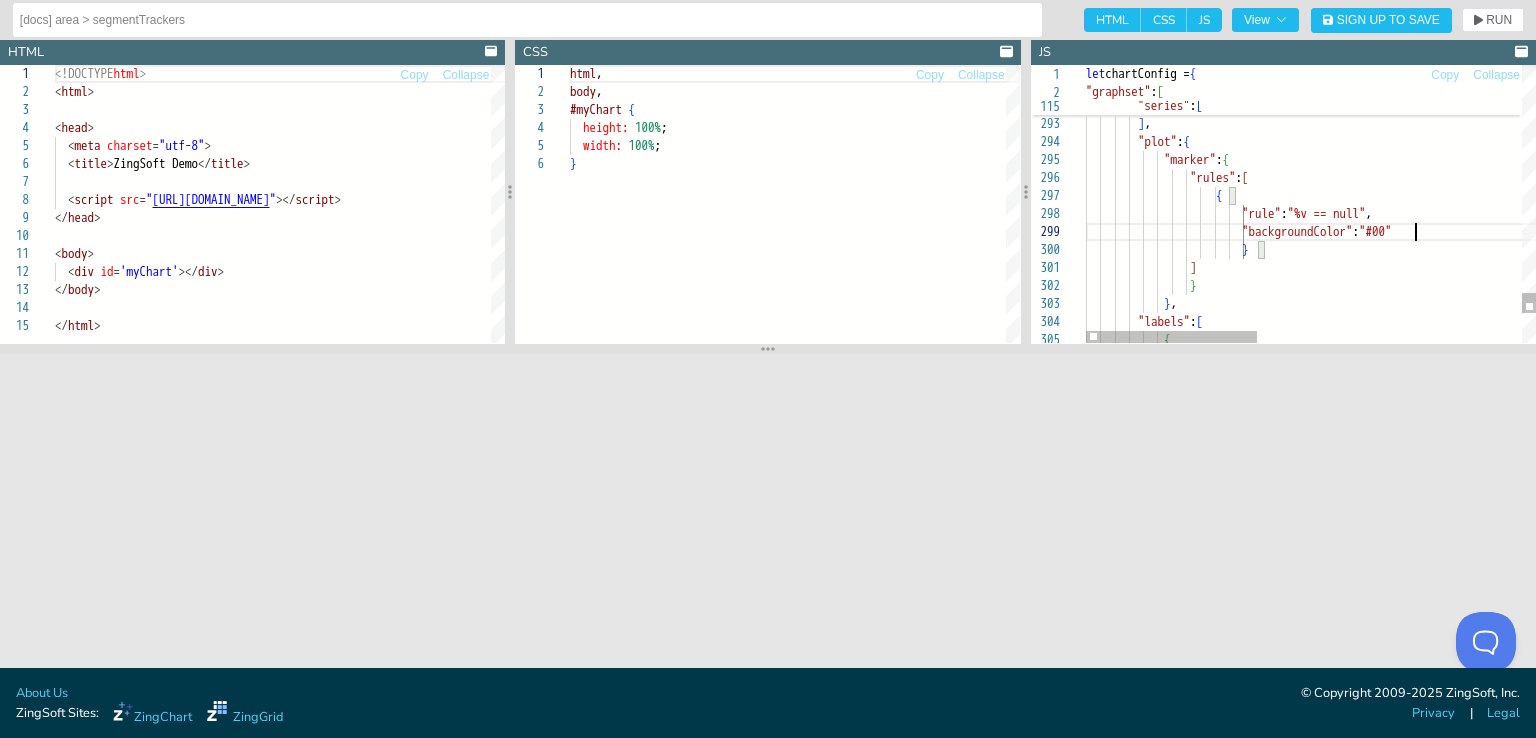scroll, scrollTop: 144, scrollLeft: 335, axis: both 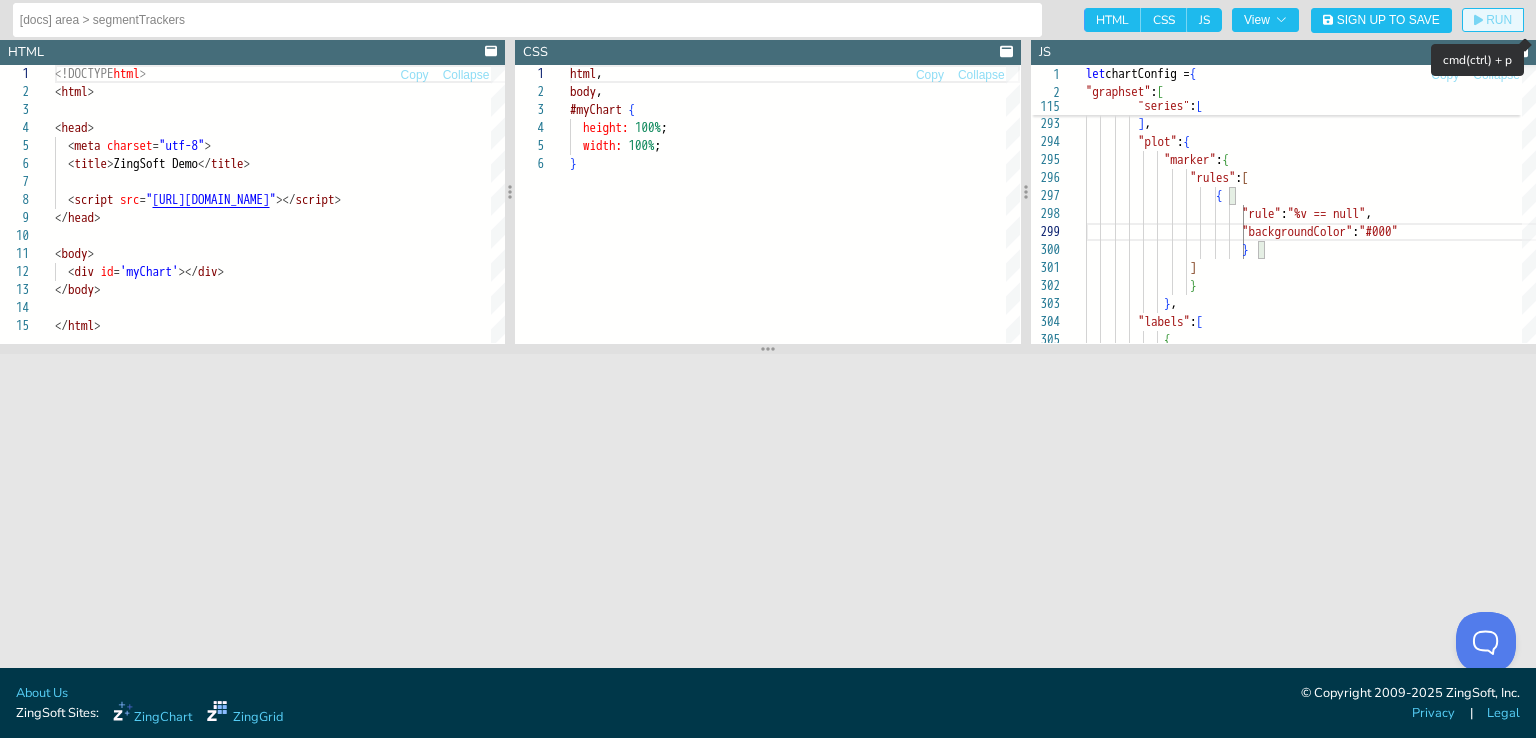 click on "RUN" 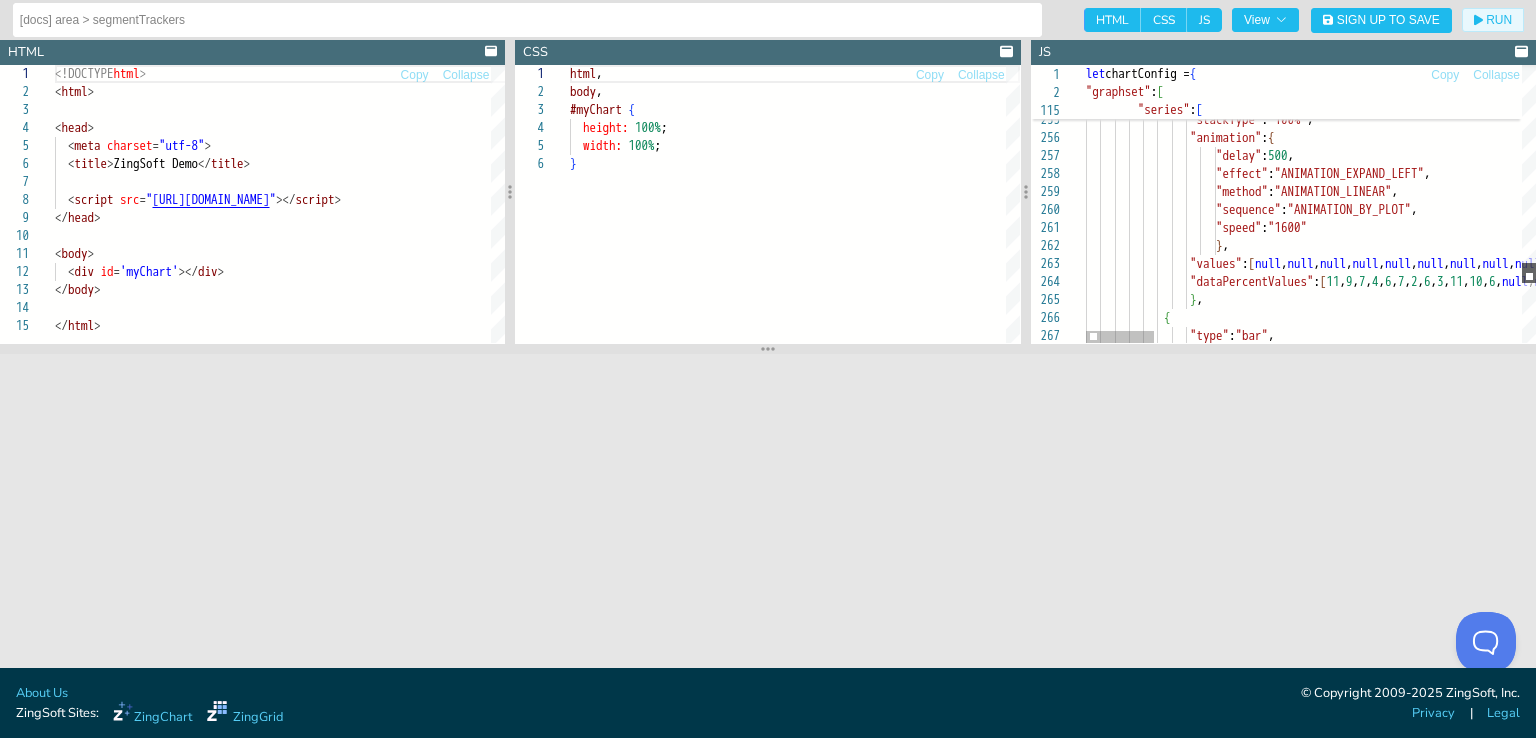 click at bounding box center [1529, 273] 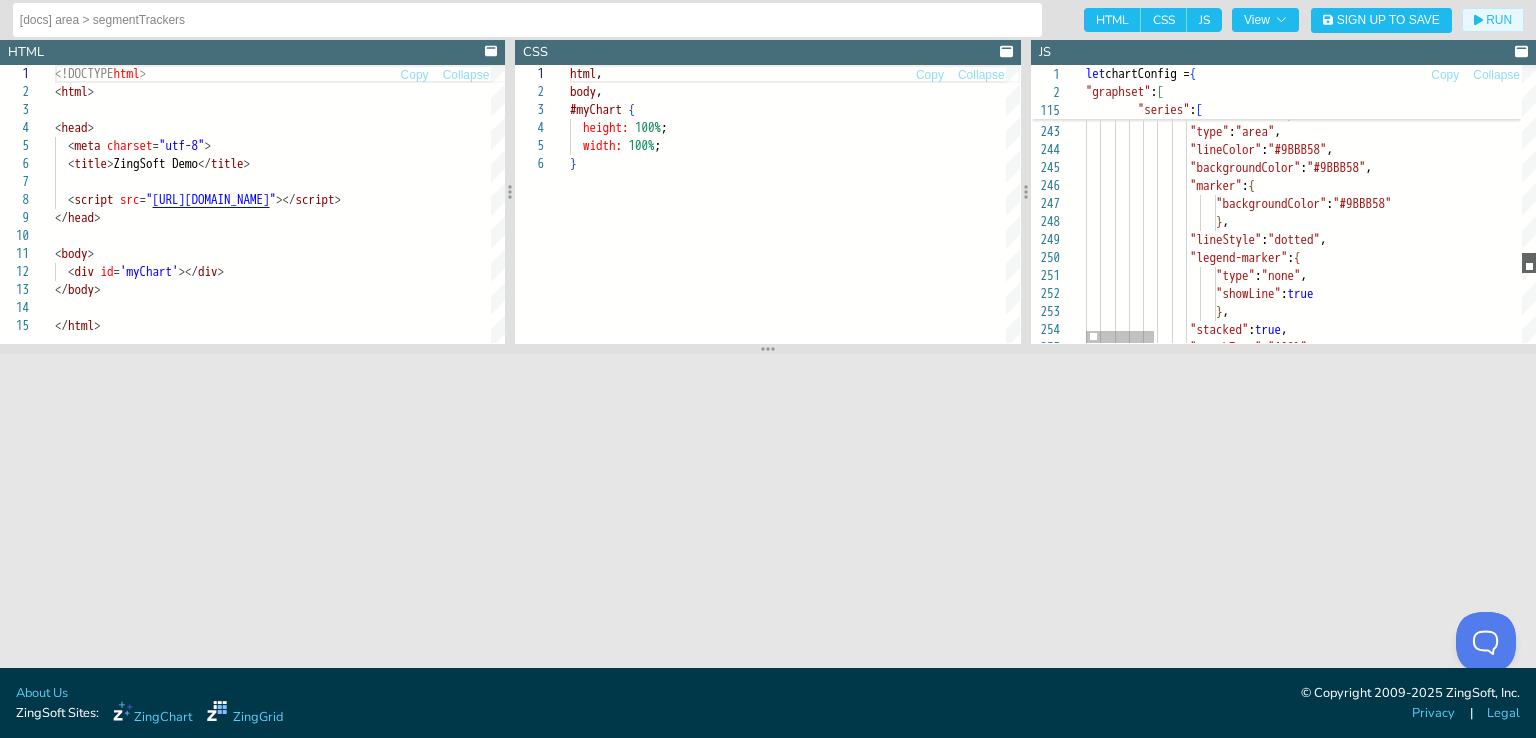 click at bounding box center (1529, 263) 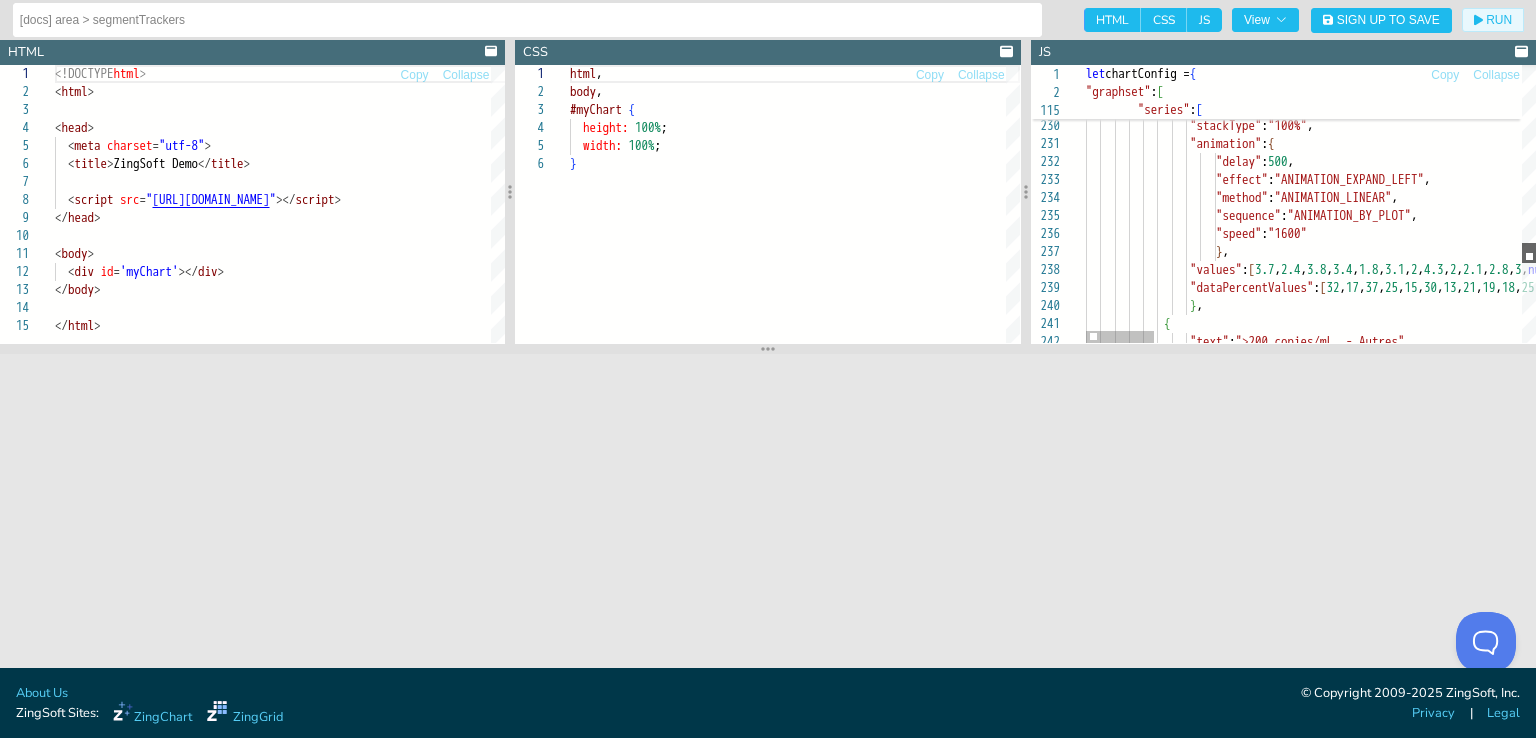 click at bounding box center [1529, 253] 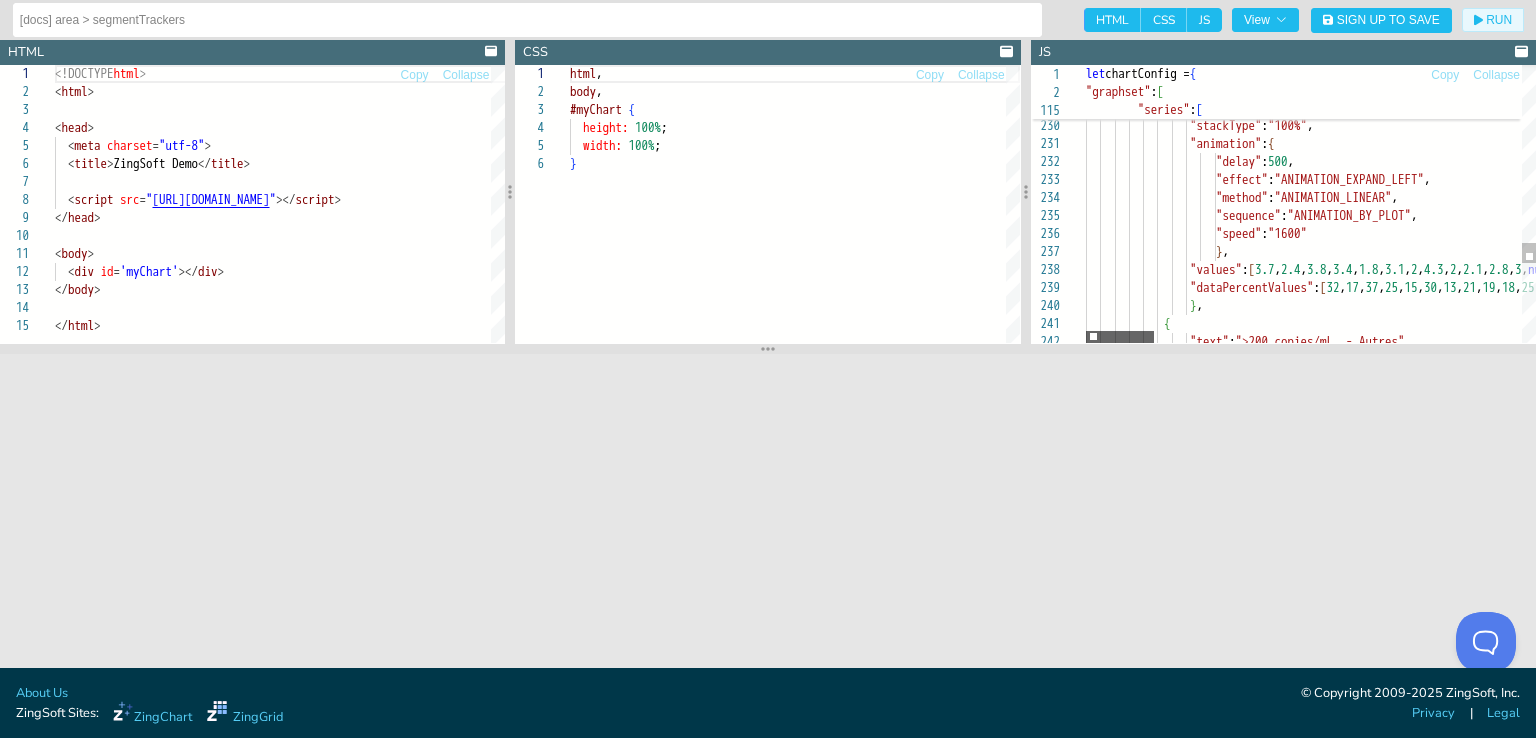click at bounding box center (1120, 337) 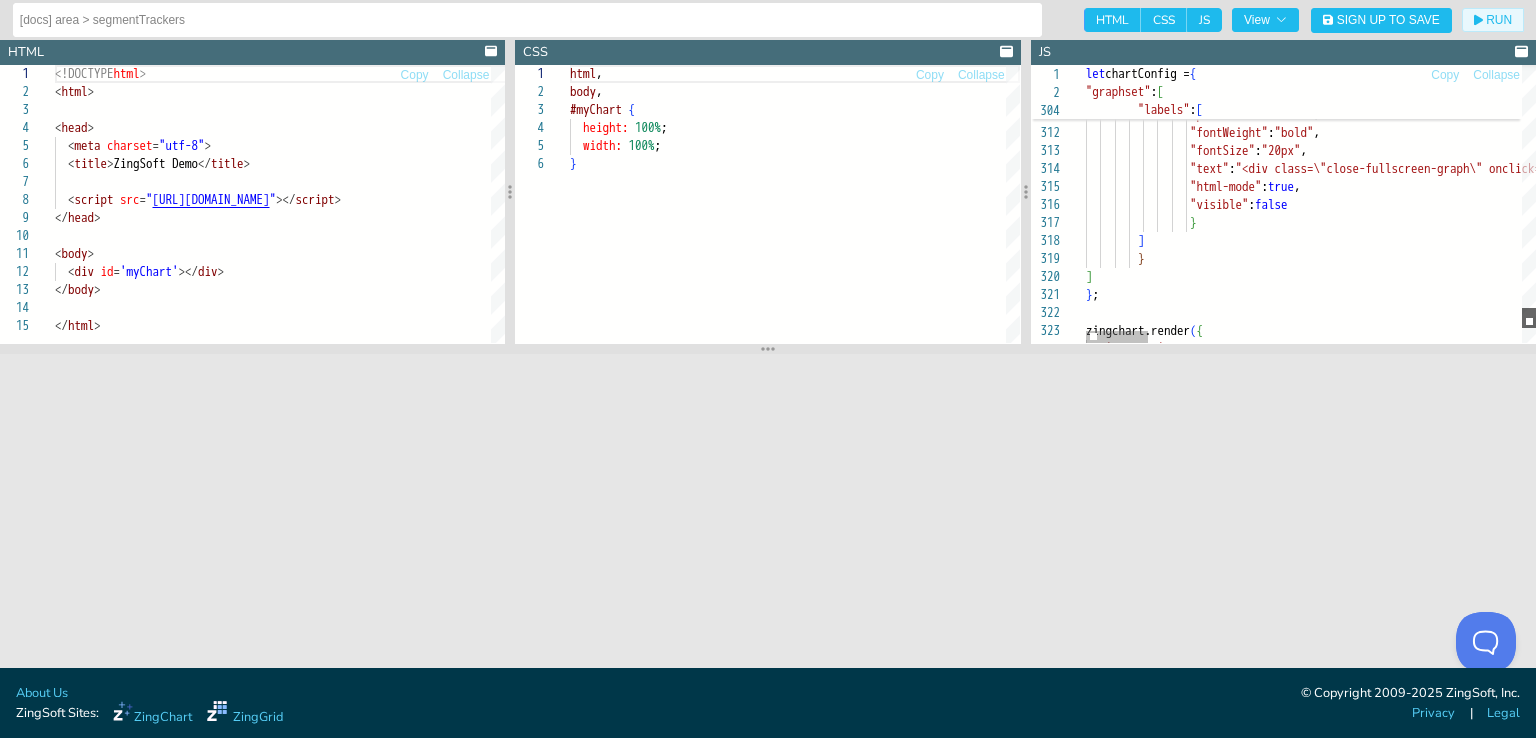 click at bounding box center [1529, 318] 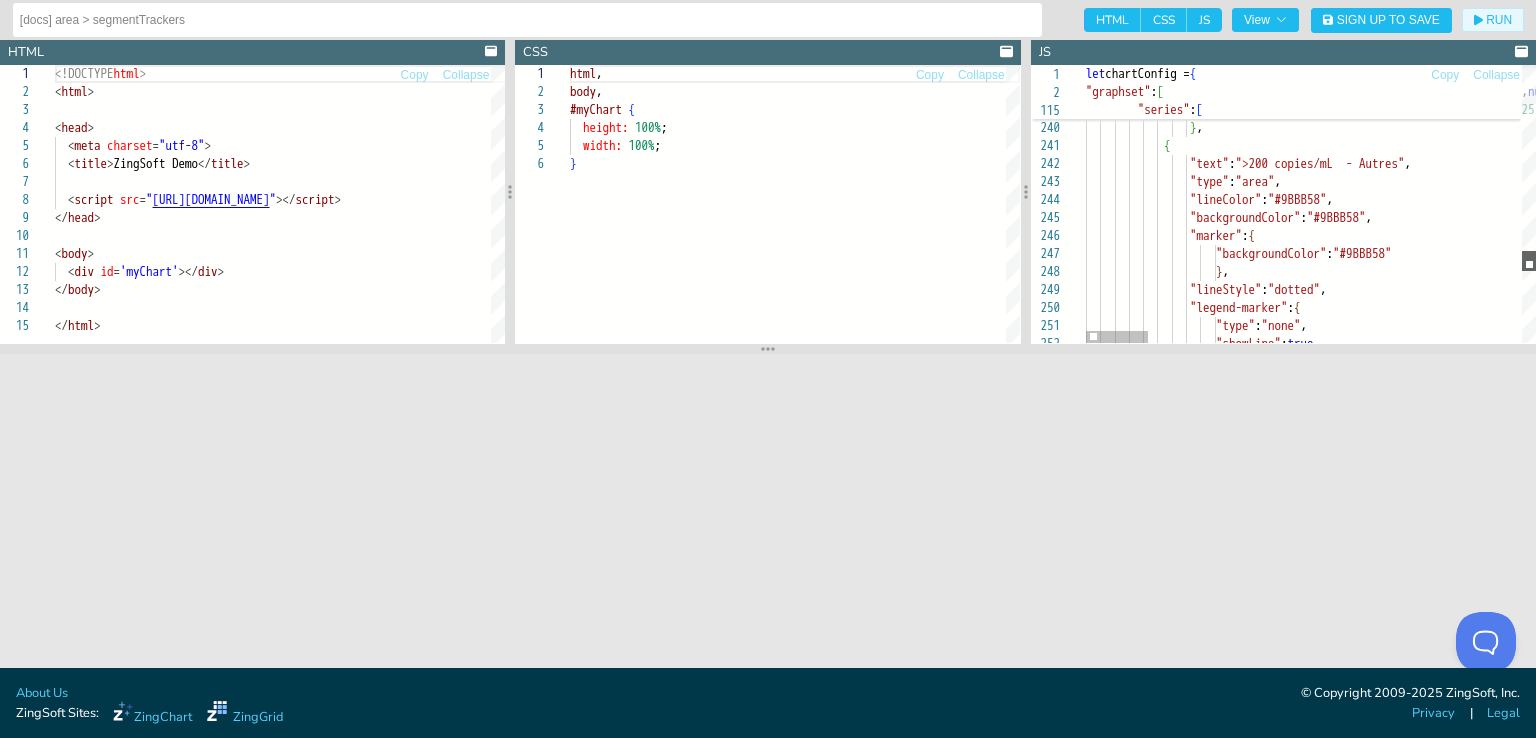 click at bounding box center [1529, 261] 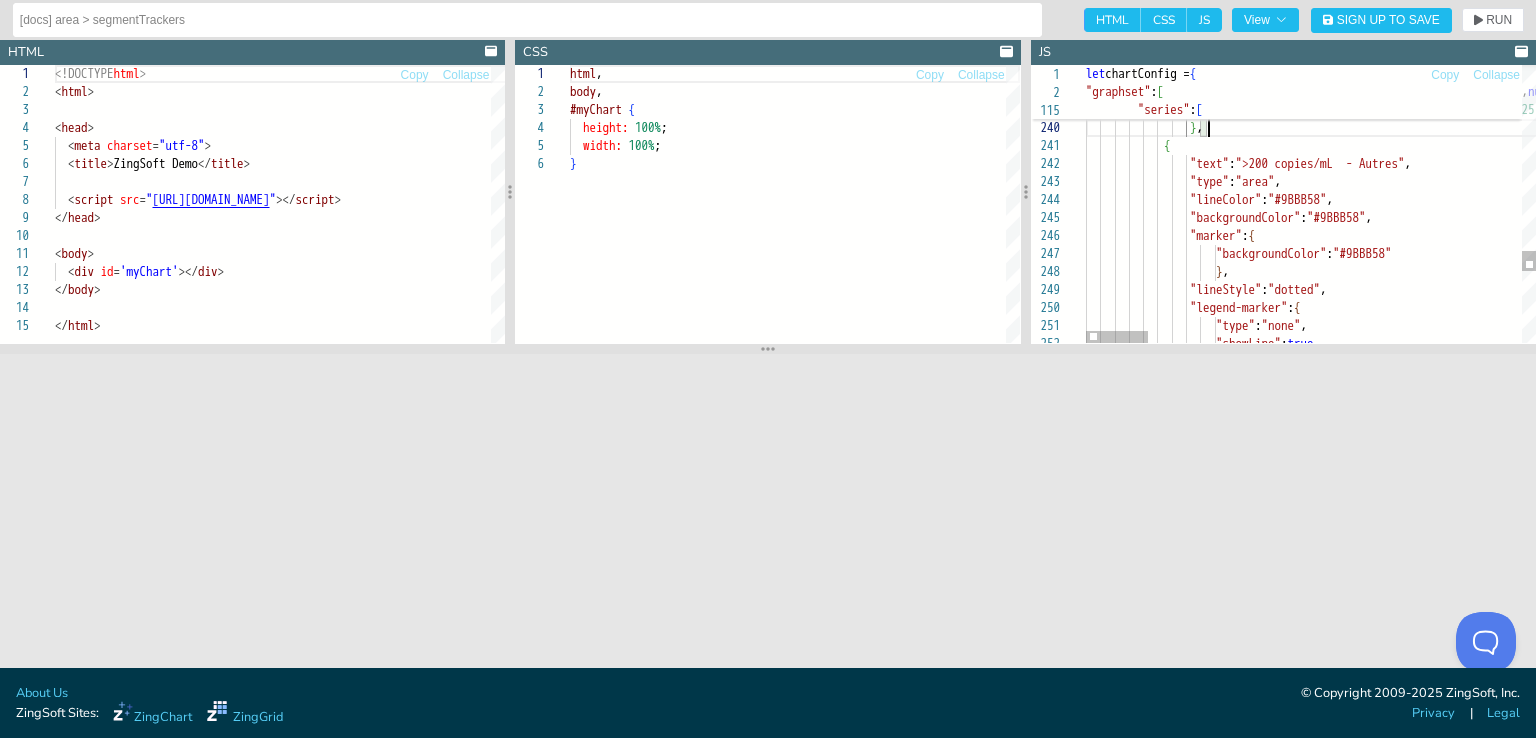 scroll, scrollTop: 71, scrollLeft: 335, axis: both 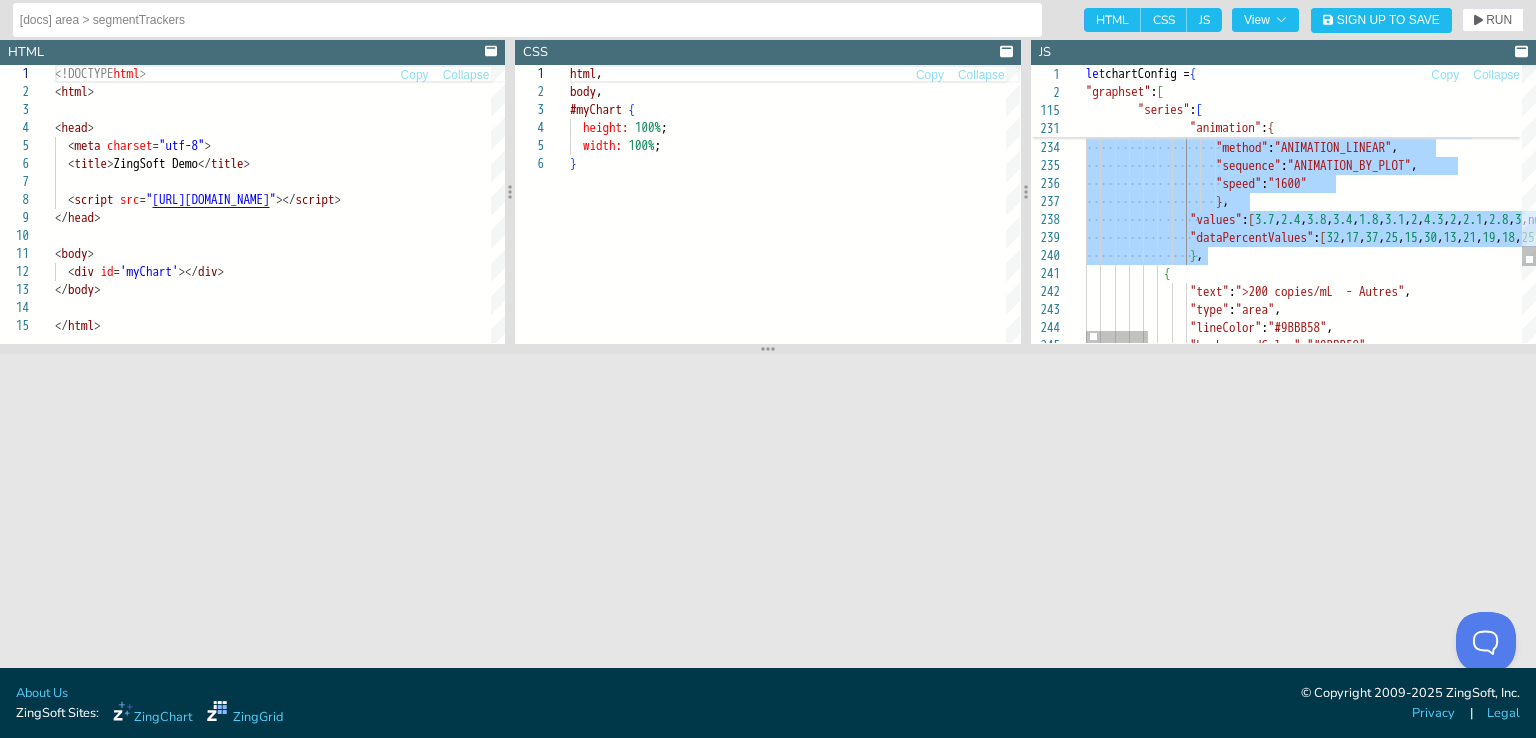 drag, startPoint x: 1207, startPoint y: 133, endPoint x: 1312, endPoint y: 94, distance: 112.00893 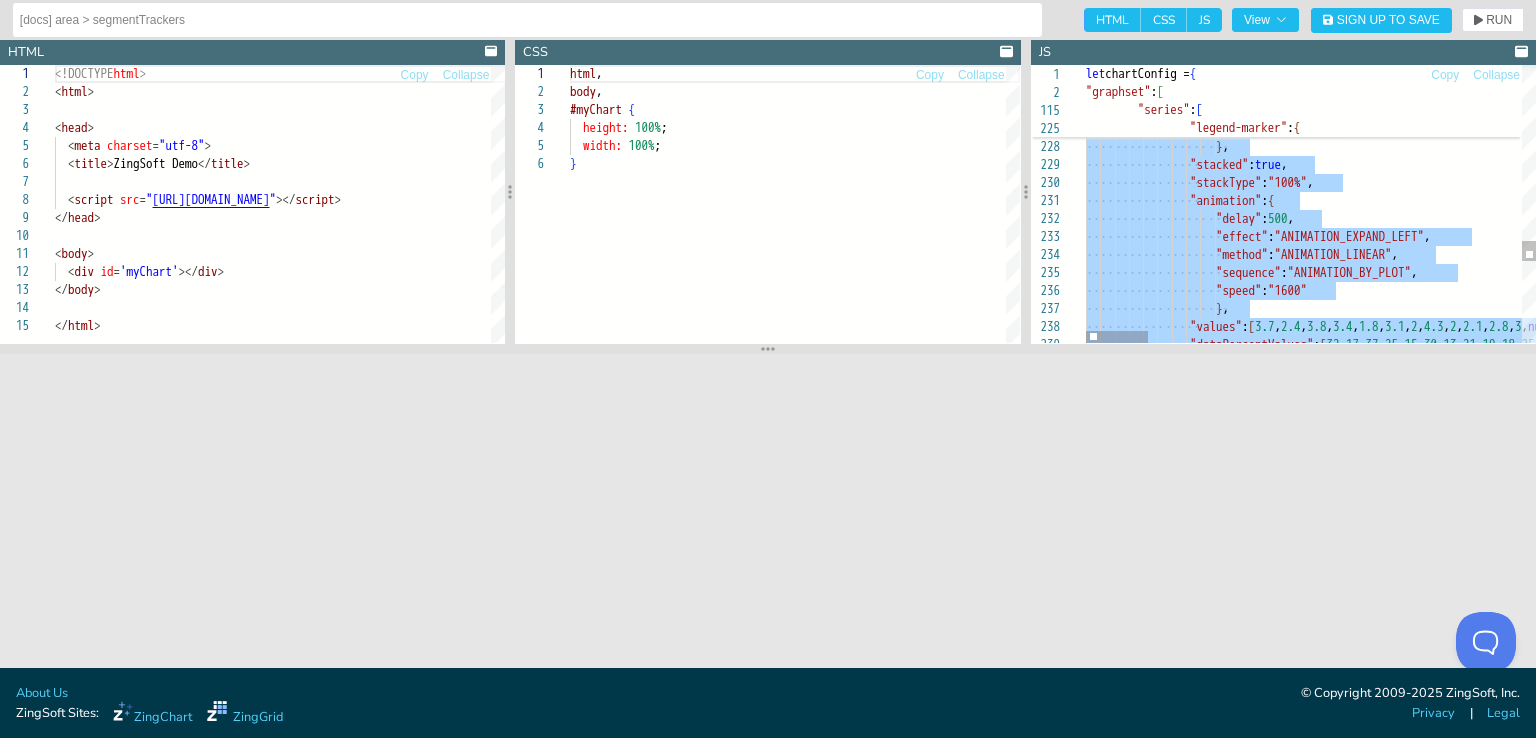 click on ""values" : [ 3.7 , 2.4 , 3.8 , 3.4 , 1.8 , 3.1 , 2 , 4.3 , 2 , 2.1 , 2.8 , 3 , null , null , 2.3 , 2.3 , 2.2 , 2.6 , 3.2 , 2.7 , 2.9 , 3.1 , 1.8 , 2.5 , 2.1 , 2.7 , null , null , 2.8 , 4 , 2.8 , 2.8 , 2.1 , 1.3 , 2.4 , 2.1 , 1.9 , 2.1 , 1.5 , 2.3 , null , null , null , null , null , null , null , null , null , null , null , null , null , null , null , null , null , null , null , null , null , null , null , null , null , null , null , null , null , null , null , null , null , null , null , null , null , null , null , null , null , null ] ,                  "dataPercentValues" : [ 32 , 17 , 37 , 25 , 15 , 30 , 13 , 21 , 19 , 18 , 25 , 21 , null , null , 19 , 14 , 22 , 18 , 29 , 25 , 18 , 16 , 17 , 21 , 19 , 20 , null , null , 26 , 27 , 25 , 19 , 17 , 12 , 14 , 11 , 17 , 16 , 13 , 15 , null , null , null , null , null , null , null , null , null , null , null , null , null , null , null , null , null , null , null , null , null , null , null , null , null , null ," at bounding box center [2648, -866] 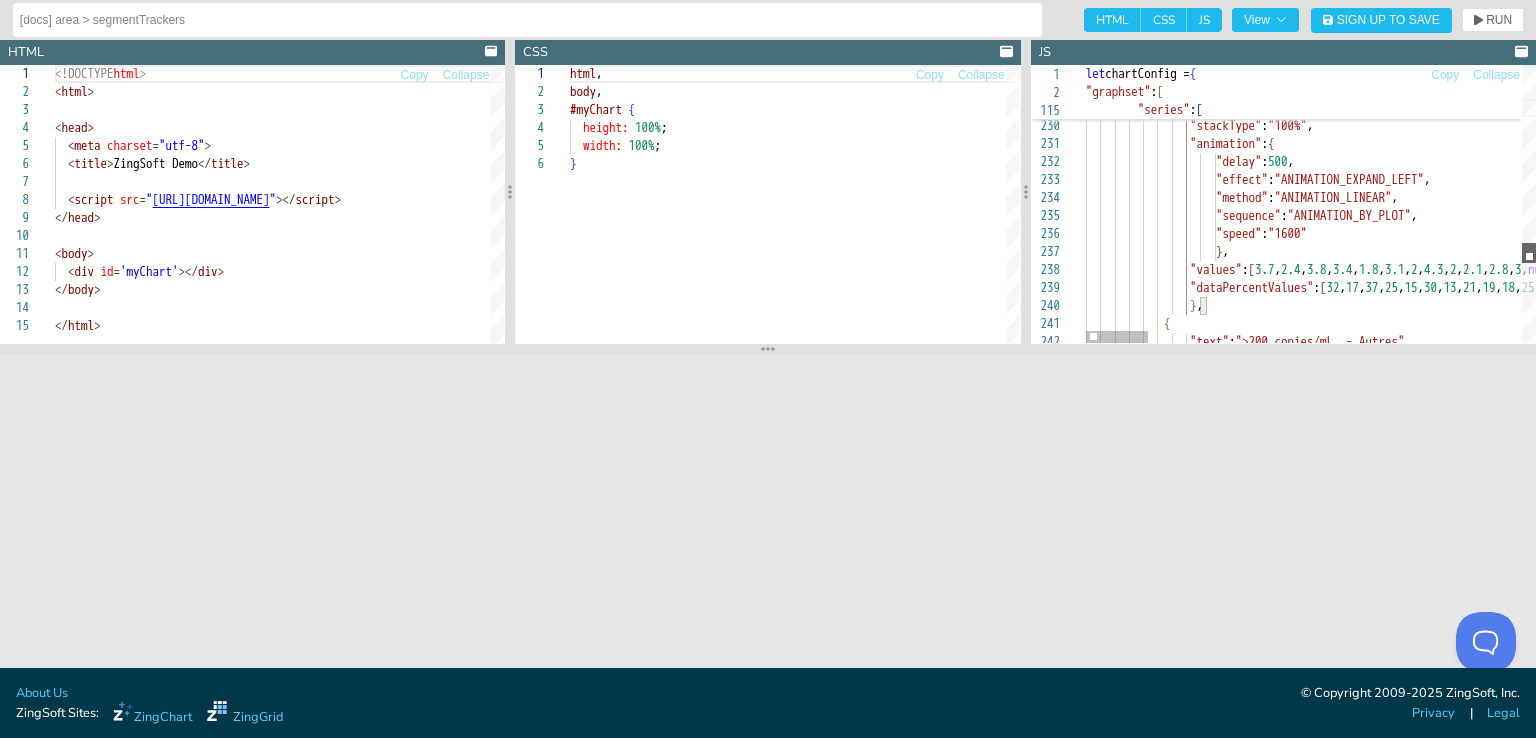 click at bounding box center [1529, 253] 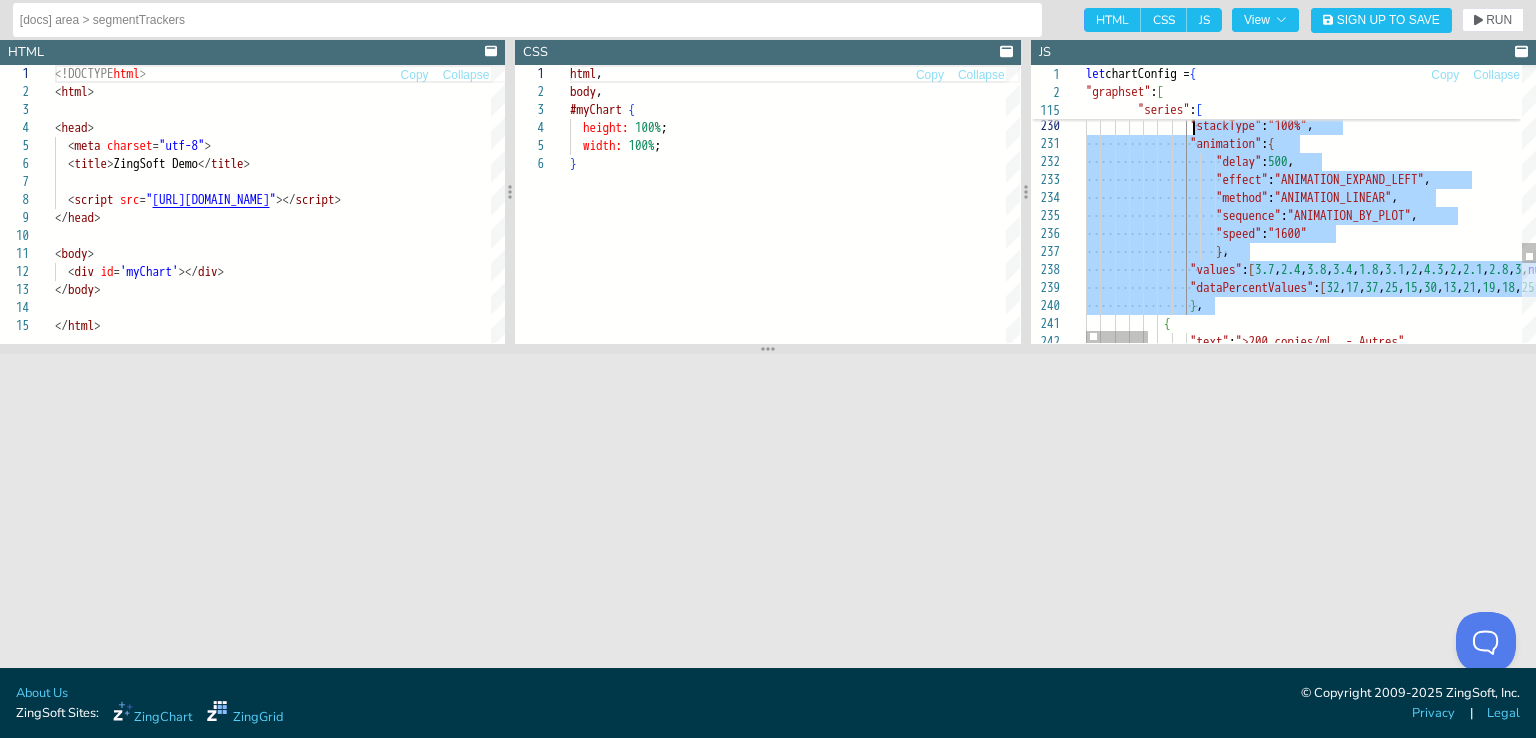 drag, startPoint x: 1212, startPoint y: 309, endPoint x: 1195, endPoint y: 127, distance: 182.79224 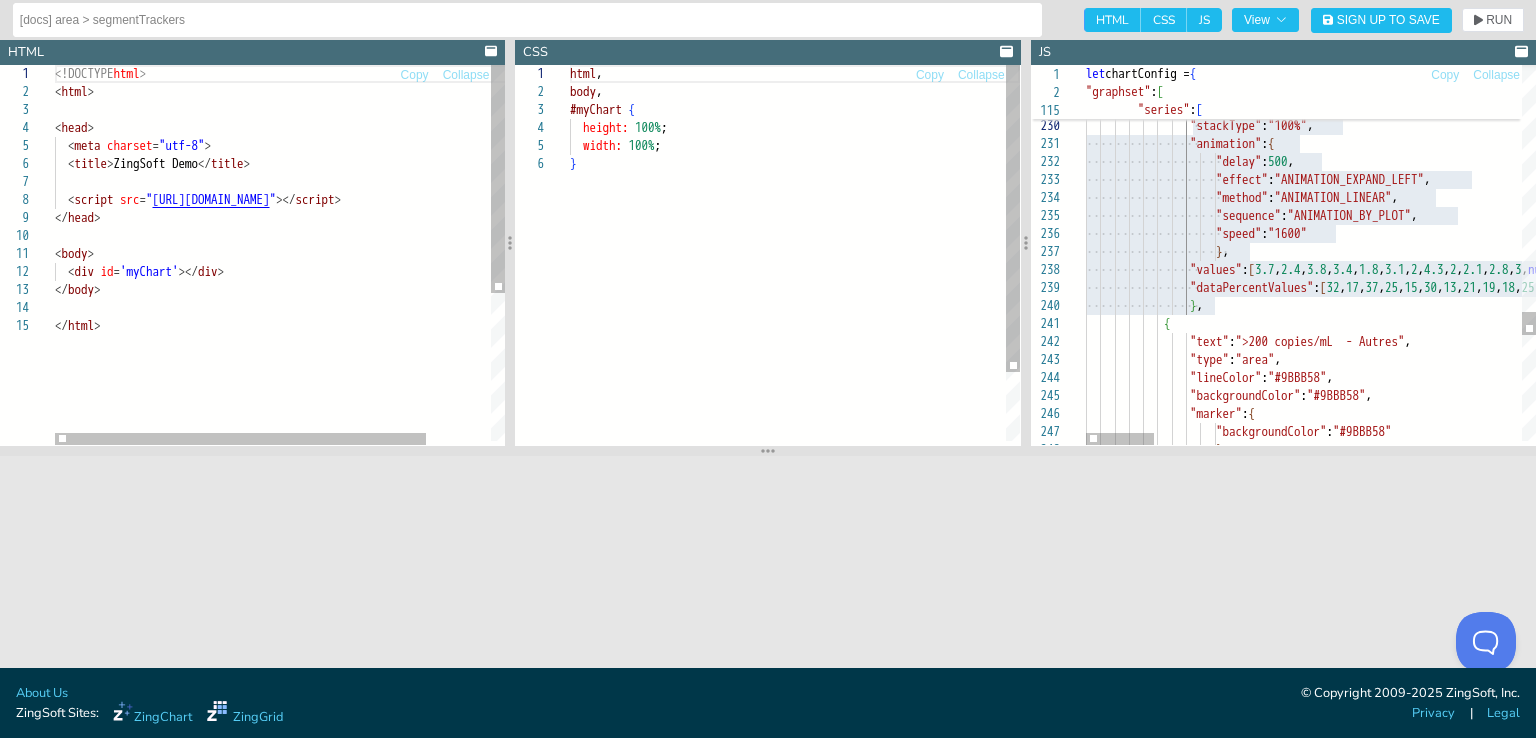 drag, startPoint x: 1358, startPoint y: 346, endPoint x: 1361, endPoint y: 447, distance: 101.04455 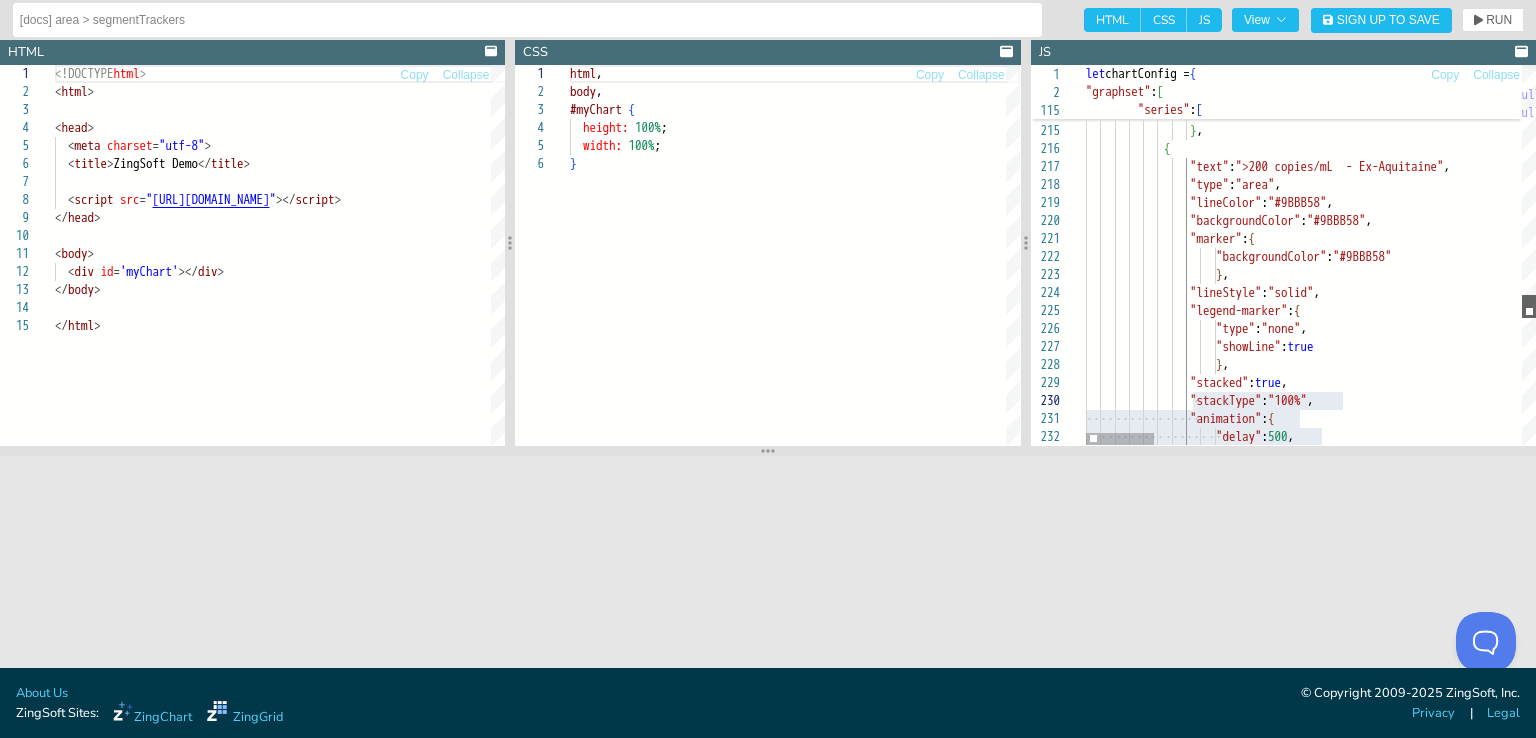 click at bounding box center (1529, 306) 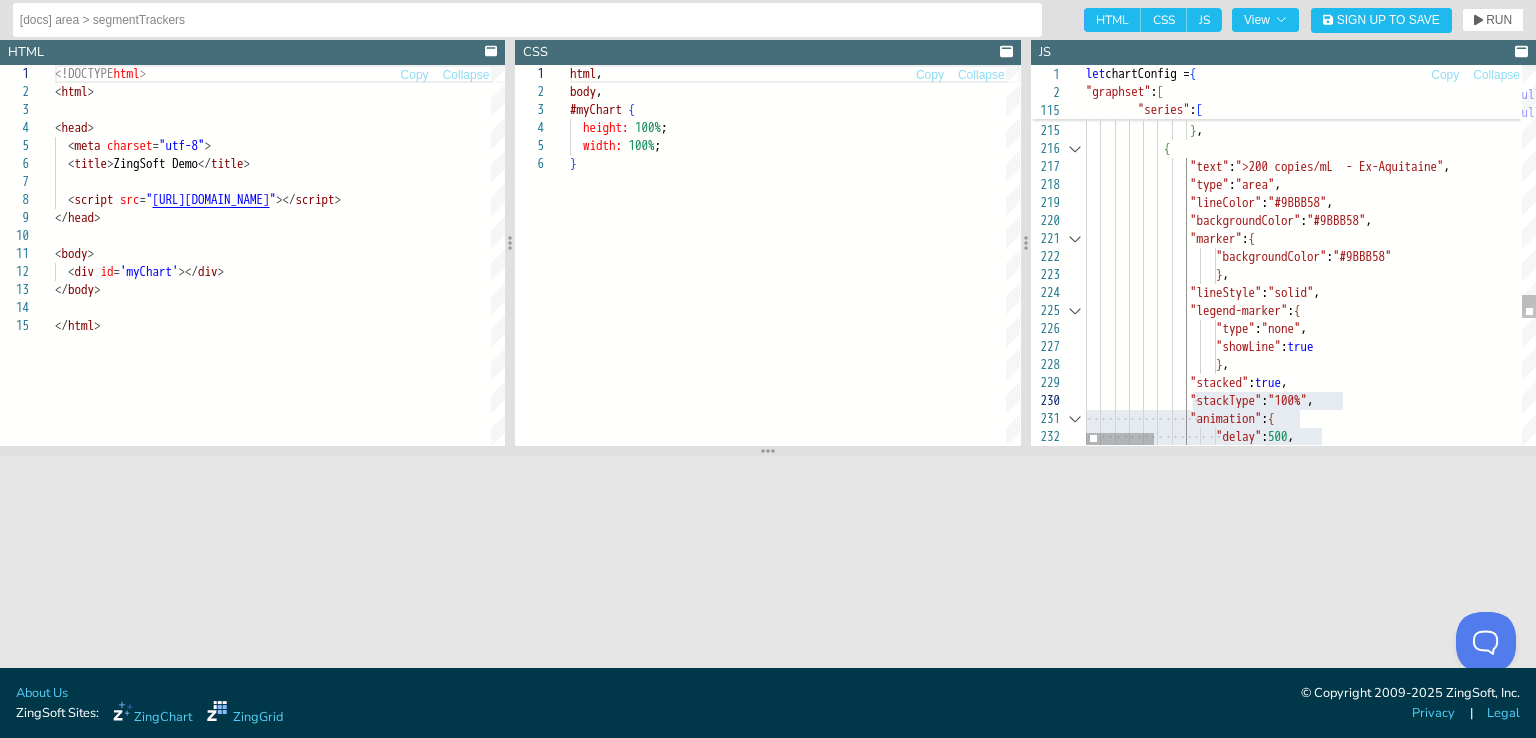 click at bounding box center [1075, 149] 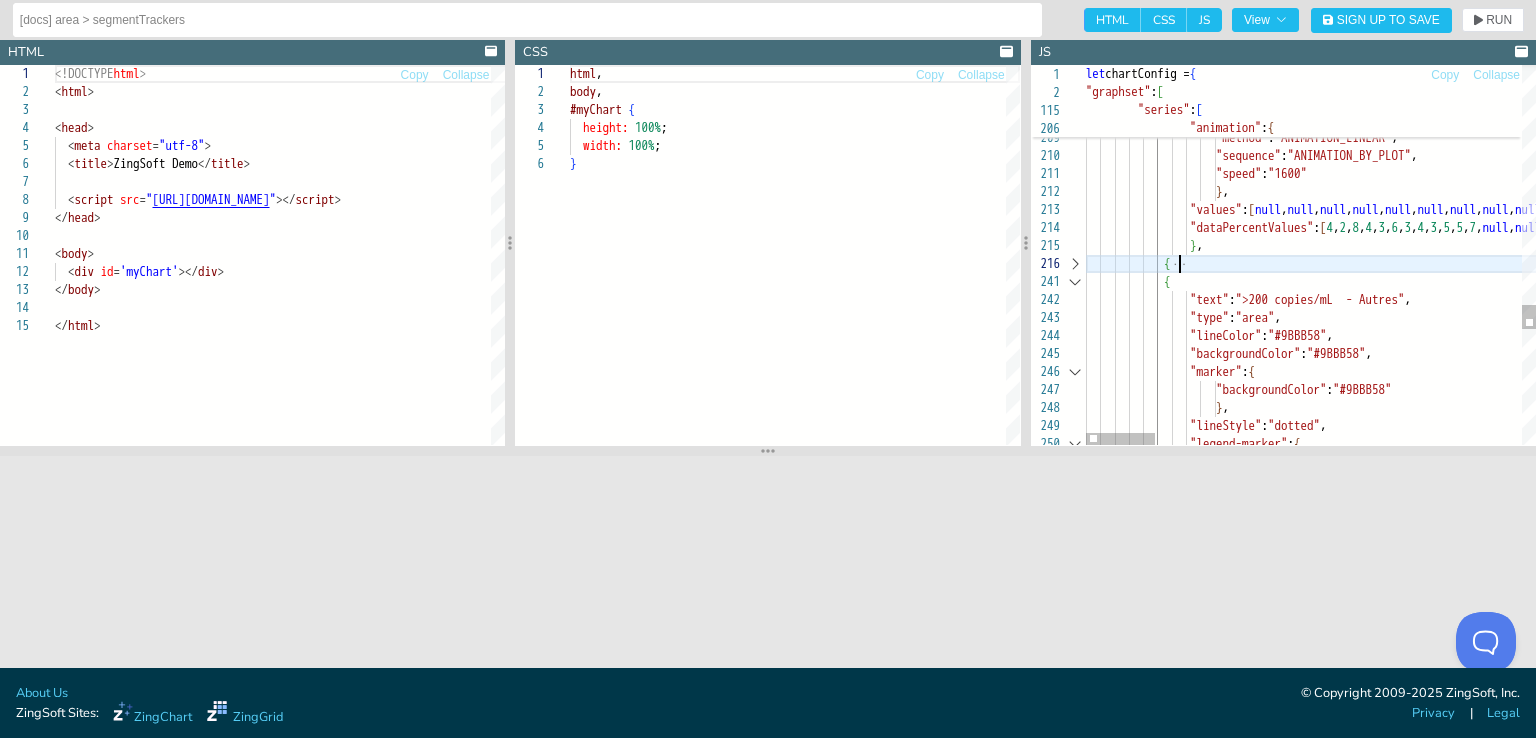 scroll, scrollTop: 71, scrollLeft: 91, axis: both 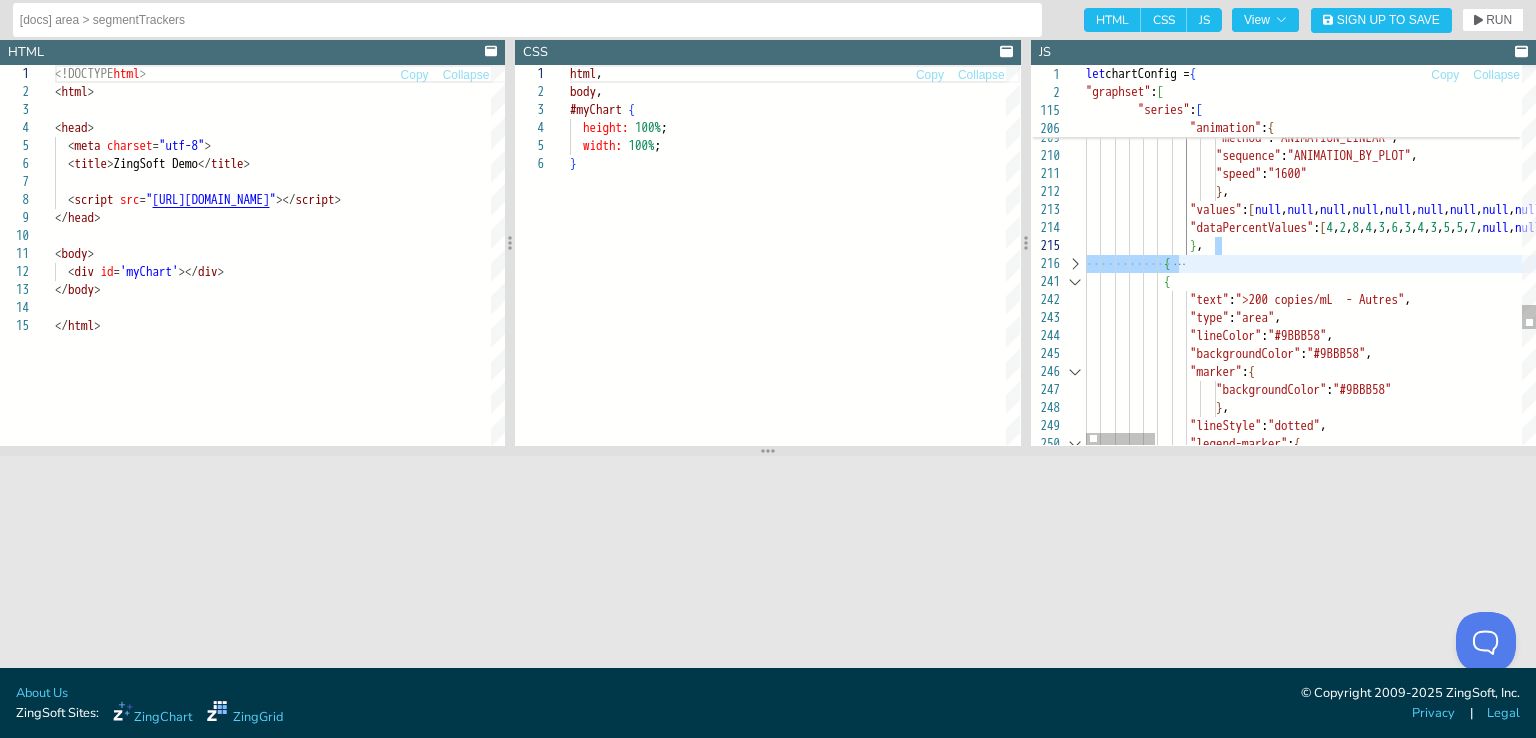 drag, startPoint x: 1210, startPoint y: 264, endPoint x: 1213, endPoint y: 250, distance: 14.3178215 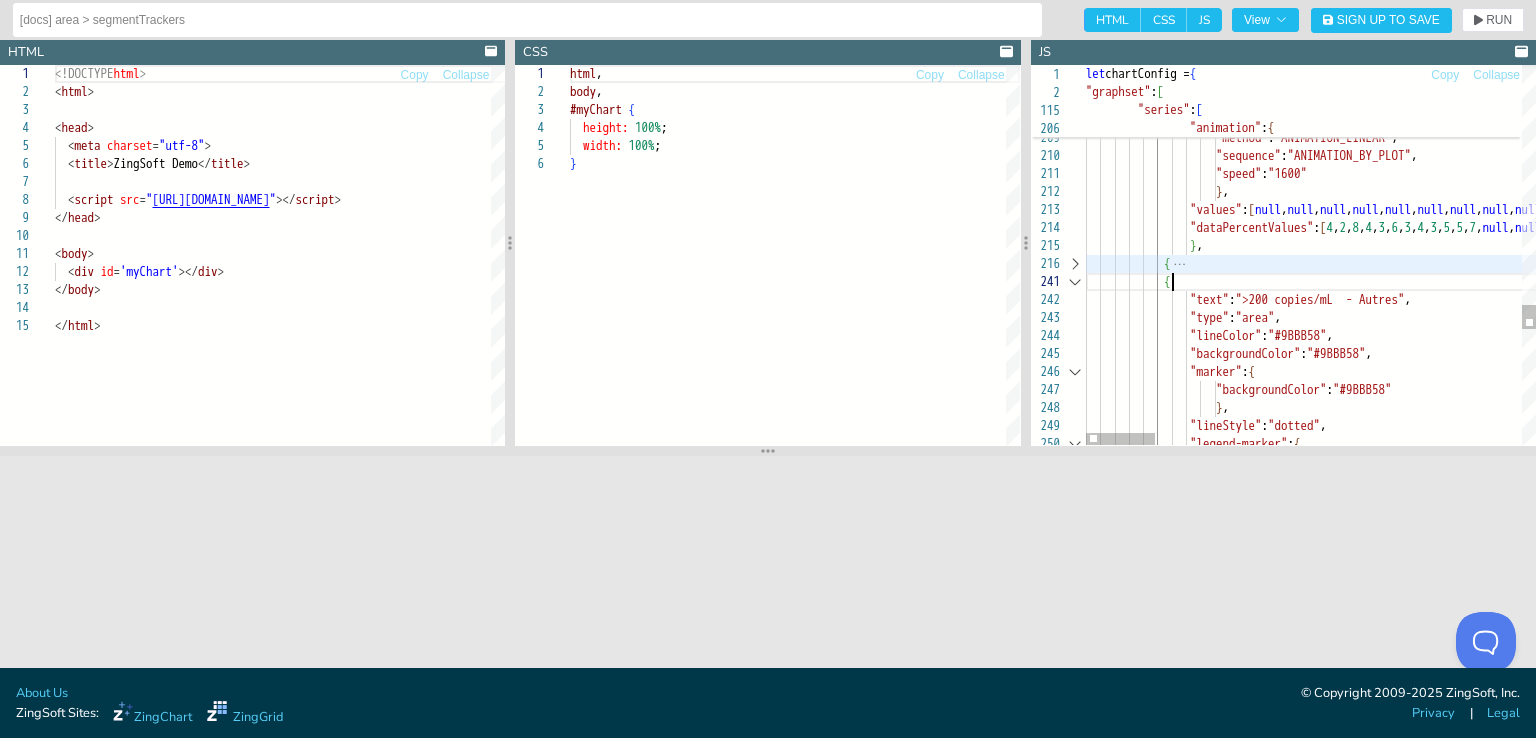 click on ""stackType" : "100%" ,                  "animation" : {                      "delay" : 500 ,                      "effect" : "ANIMATION_EXPAND_LEFT" ,                      "method" : "ANIMATION_LINEAR" ,                      "sequence" : "ANIMATION_BY_PLOT" ,                      "speed" : "1600"                      } ,                  "values" : [ null , null , null , null , null , null , null , null , null , null , null , null , null , null , null , null , null , null , null , null , null , null , null , null , null , null , null , null , null , null , null , null , null , null , null , null , null , null , null , null , null , null , 1.9 , 1.4 , 3.3 , 2.8 , 1.8 , 2.5 , 3.2 , 2.8 , 1.5 , 3 , 2.6 , 3.9 , null , null , 3.5 , 1.6 , 1.8 , 3 , 0.5 , 0.9 , 4 , 5.8 , 5.2 , 3.6 , 2.6 , 2.4 , null , null , 6 , 2 , 3.5 , 1.2 , 1.7 ," at bounding box center [2505, -698] 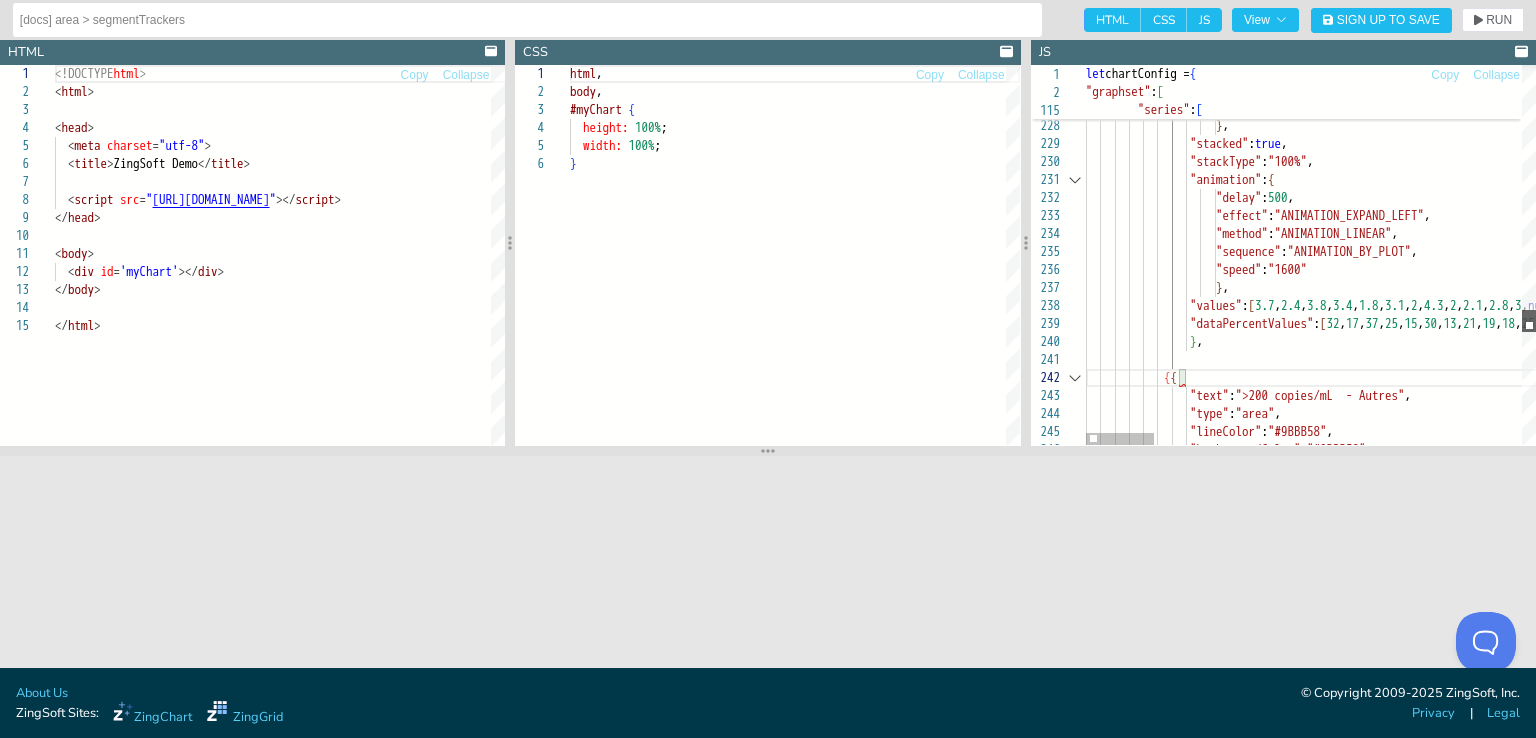 click at bounding box center (1529, 321) 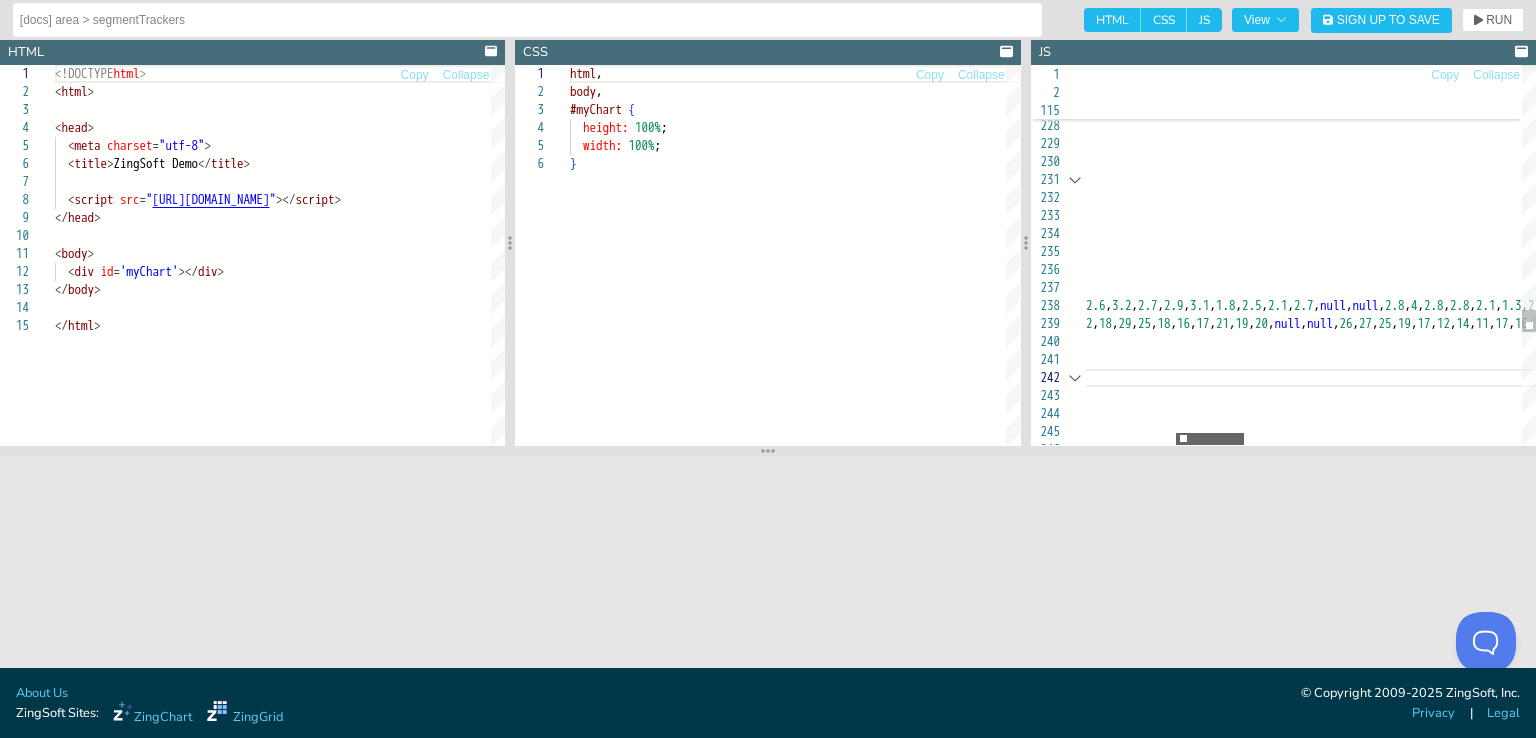 click at bounding box center (1210, 439) 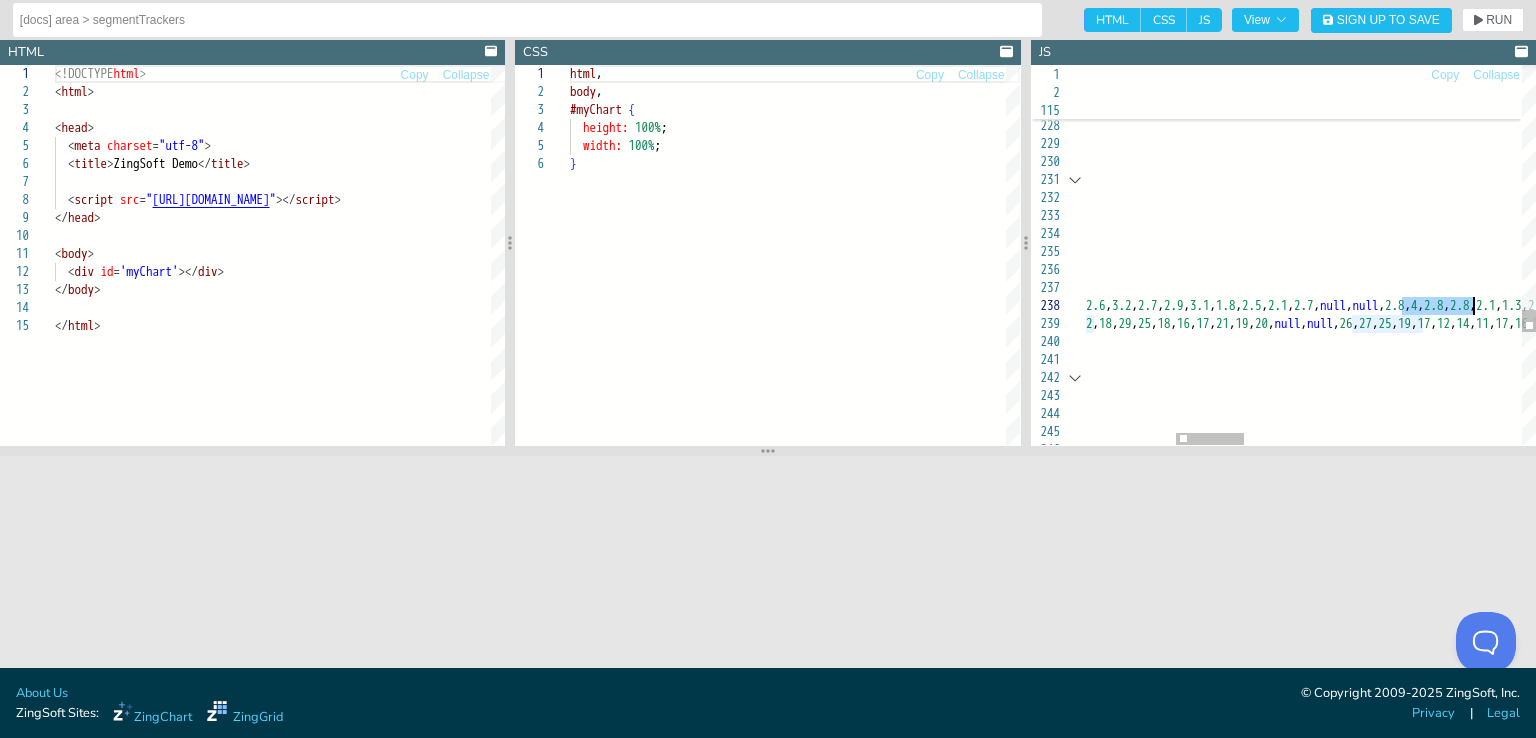 drag, startPoint x: 1400, startPoint y: 308, endPoint x: 1474, endPoint y: 305, distance: 74.06078 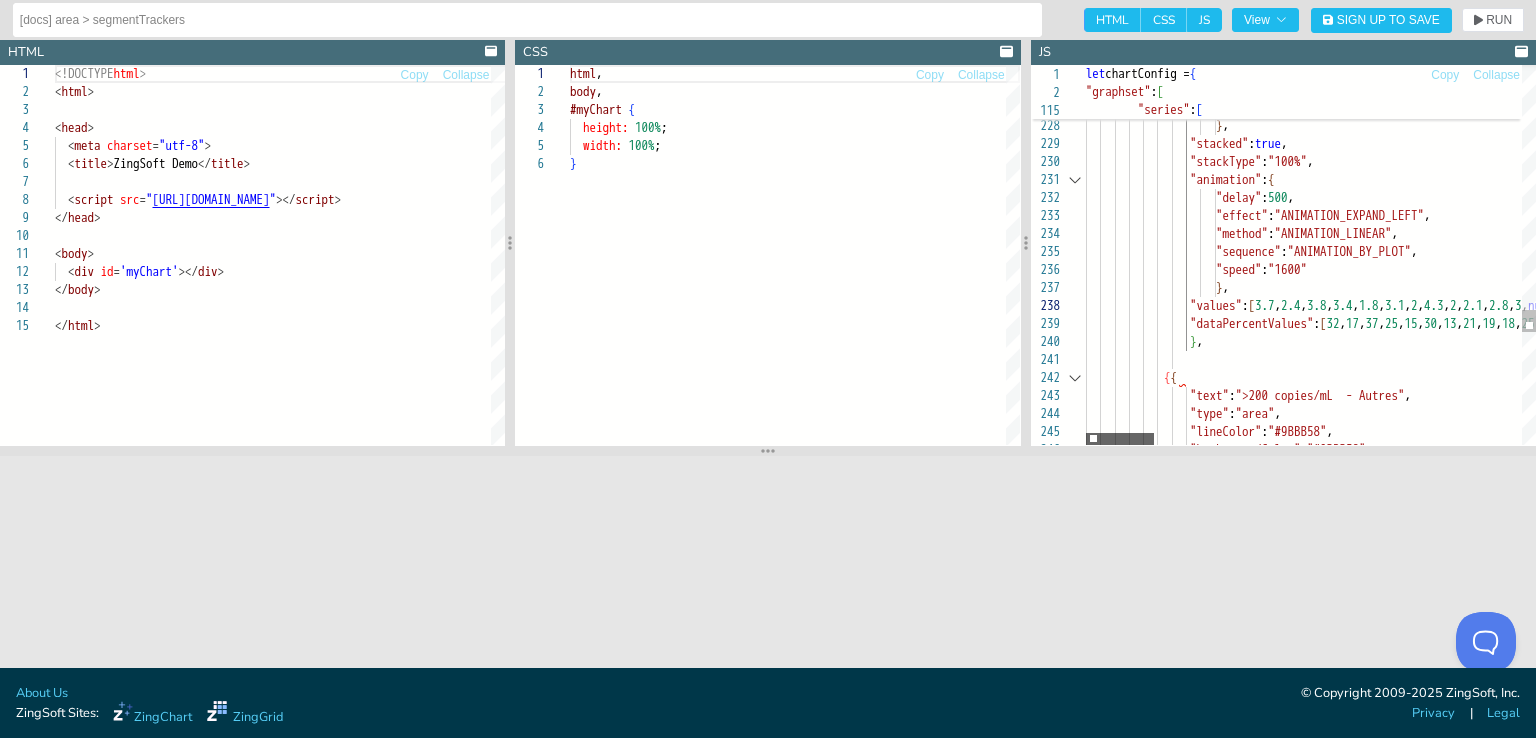click at bounding box center [1120, 439] 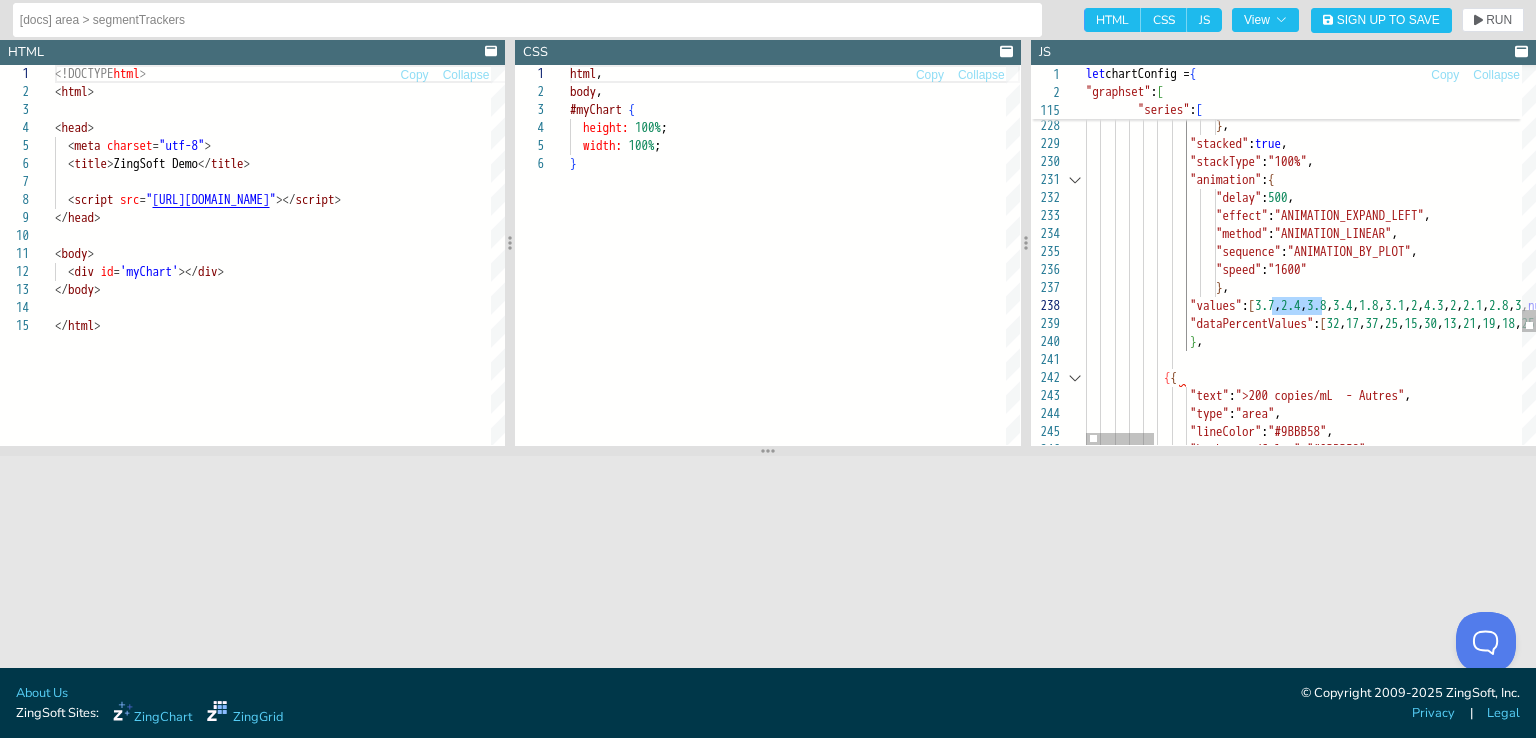drag, startPoint x: 1272, startPoint y: 308, endPoint x: 1323, endPoint y: 305, distance: 51.088158 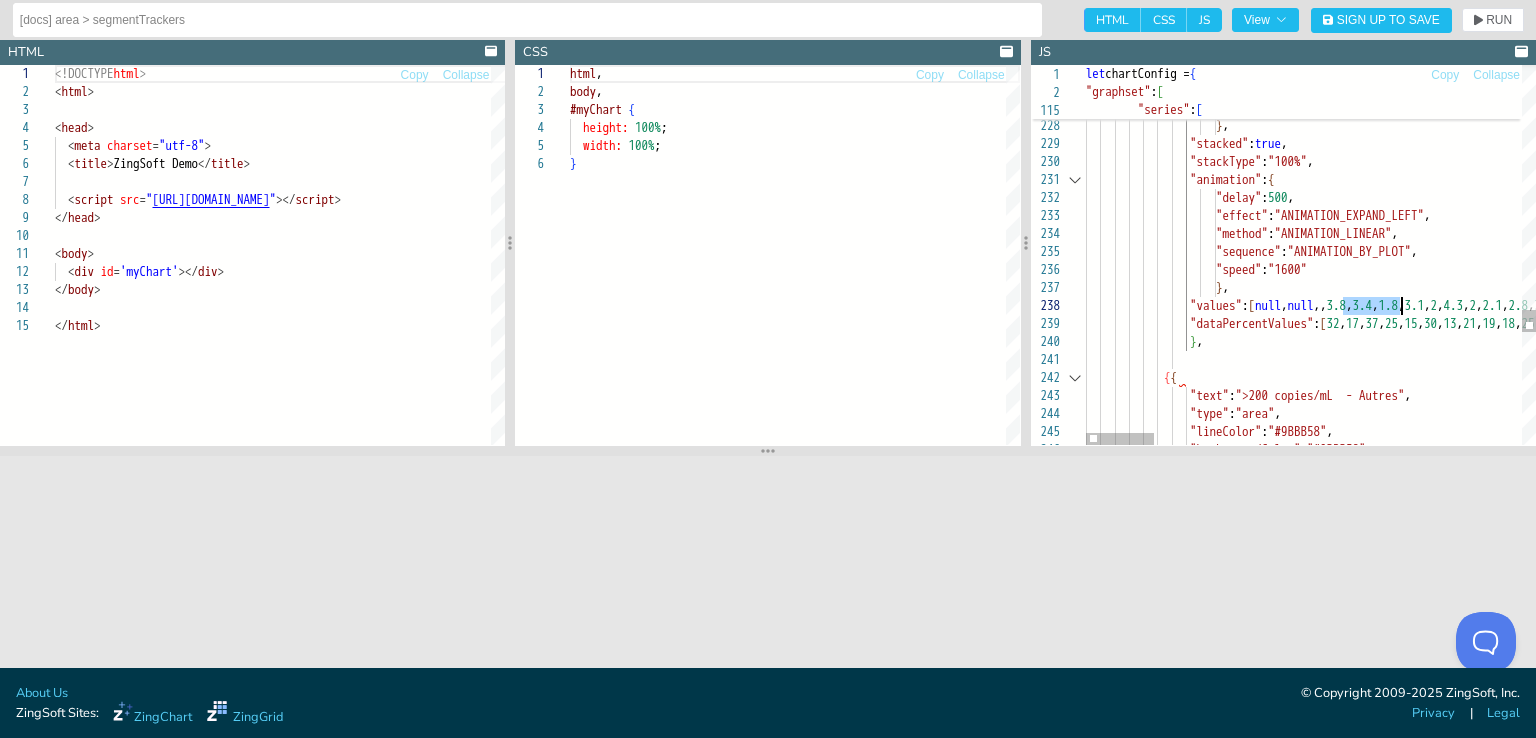 drag, startPoint x: 1342, startPoint y: 306, endPoint x: 1396, endPoint y: 308, distance: 54.037025 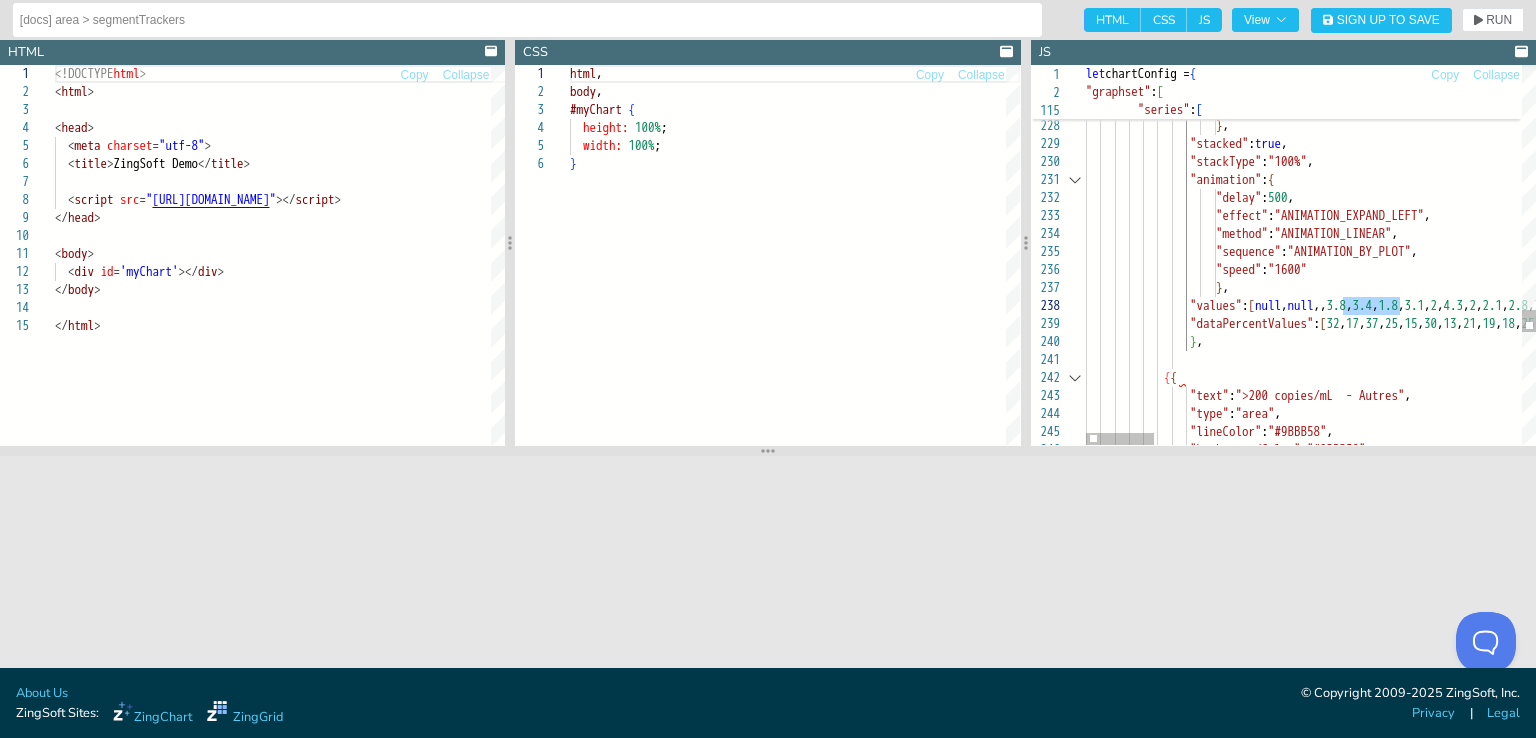 drag, startPoint x: 1404, startPoint y: 309, endPoint x: 1350, endPoint y: 306, distance: 54.08327 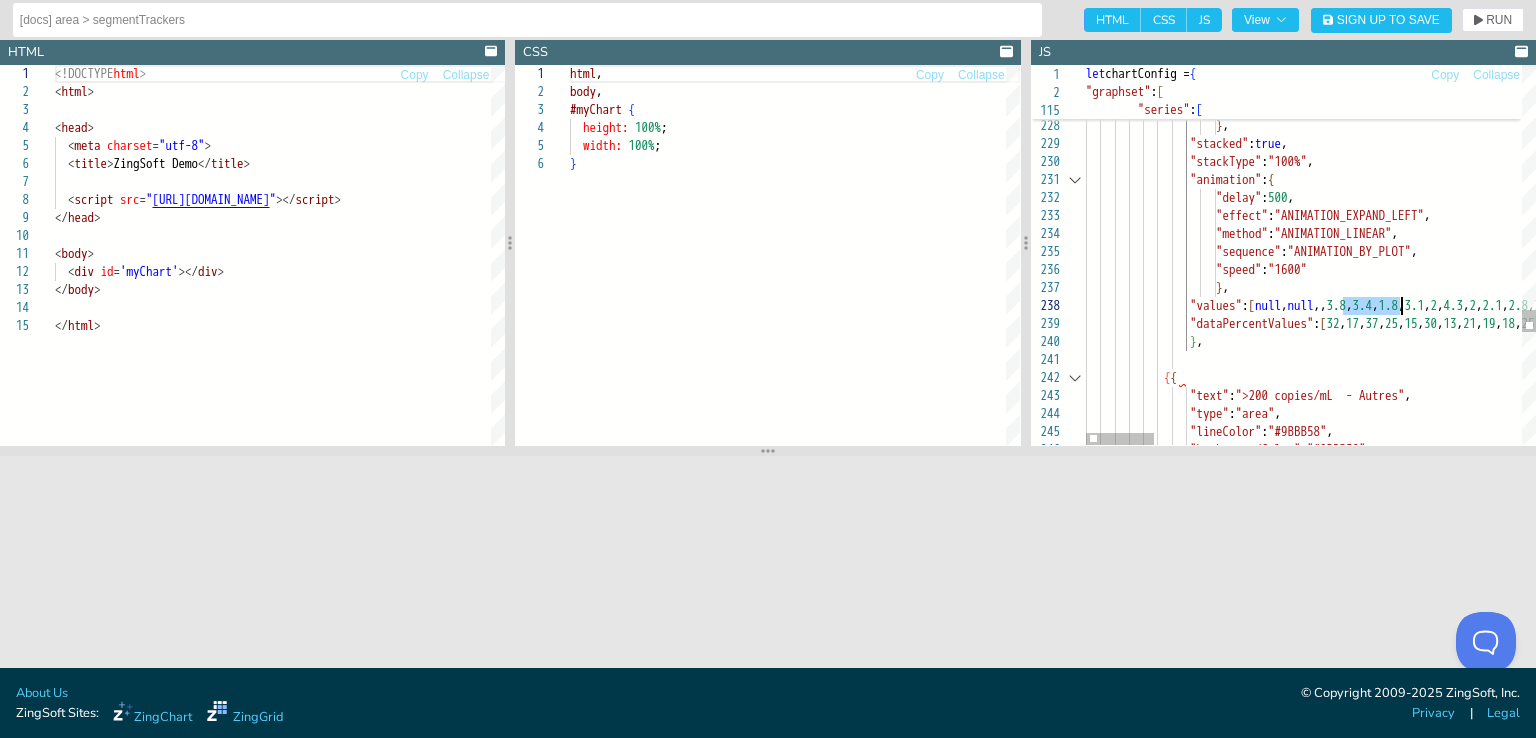 click on ""legend-marker" : {                      "type" : "none" ,                      "showLine" : true                      } ,                  "stacked" : true ,                  "stackType" : "100%" ,                  "animation" : {                      "delay" : 500 ,                      "effect" : "ANIMATION_EXPAND_LEFT" ,                      "method" : "ANIMATION_LINEAR" ,                      "sequence" : "ANIMATION_BY_PLOT" ,                      "speed" : "1600"                      } ,                  "values" : [ null , null ,, 3.8 , 3.4 , 1.8 , 3.1 , 2 , 4.3 , 2 , 2.1 , 2.8 , 3 , null , null , 2.3 , 2.3 , 2.2 , 2.6 , 3.2 , 2.7 , 2.9 , 3.1 , 1.8 , 2.5 , 2.1 , 2.7 , null , null , 2.8 , 4 , 2.8 , 2.8 , 2.1 , 1.3 , 2.4 , 2.1 , 1.9" at bounding box center (2522, -827) 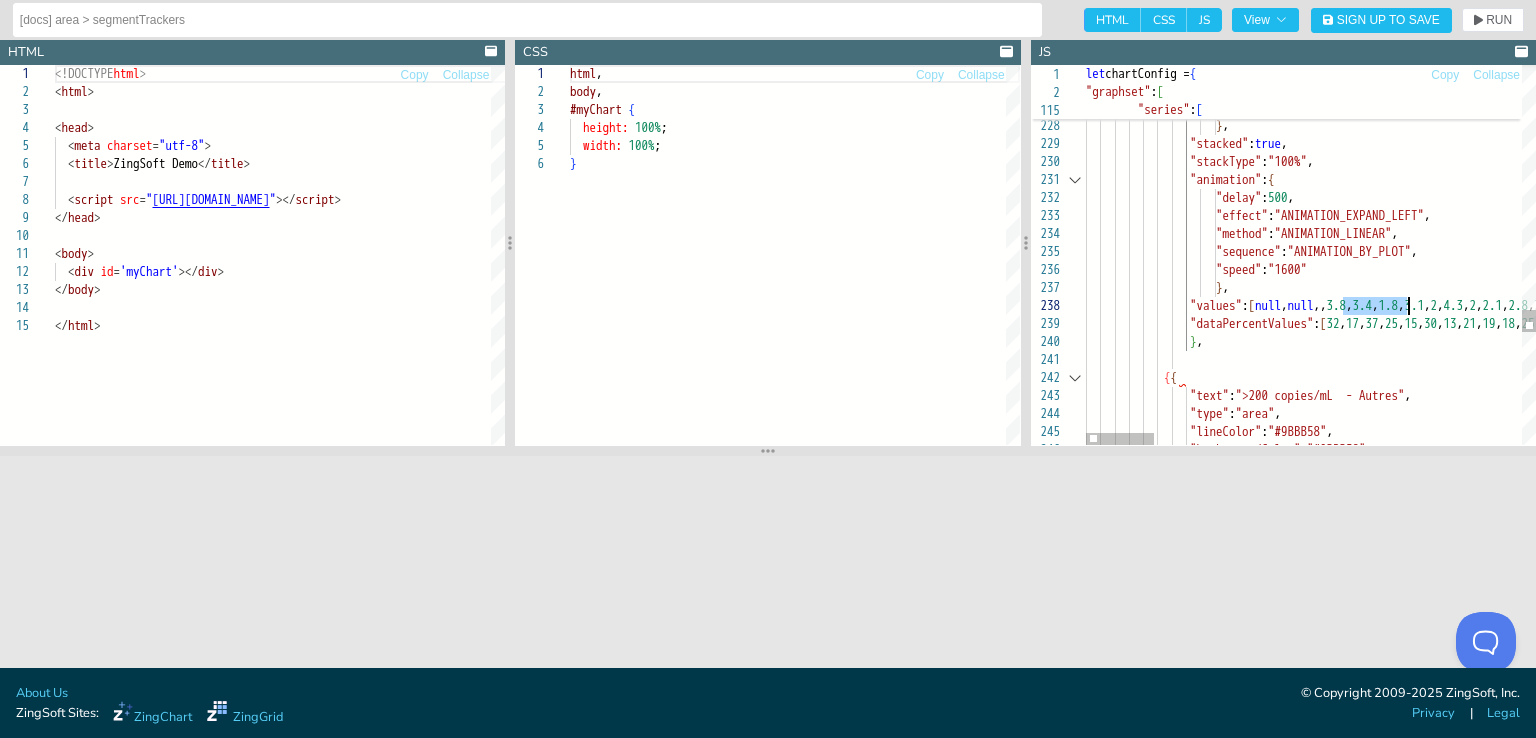 drag, startPoint x: 1344, startPoint y: 306, endPoint x: 1408, endPoint y: 307, distance: 64.00781 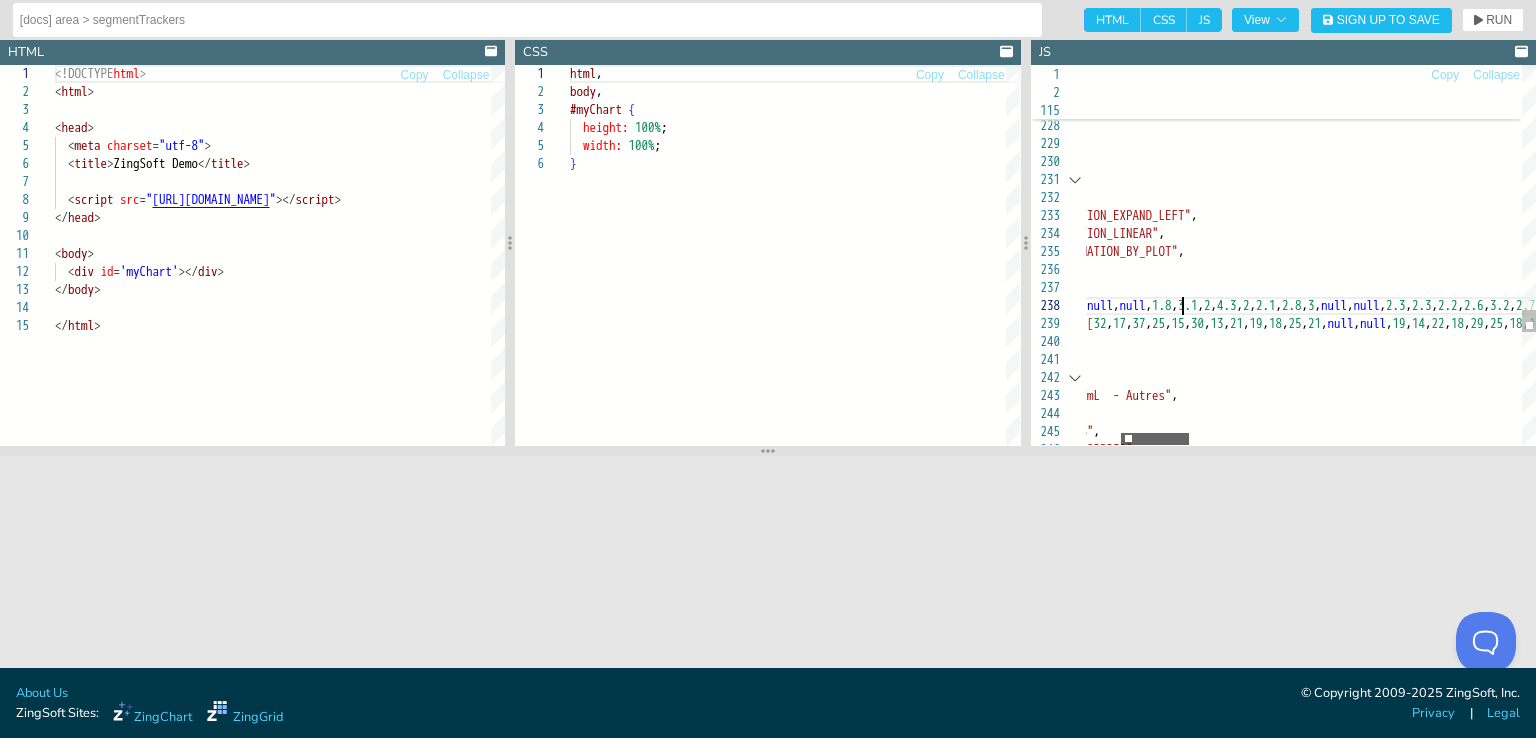click at bounding box center (1155, 439) 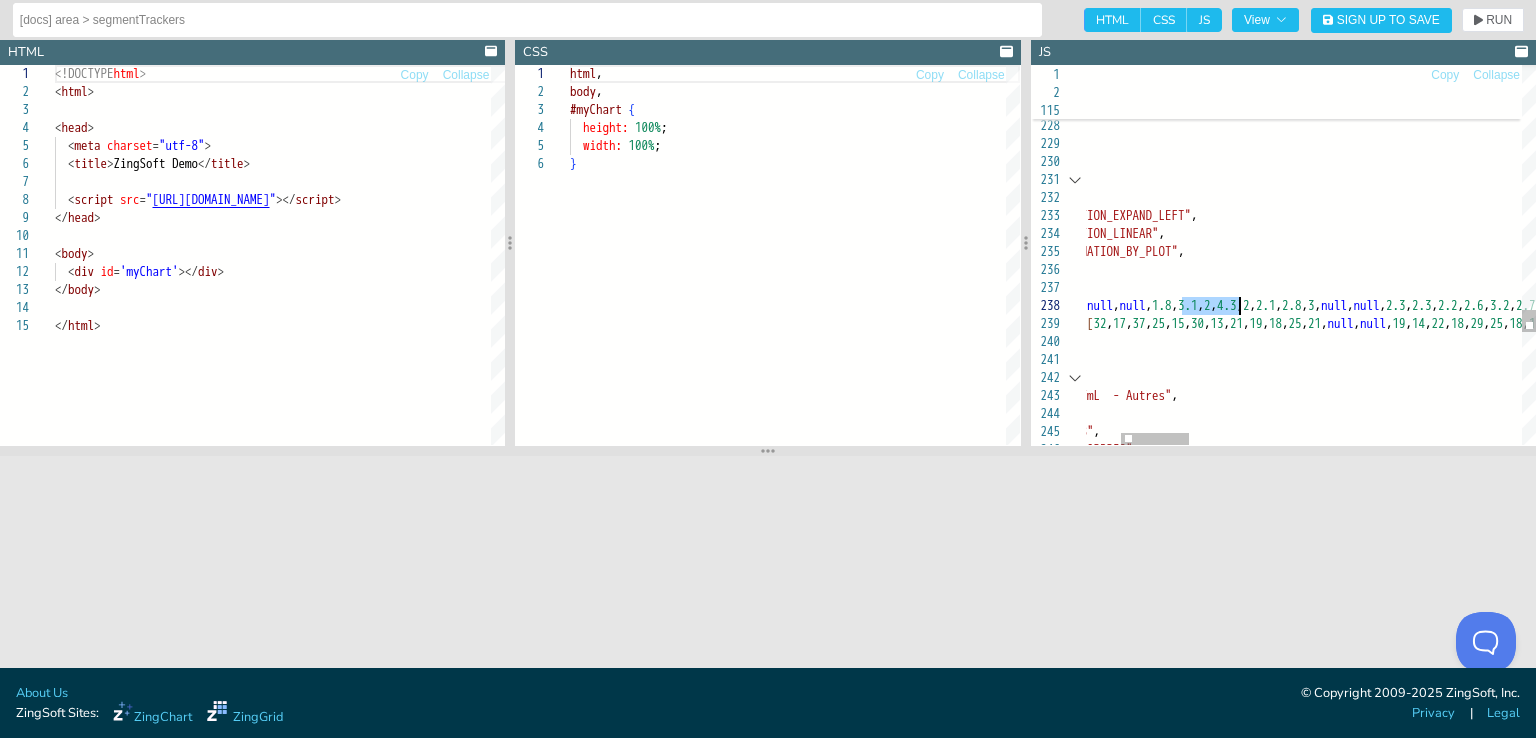 drag, startPoint x: 1181, startPoint y: 301, endPoint x: 1236, endPoint y: 305, distance: 55.145264 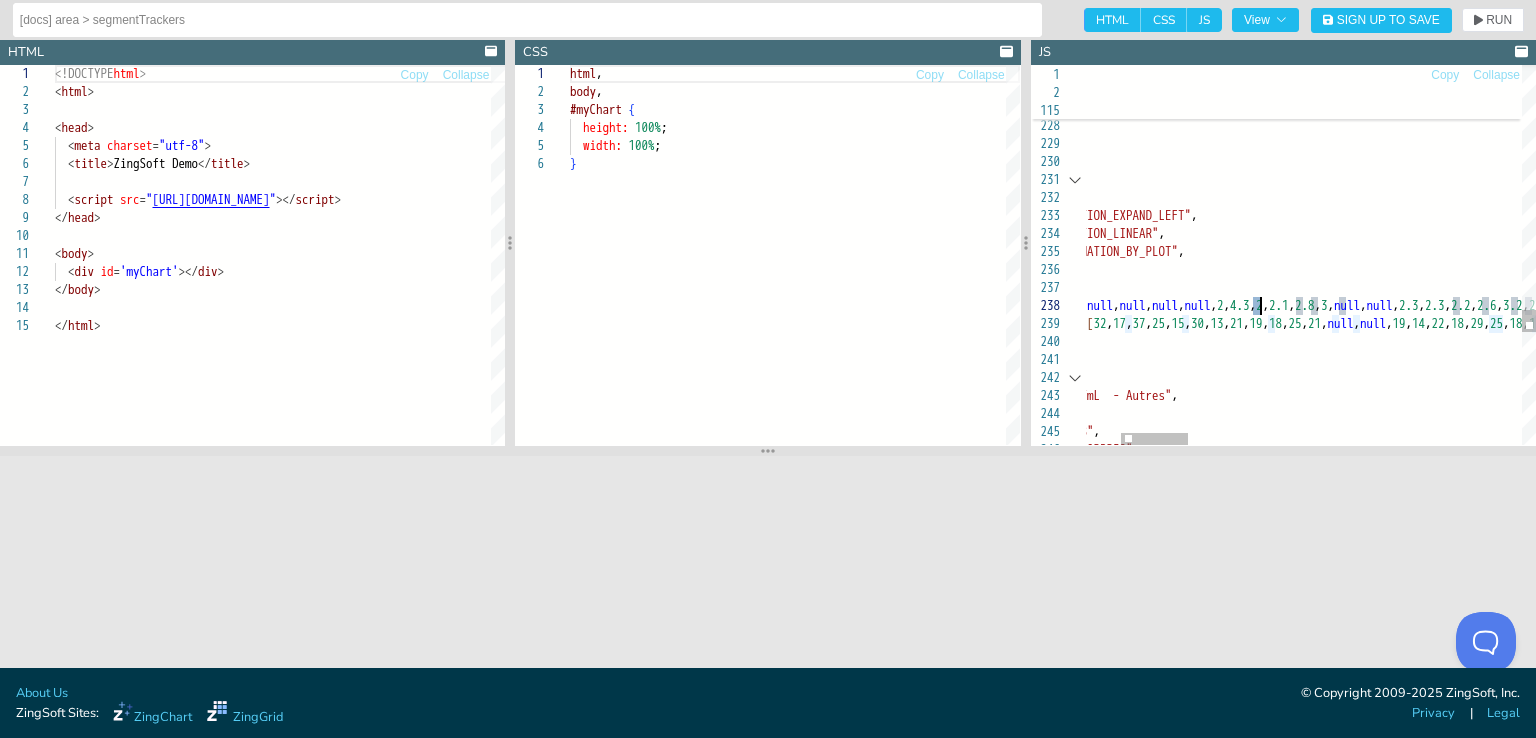click on ""legend-marker" : {                      "type" : "none" ,                      "showLine" : true                      } ,                  "stacked" : true ,                  "stackType" : "100%" ,                  "animation" : {                      "delay" : 500 ,                      "effect" : "ANIMATION_EXPAND_LEFT" ,                      "method" : "ANIMATION_LINEAR" ,                      "sequence" : "ANIMATION_BY_PLOT" ,                      "speed" : "1600"                      } ,                  "values" : [ null , null , null , null , null , null , 2 , 4.3 , 2 , 2.1 , 2.8 , 3 , null , null , 2.3 , 2.3 , 2.2 , 2.6 , 3.2 , 2.7 , 2.9 , 3.1 , 1.8 , 2.5 , 2.1 , 2.7 , null , null , 2.8 , 4 , 2.8 , 2.8 , 2.1 , 1.3 , 2.4 , 2.1 ," at bounding box center (2300, -827) 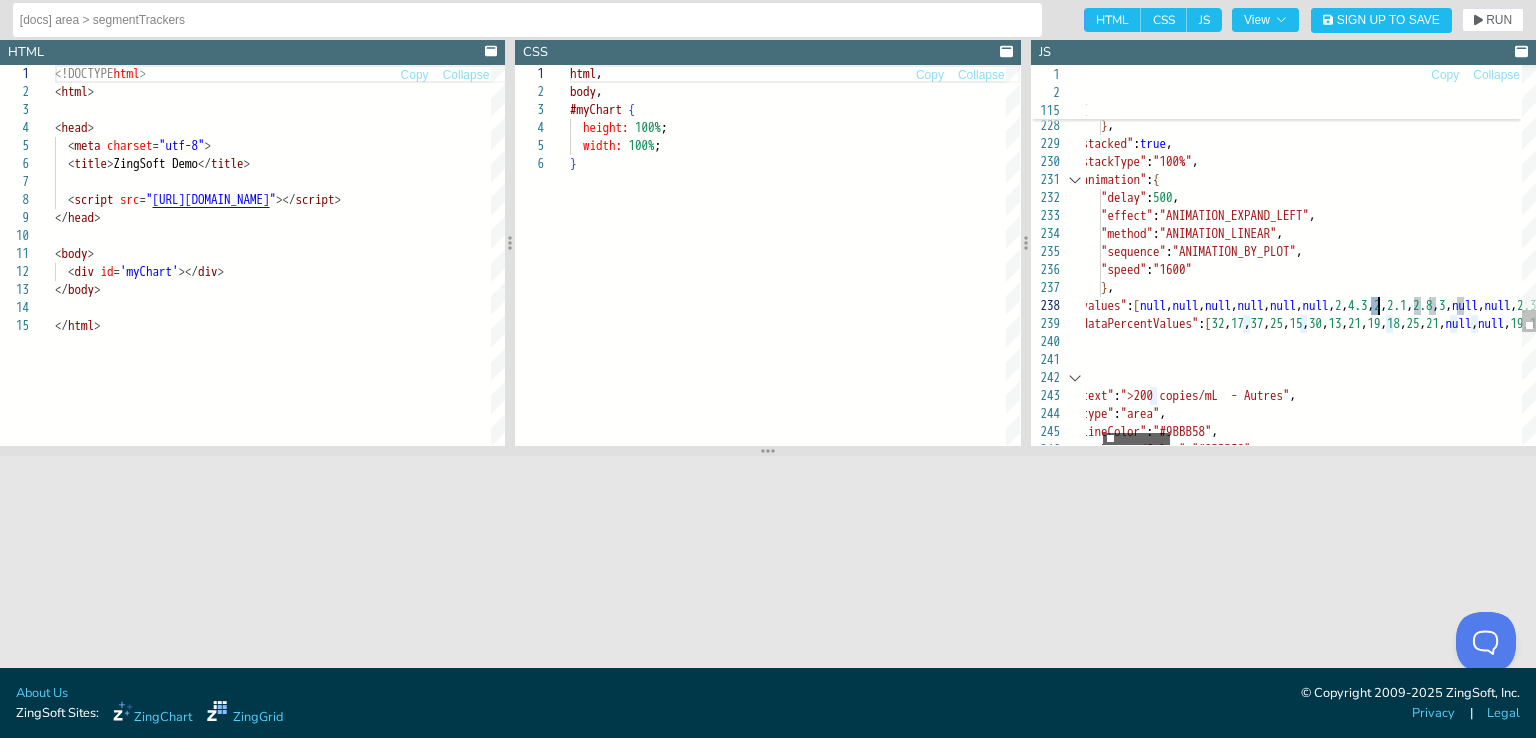 click at bounding box center (1136, 439) 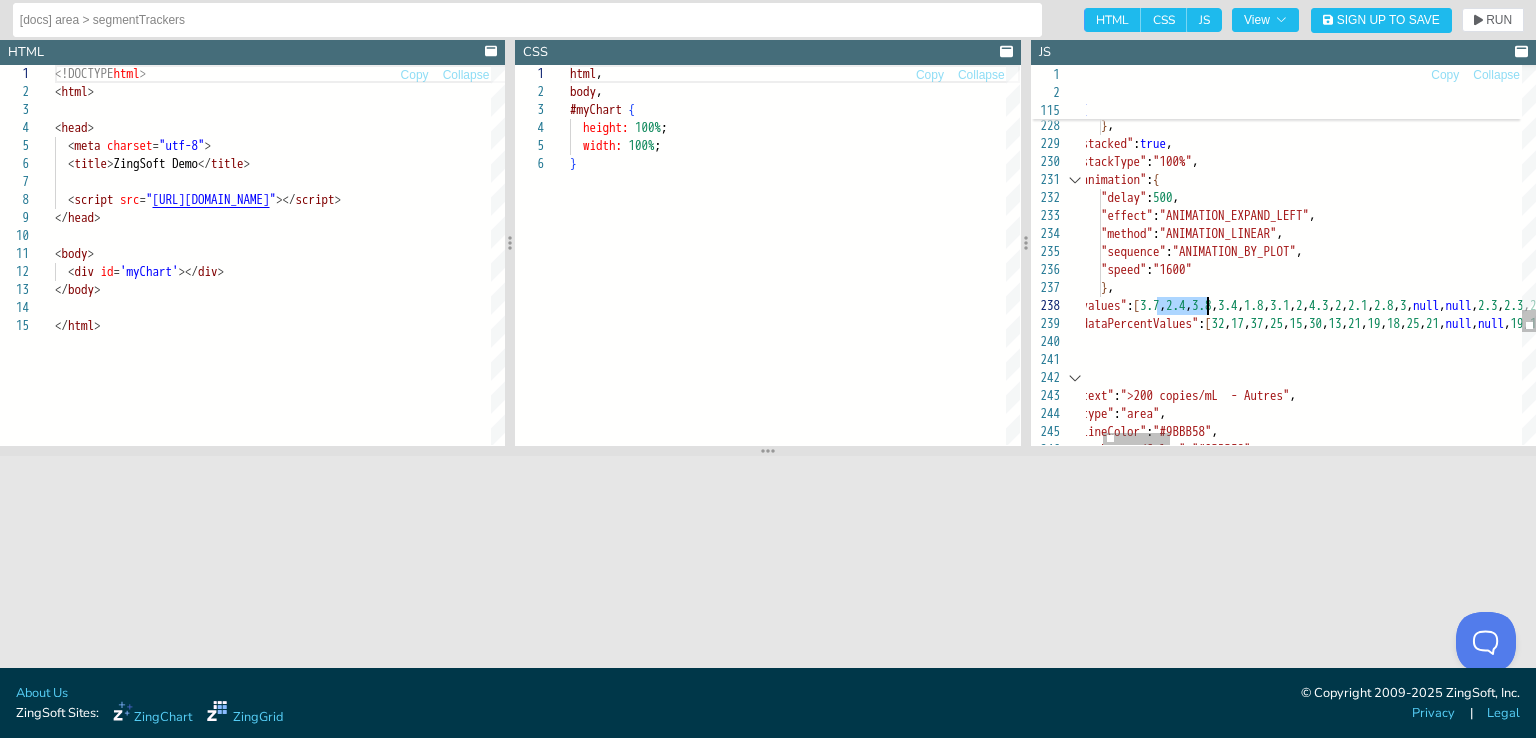 click on ""legend-marker" : {                      "type" : "none" ,                      "showLine" : true                      } ,                  "stacked" : true ,                  "stackType" : "100%" ,                  "animation" : {                      "delay" : 500 ,                      "effect" : "ANIMATION_EXPAND_LEFT" ,                      "method" : "ANIMATION_LINEAR" ,                      "sequence" : "ANIMATION_BY_PLOT" ,                      "speed" : "1600"                      } ,                  "values" : [ 3.7 , 2.4 , 3.8 , 3.4 , 1.8 , 3.1 , 2 , 4.3 , 2 , 2.1 , 2.8 , 3 , null , null , 2.3 , 2.3 , 2.2 , 2.6 , 3.2 , 2.7 , 2.9 , 3.1 , 1.8 , 2.5 , 2.1 , 2.7 , null , null , 2.8 , 4 , 2.8 , 2.8 , 2.1 , 1.3 , 2.4 , 2.1 , 1.9 ," at bounding box center [2418, -827] 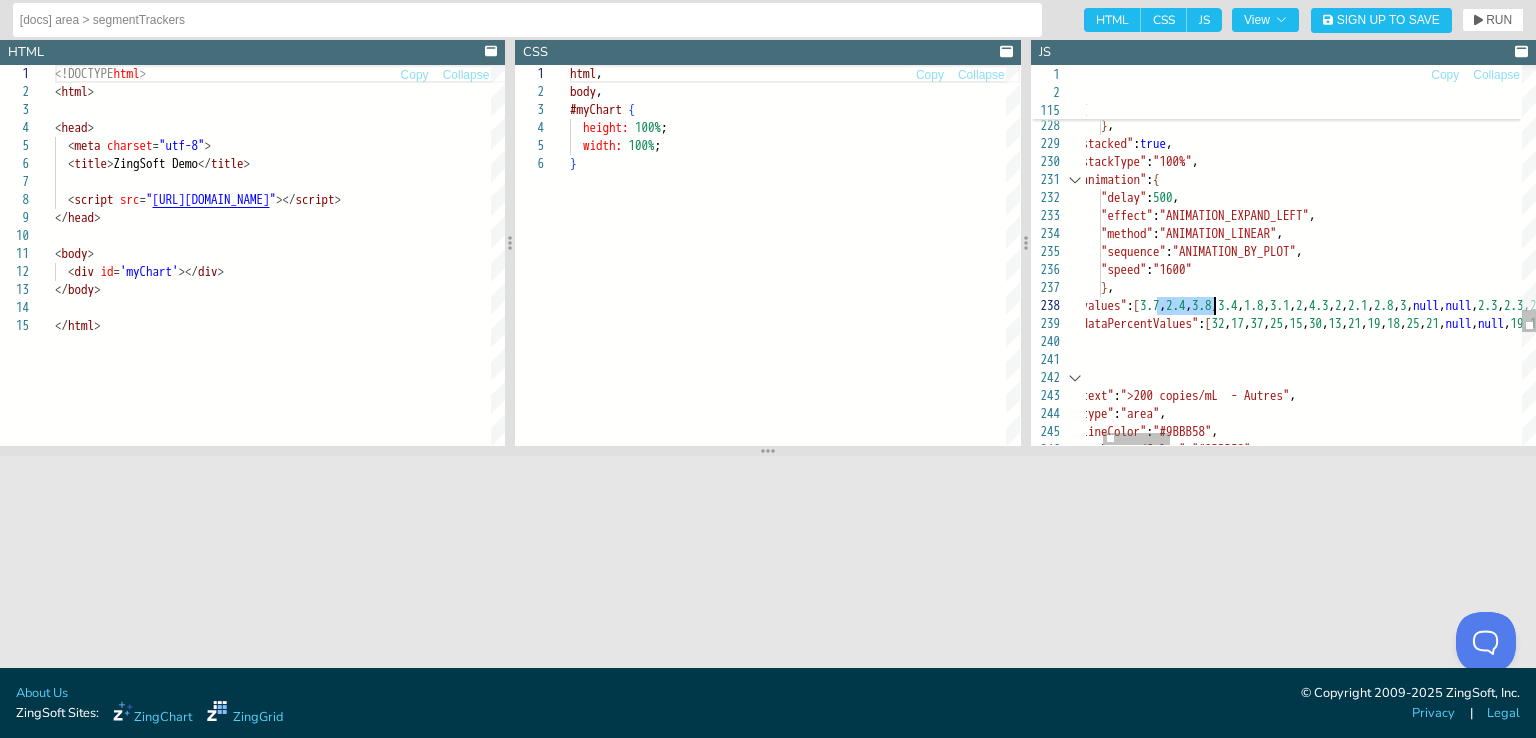 drag, startPoint x: 1155, startPoint y: 306, endPoint x: 1212, endPoint y: 309, distance: 57.07889 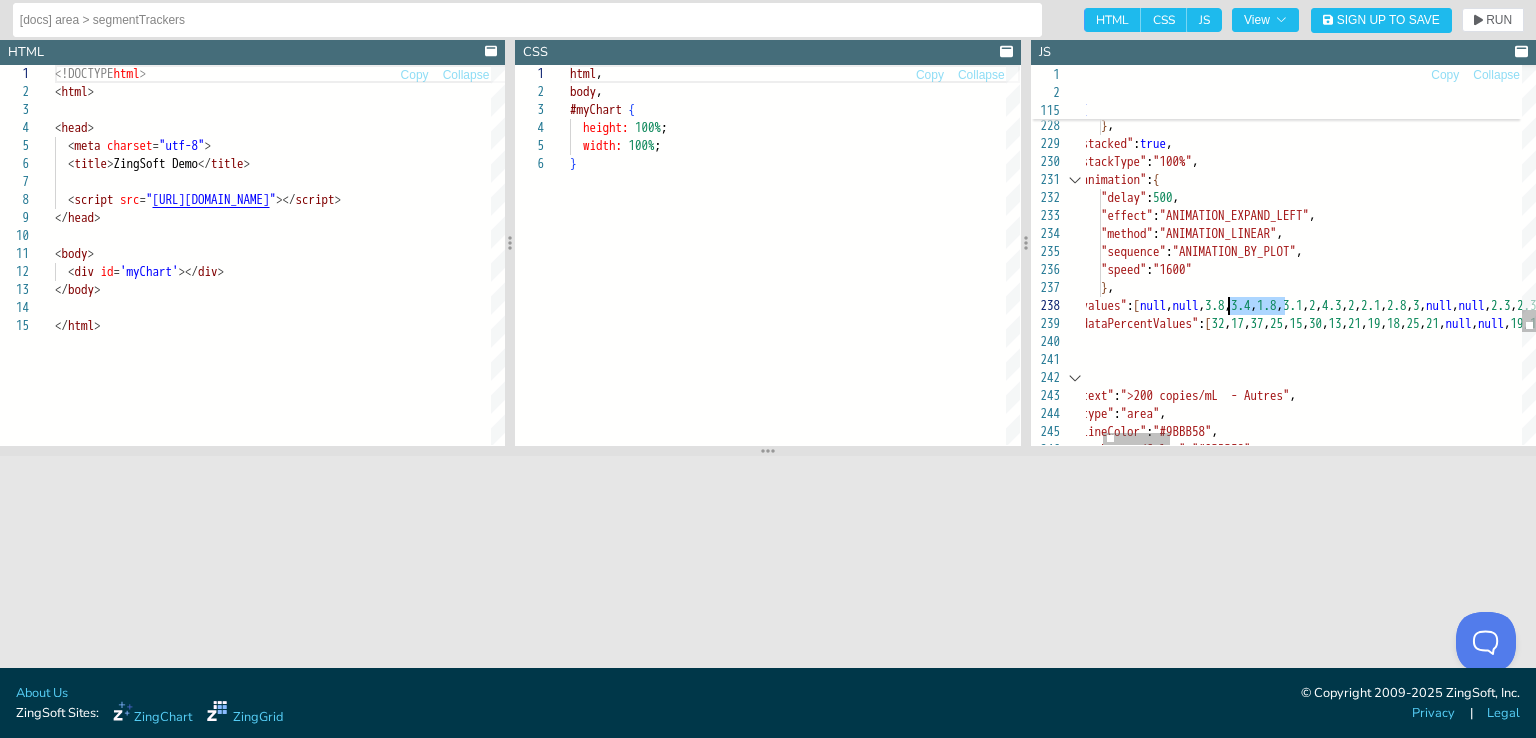 drag, startPoint x: 1282, startPoint y: 306, endPoint x: 1229, endPoint y: 308, distance: 53.037724 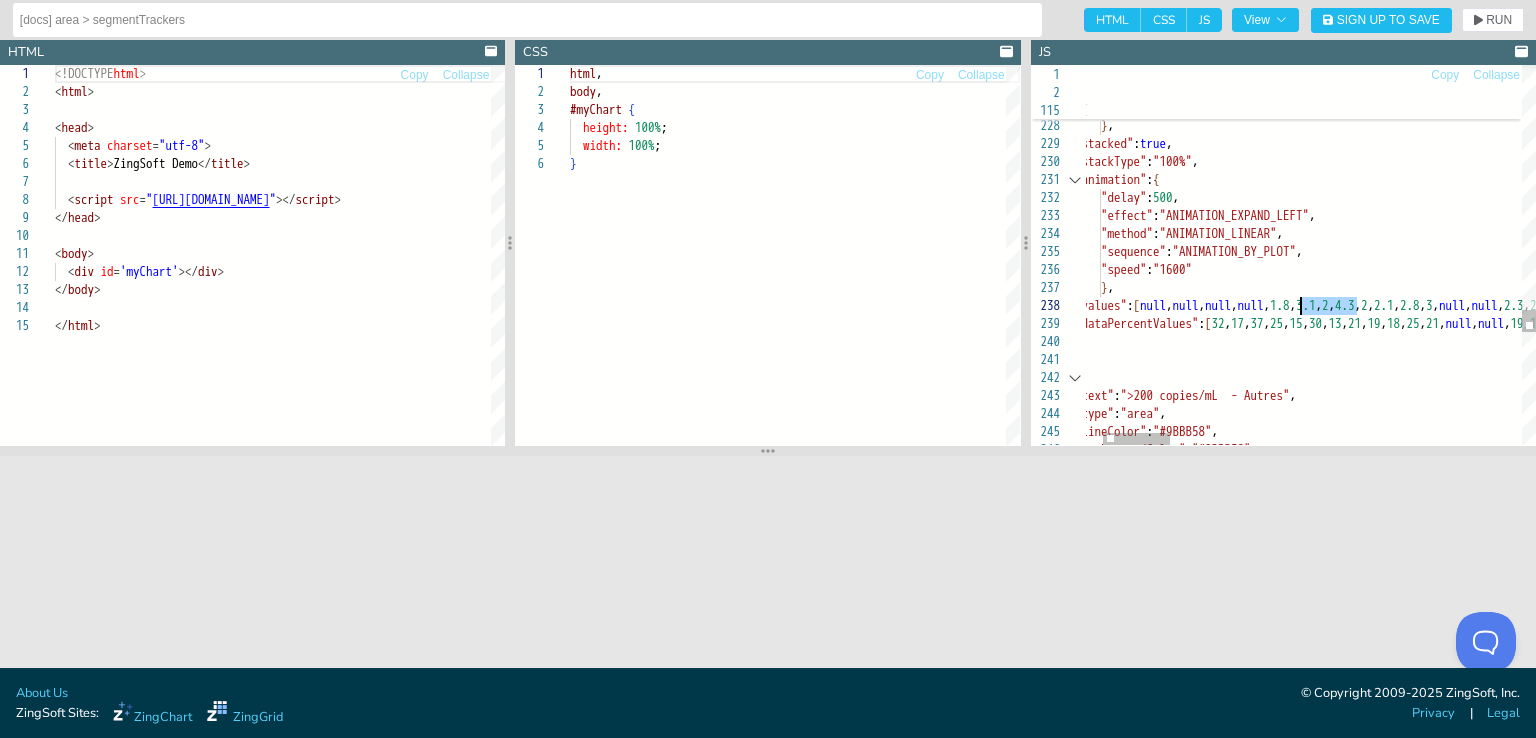 drag, startPoint x: 1354, startPoint y: 306, endPoint x: 1300, endPoint y: 305, distance: 54.00926 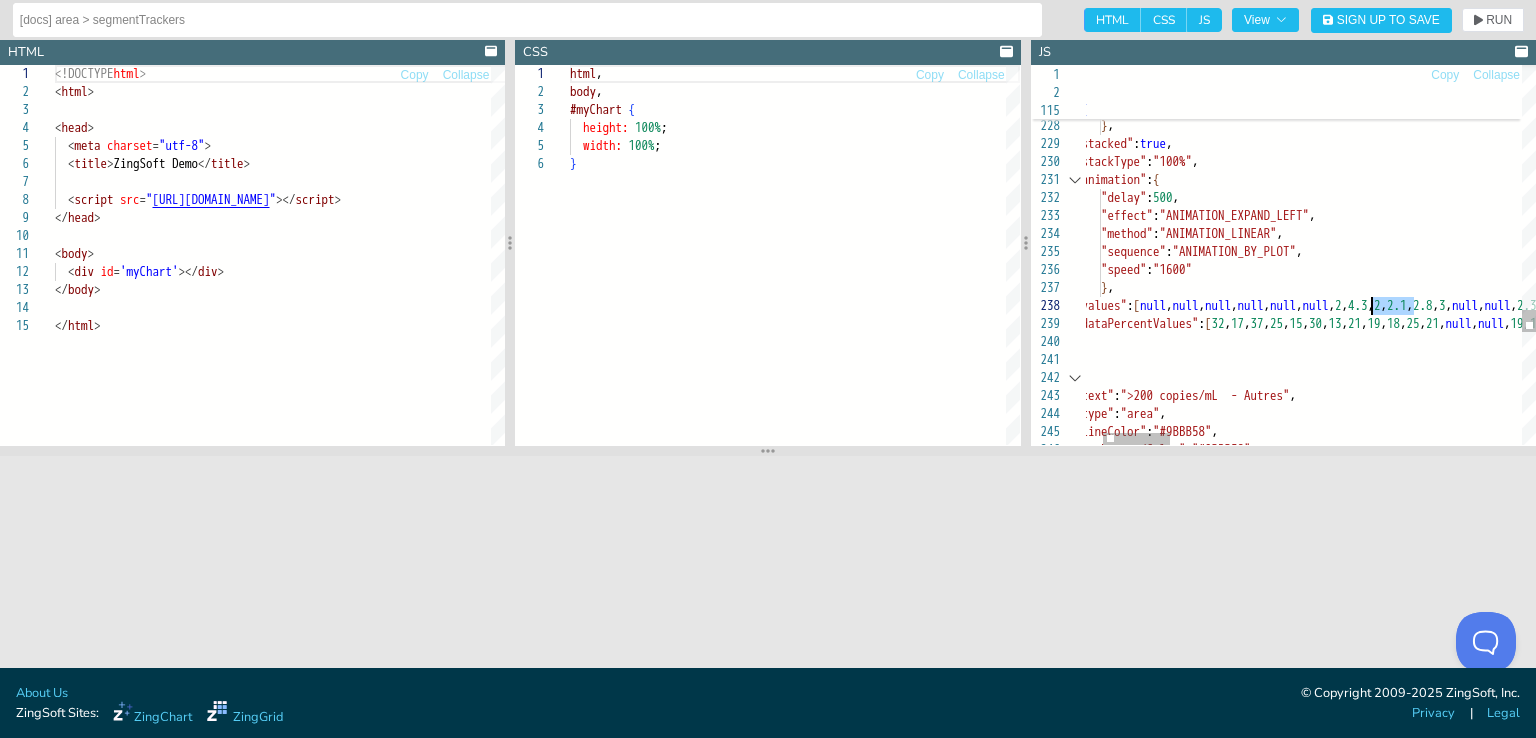 drag, startPoint x: 1412, startPoint y: 309, endPoint x: 1371, endPoint y: 307, distance: 41.04875 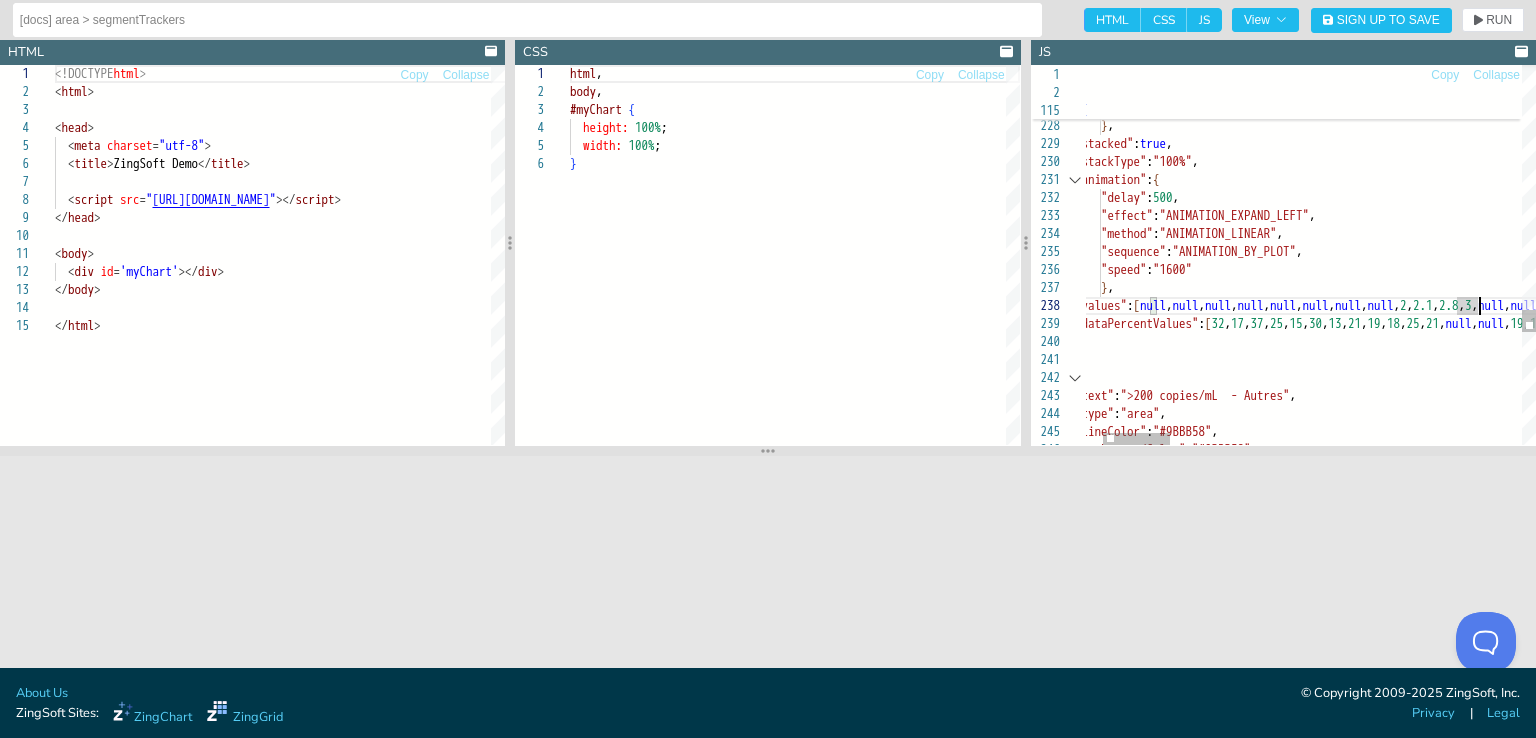 click on ""legend-marker" : {                      "type" : "none" ,                      "showLine" : true                      } ,                  "stacked" : true ,                  "stackType" : "100%" ,                  "animation" : {                      "delay" : 500 ,                      "effect" : "ANIMATION_EXPAND_LEFT" ,                      "method" : "ANIMATION_LINEAR" ,                      "sequence" : "ANIMATION_BY_PLOT" ,                      "speed" : "1600"                      } ,                  "values" : [ null , null , null , null , null , null , null , null , 2 , 2.1 , 2.8 , 3 , null , null , 2.3 , 2.3 , 2.2 , 2.6 , 3.2 , 2.7 , 2.9 , 3.1 , 1.8 , 2.5 , 2.1 , 2.7 , null , null , 2.8 , 4 , 2.8 , 2.8 , 2.1 , 1.3 , 2.4 , ," at bounding box center (2432, -827) 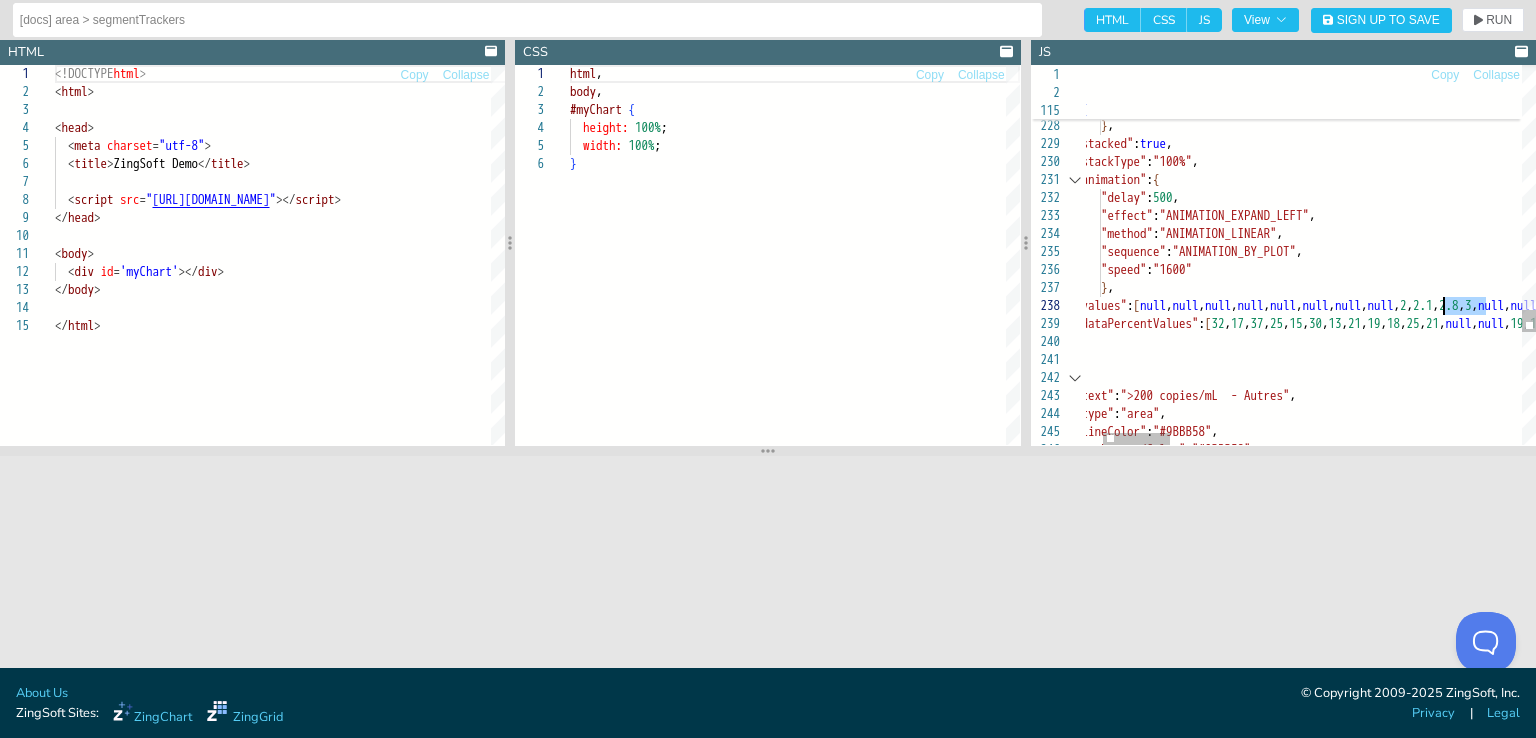 drag, startPoint x: 1484, startPoint y: 308, endPoint x: 1444, endPoint y: 305, distance: 40.112343 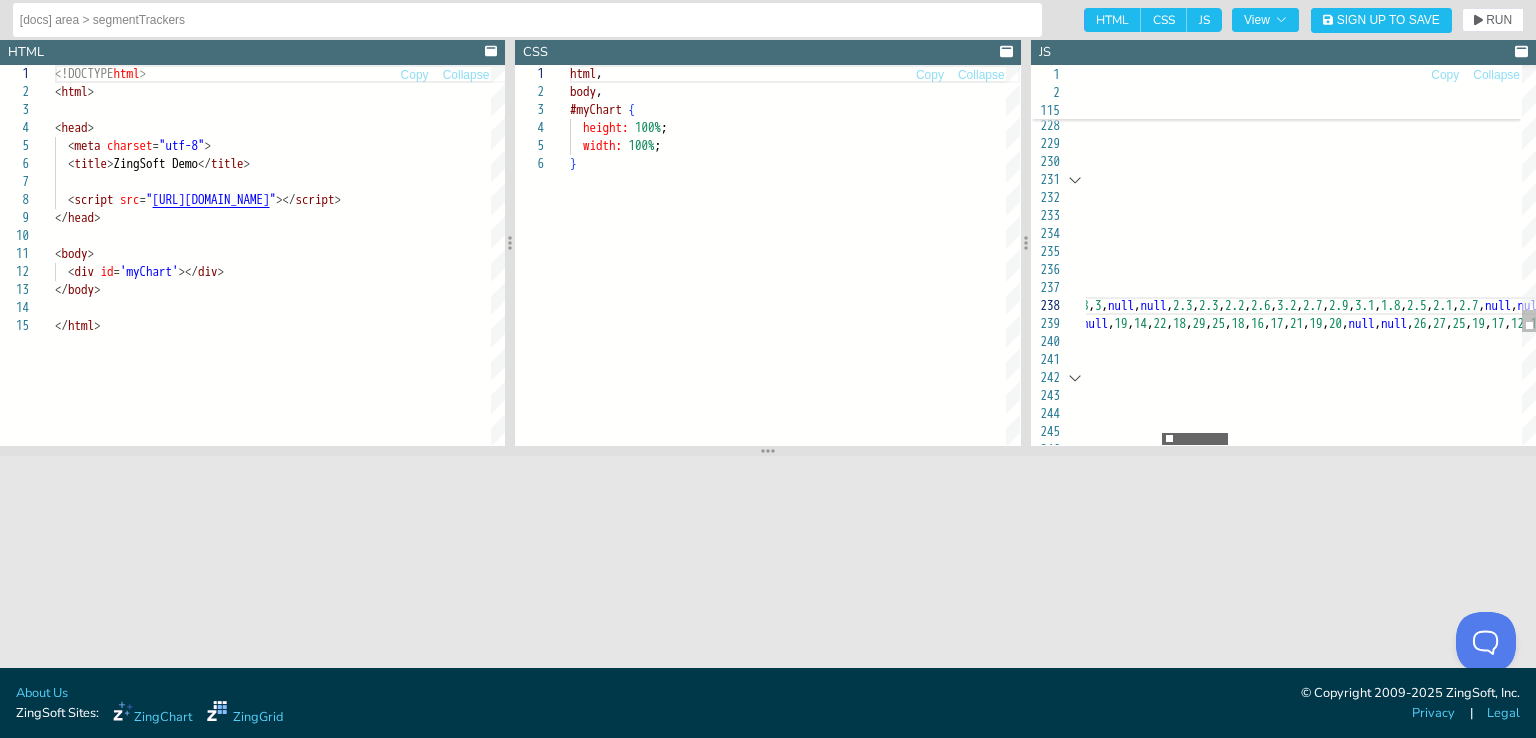 click at bounding box center [1195, 439] 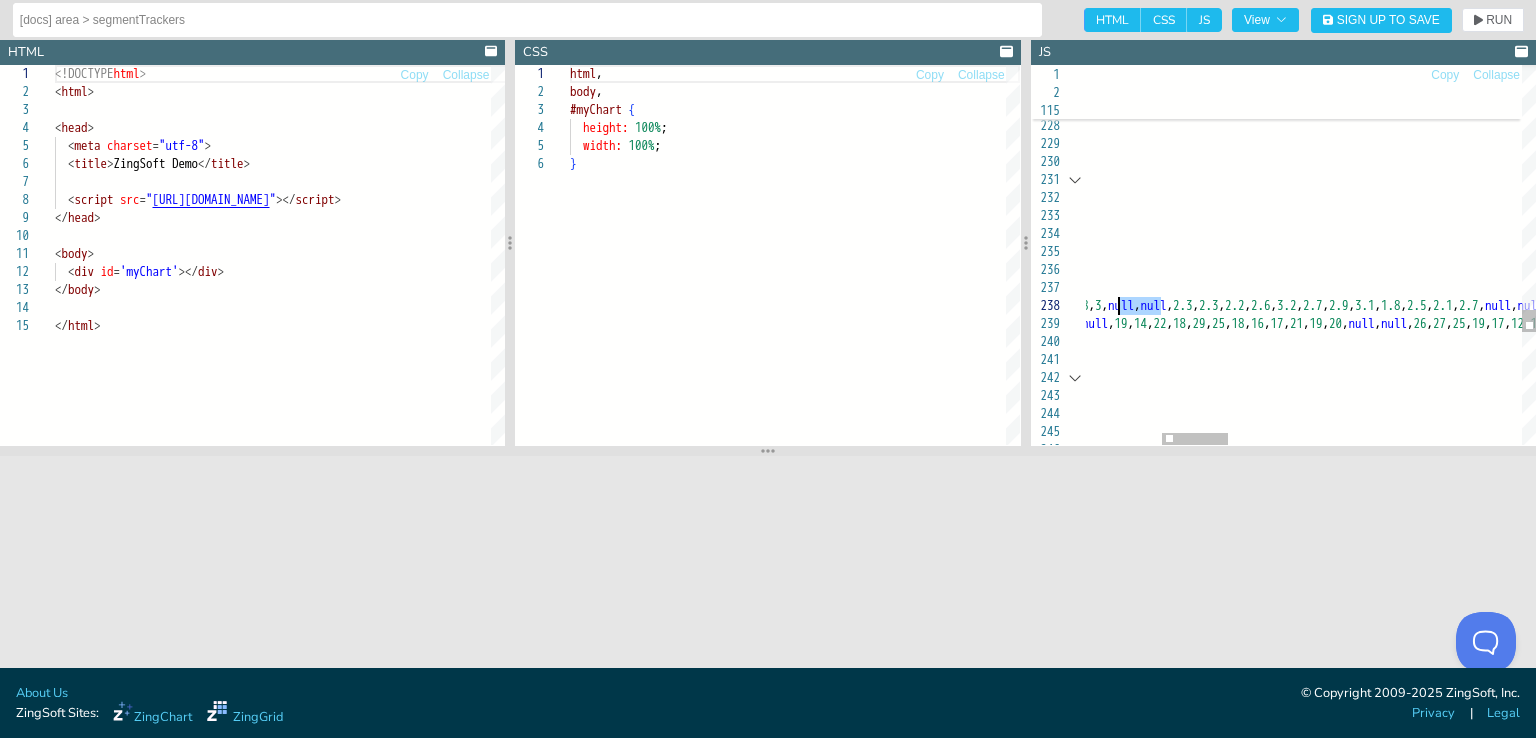 drag, startPoint x: 1160, startPoint y: 304, endPoint x: 1115, endPoint y: 301, distance: 45.099888 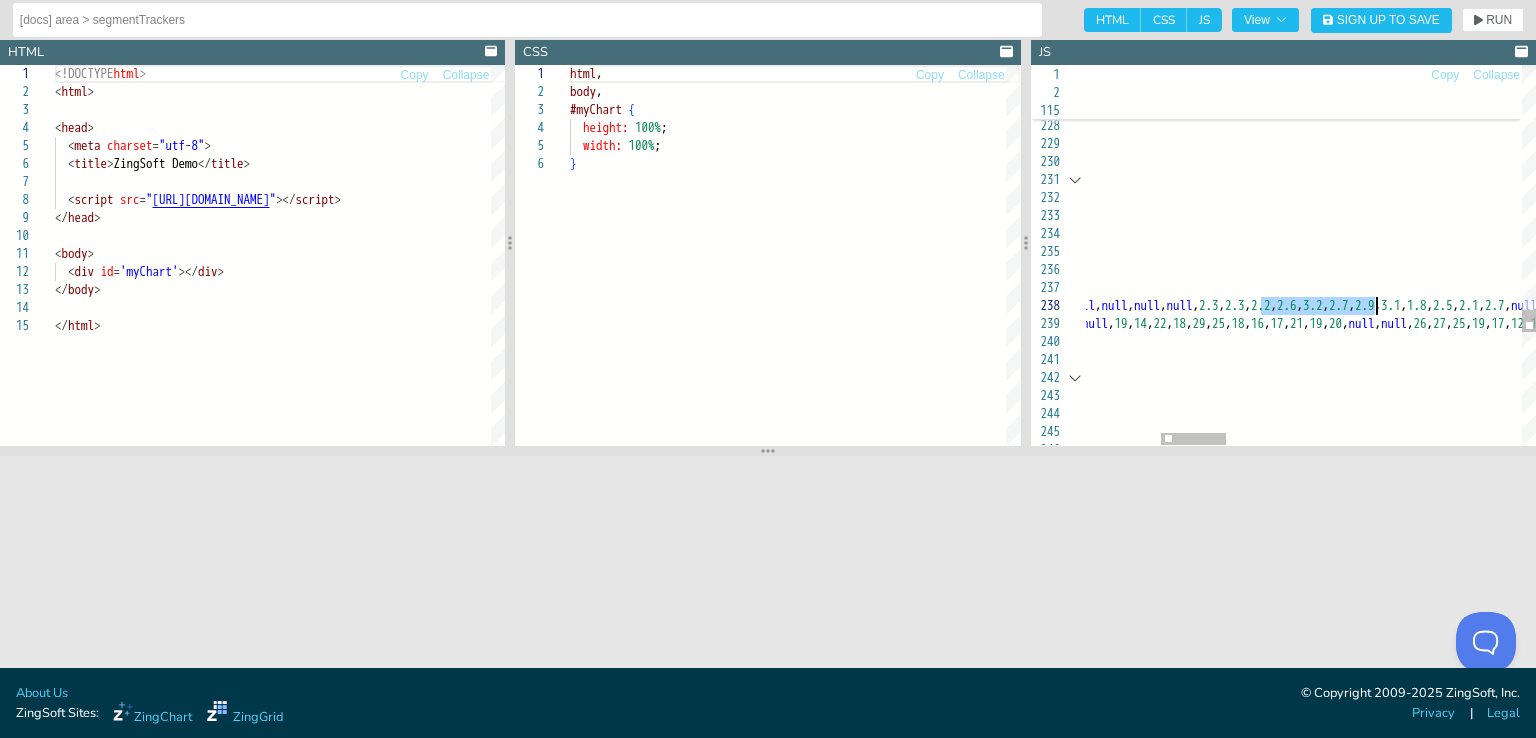 drag, startPoint x: 1261, startPoint y: 307, endPoint x: 1372, endPoint y: 308, distance: 111.0045 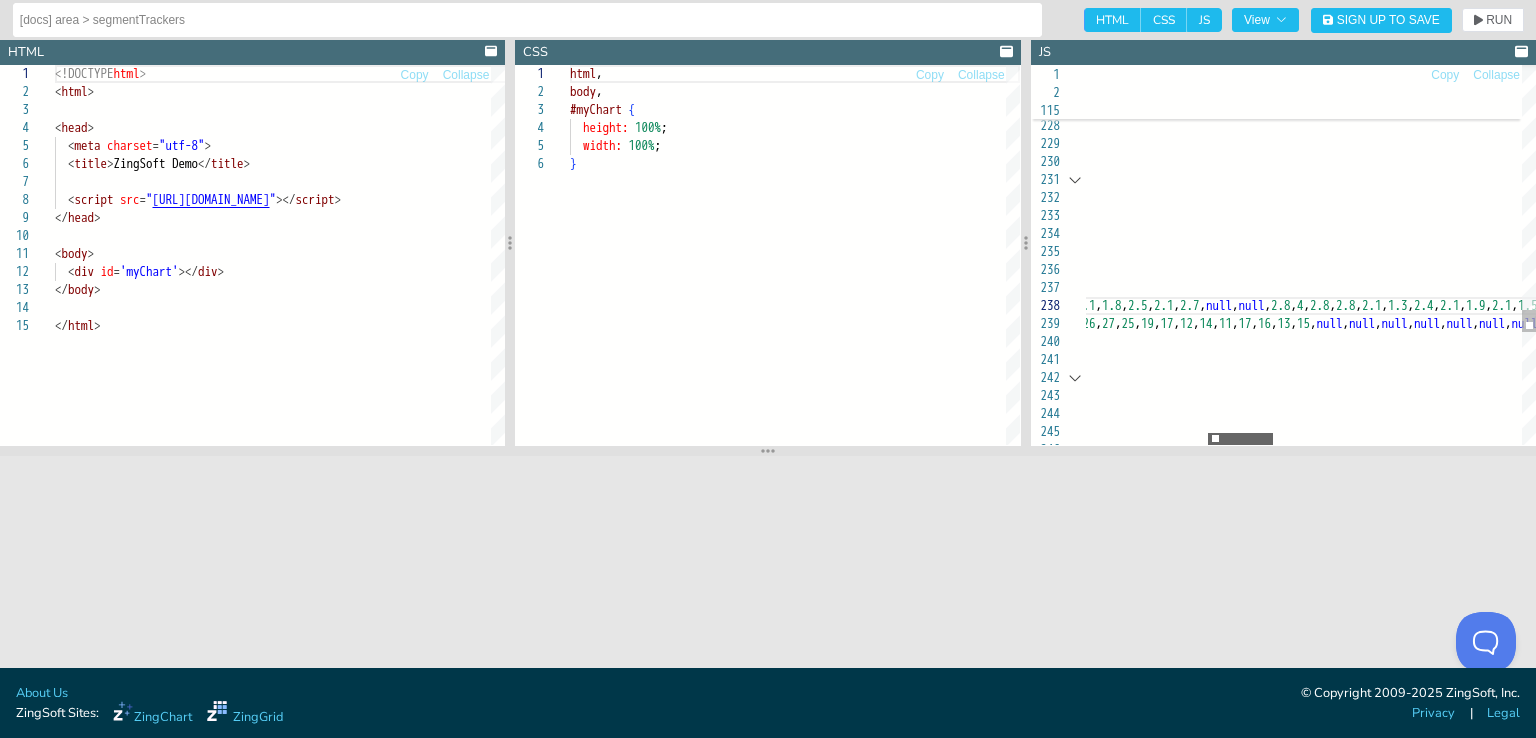 click at bounding box center [1240, 439] 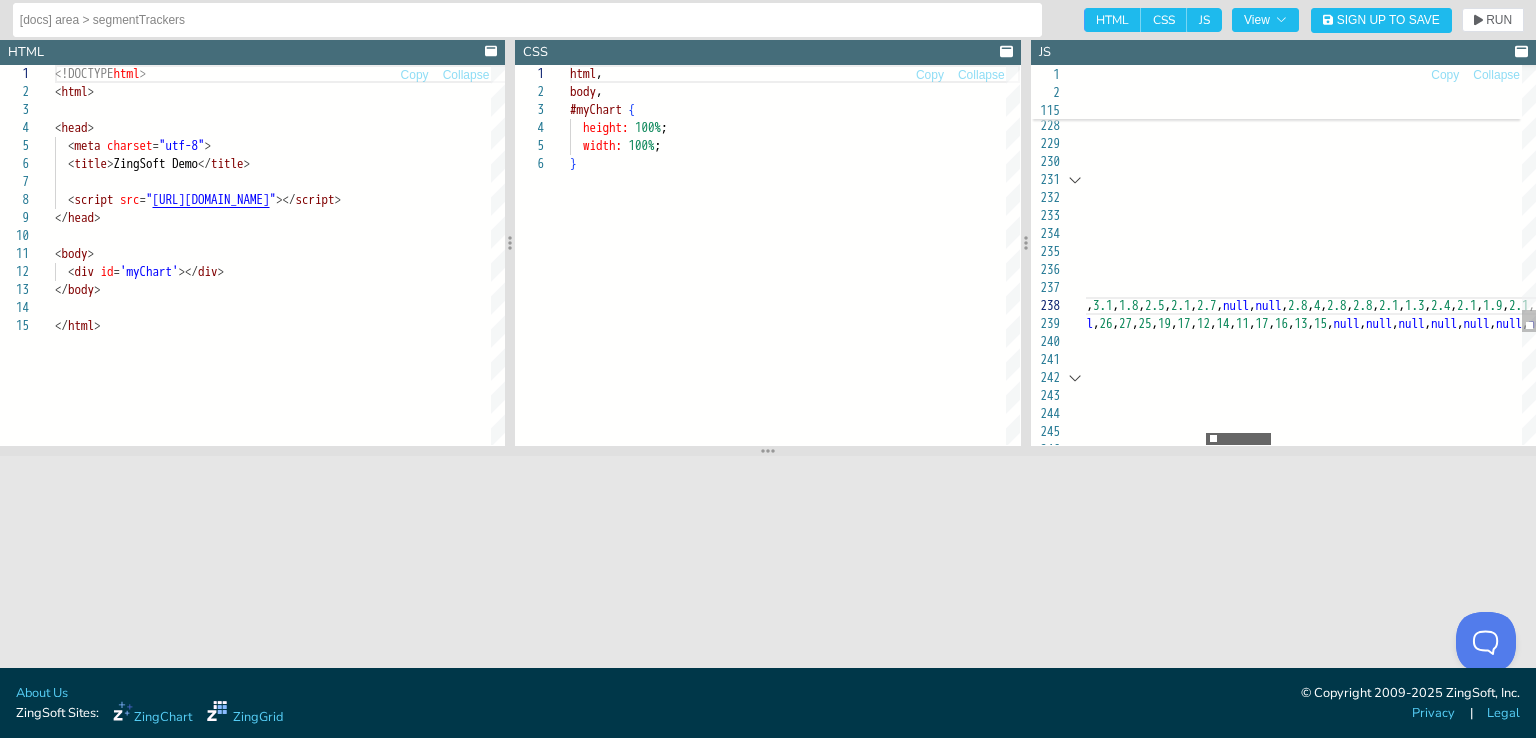 click at bounding box center (1238, 439) 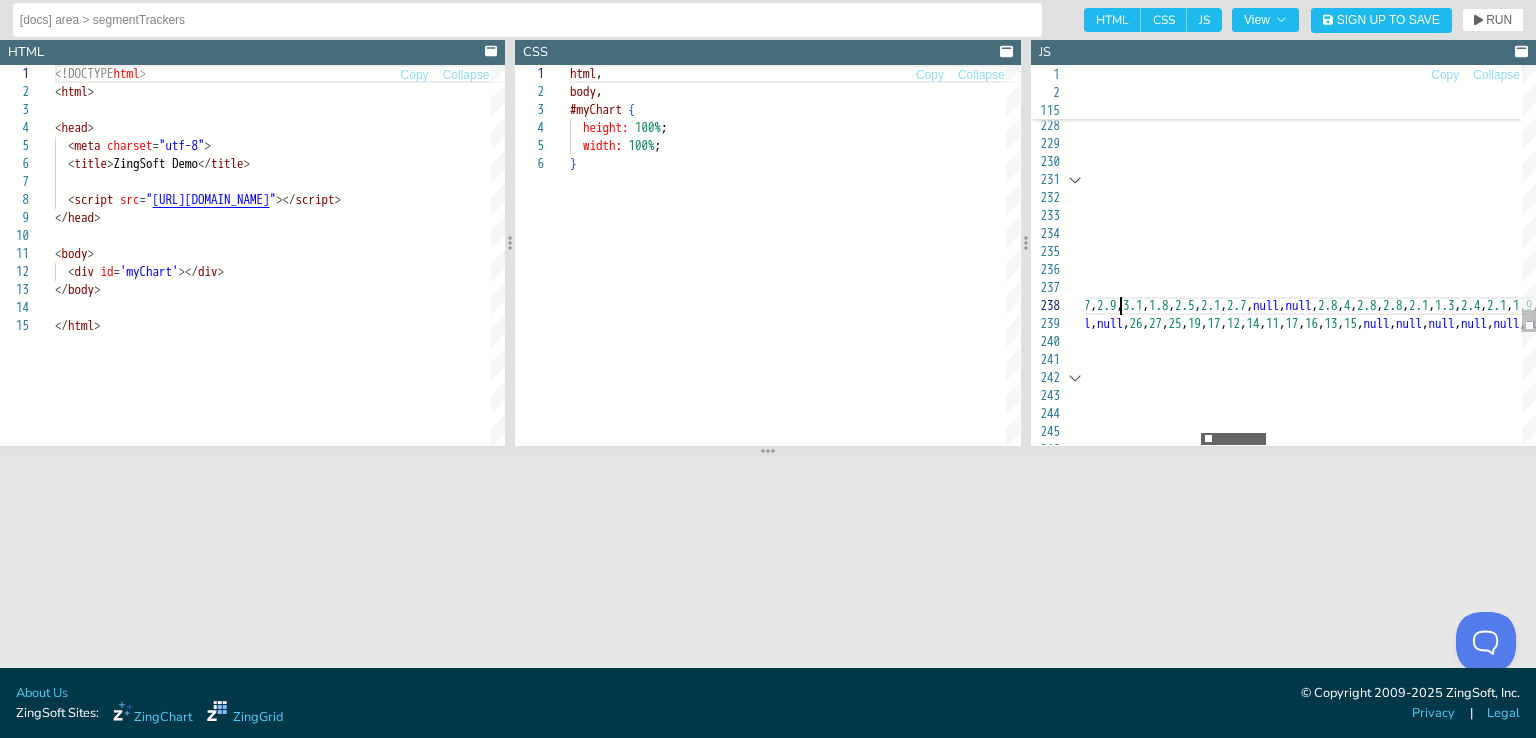 click at bounding box center (1233, 439) 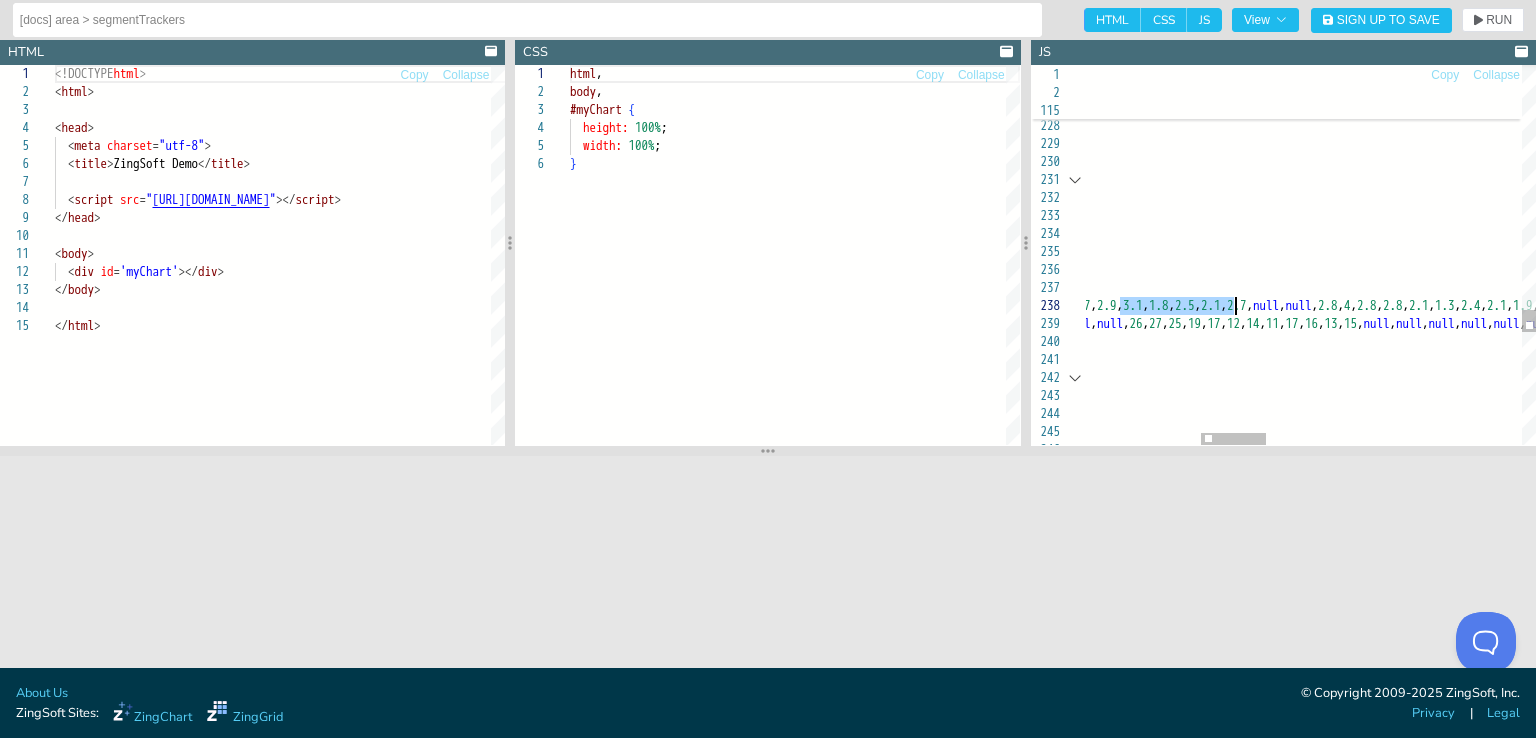 drag, startPoint x: 1121, startPoint y: 308, endPoint x: 1234, endPoint y: 305, distance: 113.03982 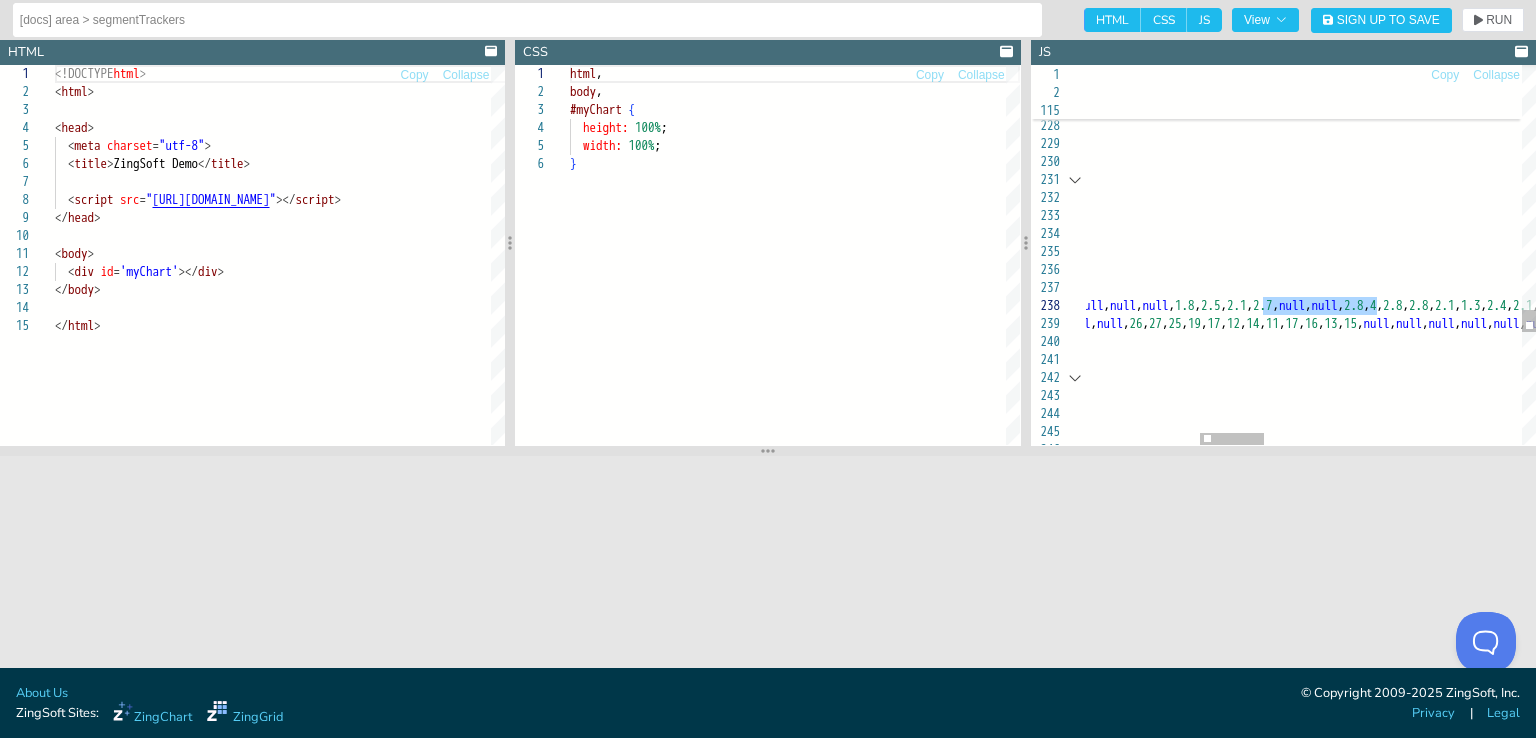 drag, startPoint x: 1264, startPoint y: 305, endPoint x: 1379, endPoint y: 309, distance: 115.06954 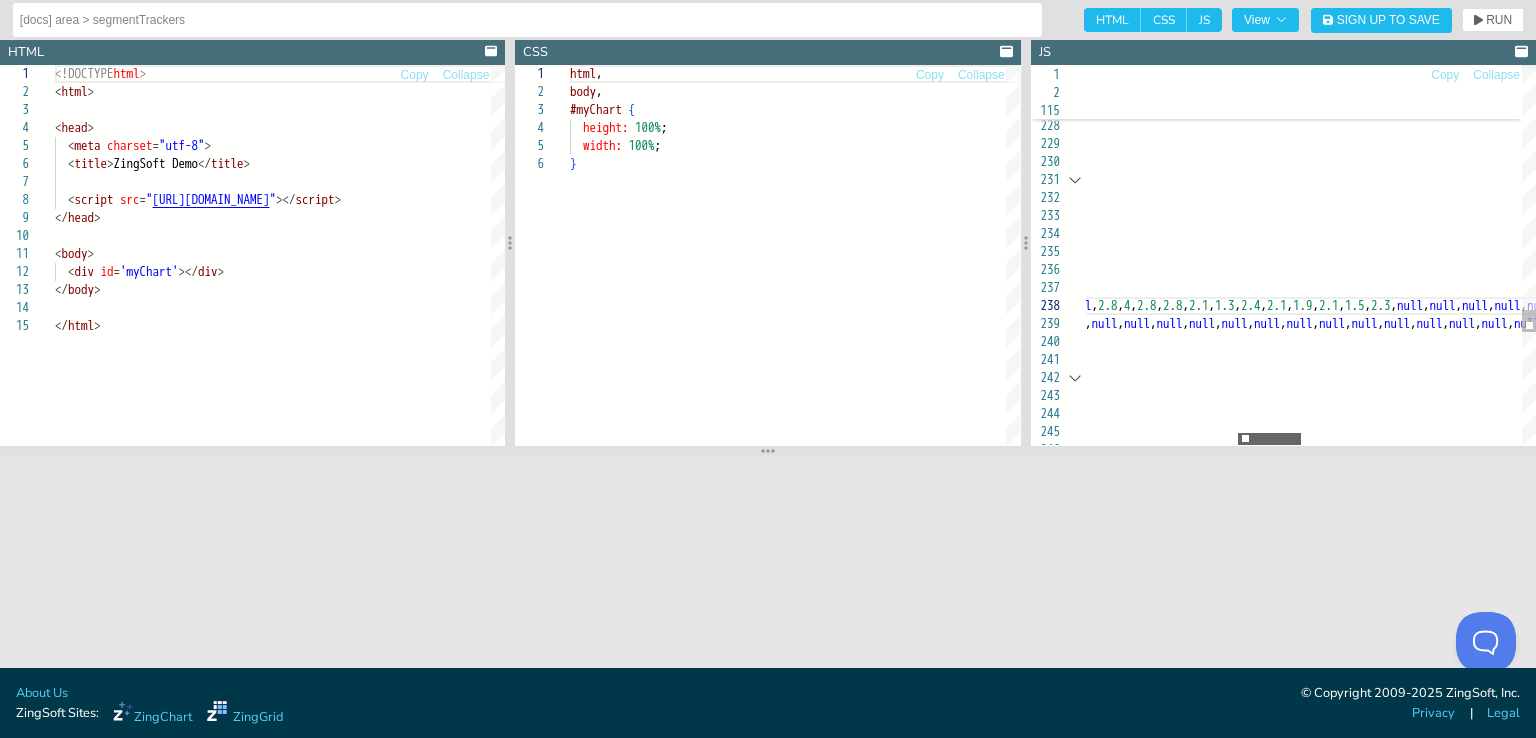 click at bounding box center [1269, 439] 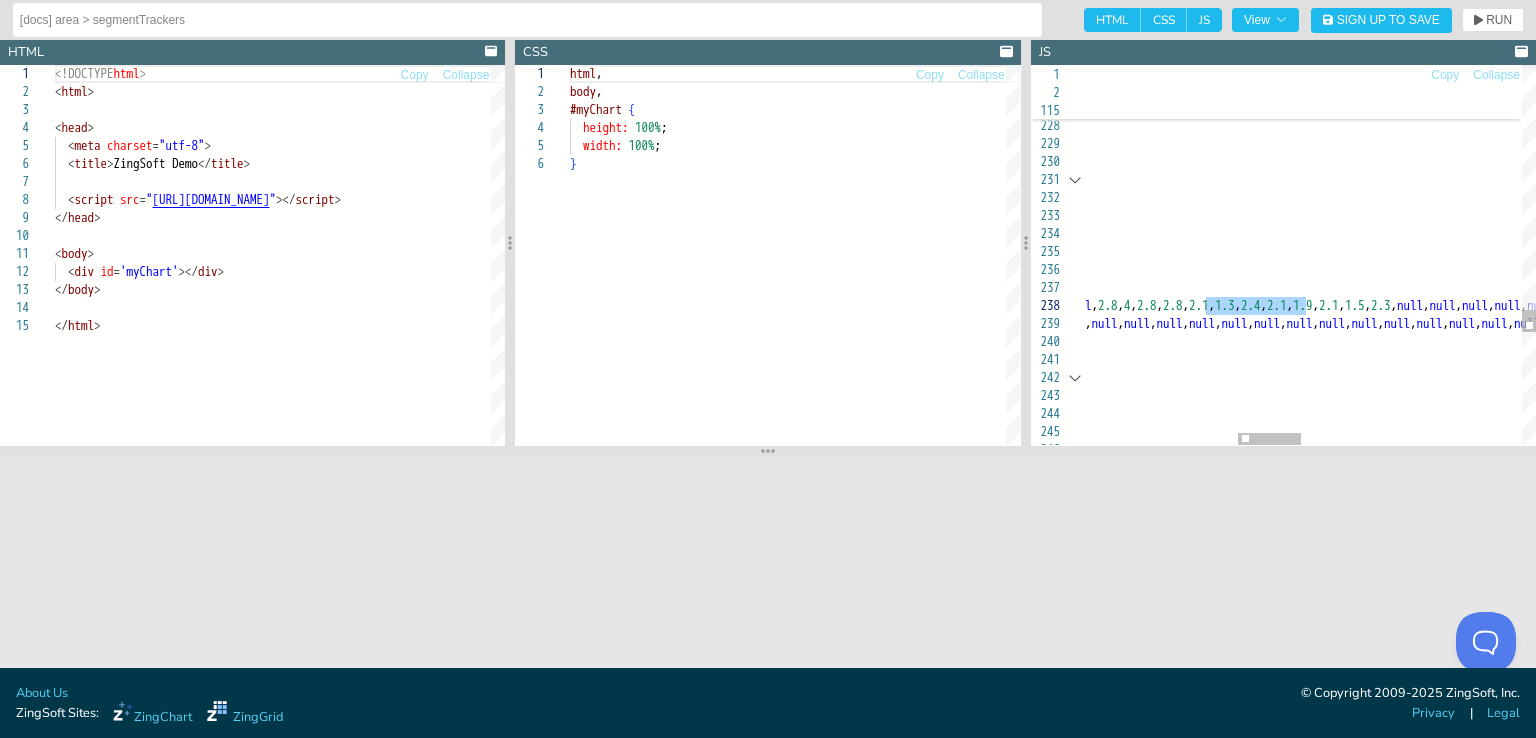drag, startPoint x: 1206, startPoint y: 305, endPoint x: 1303, endPoint y: 308, distance: 97.04638 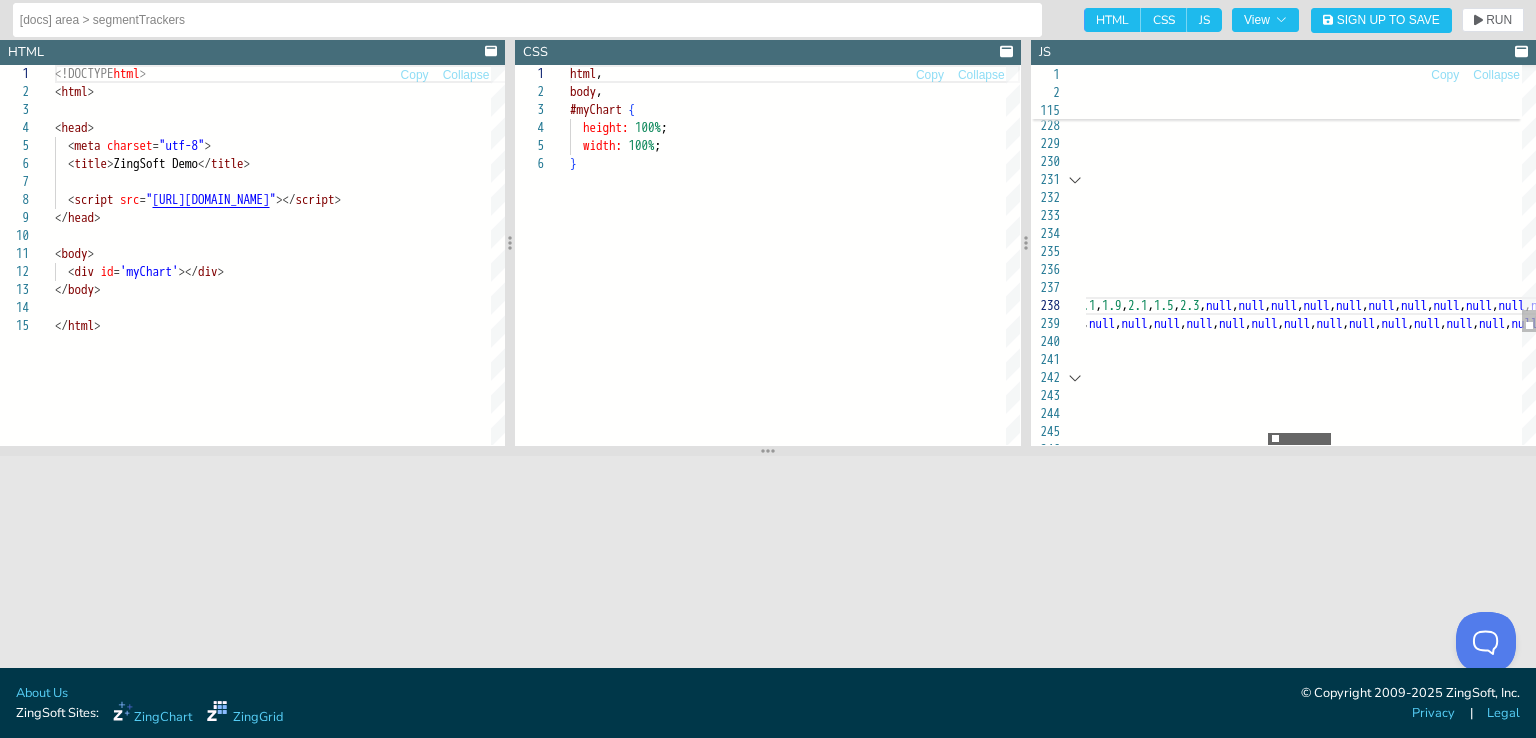 click at bounding box center (1299, 439) 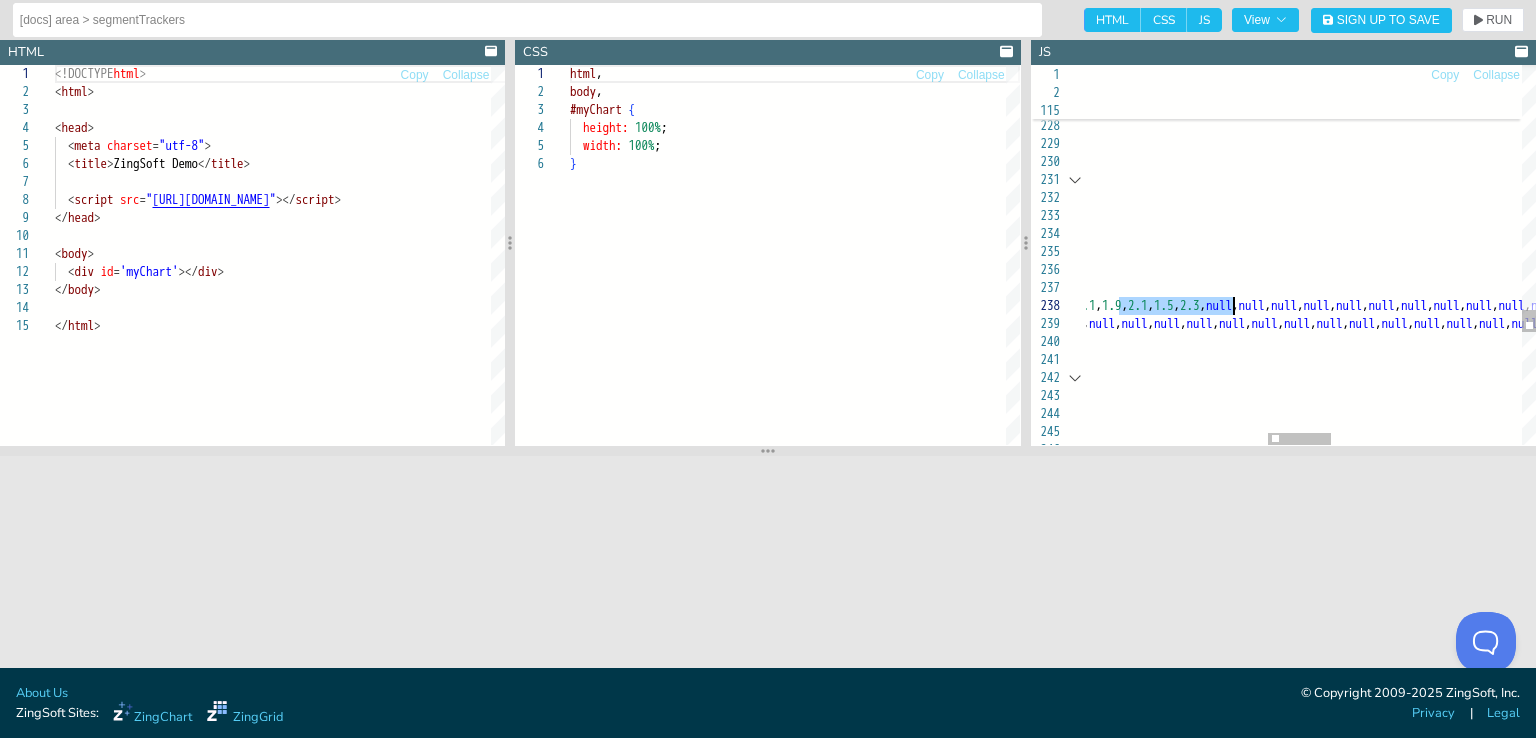 drag, startPoint x: 1121, startPoint y: 305, endPoint x: 1231, endPoint y: 309, distance: 110.0727 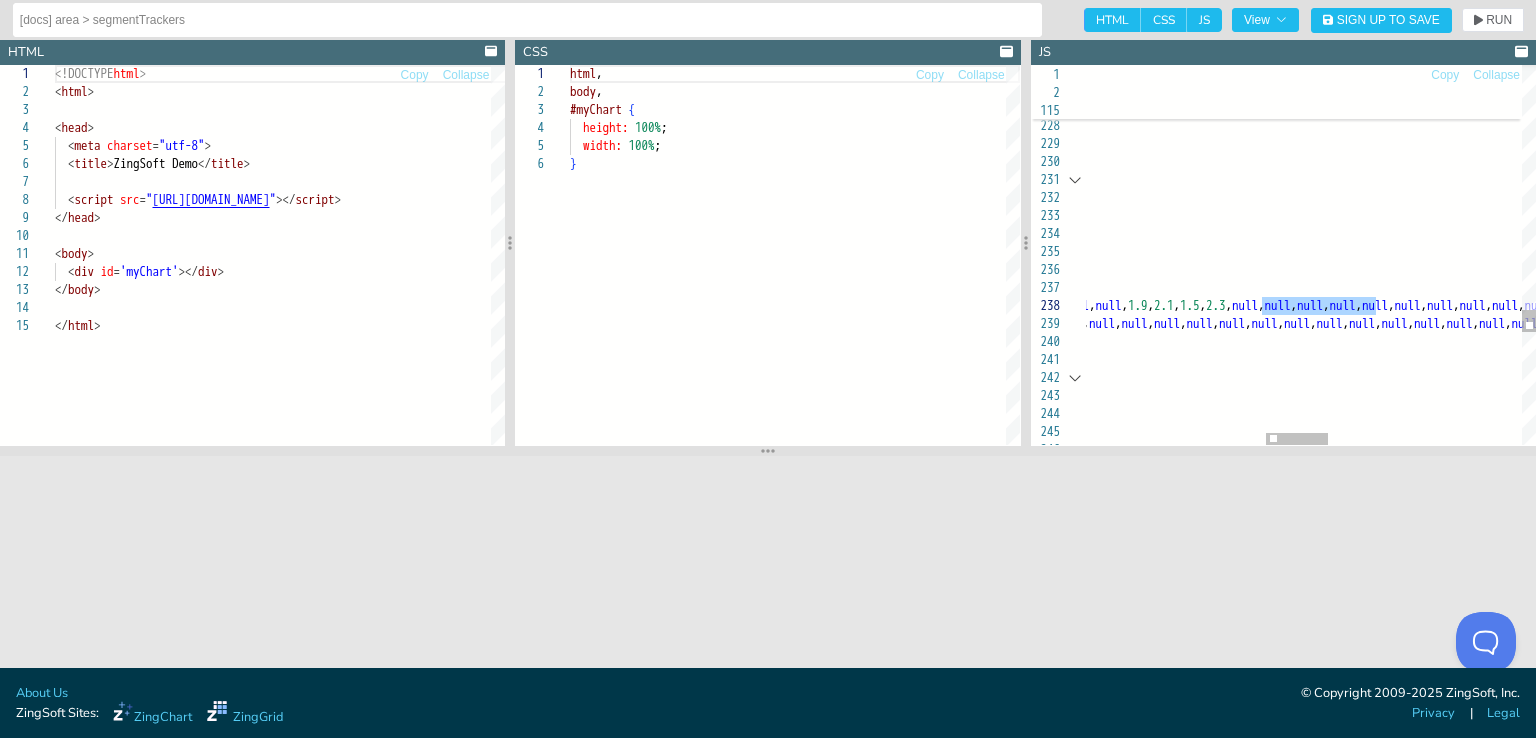 drag, startPoint x: 1376, startPoint y: 308, endPoint x: 1260, endPoint y: 308, distance: 116 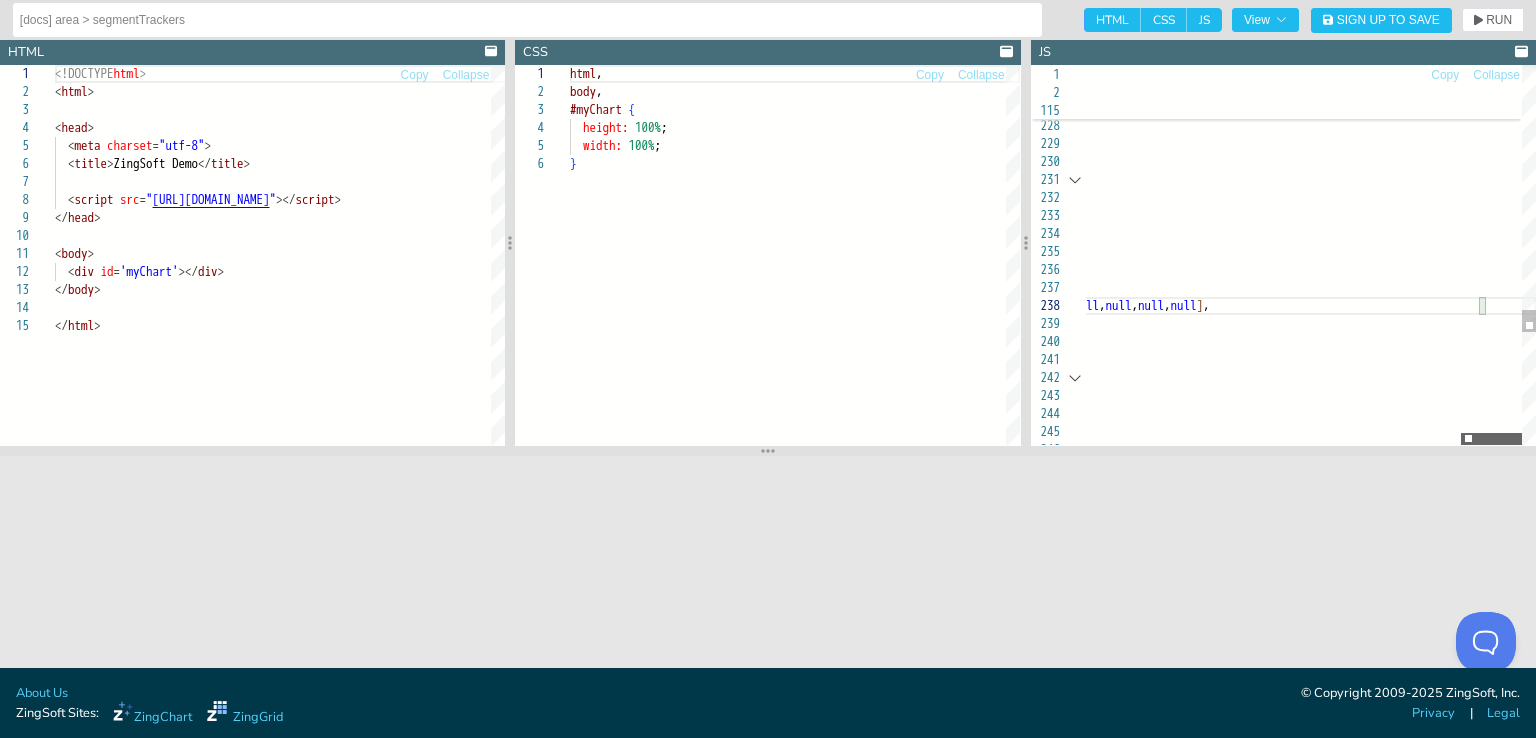 click at bounding box center [1491, 439] 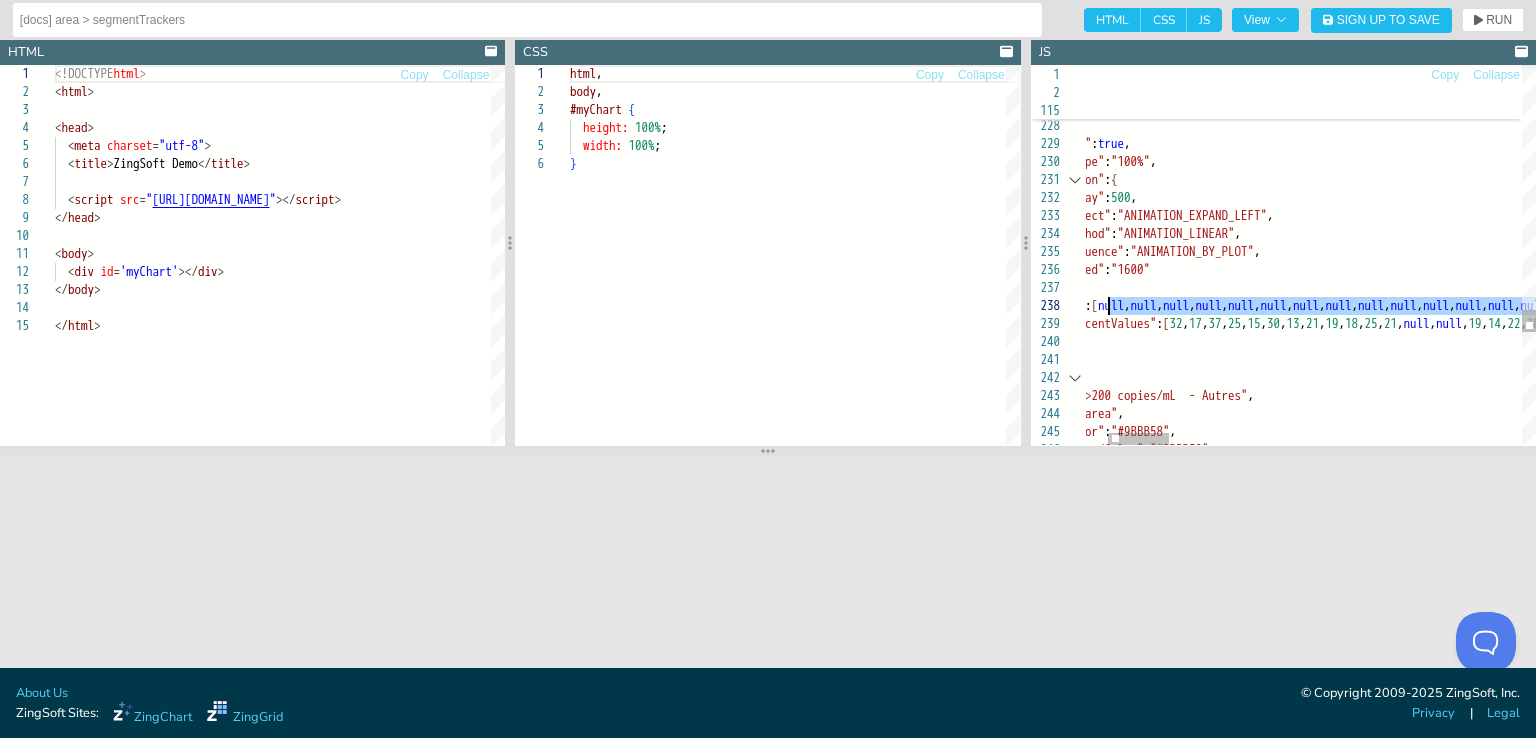 drag, startPoint x: 1492, startPoint y: 308, endPoint x: 1107, endPoint y: 305, distance: 385.0117 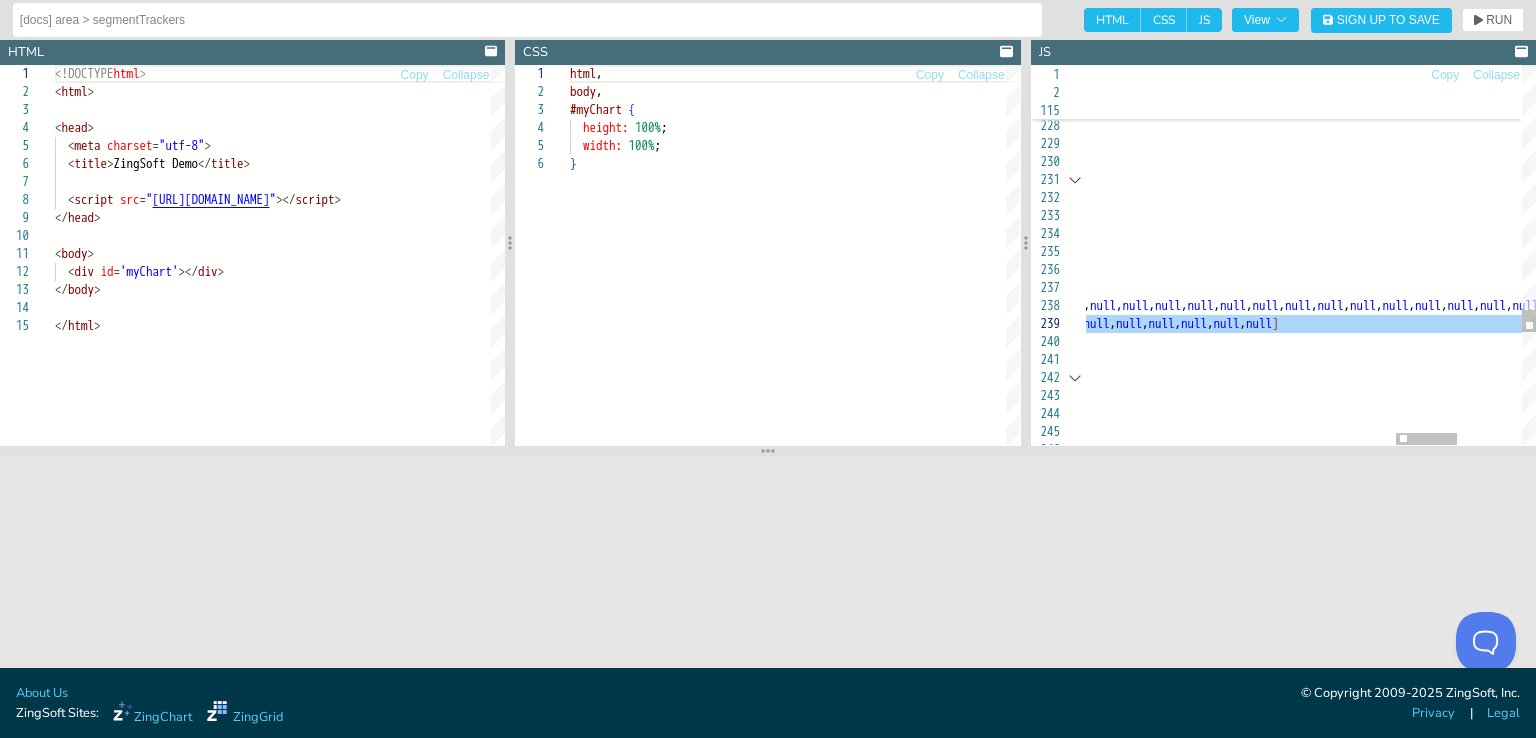 drag, startPoint x: 1186, startPoint y: 325, endPoint x: 1520, endPoint y: 325, distance: 334 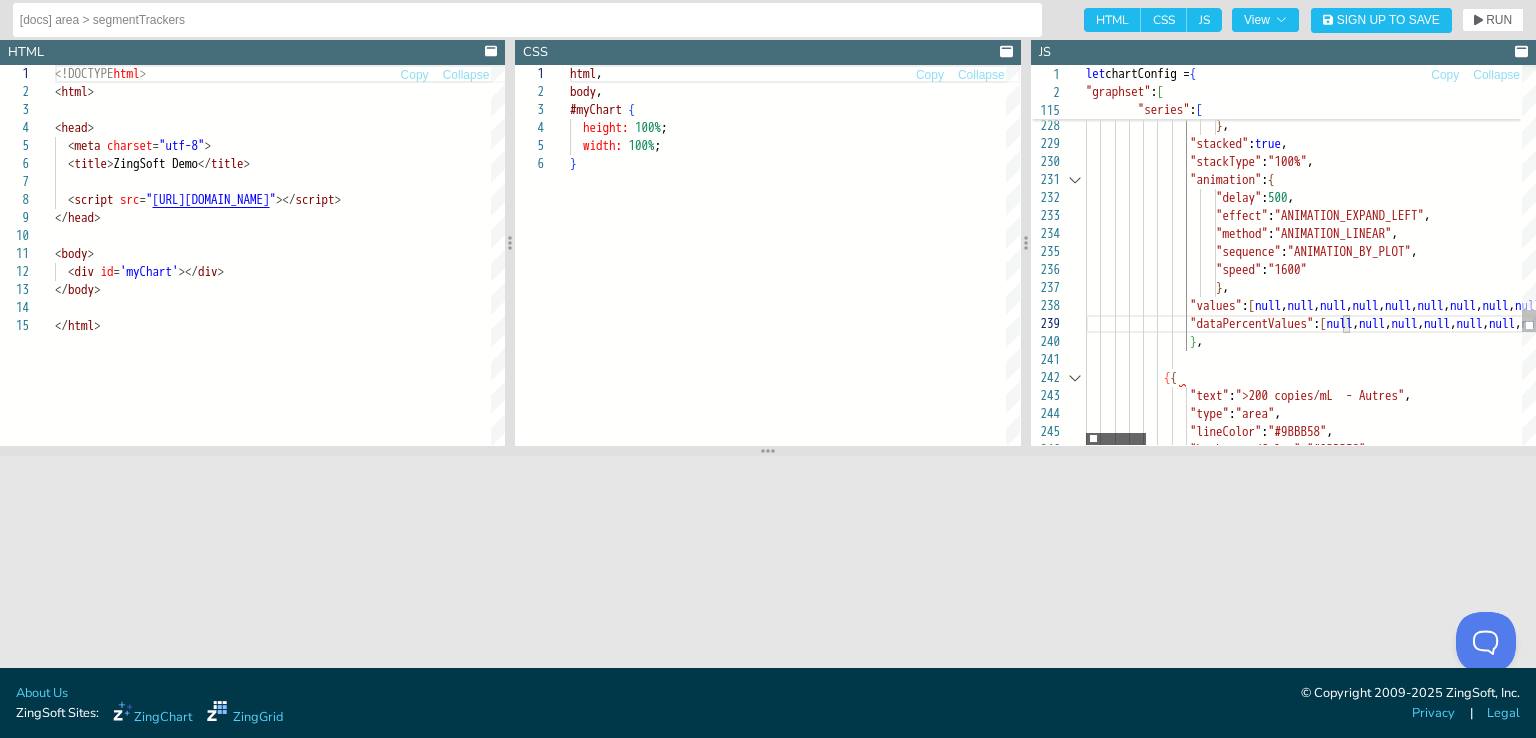 click at bounding box center (1116, 439) 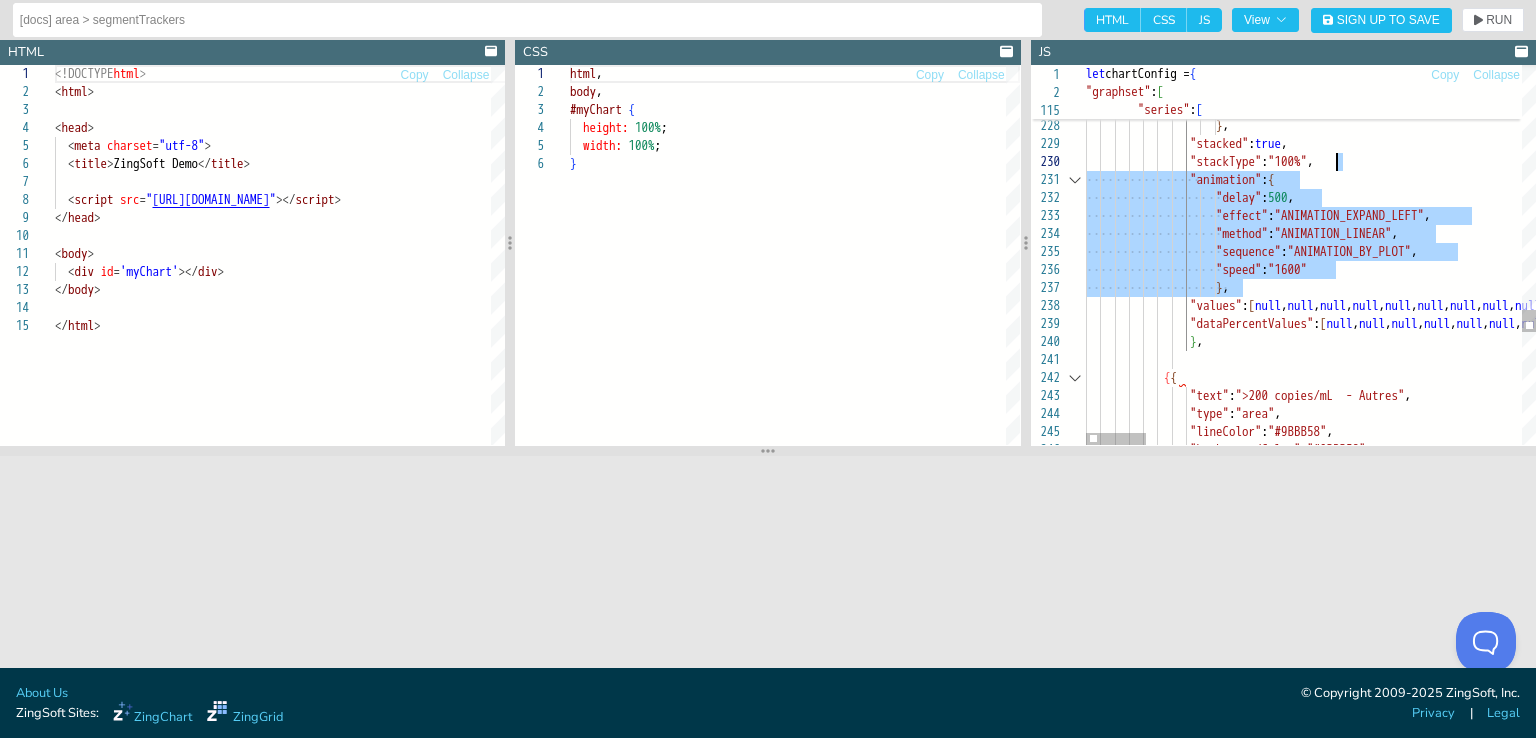 drag, startPoint x: 1247, startPoint y: 289, endPoint x: 1349, endPoint y: 169, distance: 157.49286 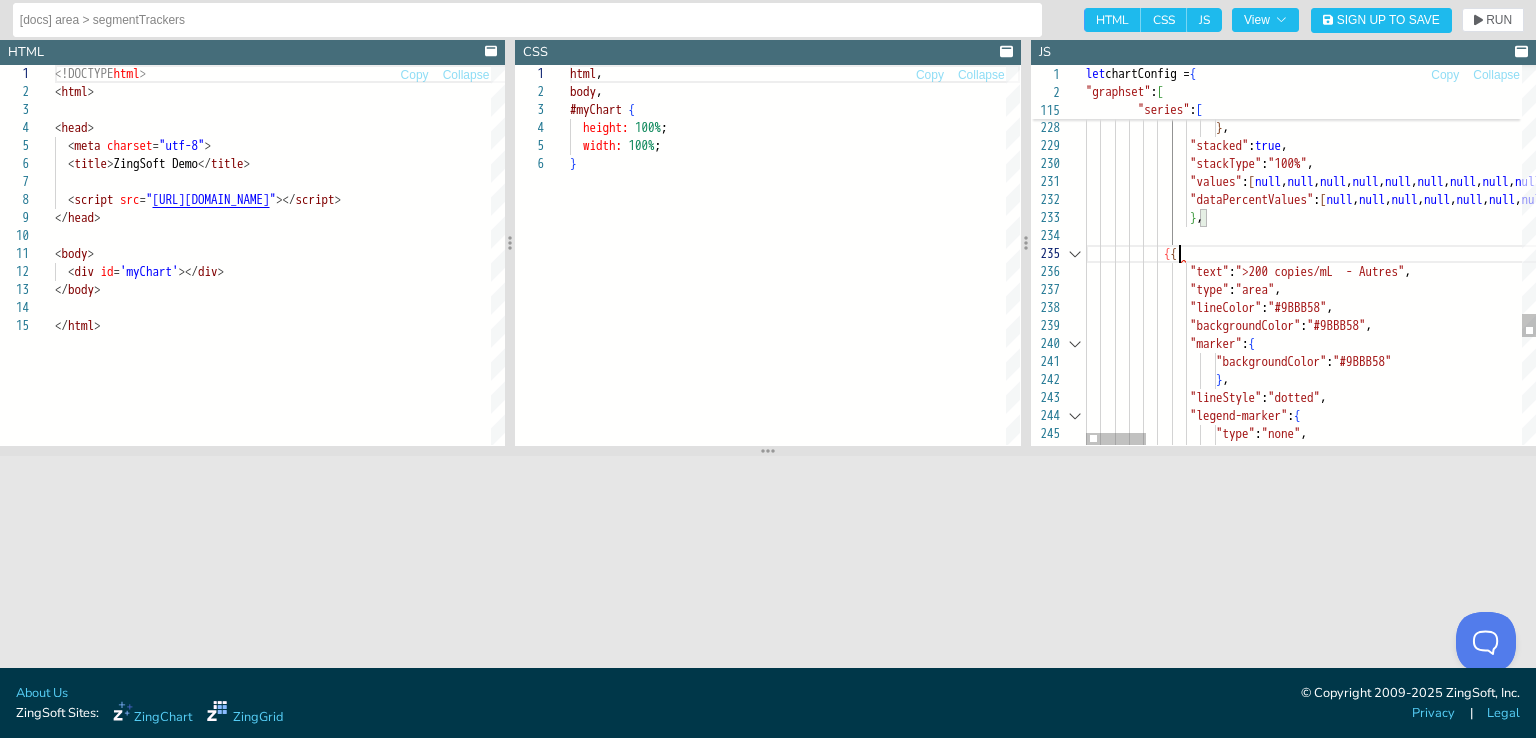 click on ""legend-marker" : {                      "type" : "none" ,                      "showLine" : true                      } ,                  "stacked" : true ,                  "stackType" : "100%" ,                  "values" : [ null , null , null , null , null , null , null , null , null , null , null , null , null , null , null , null , null , null , null , null , null , null , null , null , null , null , null , null , null , null , null , null , null , null , null , null , null , null , null , null , null , null , null , null , null , null , null , null , null , null , null , null , null , null , null , null , null , null , null , null , null , null , null , null , null , null , null , null , null , null , null , null , null , null , null , null , null , null , null , null , null , null ] ,                  "dataPercentValues" : [ null , null , null ," at bounding box center [2715, -888] 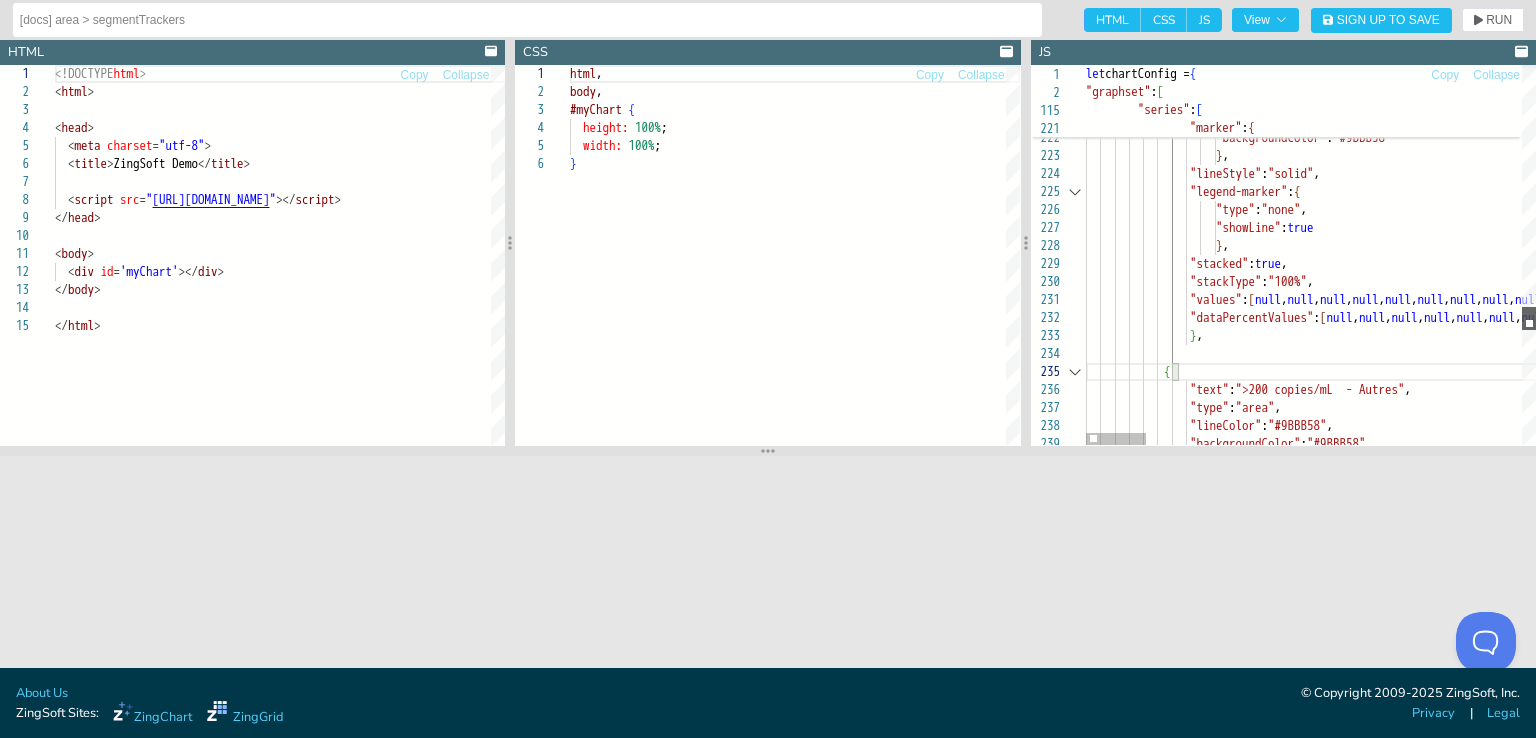 click at bounding box center [1529, 318] 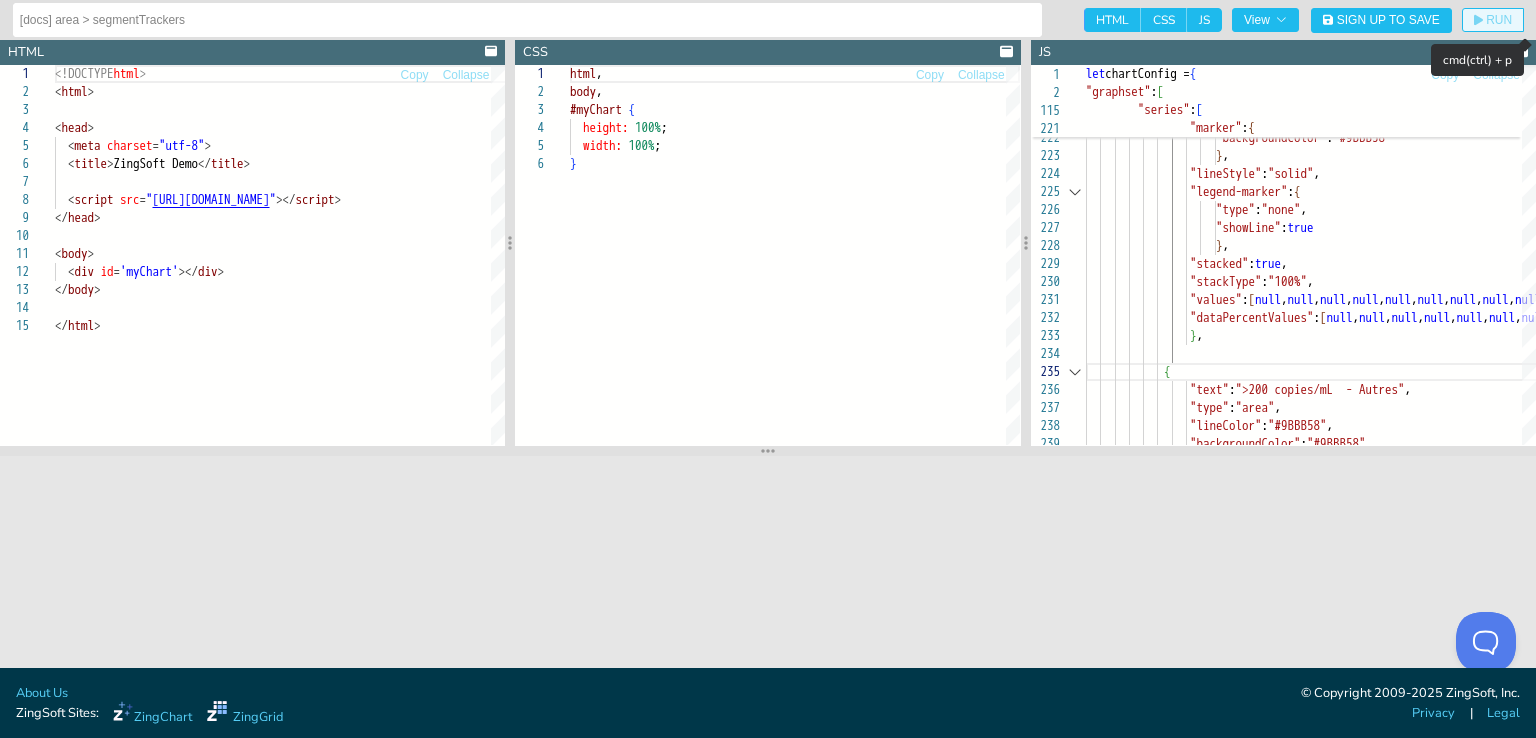 click 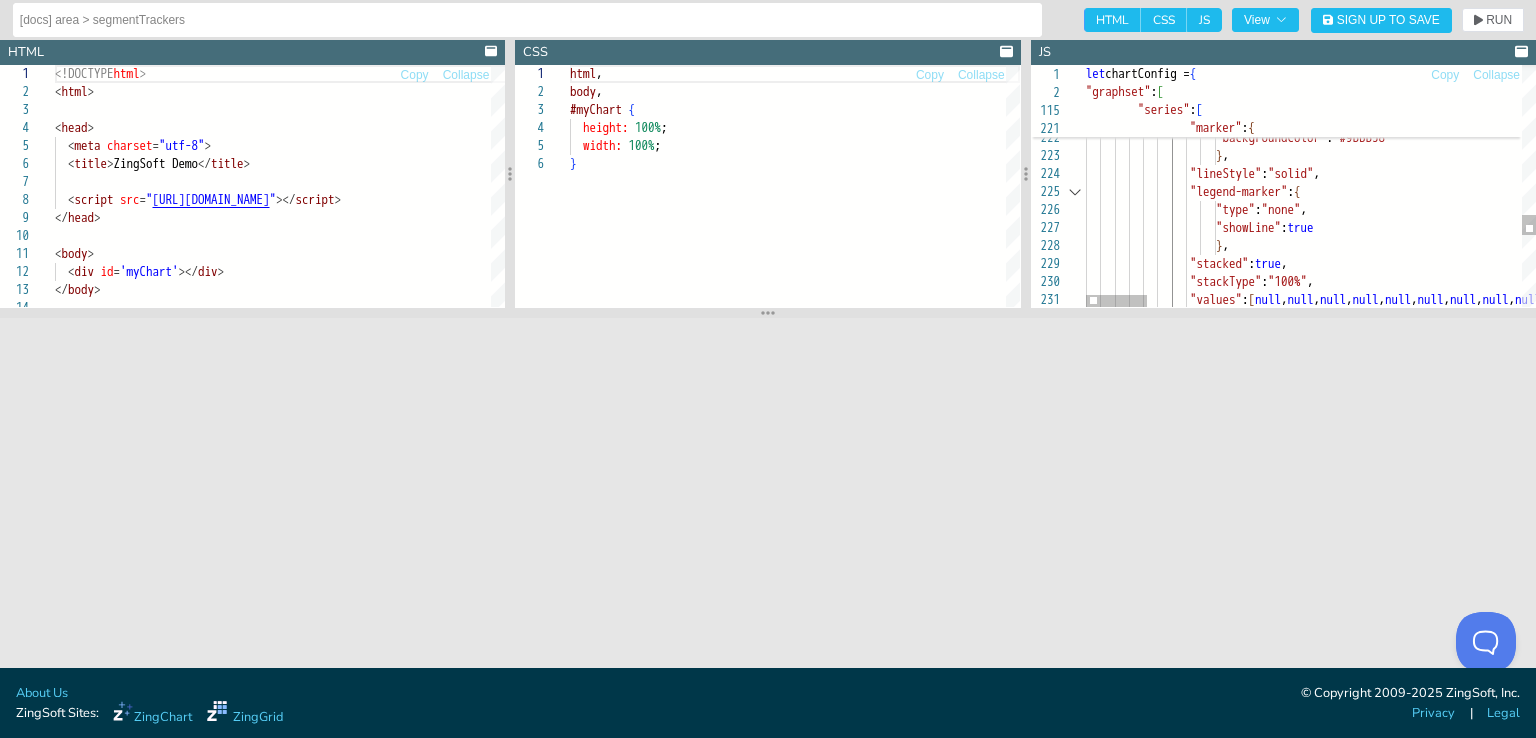 drag, startPoint x: 1019, startPoint y: 451, endPoint x: 1013, endPoint y: 313, distance: 138.13037 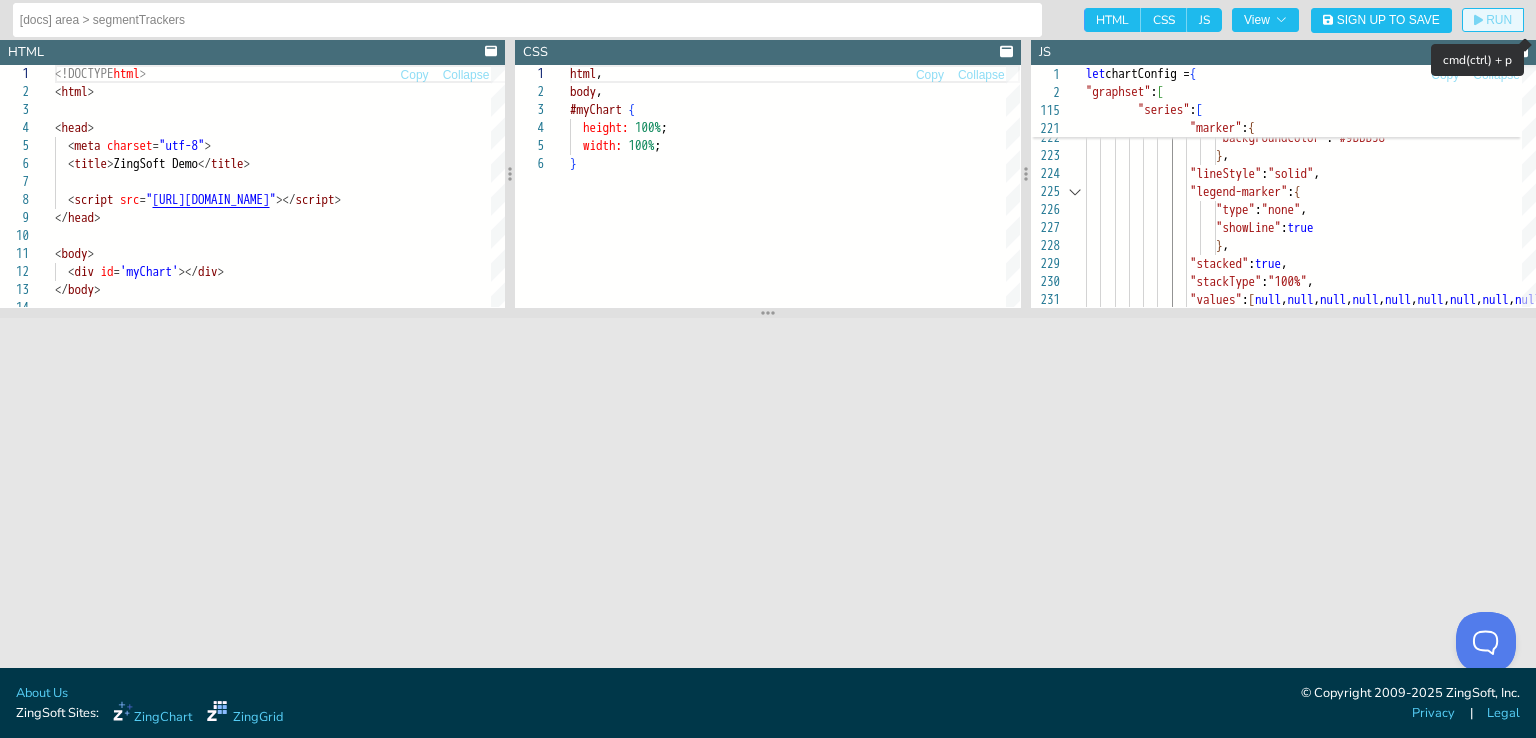 click on "RUN" 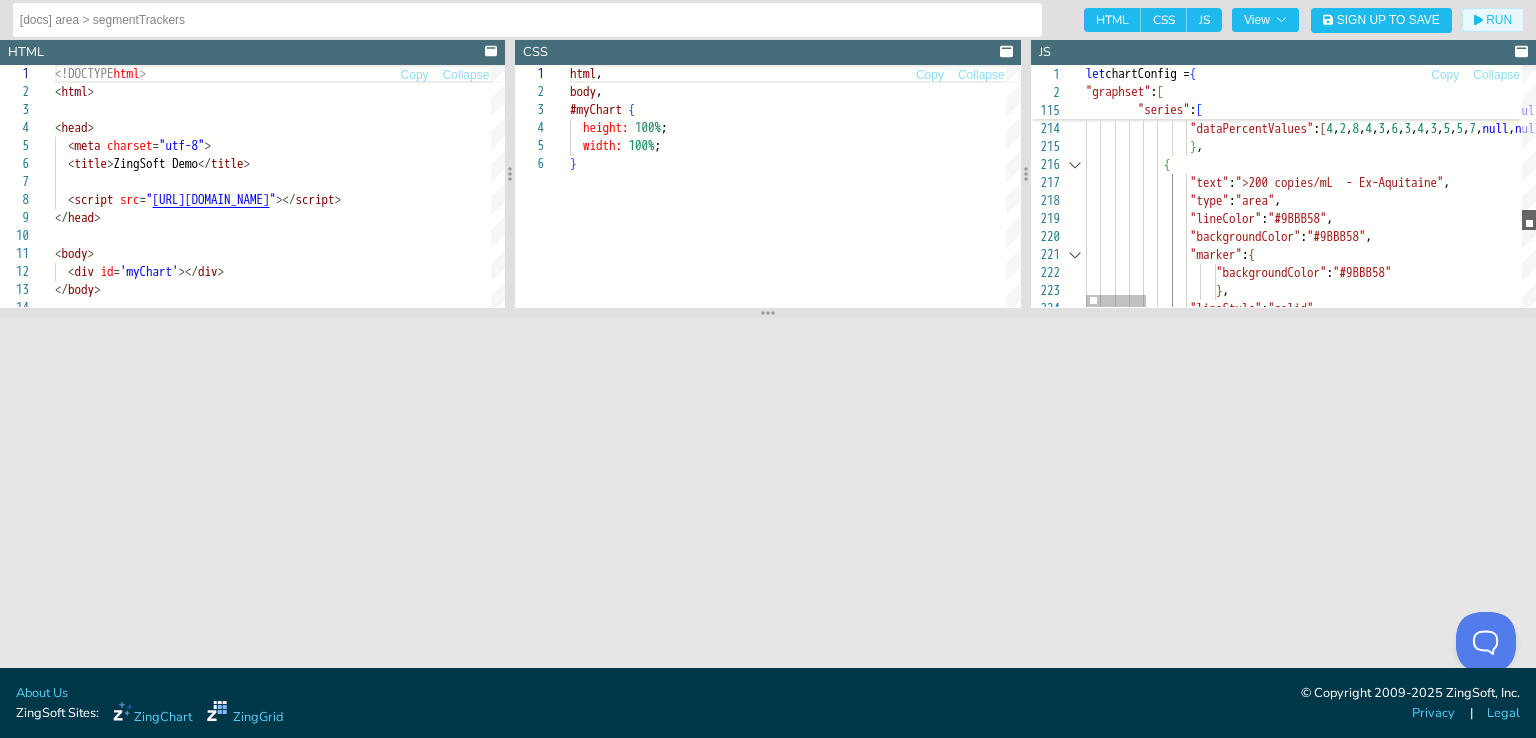 click at bounding box center (1529, 220) 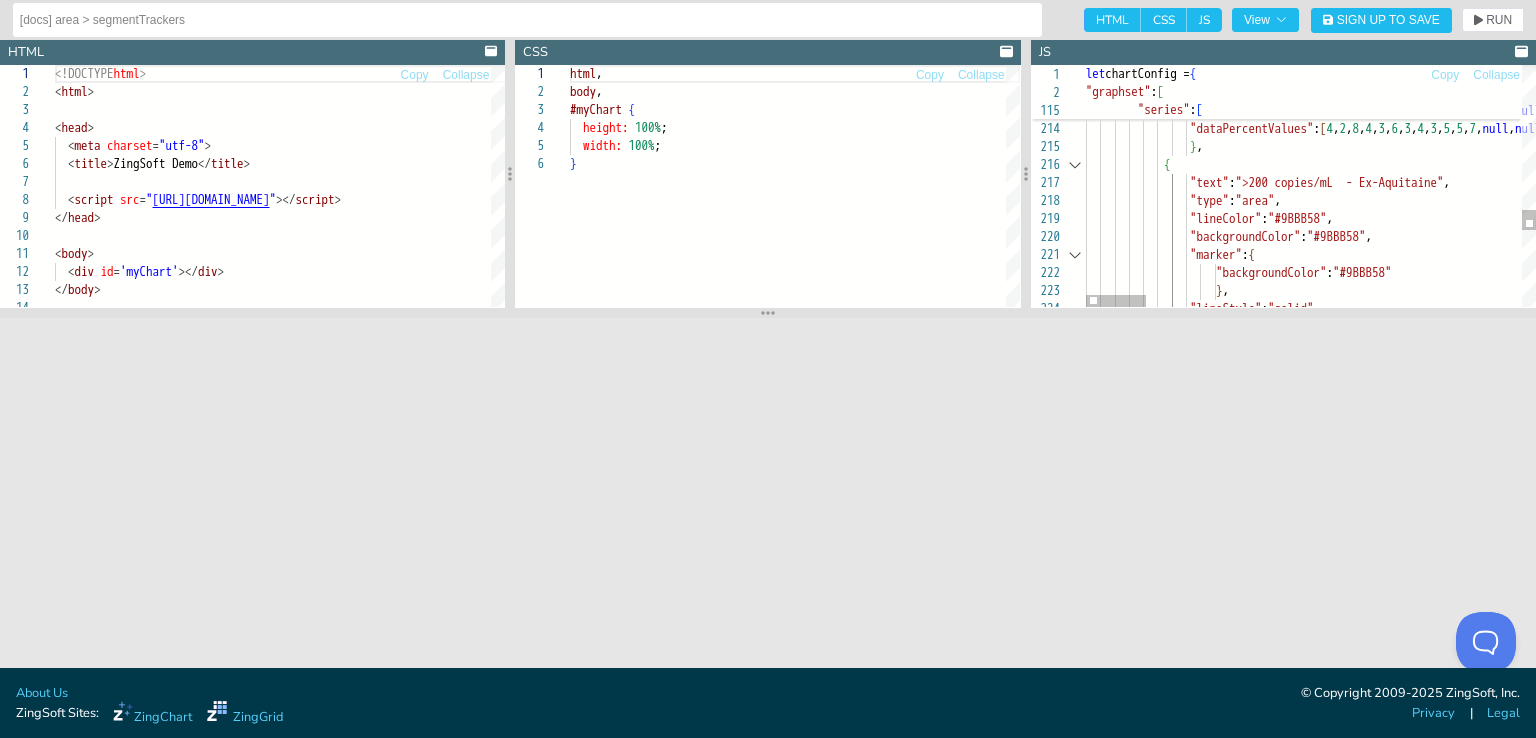scroll, scrollTop: 71, scrollLeft: 85, axis: both 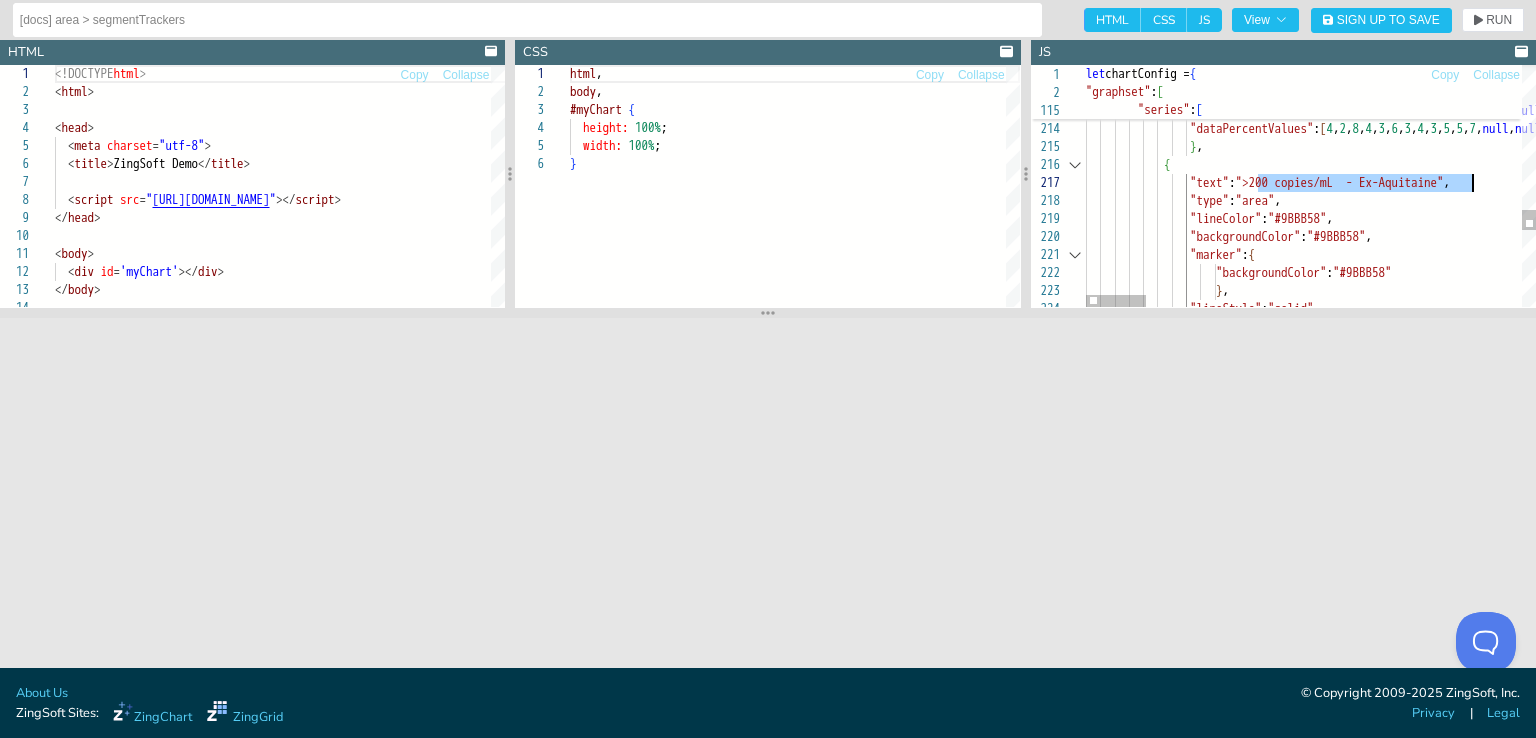 drag, startPoint x: 1257, startPoint y: 183, endPoint x: 1471, endPoint y: 185, distance: 214.00934 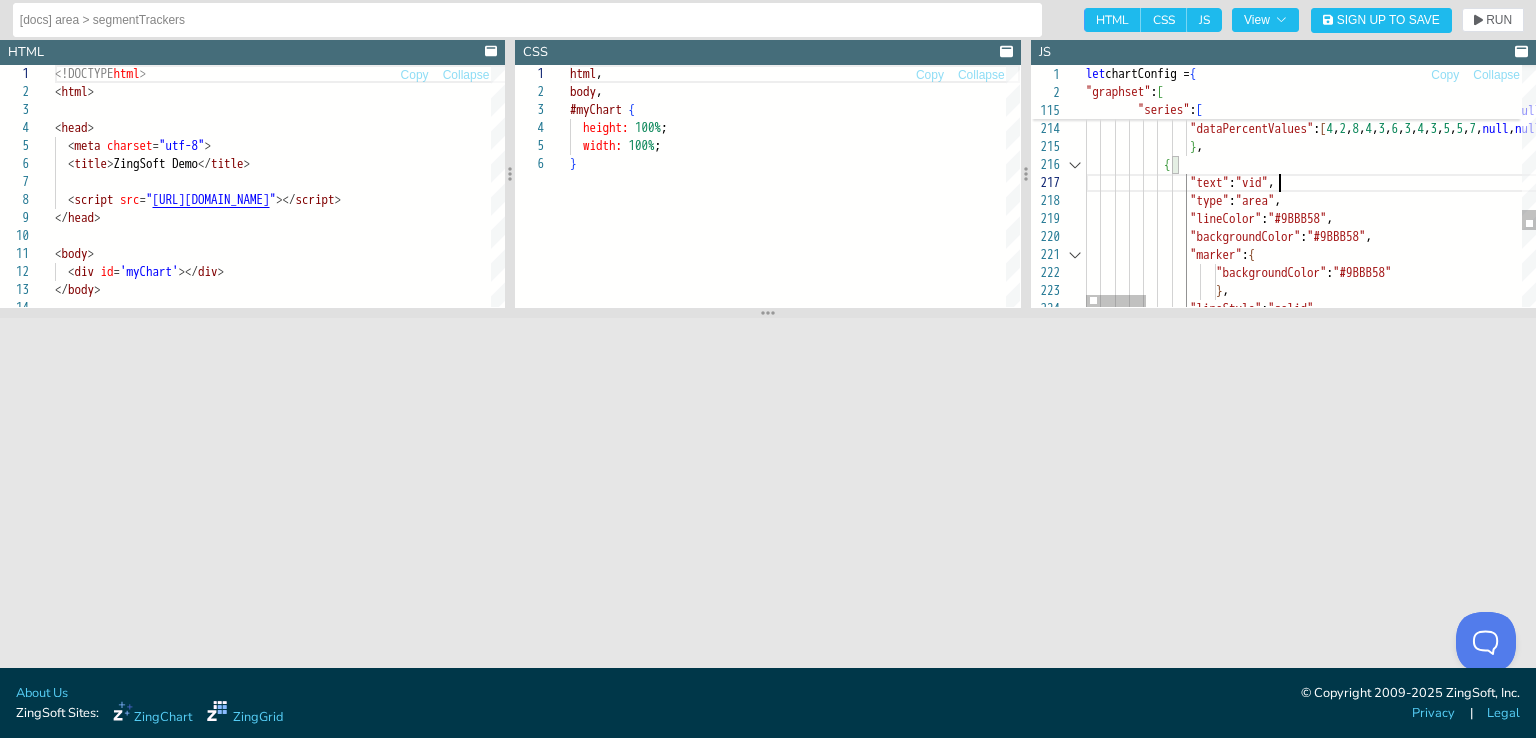 scroll, scrollTop: 72, scrollLeft: 200, axis: both 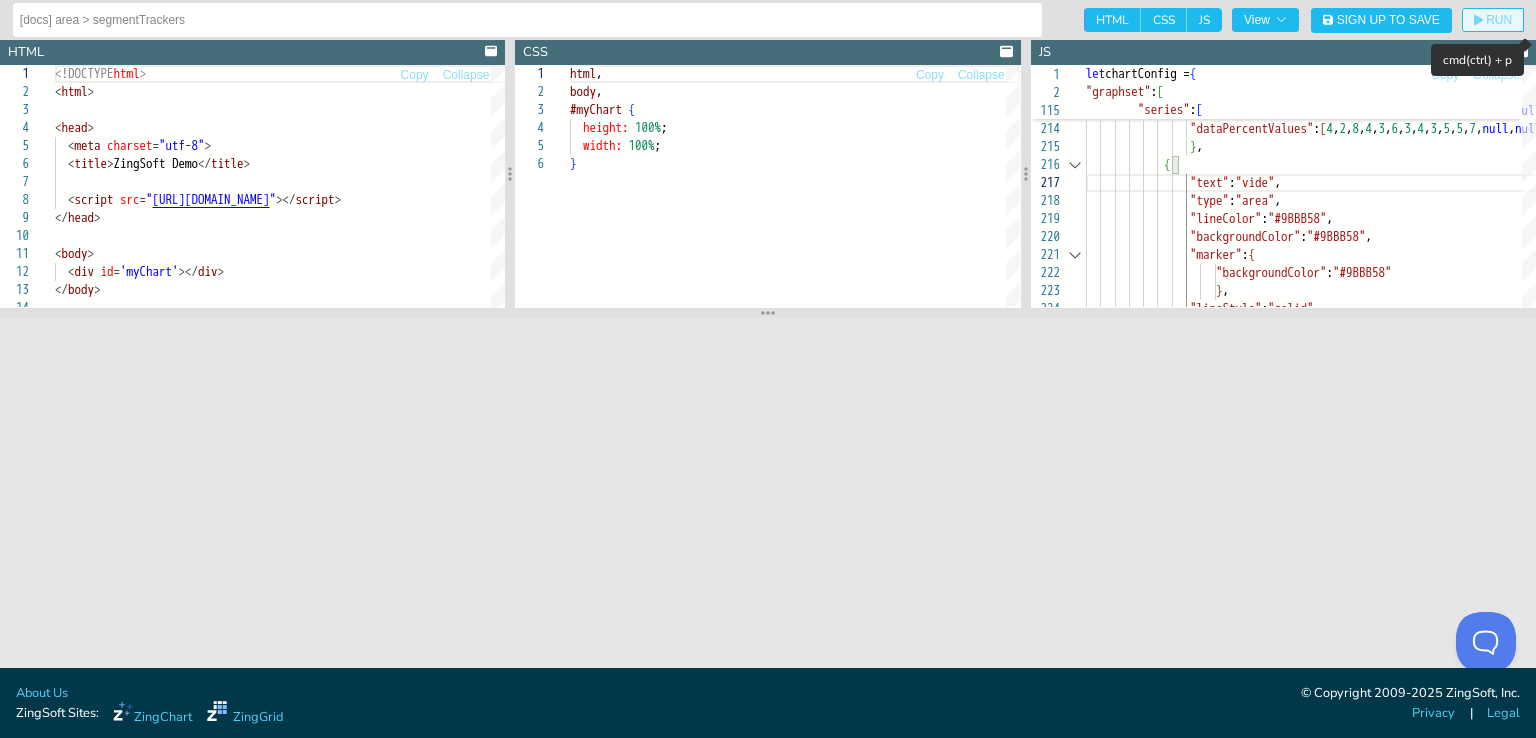 click on "RUN" 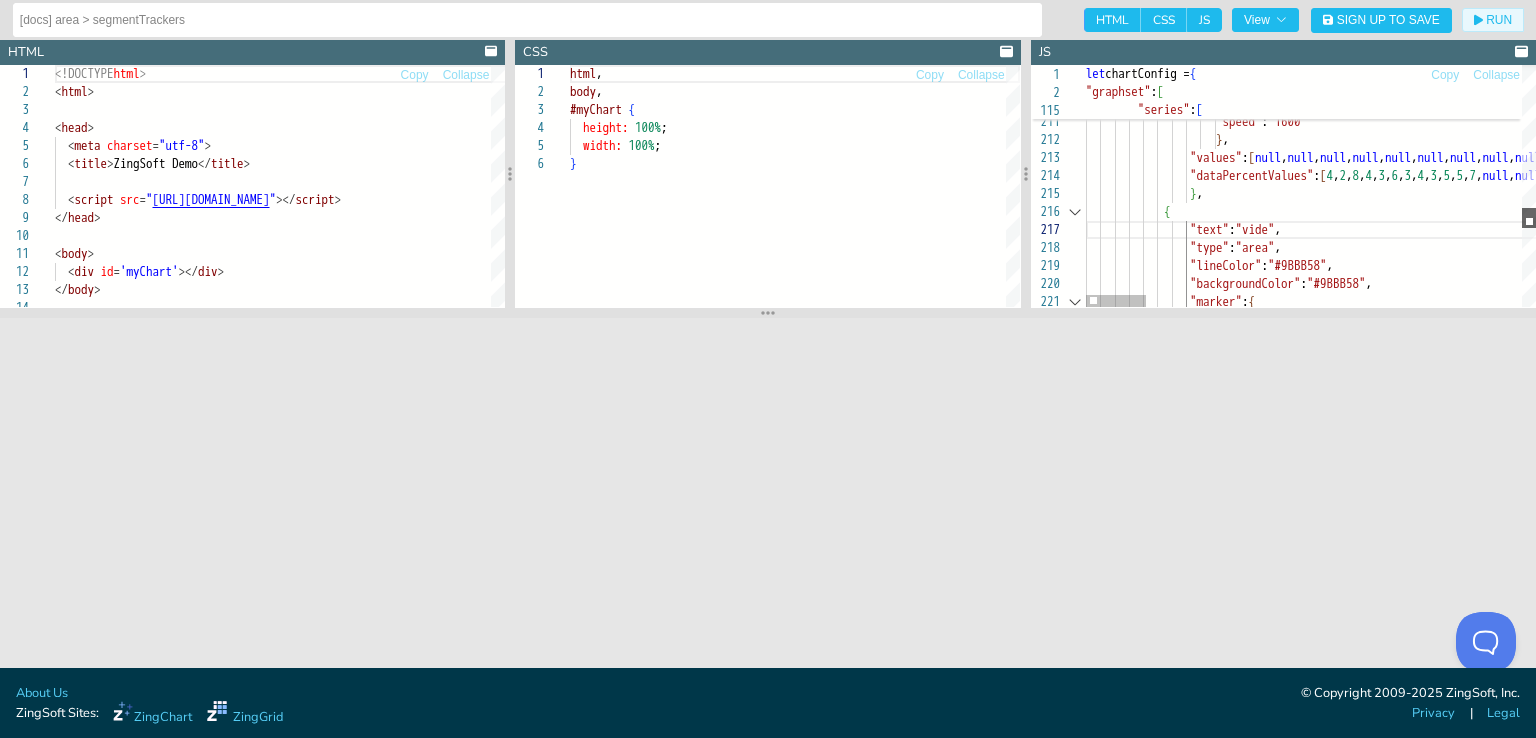 click at bounding box center (1529, 218) 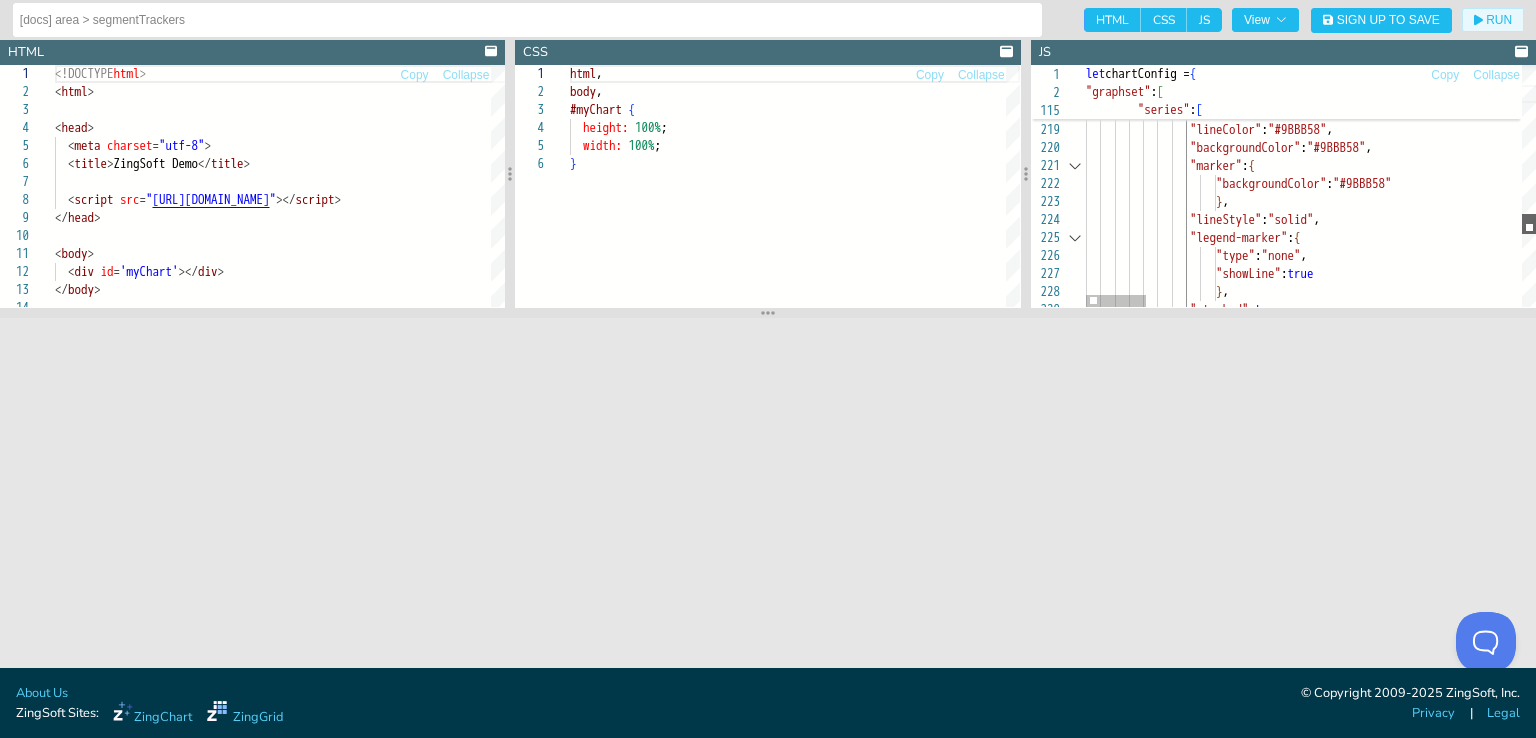 click at bounding box center [1529, 224] 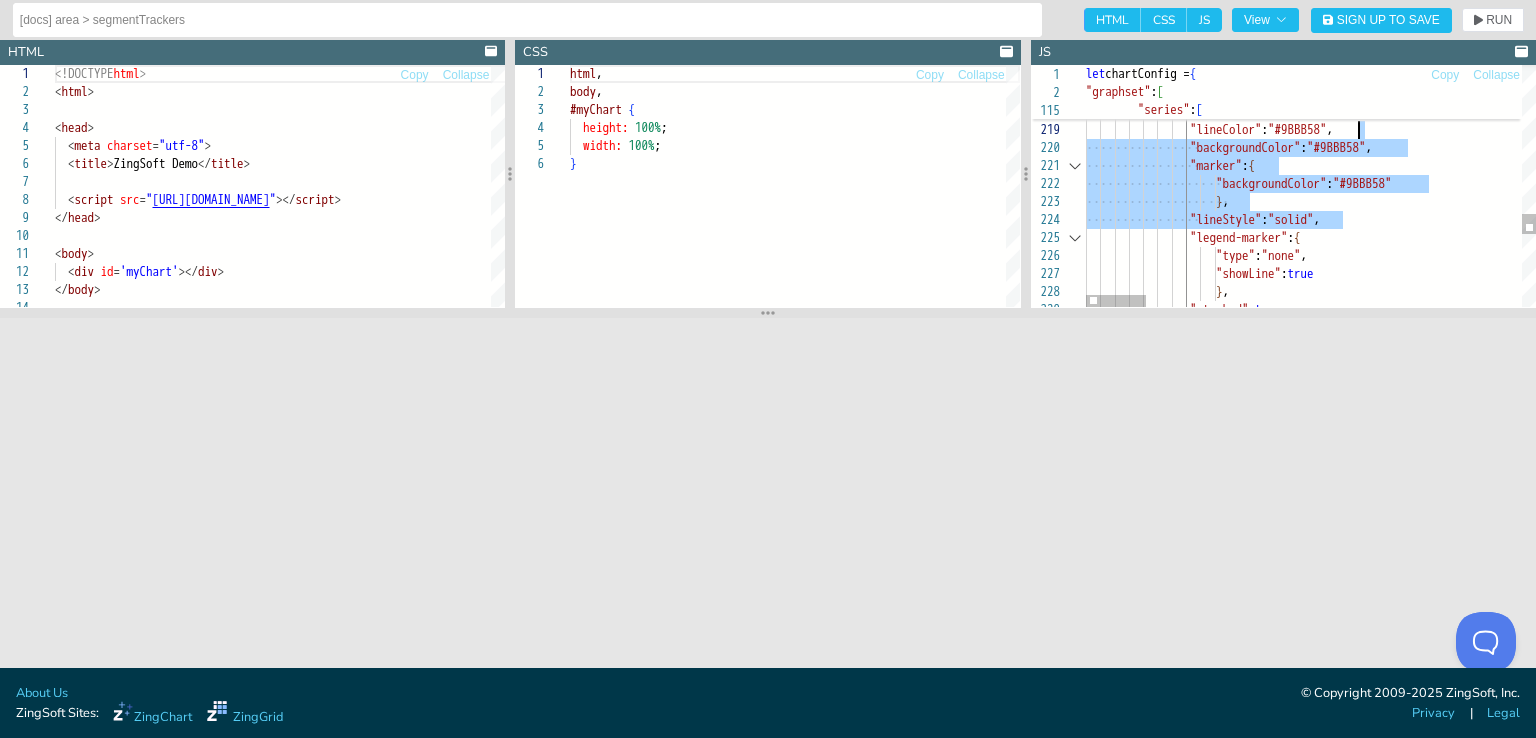 drag, startPoint x: 1346, startPoint y: 221, endPoint x: 1362, endPoint y: 127, distance: 95.35198 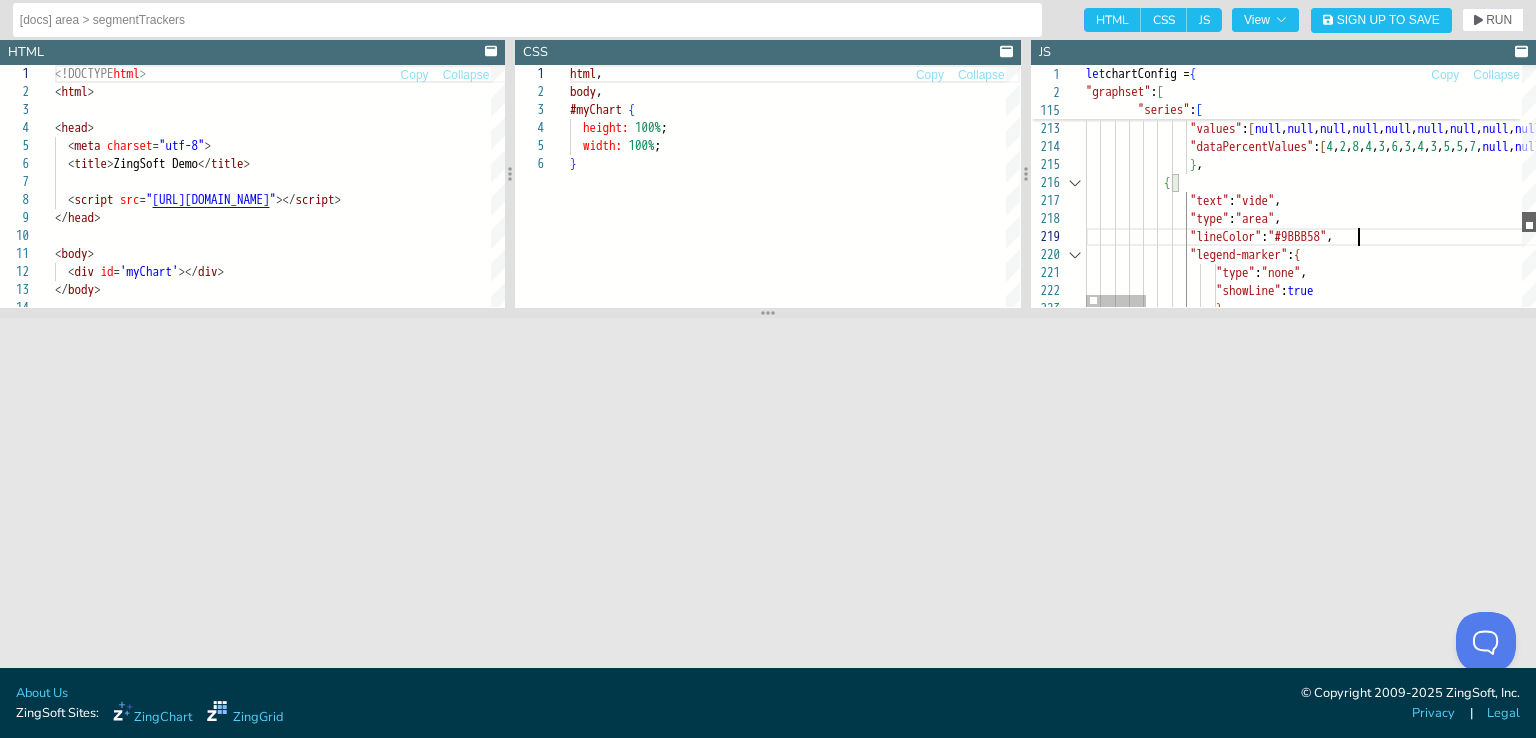 click at bounding box center (1529, 222) 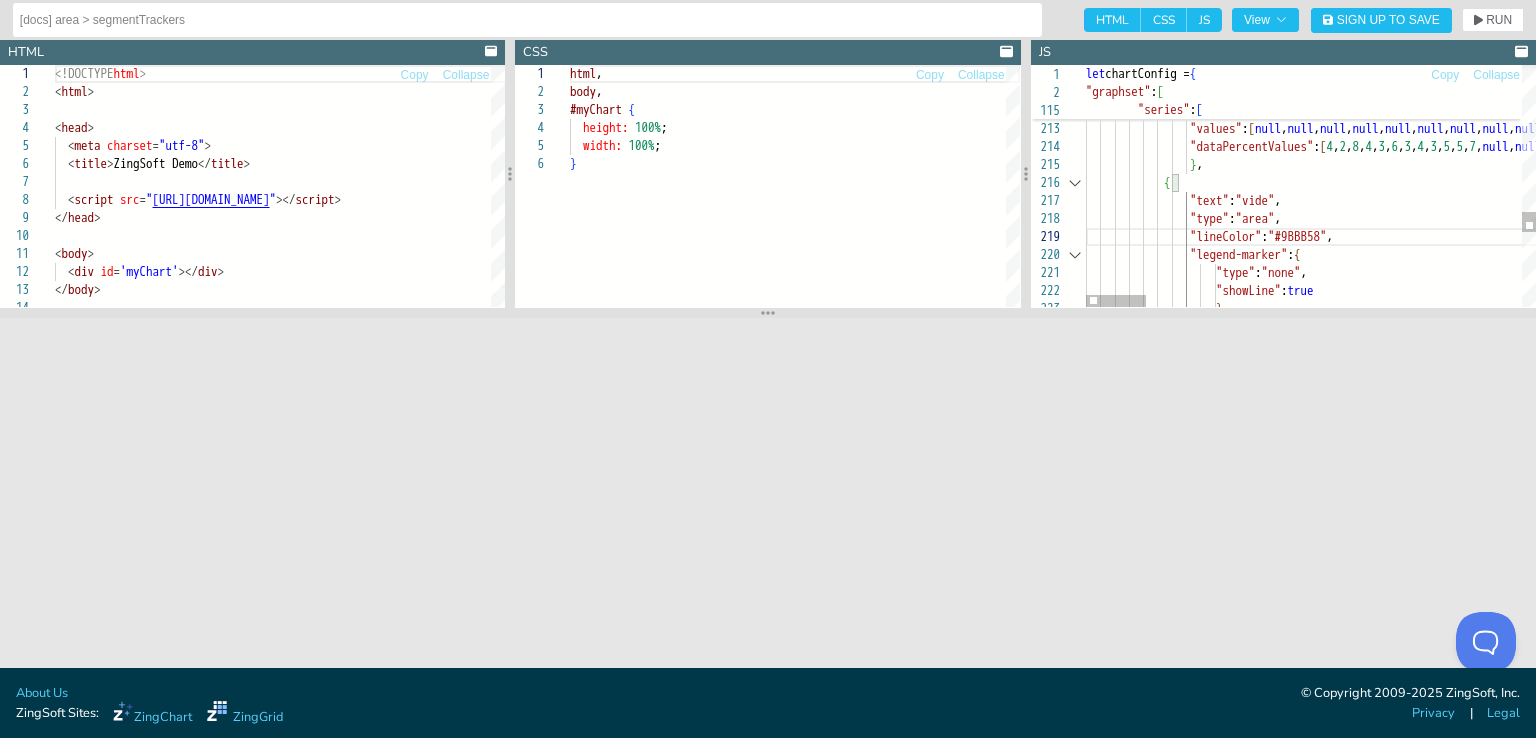 click on ""type" : "area" ,                  "lineColor" : "#9BBB58" ,                  "text" : "vide" ,                  } ,              {                  "legend-marker" : {                      "type" : "none" ,                      "showLine" : true                      } ,                  "dataPercentValues" : [ 4 , 2 , 8 , 4 , 3 , 6 , 3 , 4 , 3 , 5 , 5 , 7 , null , null , 6 , 2 , 4 , 4 , 1 , 2 , 4 , 9 , 11 , 7 , 6 , 4 , null , null , 9 , 3 , 7 , 2 , 4 , 3 , 3 , 2 , 5 , 5 , 4 , 3 ]                  "values" : [ null , null , null , null , null , null , null , null , null , null , null , null , null , null , null , null , null , null , null , null , null , null , null , null , null , null , null , null , null , null , null , null , null , null , null , null , null , null , null , null , null , null , 1.9 , 1.4 , ," at bounding box center (2705, -731) 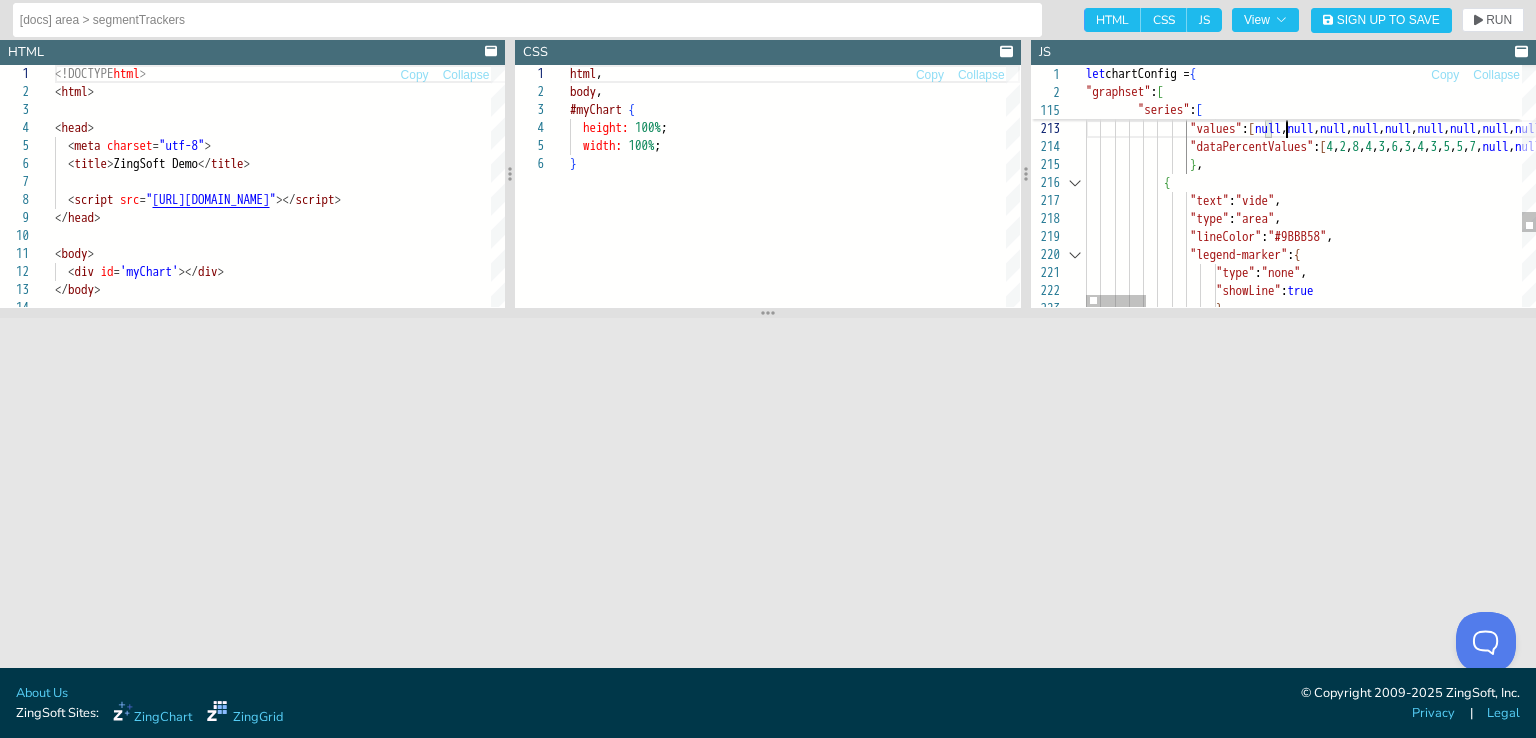 click on ""type" : "area" ,                  "lineColor" : "#9BBB58" ,                  "text" : "vide" ,                  } ,              {                  "legend-marker" : {                      "type" : "none" ,                      "showLine" : true                      } ,                  "dataPercentValues" : [ 4 , 2 , 8 , 4 , 3 , 6 , 3 , 4 , 3 , 5 , 5 , 7 , null , null , 6 , 2 , 4 , 4 , 1 , 2 , 4 , 9 , 11 , 7 , 6 , 4 , null , null , 9 , 3 , 7 , 2 , 4 , 3 , 3 , 2 , 5 , 5 , 4 , 3 ]                  "values" : [ null , null , null , null , null , null , null , null , null , null , null , null , null , null , null , null , null , null , null , null , null , null , null , null , null , null , null , null , null , null , null , null , null , null , null , null , null , null , null , null , null , null , 1.9 , 1.4 , ," at bounding box center (2705, -731) 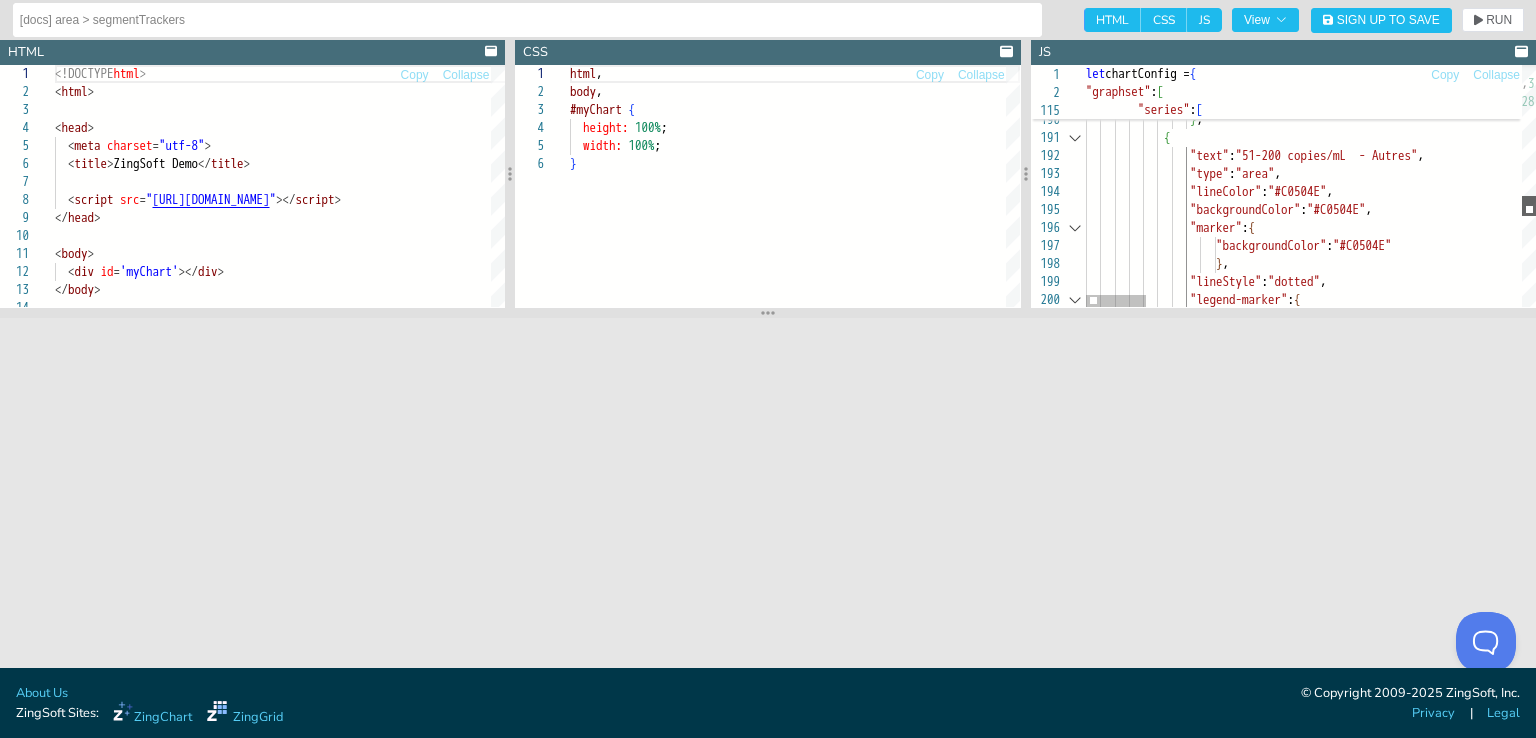 click at bounding box center [1529, 206] 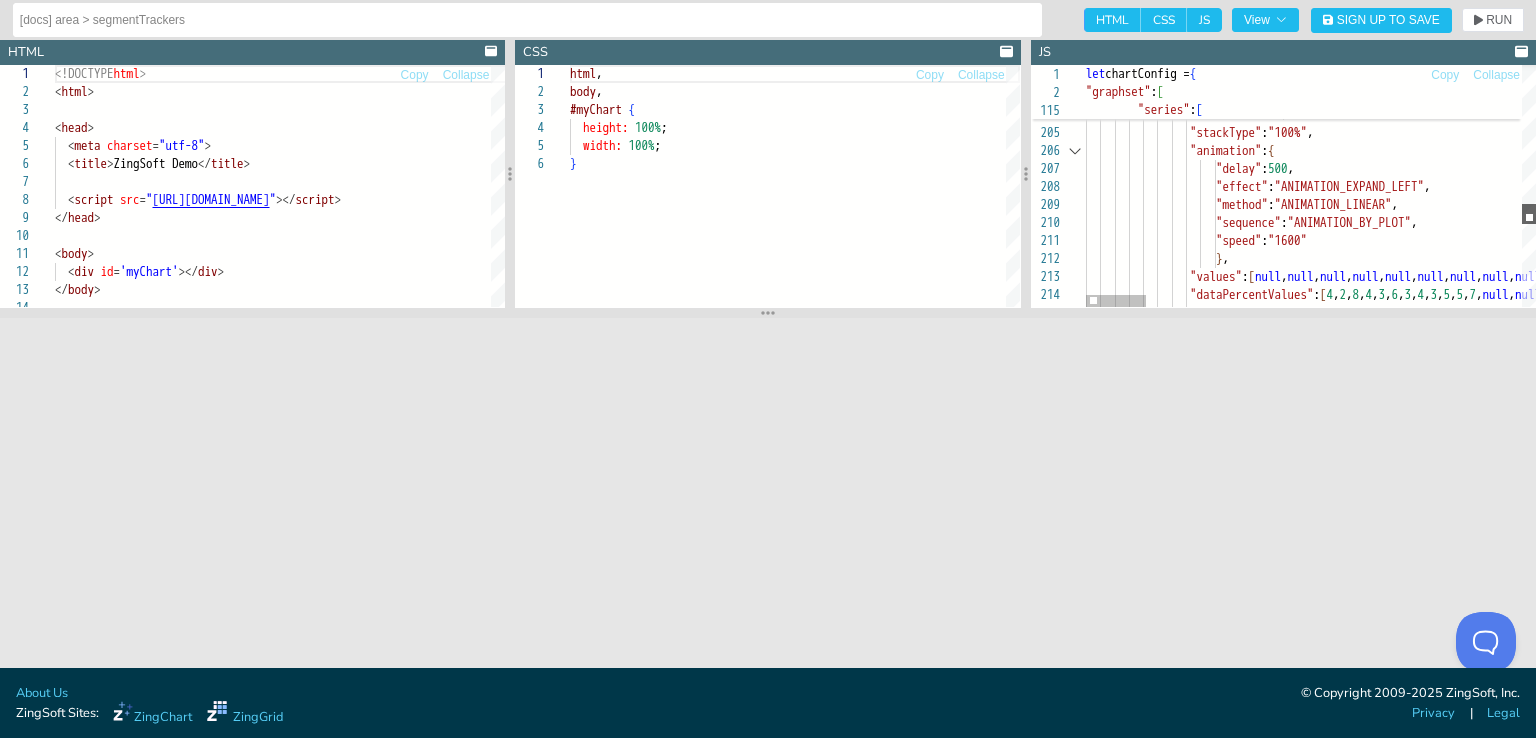 click at bounding box center (1529, 214) 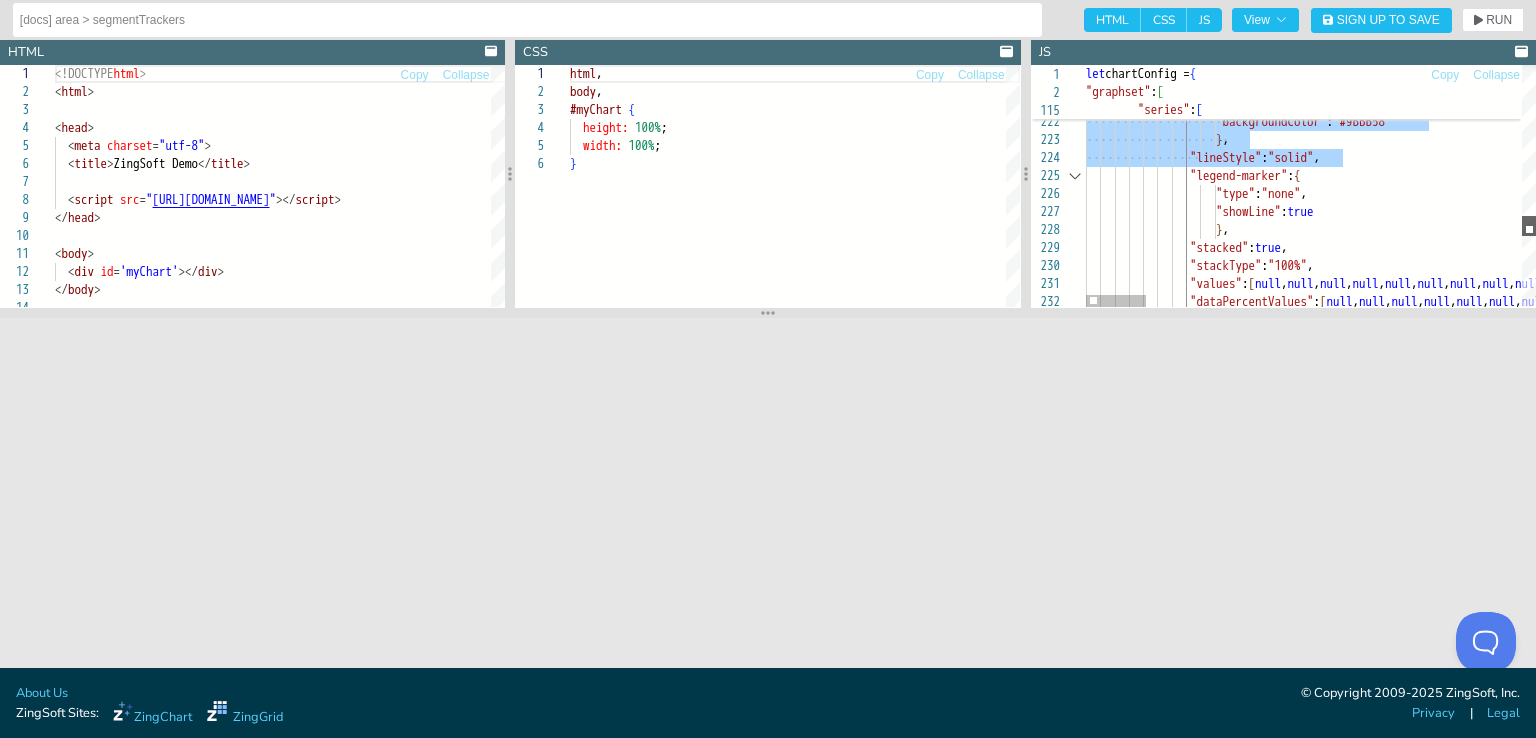 click at bounding box center [1529, 226] 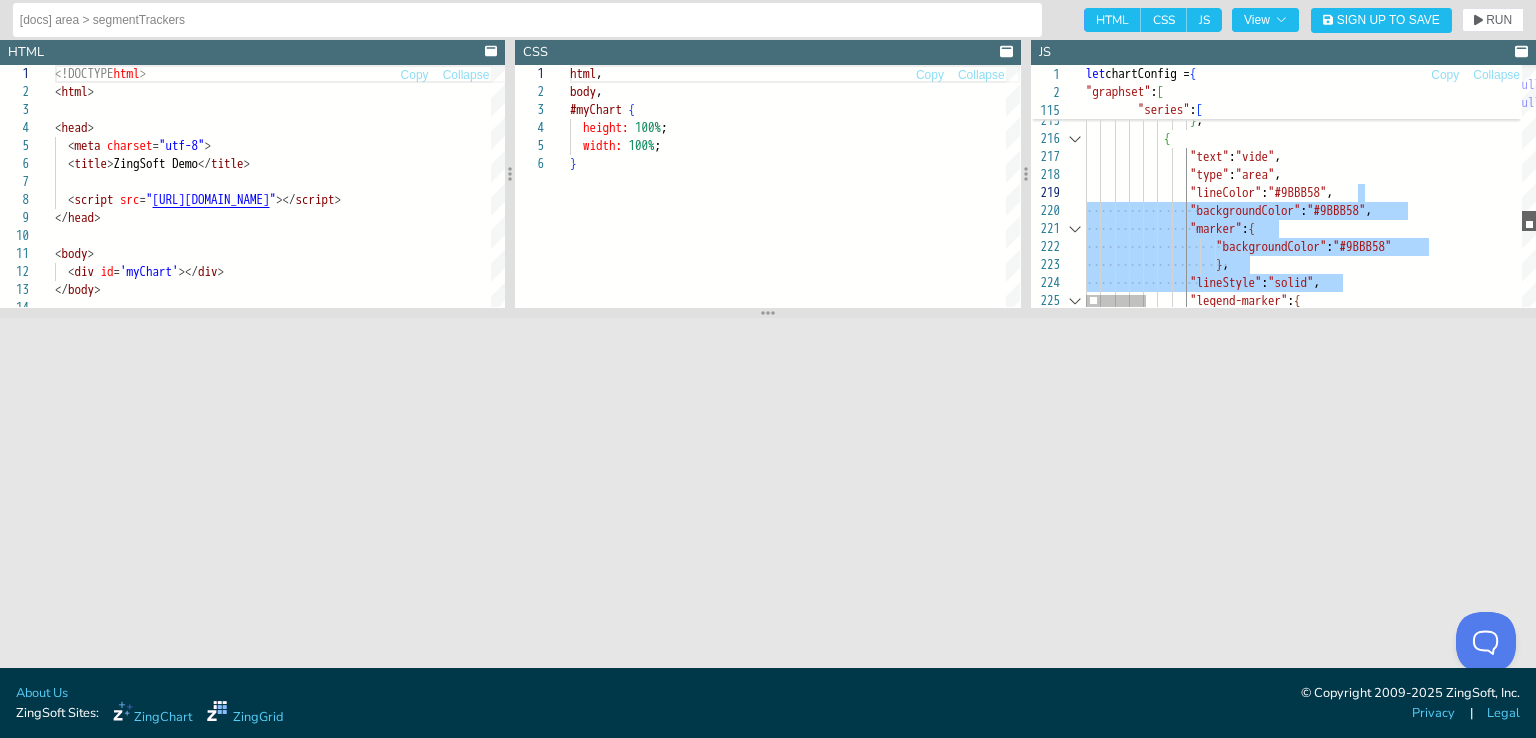 click at bounding box center (1529, 221) 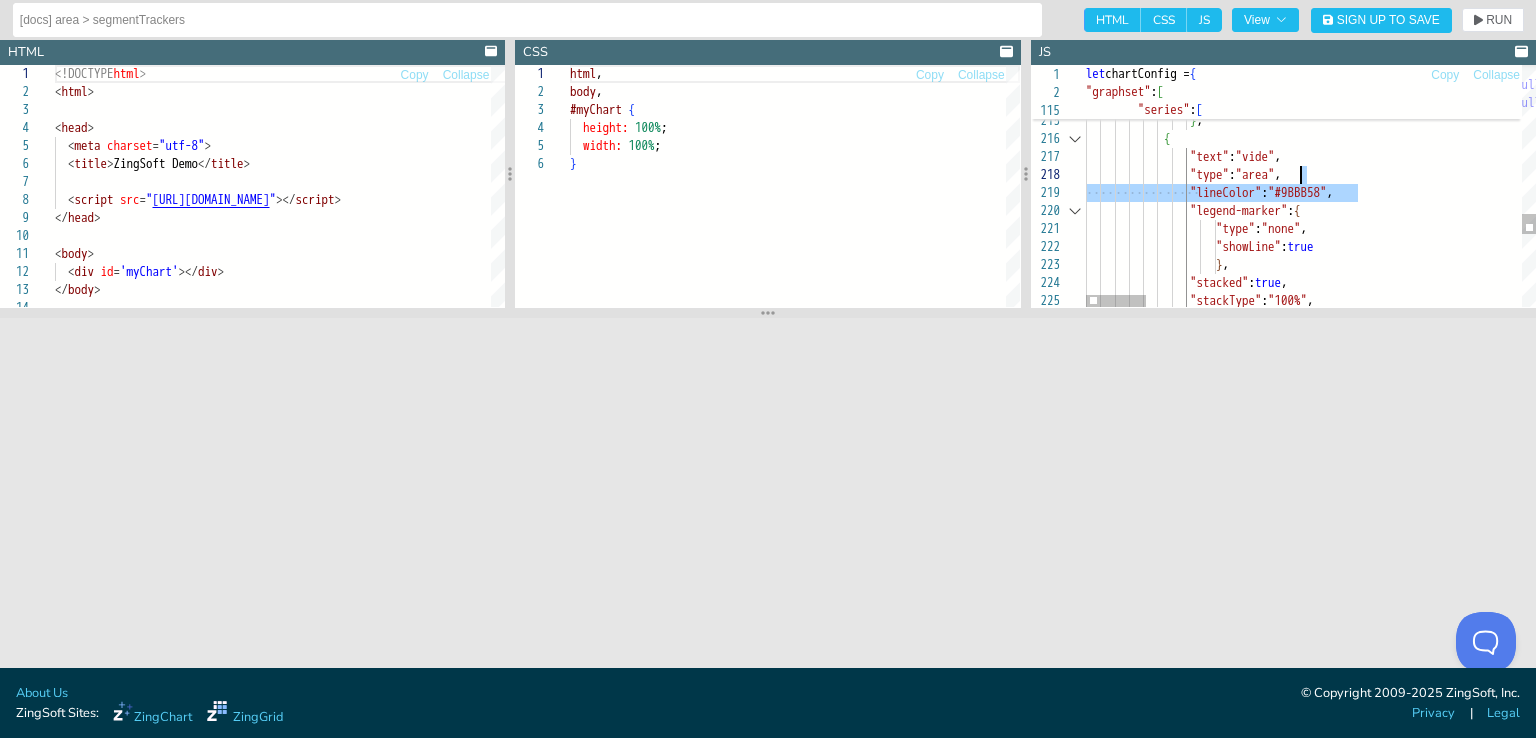 drag, startPoint x: 1368, startPoint y: 190, endPoint x: 1368, endPoint y: 173, distance: 17 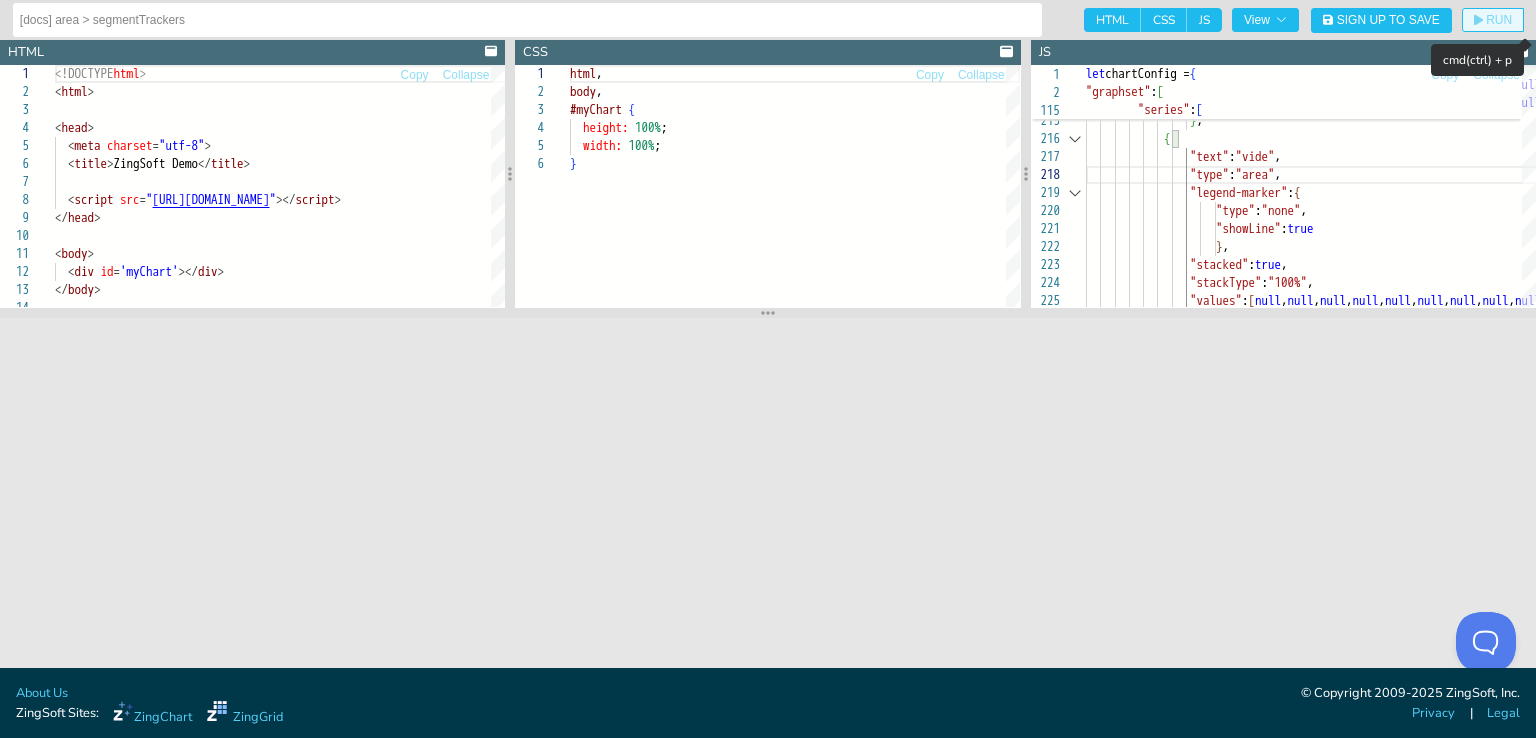 click on "RUN" 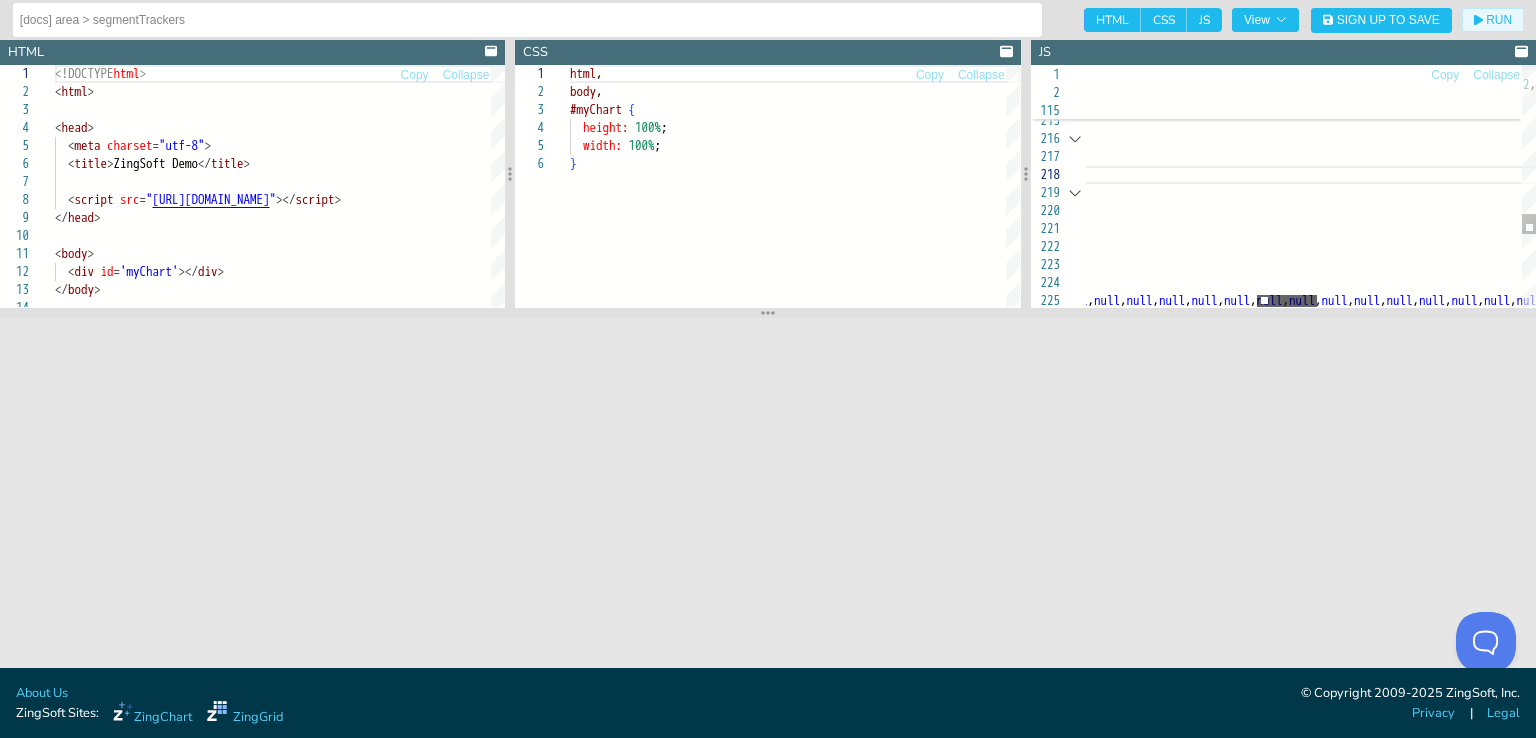 click at bounding box center (1304, 301) 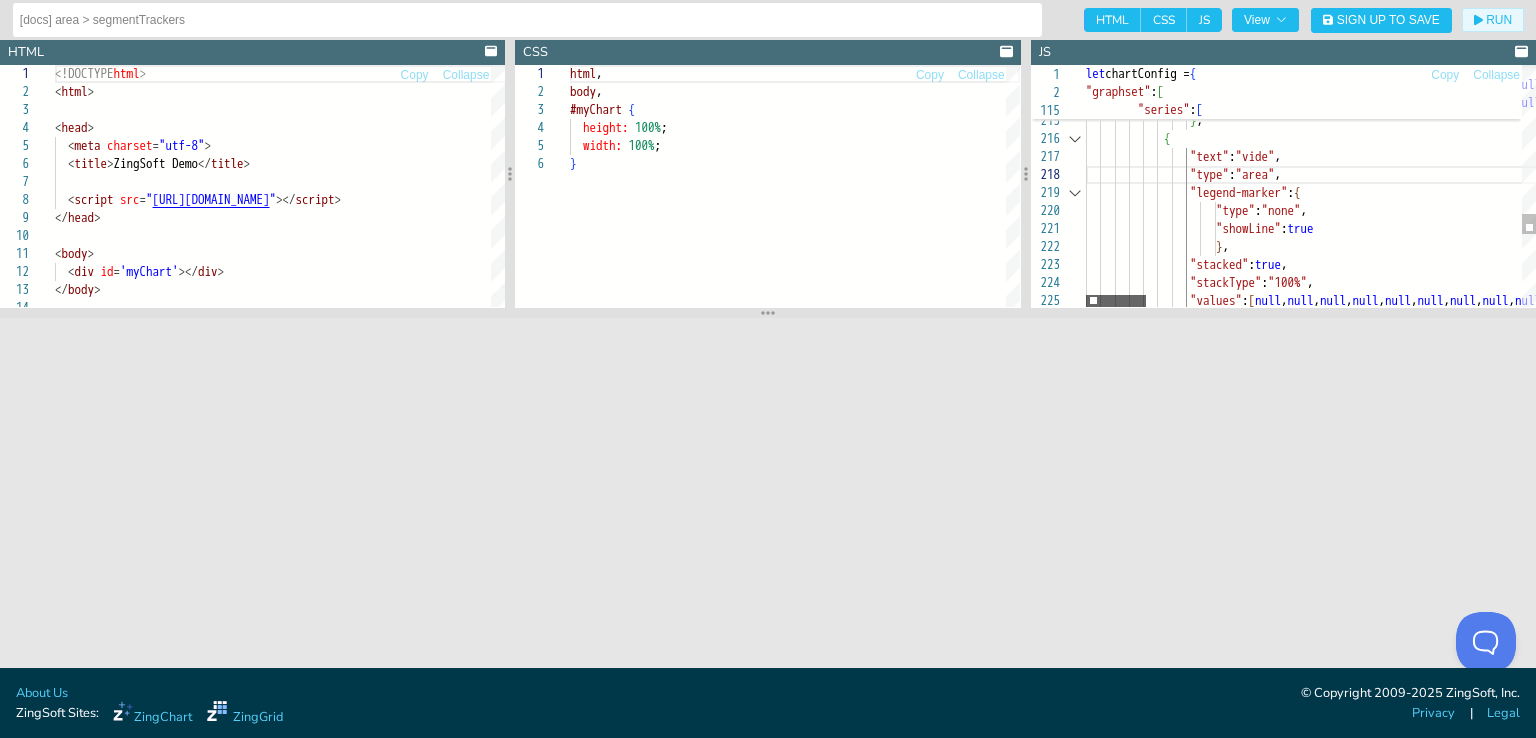 click at bounding box center [1116, 301] 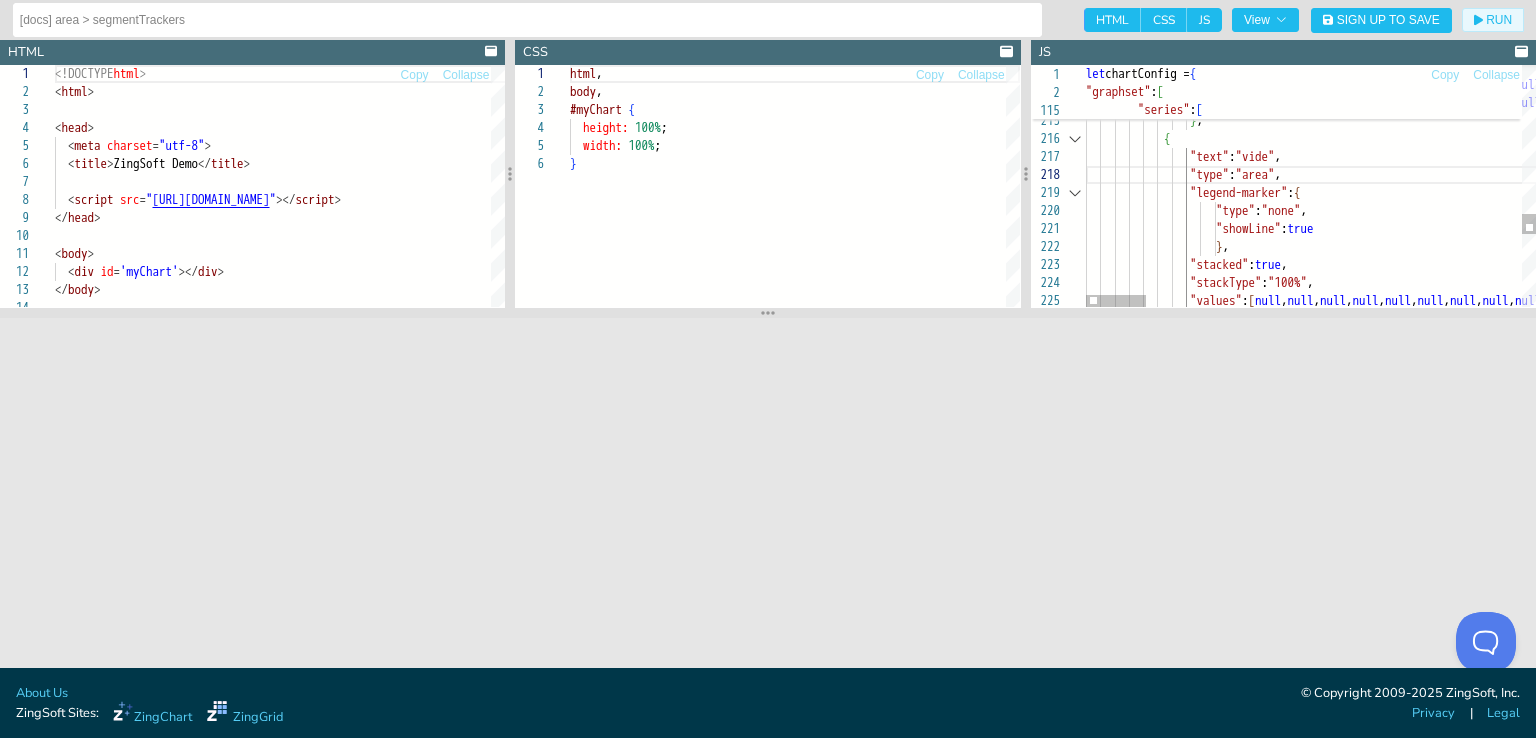 click at bounding box center [1304, 301] 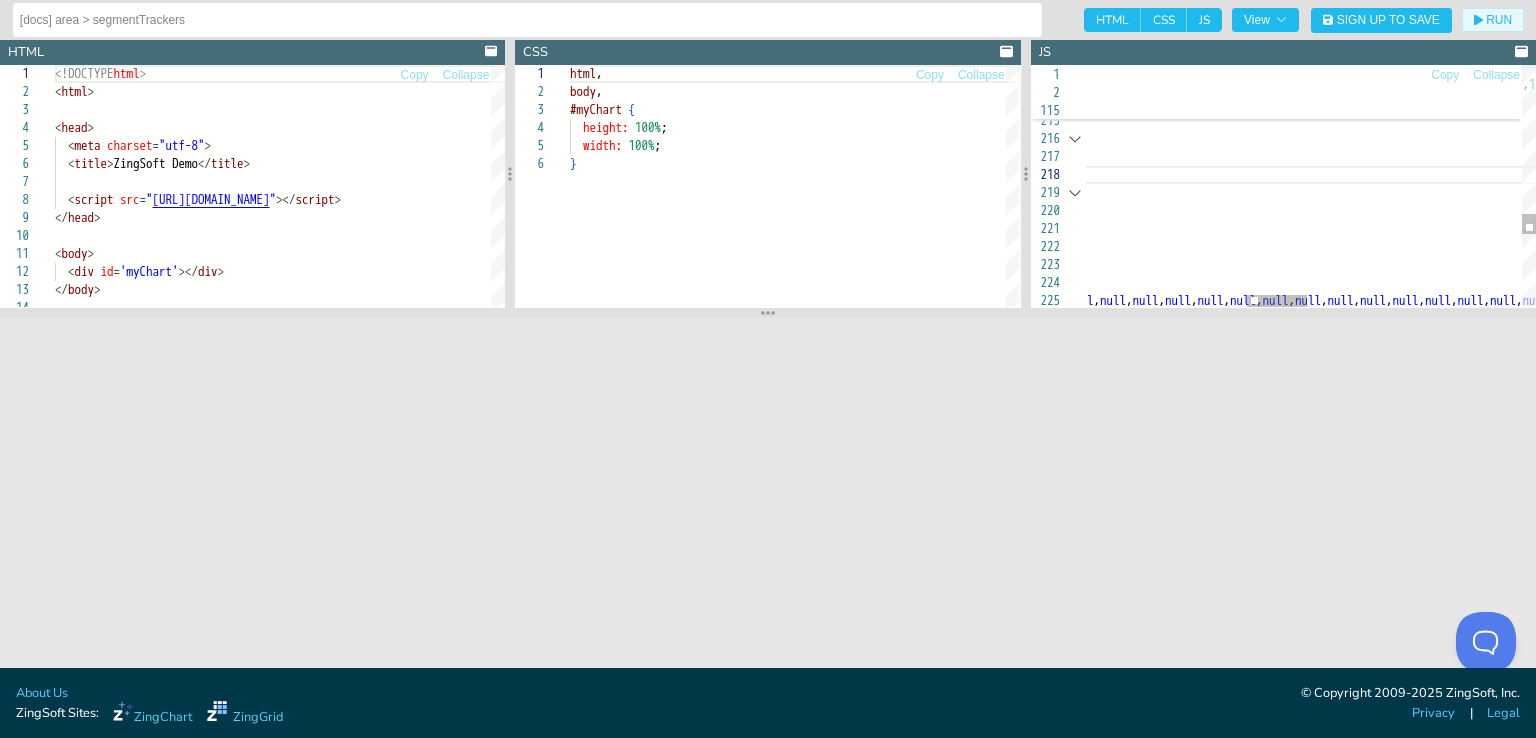 click at bounding box center [1304, 301] 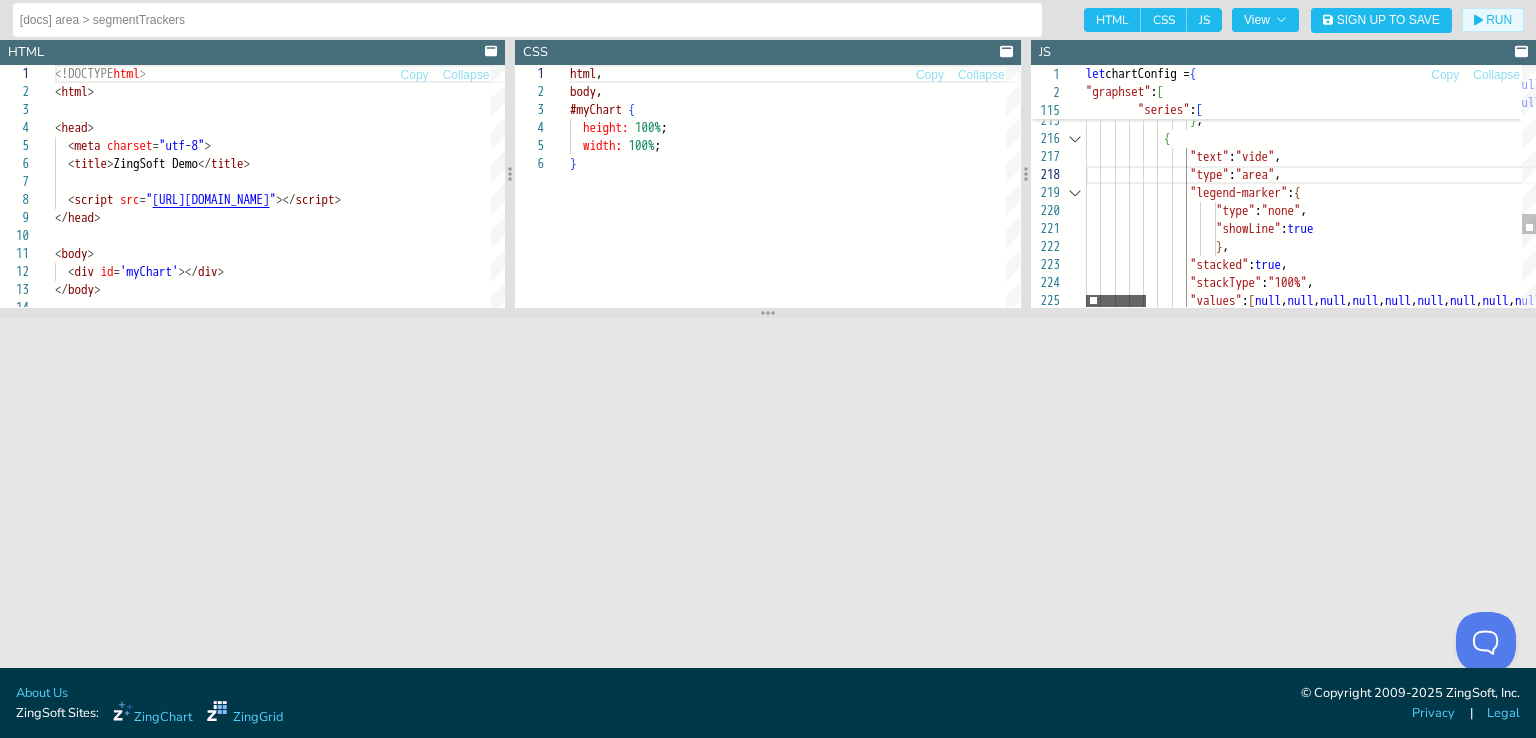 click at bounding box center [1116, 301] 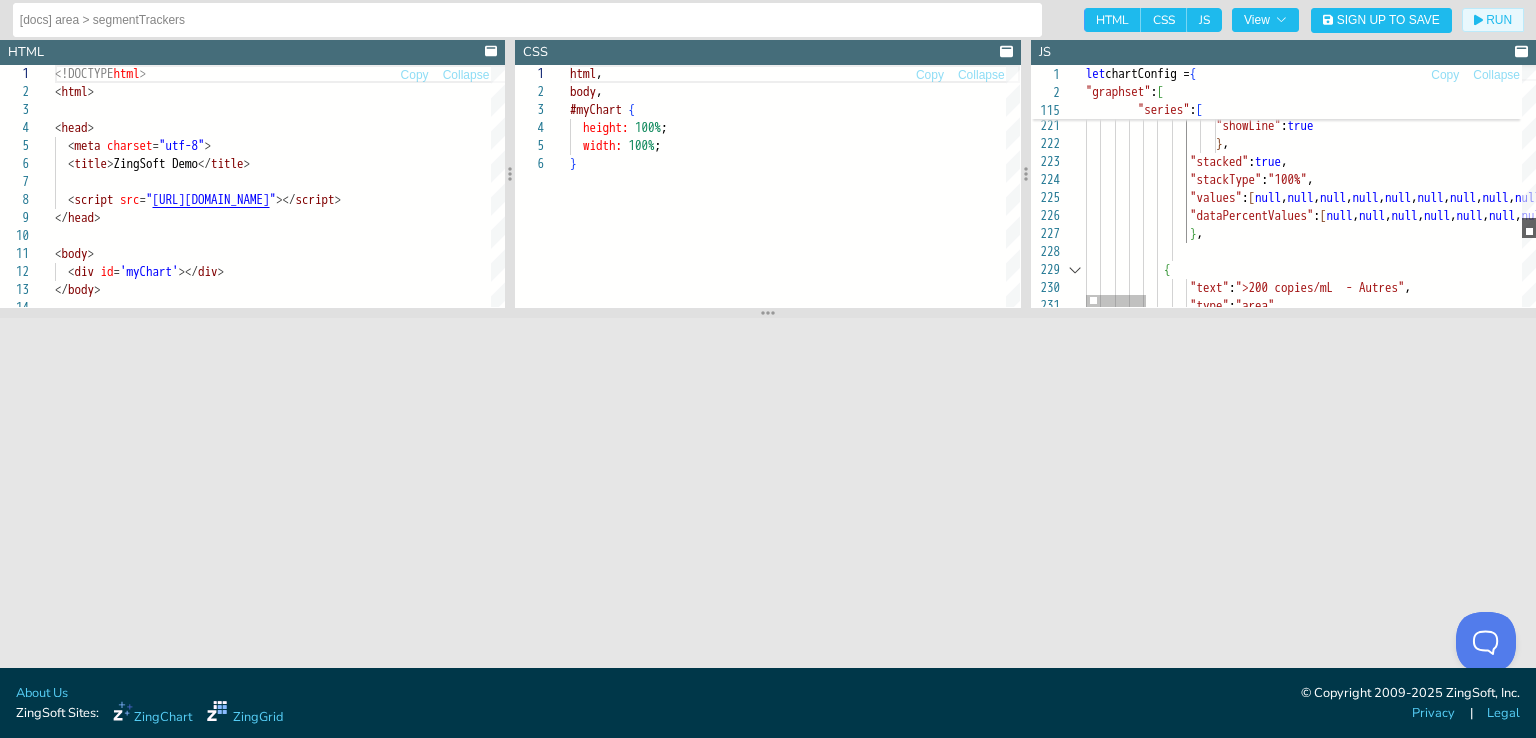 click at bounding box center (1529, 228) 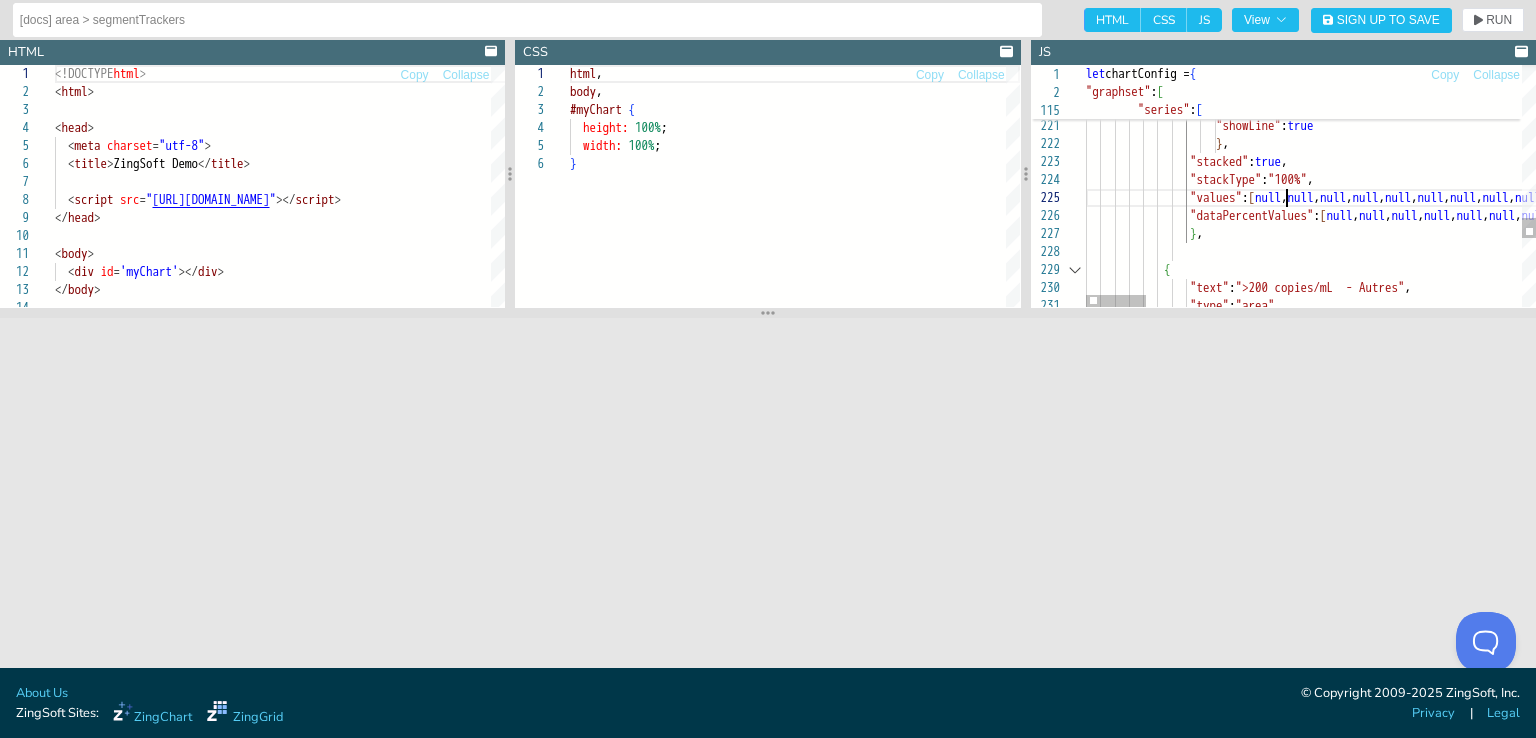 click on ""dataPercentValues" : [ null , null , null , null , null , null , null , null , null , null , null , null , null , null , null , null , null , null , null , null , null , null , null , null , null , null , null , null , null , null , null , null , null , null , null , null , null , null , null , null , null , null , null , null , null , null , null , null , null , null , null , null , null , null , null , null , null , null , null , null , null , null , null , null , null , null , null , null , null , null , null , null , null , null , null , null , null , null , null , null , null , null ]                  } ,                           {                  "text" : ">200 copies/mL  - Autres" ,                  "type" : "area" ,                  "stacked" : true ,                  "stackType" : "100%" ,                  "values" : [ null , null , null , , ," at bounding box center (2705, -887) 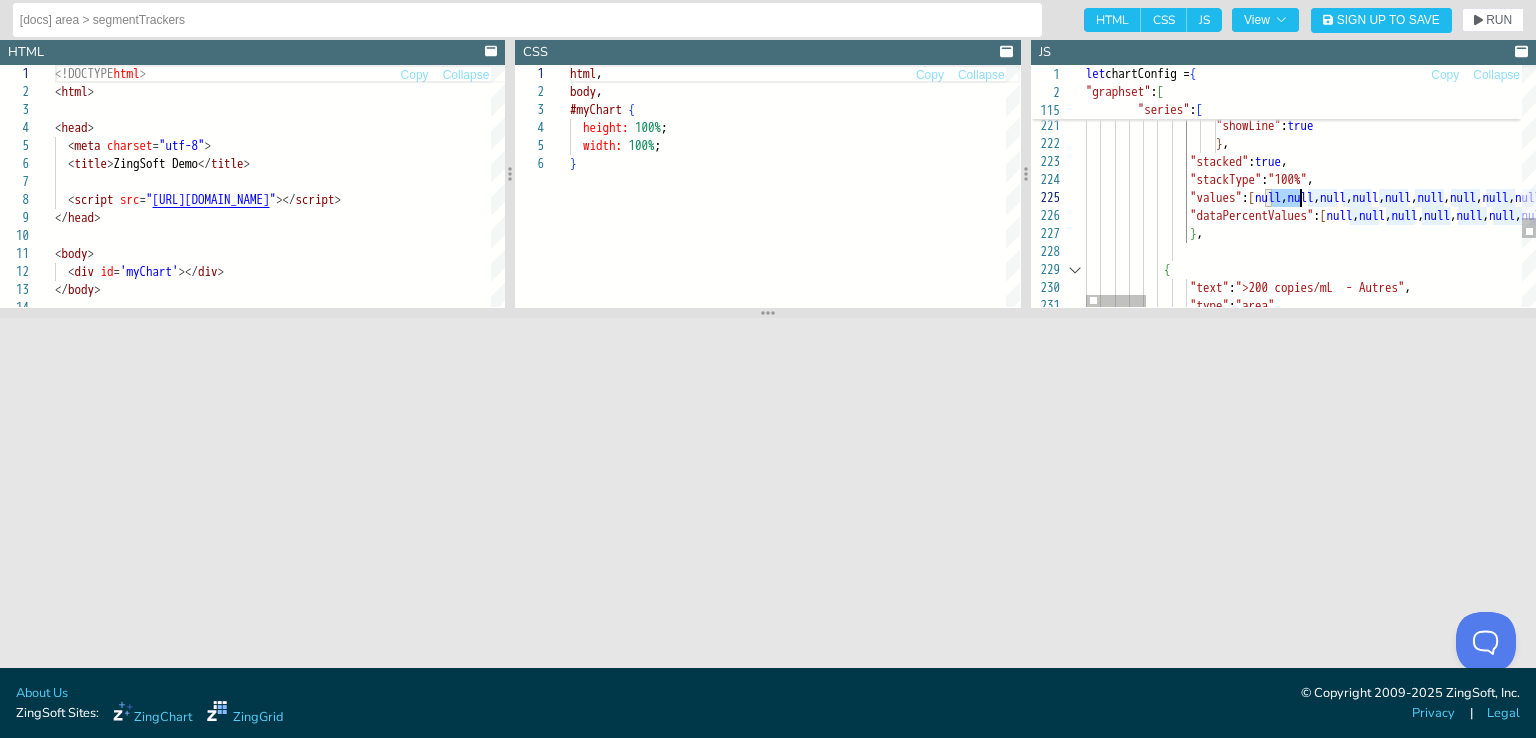 click on ""dataPercentValues" : [ null , null , null , null , null , null , null , null , null , null , null , null , null , null , null , null , null , null , null , null , null , null , null , null , null , null , null , null , null , null , null , null , null , null , null , null , null , null , null , null , null , null , null , null , null , null , null , null , null , null , null , null , null , null , null , null , null , null , null , null , null , null , null , null , null , null , null , null , null , null , null , null , null , null , null , null , null , null , null , null , null , null ]                  } ,                           {                  "text" : ">200 copies/mL  - Autres" ,                  "type" : "area" ,                  "stacked" : true ,                  "stackType" : "100%" ,                  "values" : [ null , null , null , , ," at bounding box center [2705, -887] 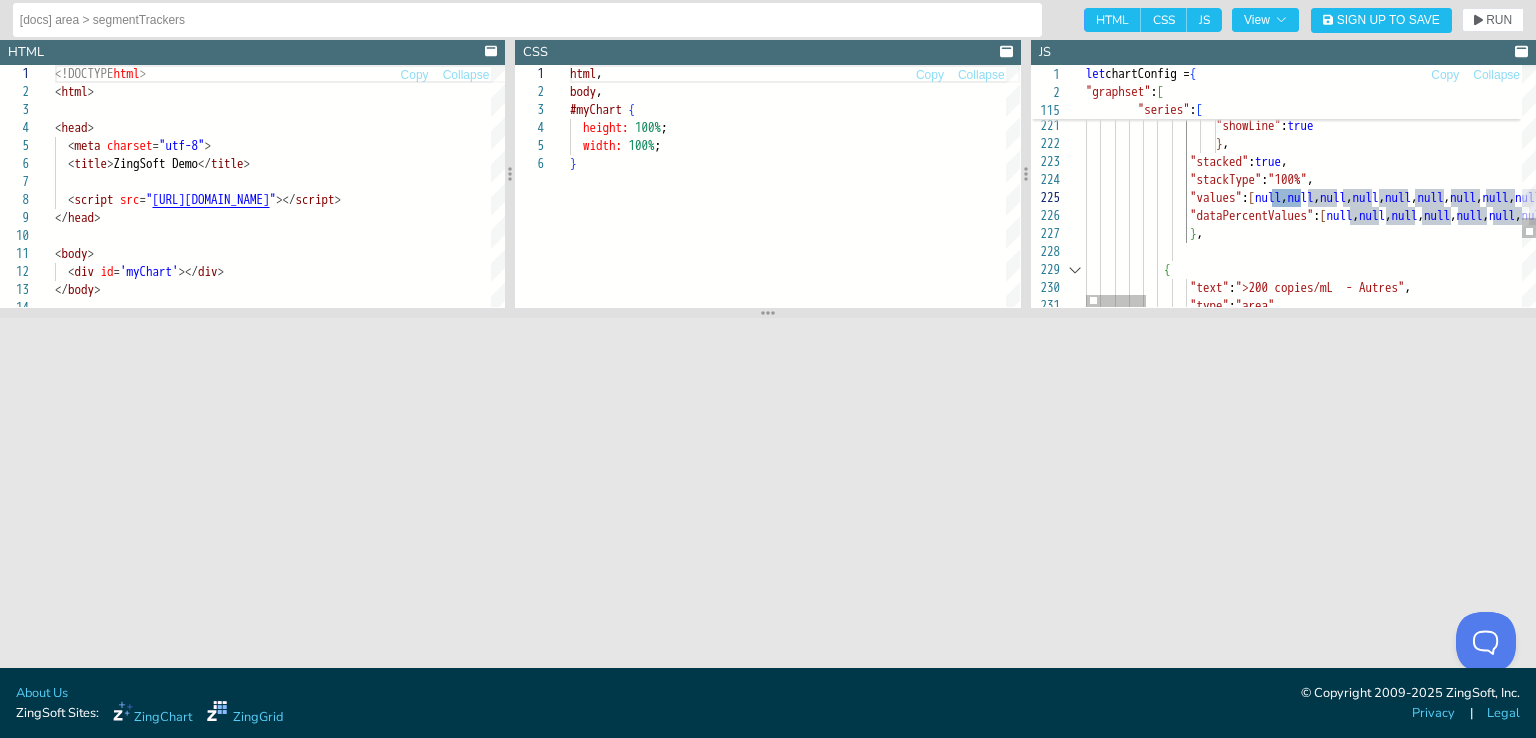 scroll, scrollTop: 72, scrollLeft: 192, axis: both 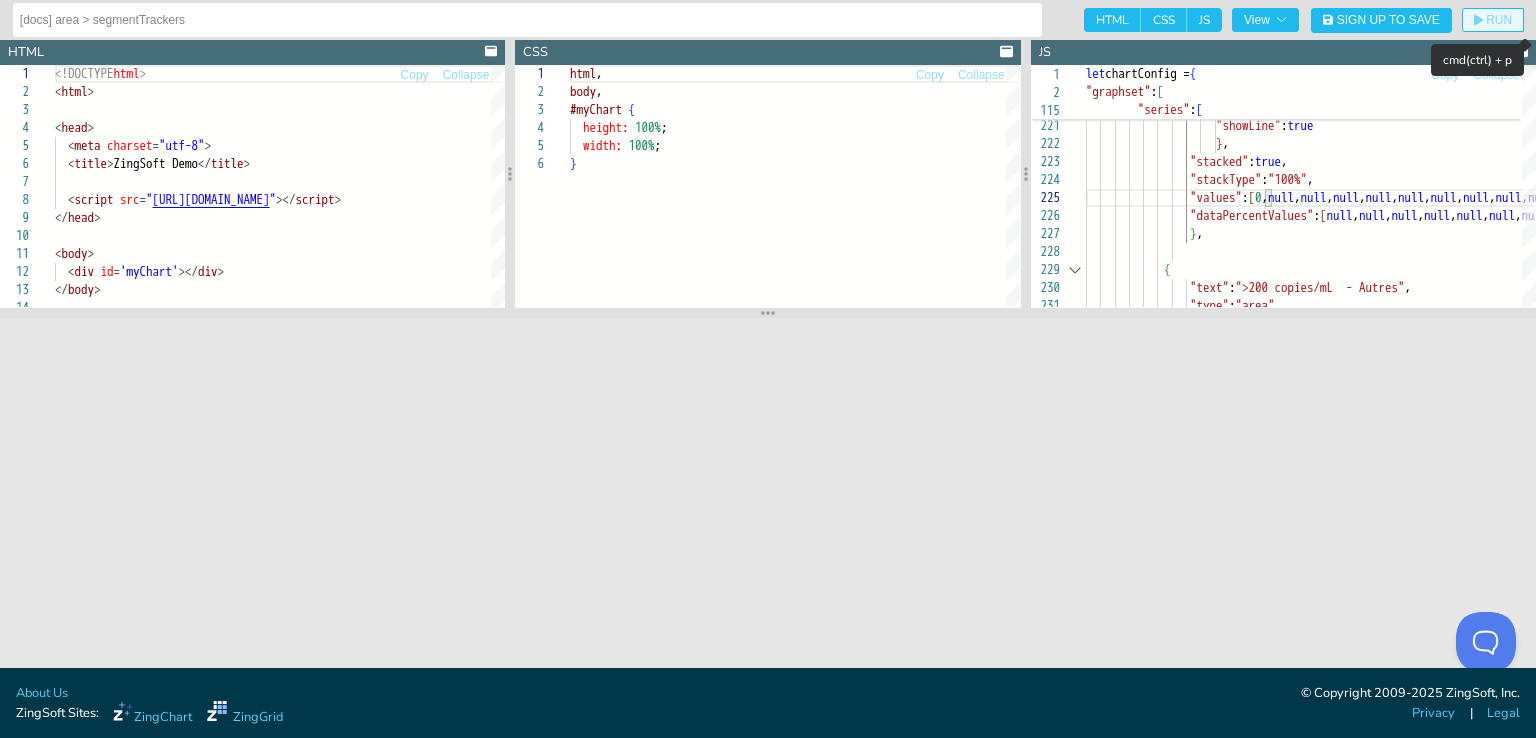 click on "RUN" 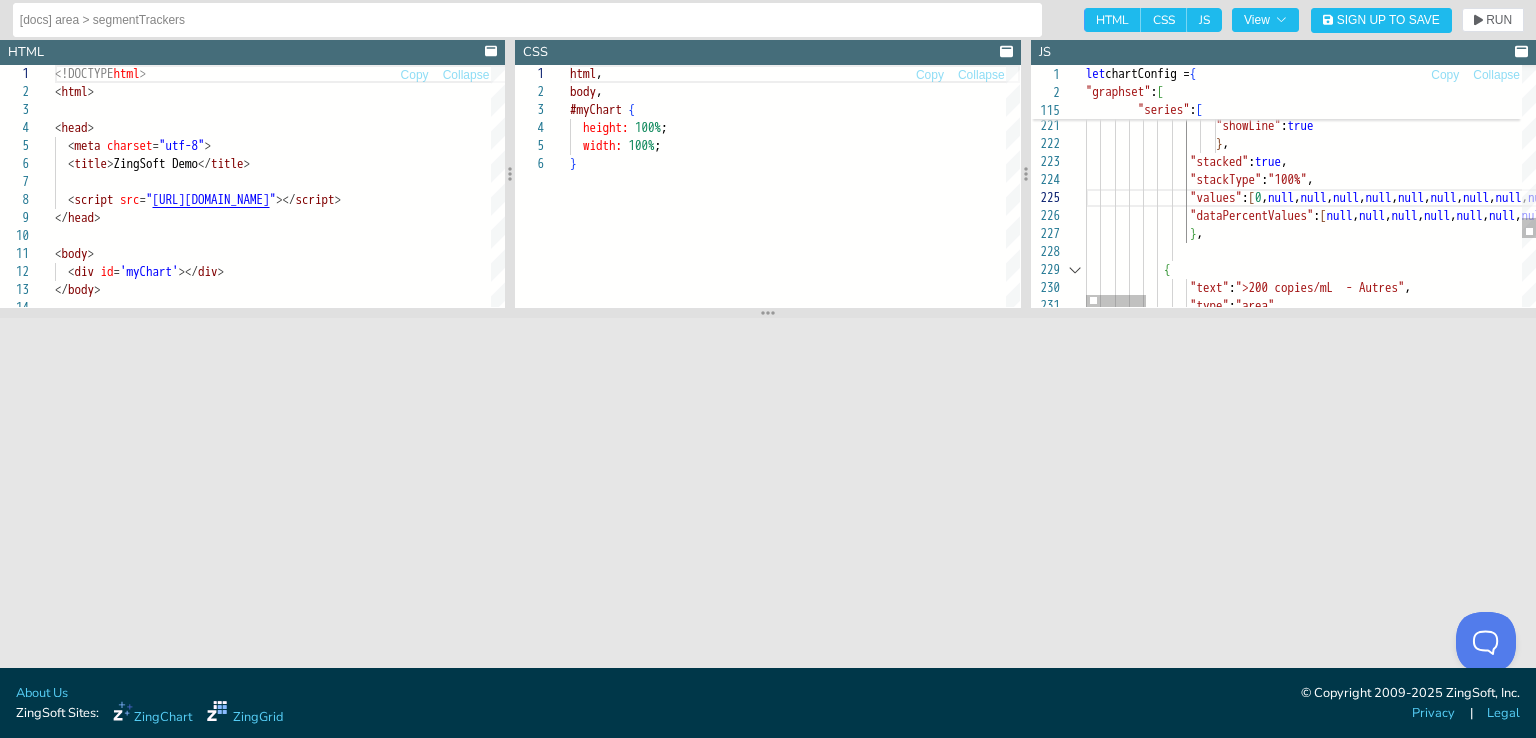 click on ""dataPercentValues" : [ null , null , null , null , null , null , null , null , null , null , null , null , null , null , null , null , null , null , null , null , null , null , null , null , null , null , null , null , null , null , null , null , null , null , null , null , null , null , null , null , null , null , null , null , null , null , null , null , null , null , null , null , null , null , null , null , null , null , null , null , null , null , null , null , null , null , null , null , null , null , null , null , null , null , null , null , null , null , null , null , null , null ]                  } ,                           {                  "text" : ">200 copies/mL  - Autres" ,                  "type" : "area" ,                  "stacked" : true ,                  "stackType" : "100%" ,                  "values" : [ 0 , null , null , null ," at bounding box center [2705, -887] 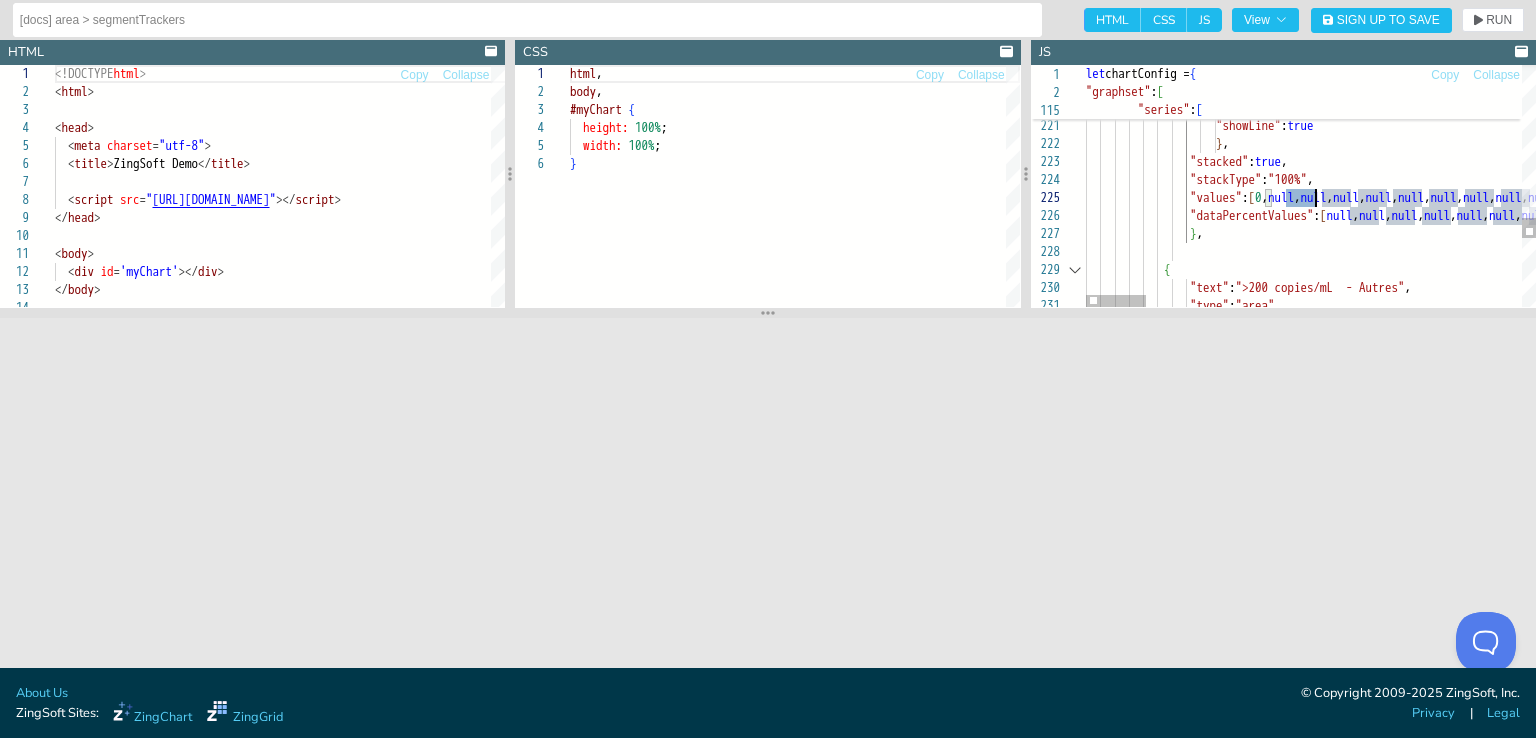 click on ""dataPercentValues" : [ null , null , null , null , null , null , null , null , null , null , null , null , null , null , null , null , null , null , null , null , null , null , null , null , null , null , null , null , null , null , null , null , null , null , null , null , null , null , null , null , null , null , null , null , null , null , null , null , null , null , null , null , null , null , null , null , null , null , null , null , null , null , null , null , null , null , null , null , null , null , null , null , null , null , null , null , null , null , null , null , null , null ]                  } ,                           {                  "text" : ">200 copies/mL  - Autres" ,                  "type" : "area" ,                  "stacked" : true ,                  "stackType" : "100%" ,                  "values" : [ 0 , null , null , null ," at bounding box center [2705, -887] 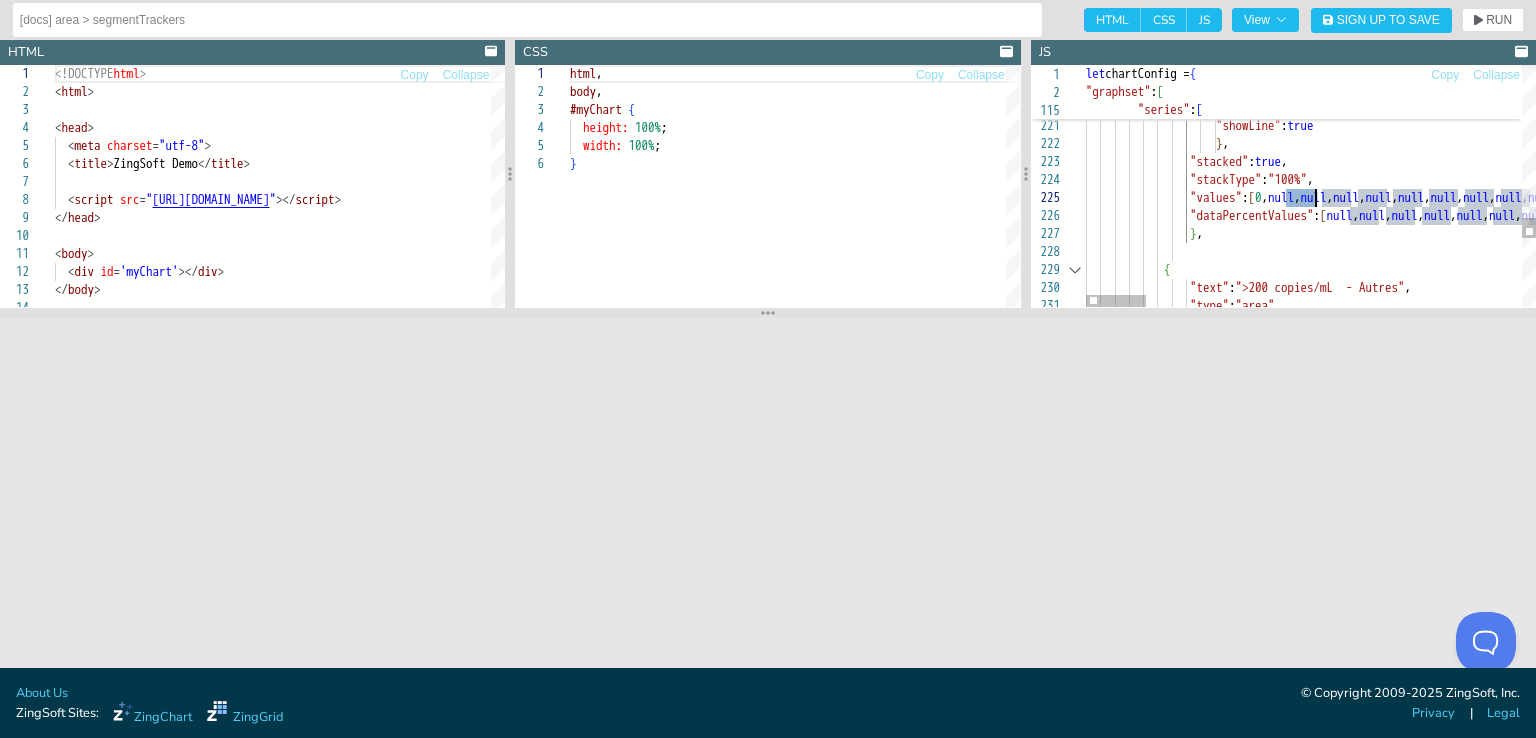 scroll, scrollTop: 72, scrollLeft: 206, axis: both 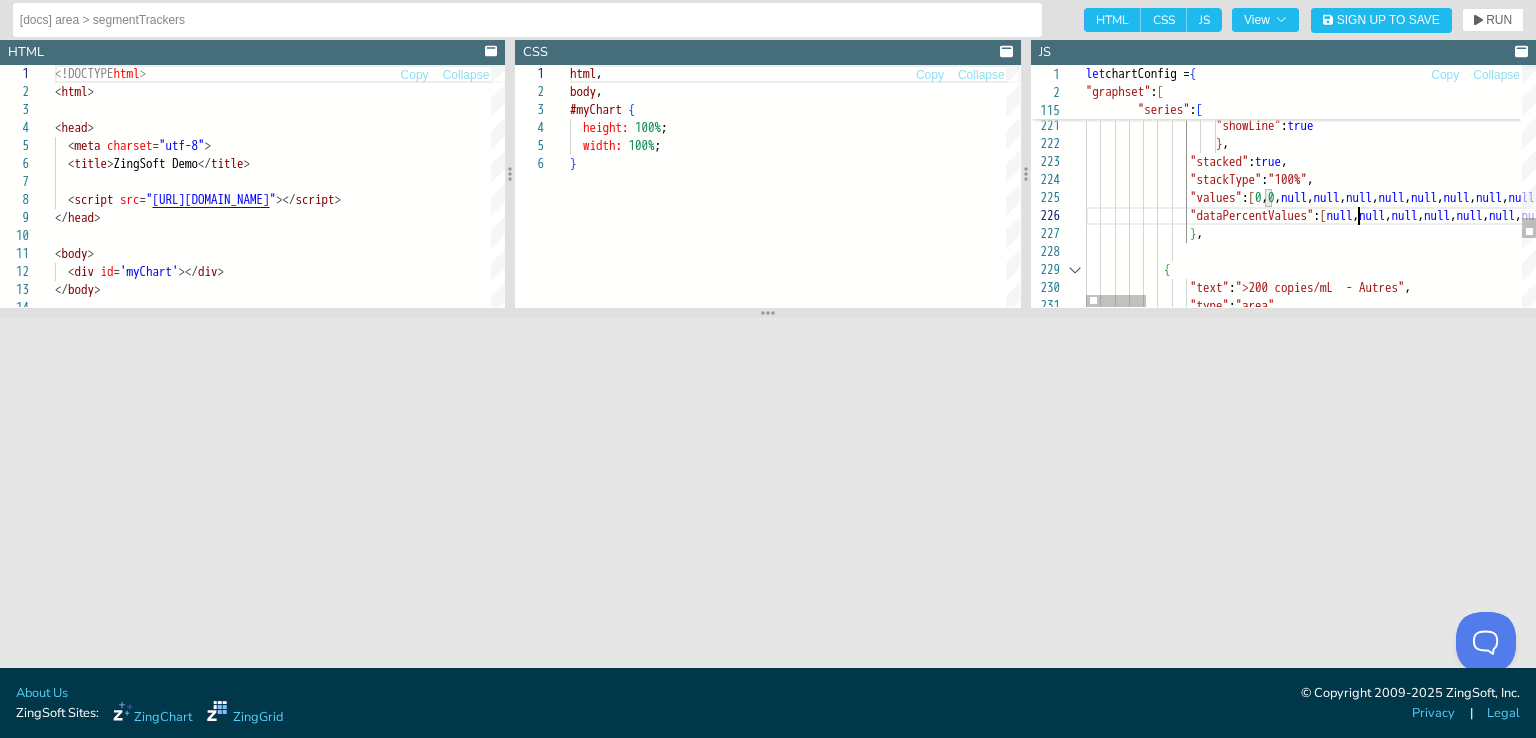 click on ""dataPercentValues" : [ null , null , null , null , null , null , null , null , null , null , null , null , null , null , null , null , null , null , null , null , null , null , null , null , null , null , null , null , null , null , null , null , null , null , null , null , null , null , null , null , null , null , null , null , null , null , null , null , null , null , null , null , null , null , null , null , null , null , null , null , null , null , null , null , null , null , null , null , null , null , null , null , null , null , null , null , null , null , null , null , null , null ]                  } ,                           {                  "text" : ">200 copies/mL  - Autres" ,                  "type" : "area" ,                  "stacked" : true ,                  "stackType" : "100%" ,                  "values" : [ 0 , 0 , null , null , ," at bounding box center (2705, -887) 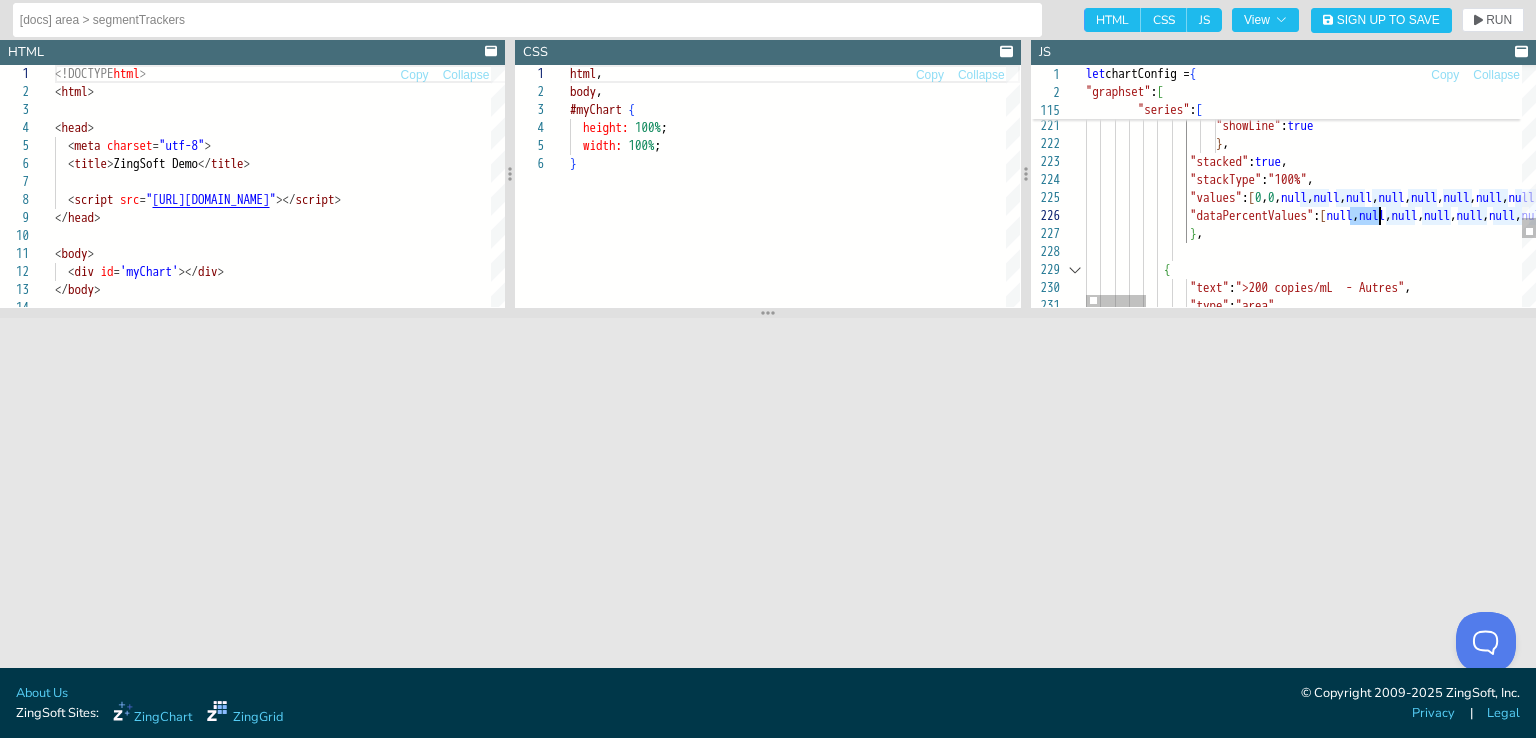 click on ""dataPercentValues" : [ null , null , null , null , null , null , null , null , null , null , null , null , null , null , null , null , null , null , null , null , null , null , null , null , null , null , null , null , null , null , null , null , null , null , null , null , null , null , null , null , null , null , null , null , null , null , null , null , null , null , null , null , null , null , null , null , null , null , null , null , null , null , null , null , null , null , null , null , null , null , null , null , null , null , null , null , null , null , null , null , null , null ]                  } ,                           {                  "text" : ">200 copies/mL  - Autres" ,                  "type" : "area" ,                  "stacked" : true ,                  "stackType" : "100%" ,                  "values" : [ 0 , 0 , null , null , ," at bounding box center [2705, -887] 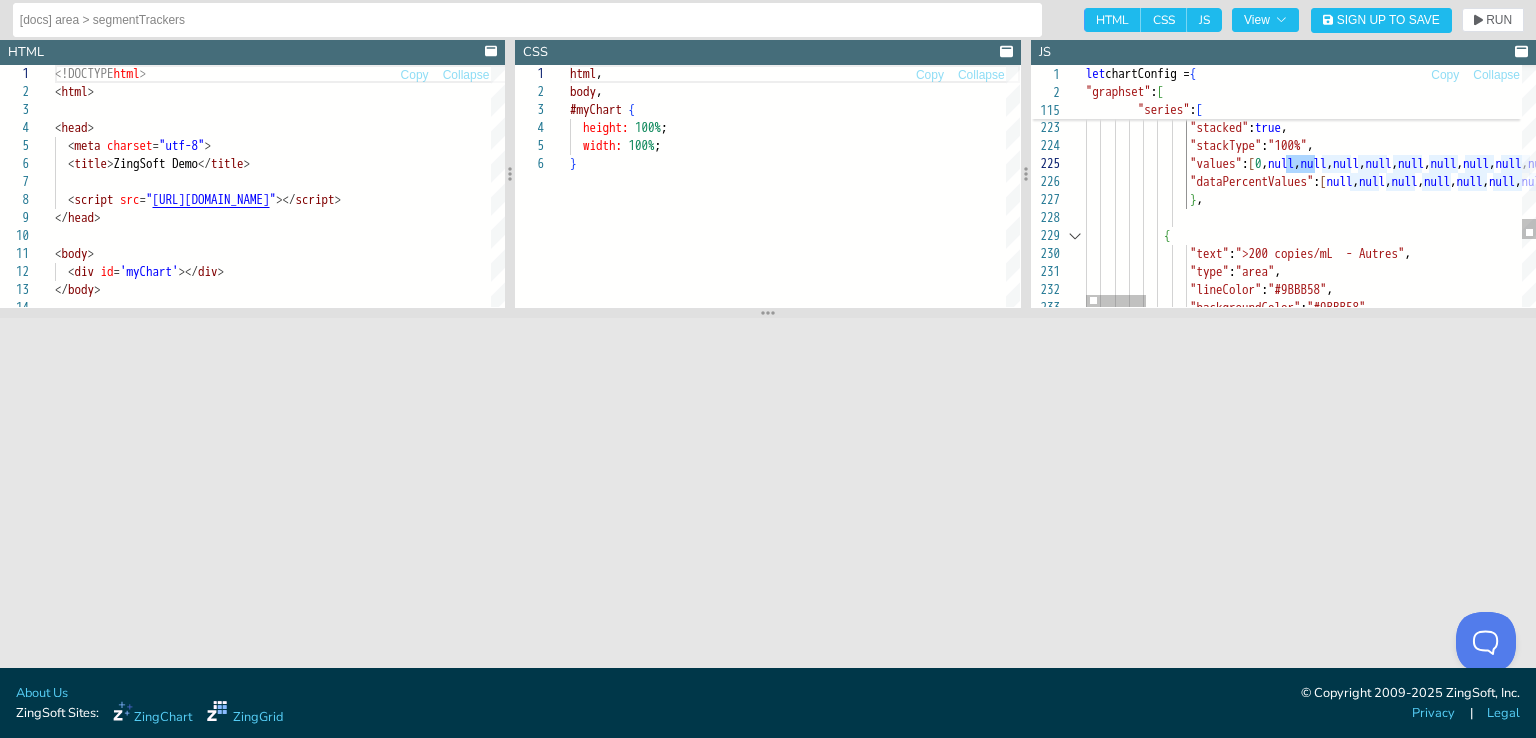 click on "{                  "text" : ">200 copies/mL  - Autres" ,                  "type" : "area" ,                  "lineColor" : "#9BBB58" ,                  "backgroundColor" : "#9BBB58" ,                      "type" : "none" ,                      "showLine" : true                      } ,                  "stacked" : true ,                  "stackType" : "100%" ,                  "values" : [ 0 , null , null , null , null , null , null , null , null , null , null , null , null , null , null , null , null , null , null , null , null , null , null , null , null , null , null , null , null , null , null , null , null , null , null , null , null , null , null , null , null , null , null , null , null , null , null , null , null , null , null , null , null , null , null , null , null , null , null , null , null , null ," at bounding box center [2705, -921] 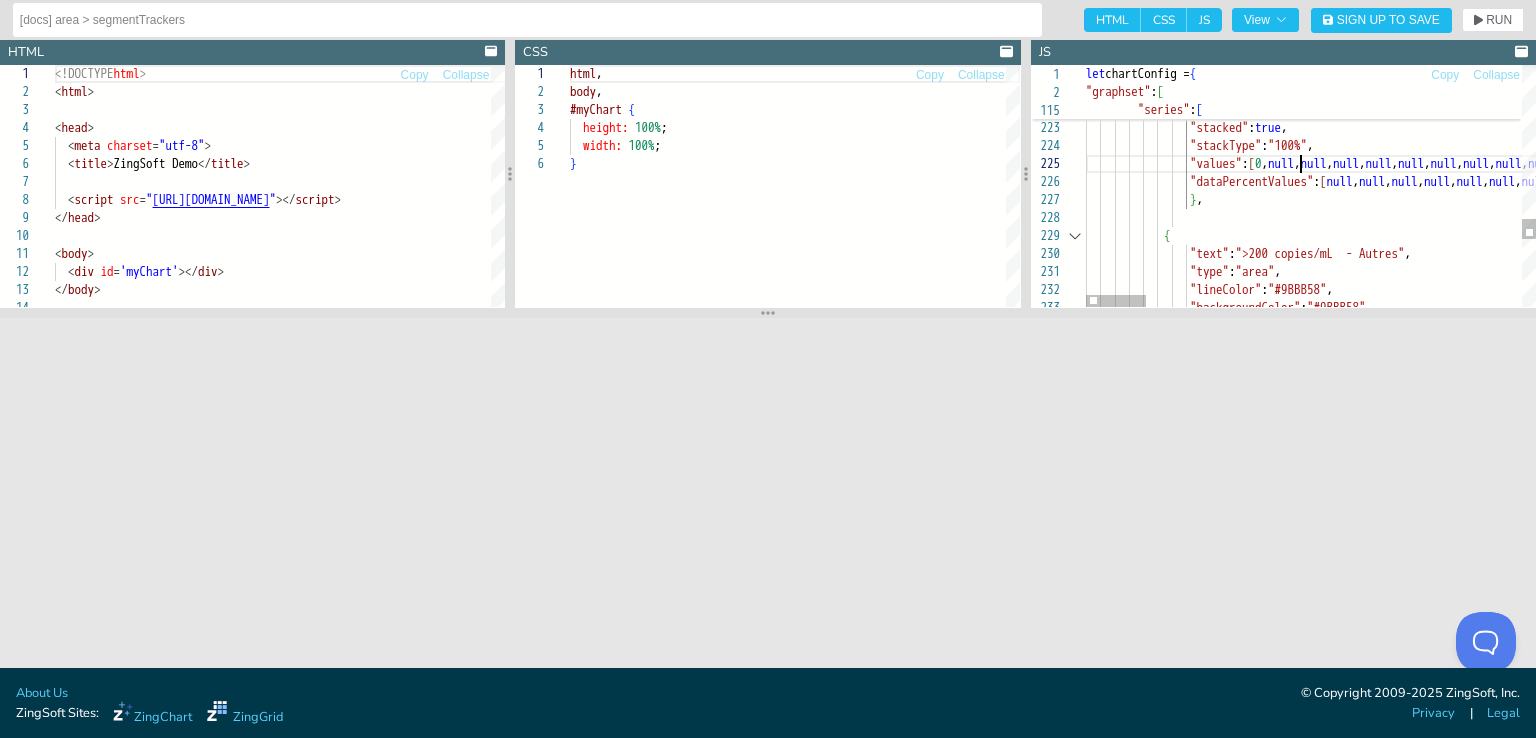 click on "{                  "text" : ">200 copies/mL  - Autres" ,                  "type" : "area" ,                  "lineColor" : "#9BBB58" ,                  "backgroundColor" : "#9BBB58" ,                      "type" : "none" ,                      "showLine" : true                      } ,                  "stacked" : true ,                  "stackType" : "100%" ,                  "values" : [ 0 , null , null , null , null , null , null , null , null , null , null , null , null , null , null , null , null , null , null , null , null , null , null , null , null , null , null , null , null , null , null , null , null , null , null , null , null , null , null , null , null , null , null , null , null , null , null , null , null , null , null , null , null , null , null , null , null , null , null , null , null , null ," at bounding box center (2705, -921) 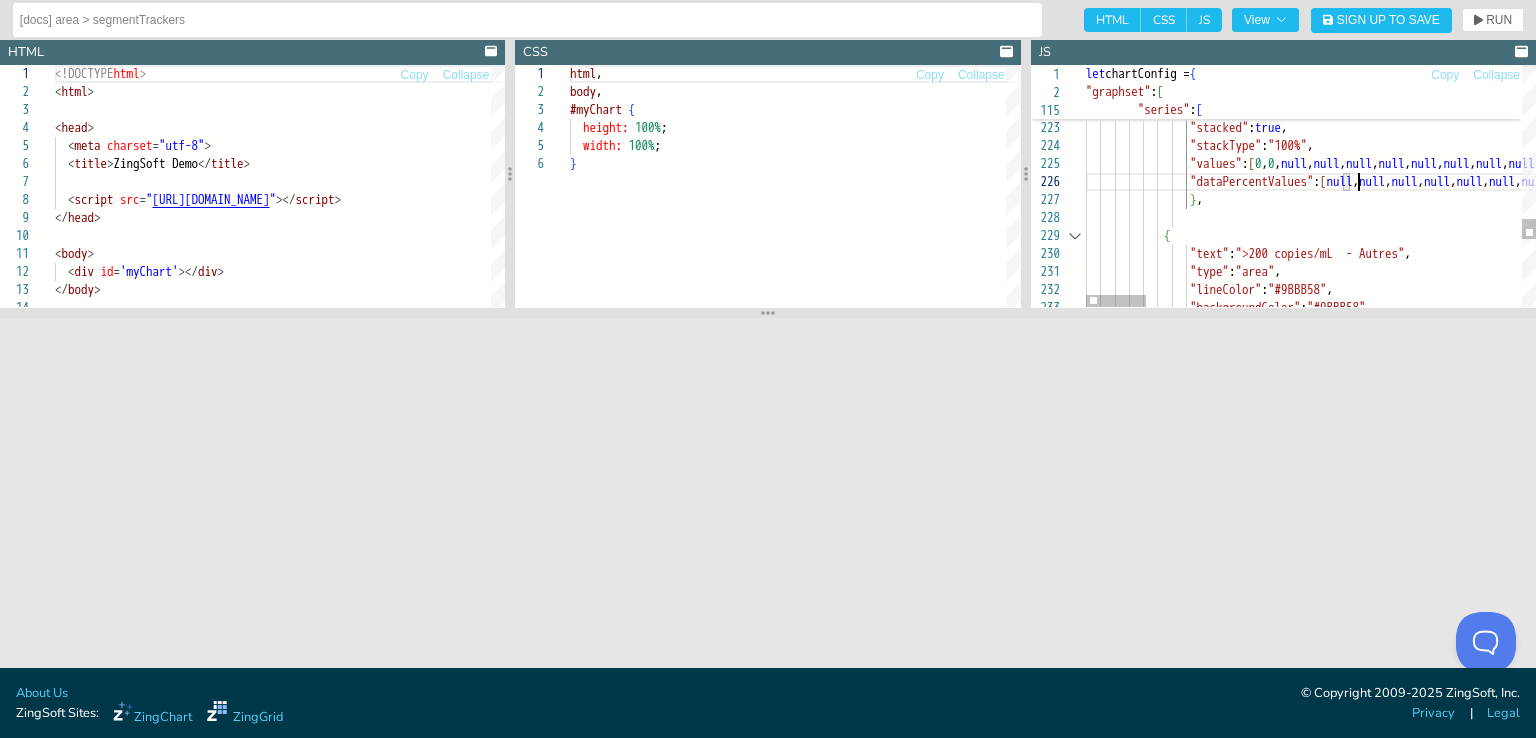 click on "{                  "text" : ">200 copies/mL  - Autres" ,                  "type" : "area" ,                  "lineColor" : "#9BBB58" ,                  "backgroundColor" : "#9BBB58" ,                      "type" : "none" ,                      "showLine" : true                      } ,                  "stacked" : true ,                  "stackType" : "100%" ,                  "values" : [ 0 , 0 , null , null , null , null , null , null , null , null , null , null , null , null , null , null , null , null , null , null , null , null , null , null , null , null , null , null , null , null , null , null , null , null , null , null , null , null , null , null , null , null , null , null , null , null , null , null , null , null , null , null , null , null , null , null , null , null , null , null , null , null , ," at bounding box center [2705, -921] 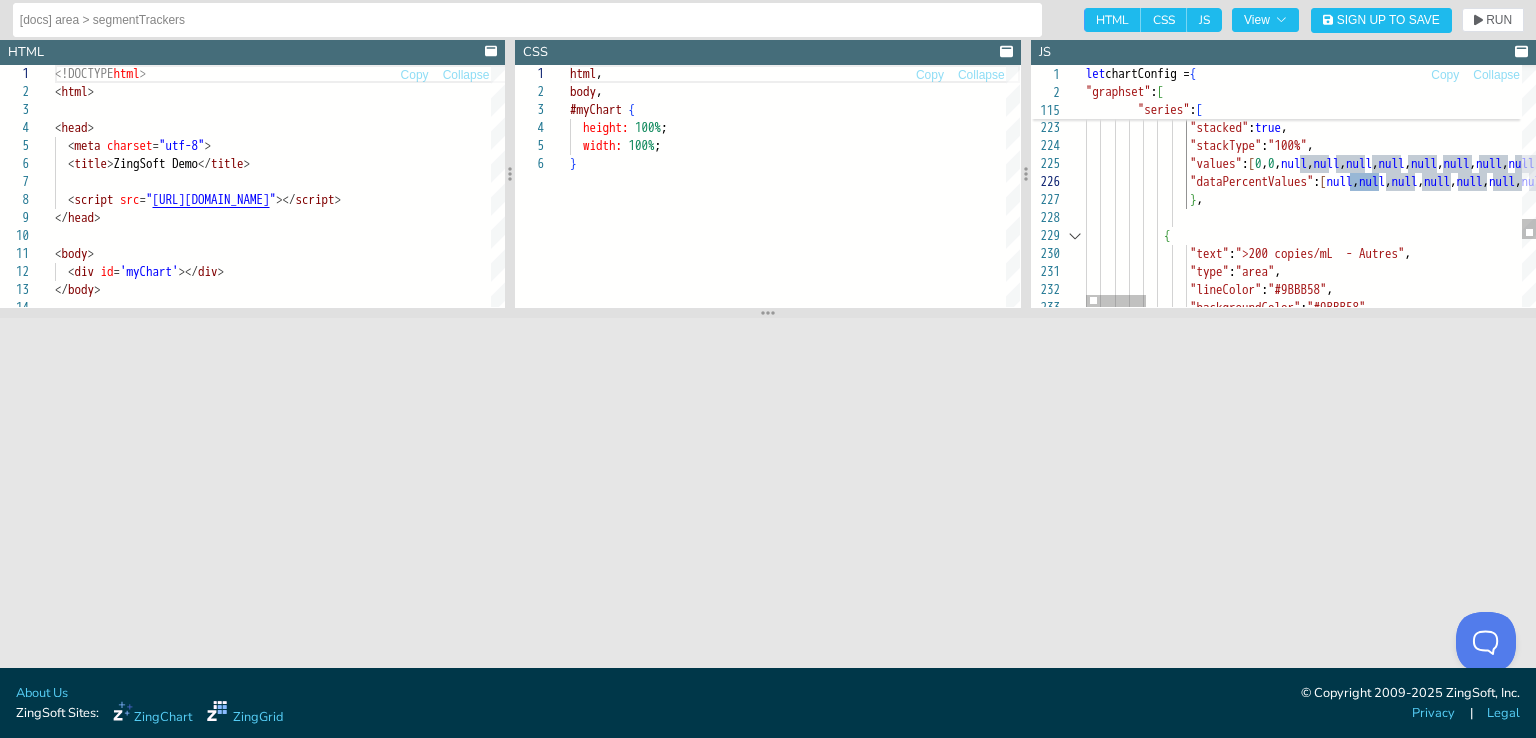 scroll, scrollTop: 52, scrollLeft: 271, axis: both 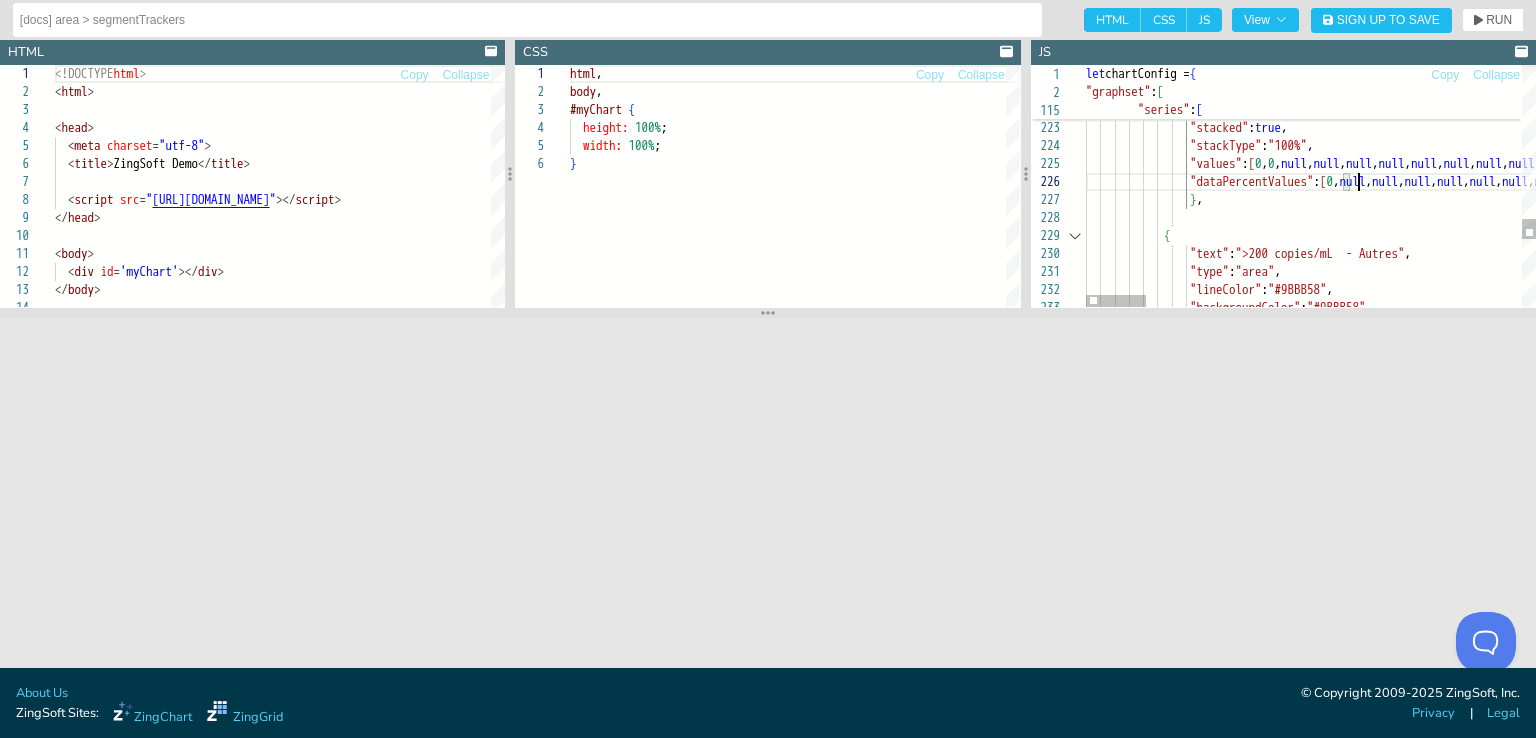 click on "{                  "text" : ">200 copies/mL  - Autres" ,                  "type" : "area" ,                  "lineColor" : "#9BBB58" ,                  "backgroundColor" : "#9BBB58" ,                      "type" : "none" ,                      "showLine" : true                      } ,                  "stacked" : true ,                  "stackType" : "100%" ,                  "values" : [ 0 , 0 , null , null , null , null , null , null , null , null , null , null , null , null , null , null , null , null , null , null , null , null , null , null , null , null , null , null , null , null , null , null , null , null , null , null , null , null , null , null , null , null , null , null , null , null , null , null , null , null , null , null , null , null , null , null , null , null , null , null , null , null , ," at bounding box center [2705, -921] 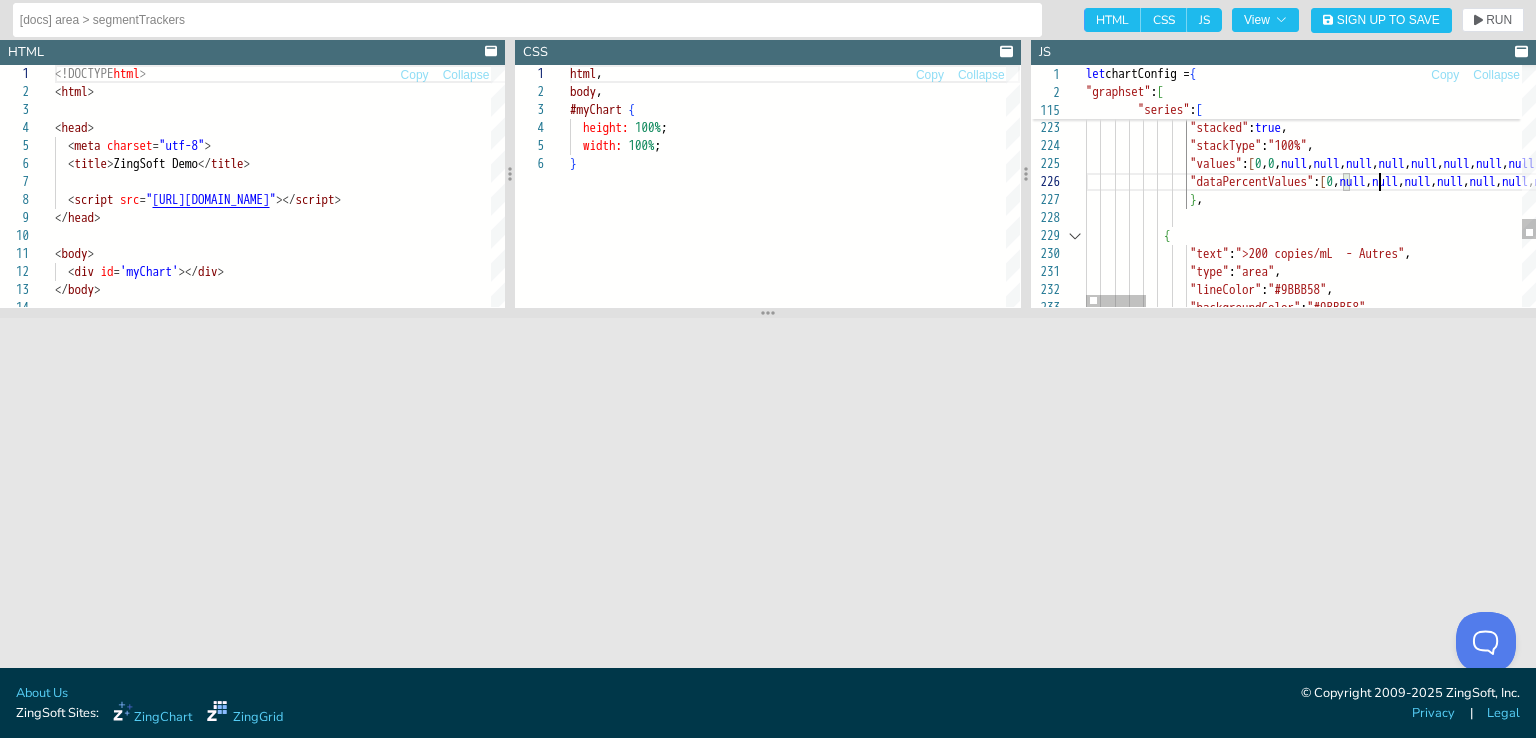 click on "{                  "text" : ">200 copies/mL  - Autres" ,                  "type" : "area" ,                  "lineColor" : "#9BBB58" ,                  "backgroundColor" : "#9BBB58" ,                      "type" : "none" ,                      "showLine" : true                      } ,                  "stacked" : true ,                  "stackType" : "100%" ,                  "values" : [ 0 , 0 , null , null , null , null , null , null , null , null , null , null , null , null , null , null , null , null , null , null , null , null , null , null , null , null , null , null , null , null , null , null , null , null , null , null , null , null , null , null , null , null , null , null , null , null , null , null , null , null , null , null , null , null , null , null , null , null , null , null , null , null , ," at bounding box center [2705, -921] 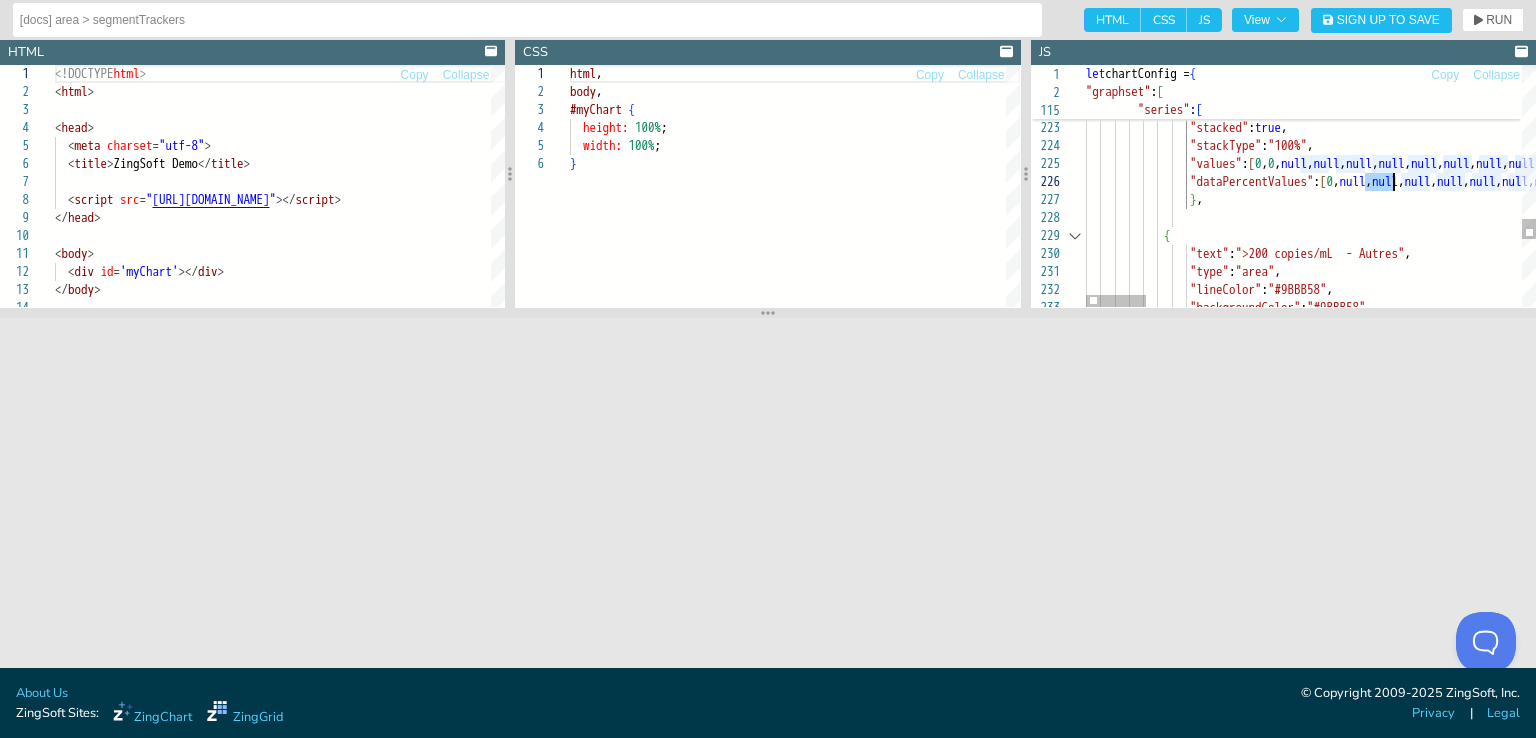 scroll, scrollTop: 52, scrollLeft: 284, axis: both 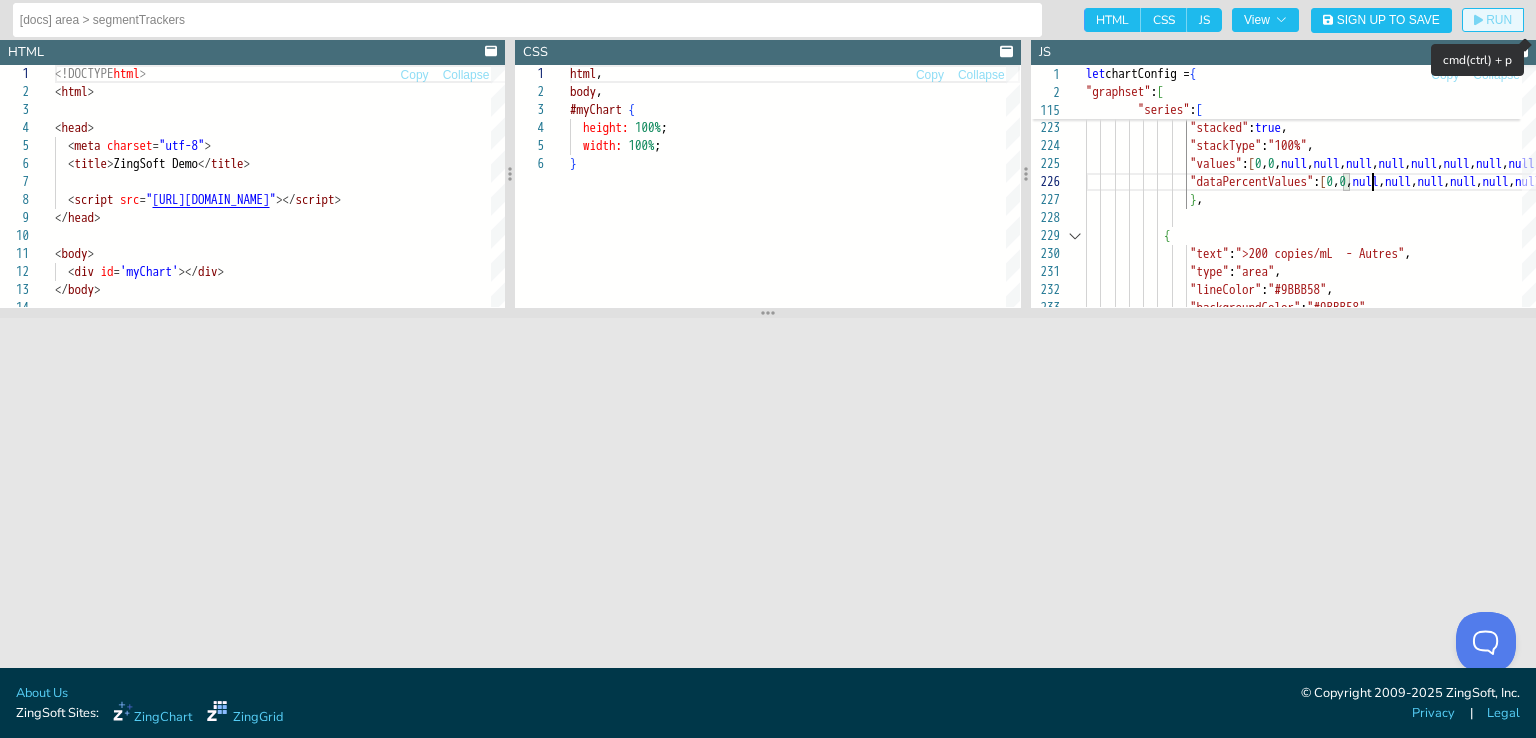 type on ""stackType":"100%",
"values":[0,0,null,null,null,null,null,null,null,null,null,null,null,null,null,null,null,null,null,null,null,null,null,null,null,null,null,null,null,null,null,null,null,null,null,null,null,null,null,null,null,null,null,null,null,null,null,null,null,null,null,null,null,null,null,null,null,null,null,null,null,null,null,null,null,null,null,null,null,null,null,null,null,null,null,null,null,null,null,null,null,null],
"dataPercentValues":[0,0,null,null,null,null,null,null,null,null,null,null,null,null,null,null,null,null,null,null,null,null,null,null,null,null,null,null,null,null,null,null,null,null,null,null,null,null,null,null,null,null,null,null,null,null,null,null,null,null,null,null,null,null,null,null,null,null,null,null,null,null,null,null,null,null,null,null,null,null,null,null,null,null,null,null,null,null,null,null,null,null]
},
{
"text":">200 copies/mL  - Autres"," 